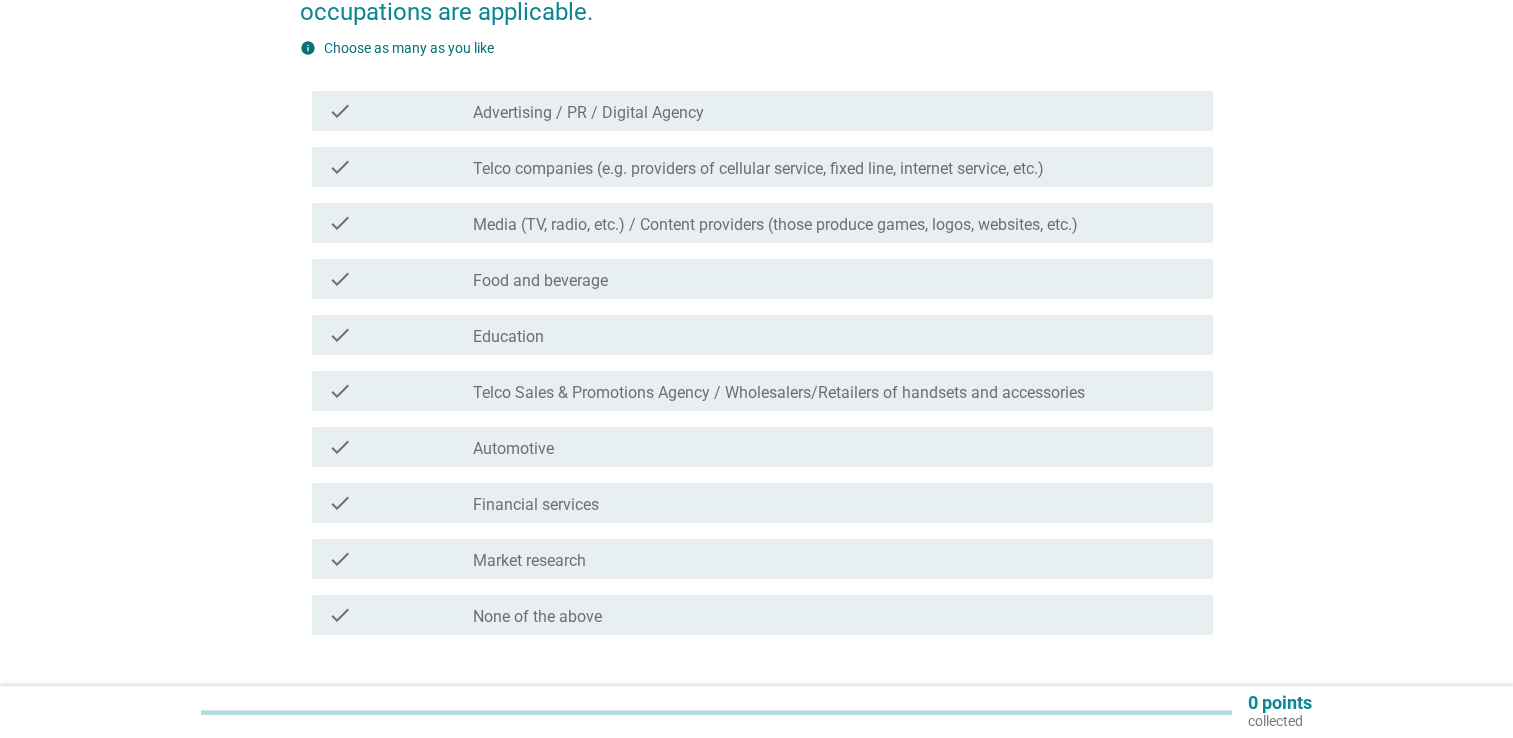 scroll, scrollTop: 256, scrollLeft: 0, axis: vertical 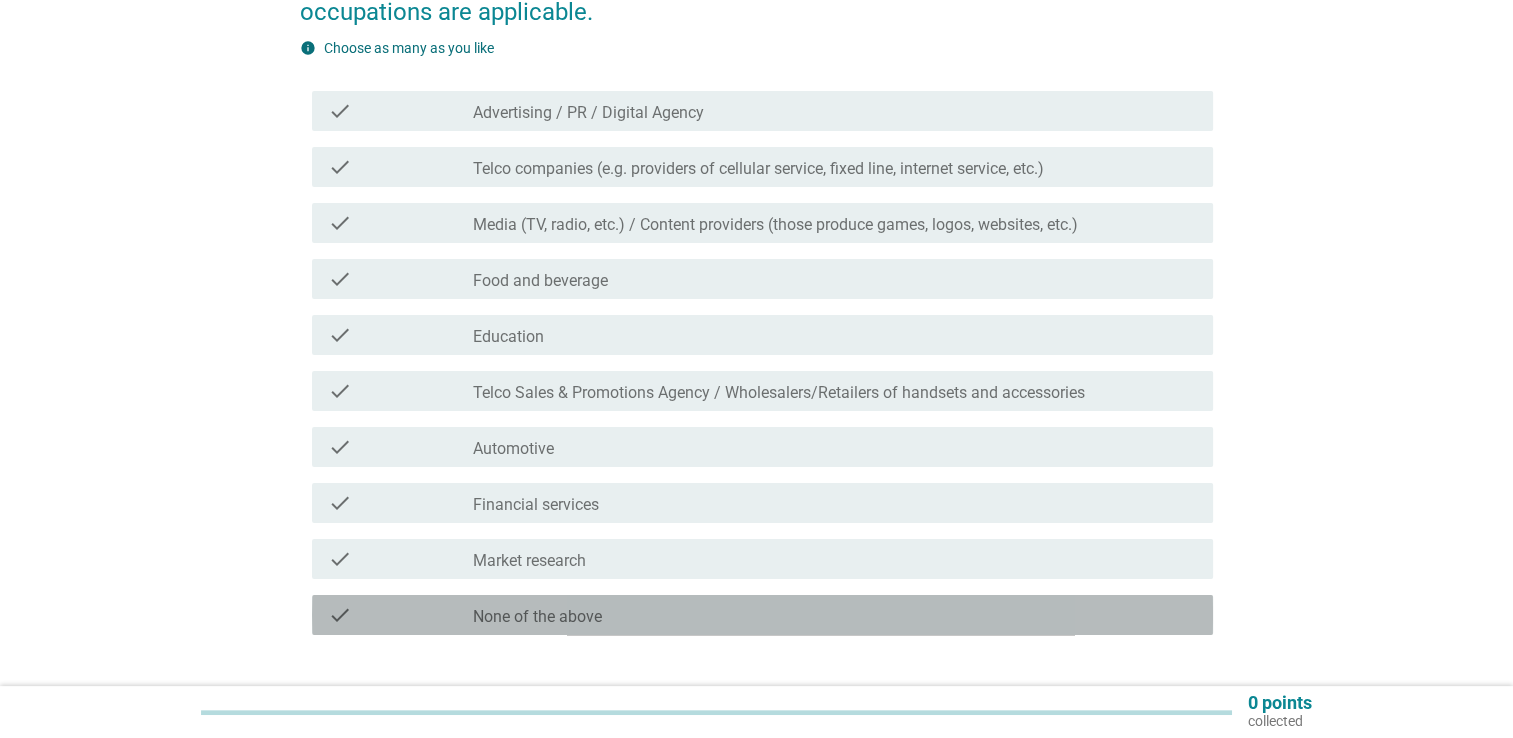 click on "check_box_outline_blank None of the above" at bounding box center [835, 615] 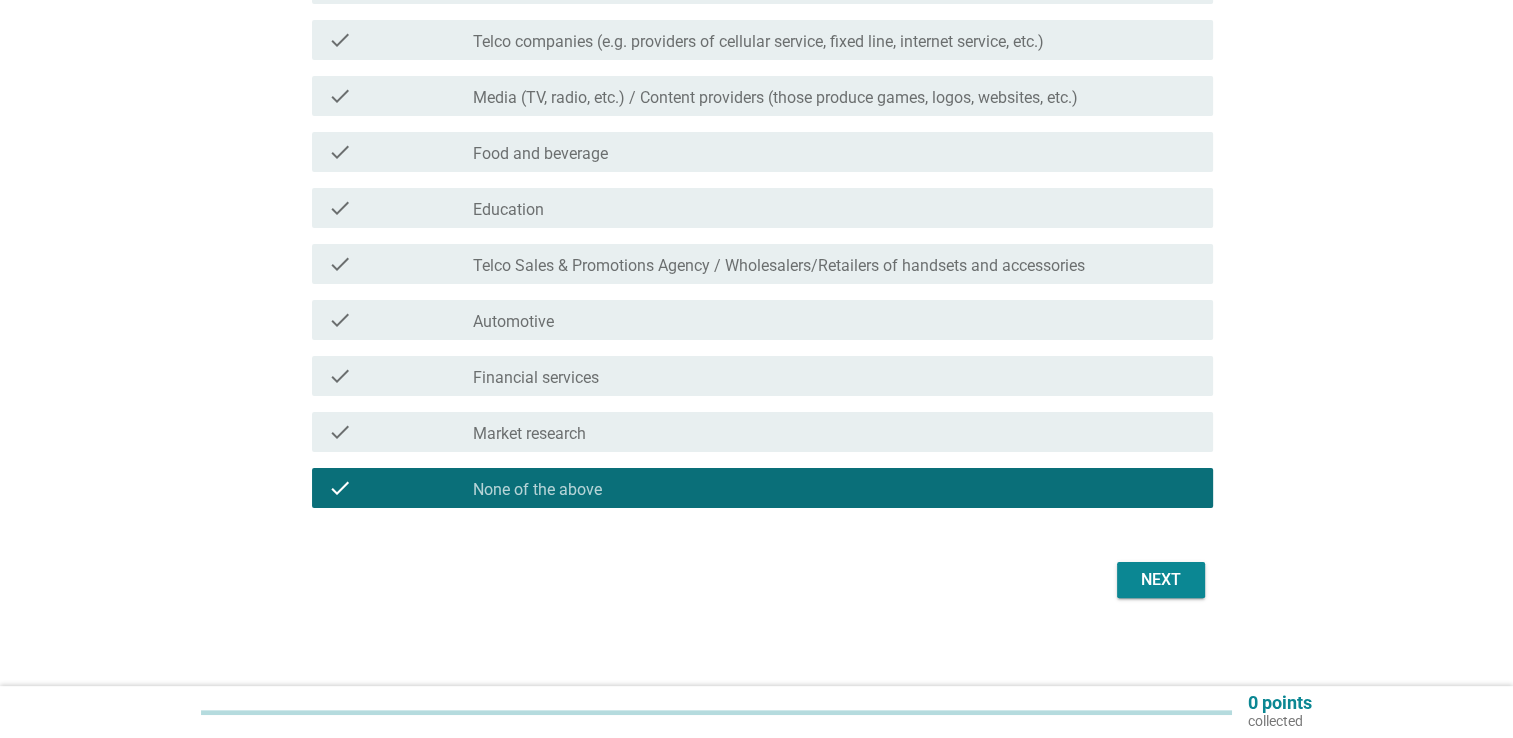 scroll, scrollTop: 390, scrollLeft: 0, axis: vertical 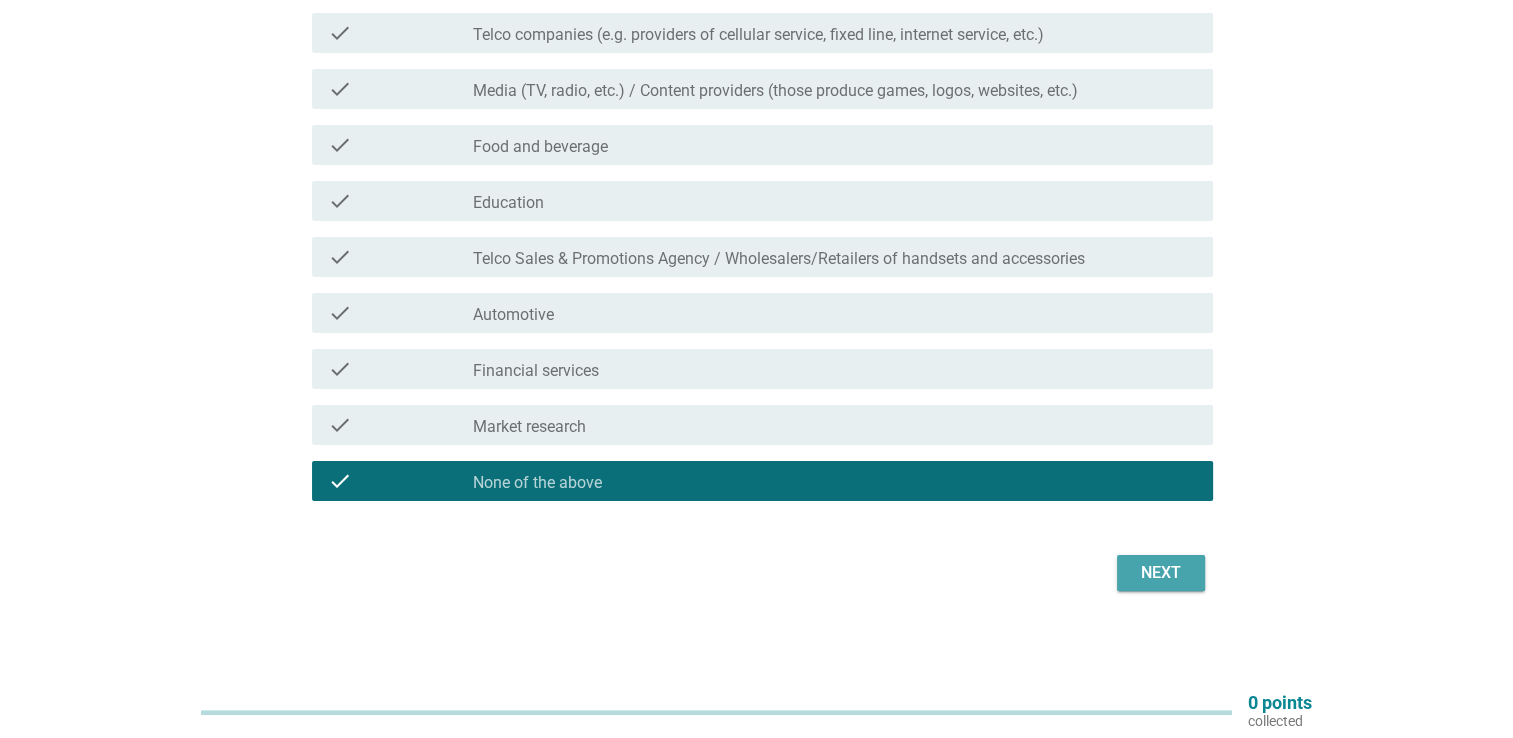 click on "Next" at bounding box center [1161, 573] 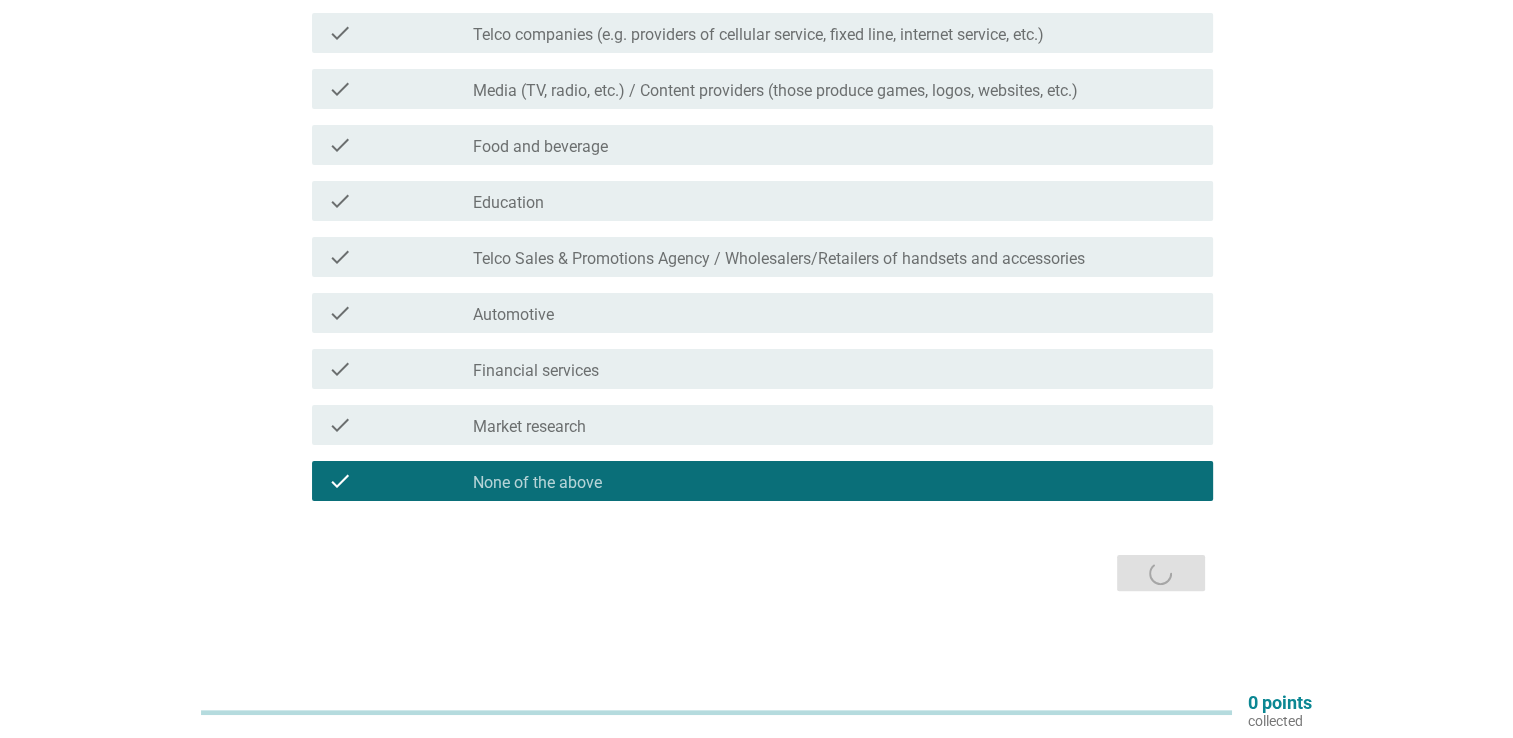 scroll, scrollTop: 0, scrollLeft: 0, axis: both 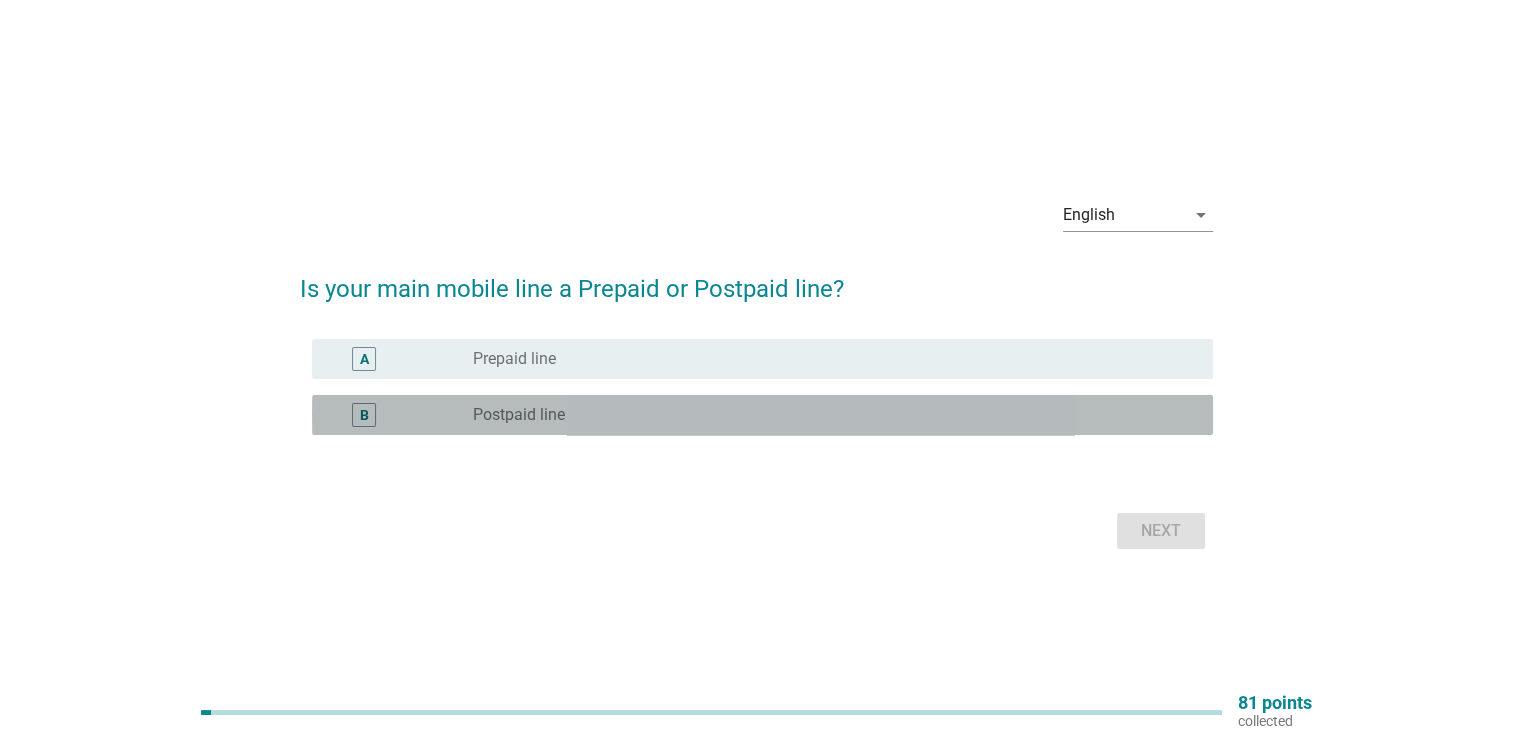 click on "radio_button_unchecked Postpaid line" at bounding box center [835, 415] 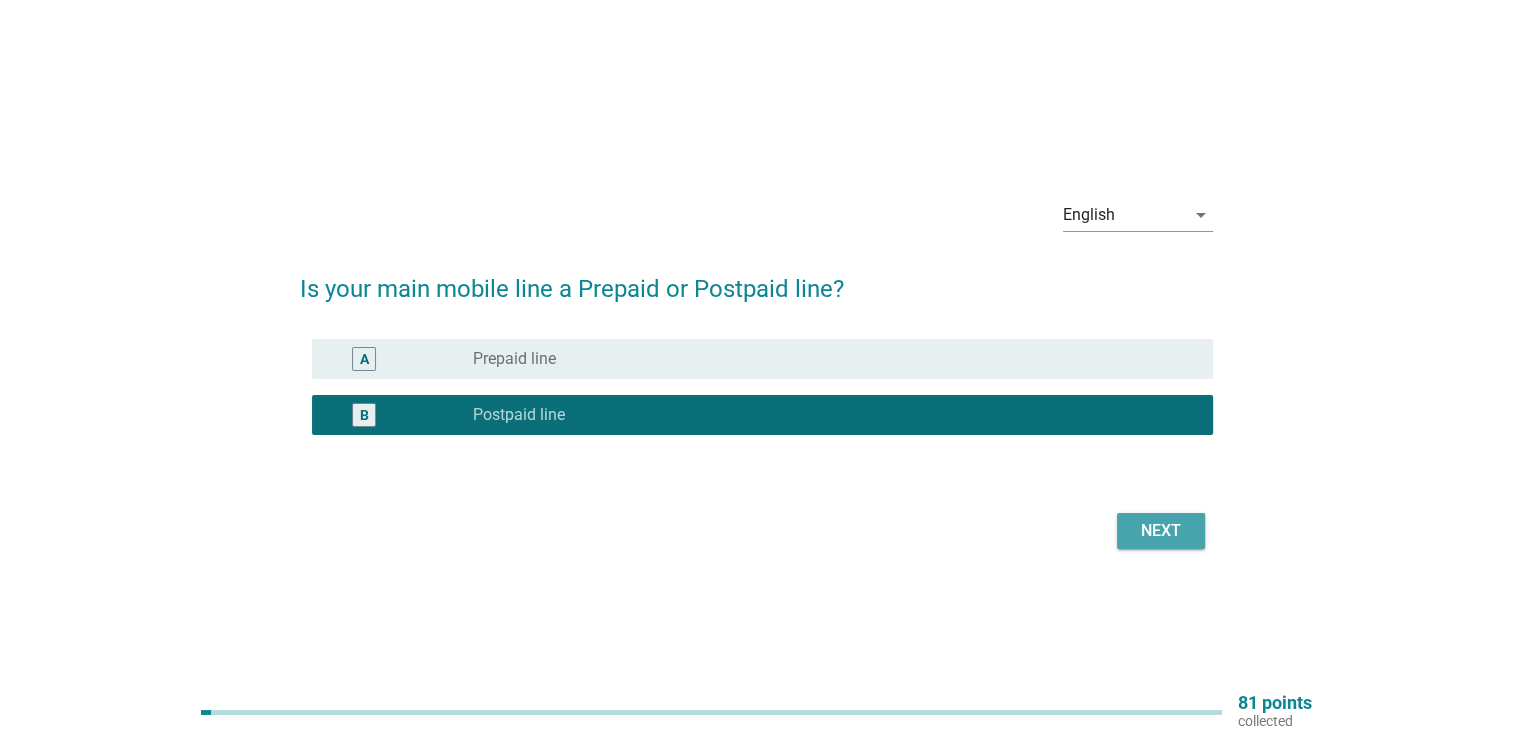 click on "Next" at bounding box center [1161, 531] 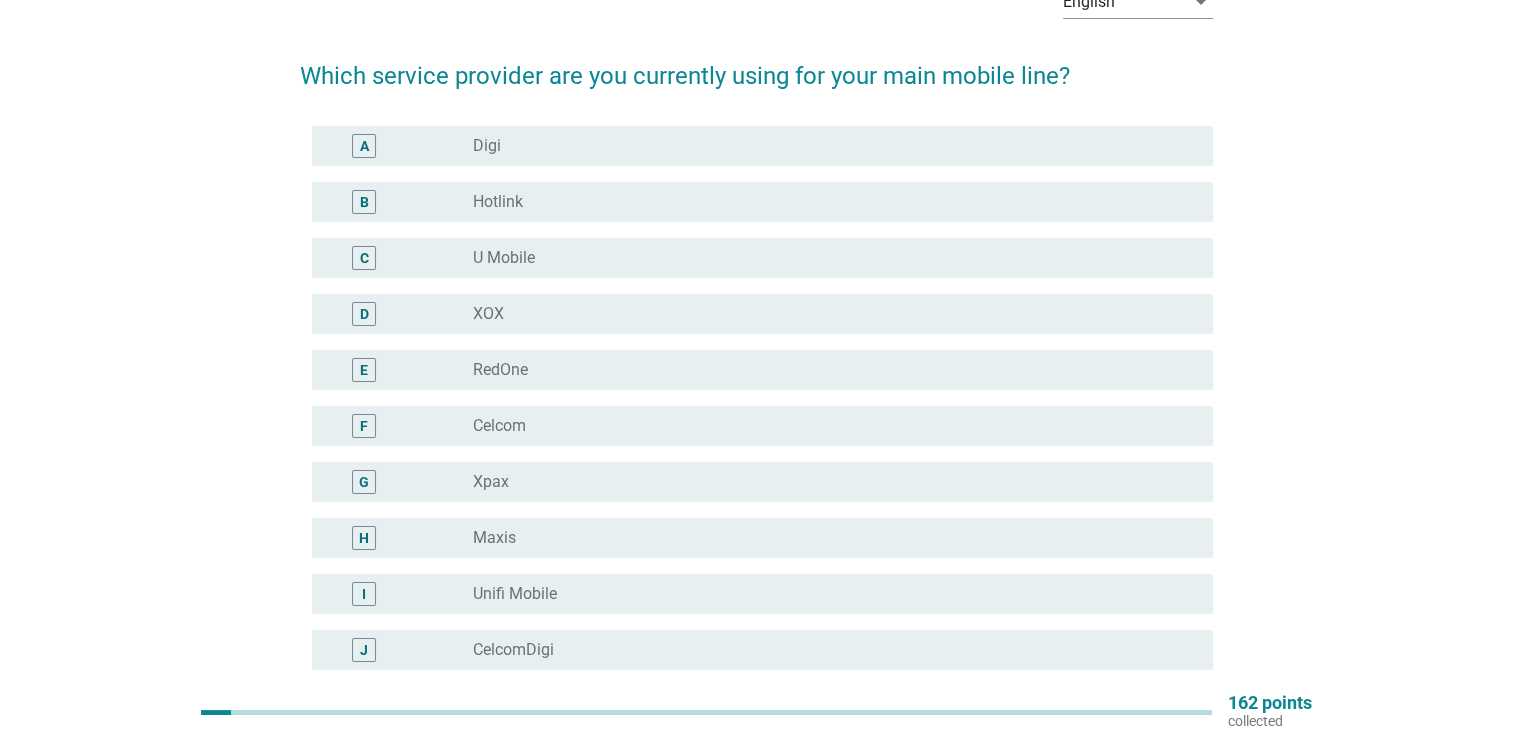 scroll, scrollTop: 124, scrollLeft: 0, axis: vertical 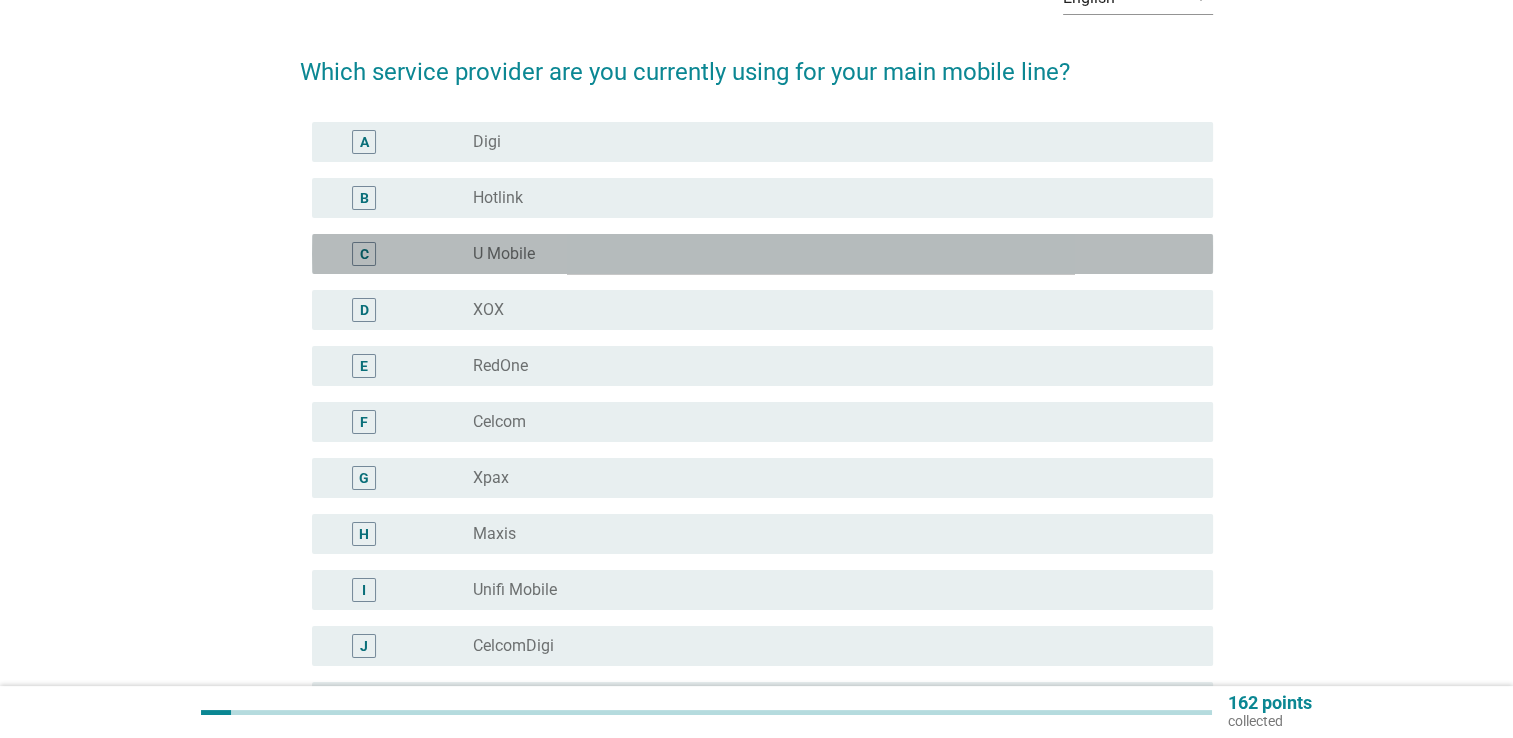 click on "radio_button_unchecked U Mobile" at bounding box center [827, 254] 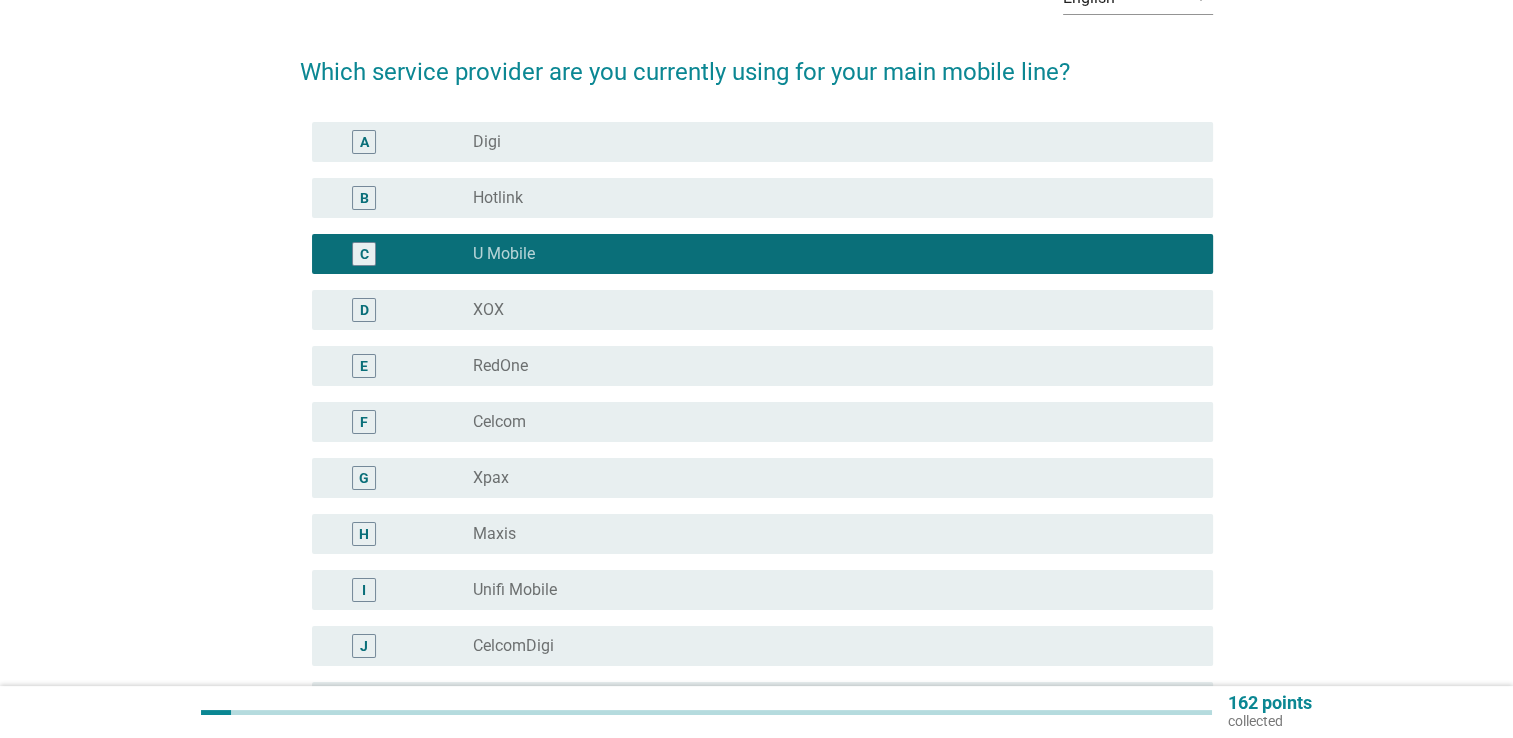 scroll, scrollTop: 481, scrollLeft: 0, axis: vertical 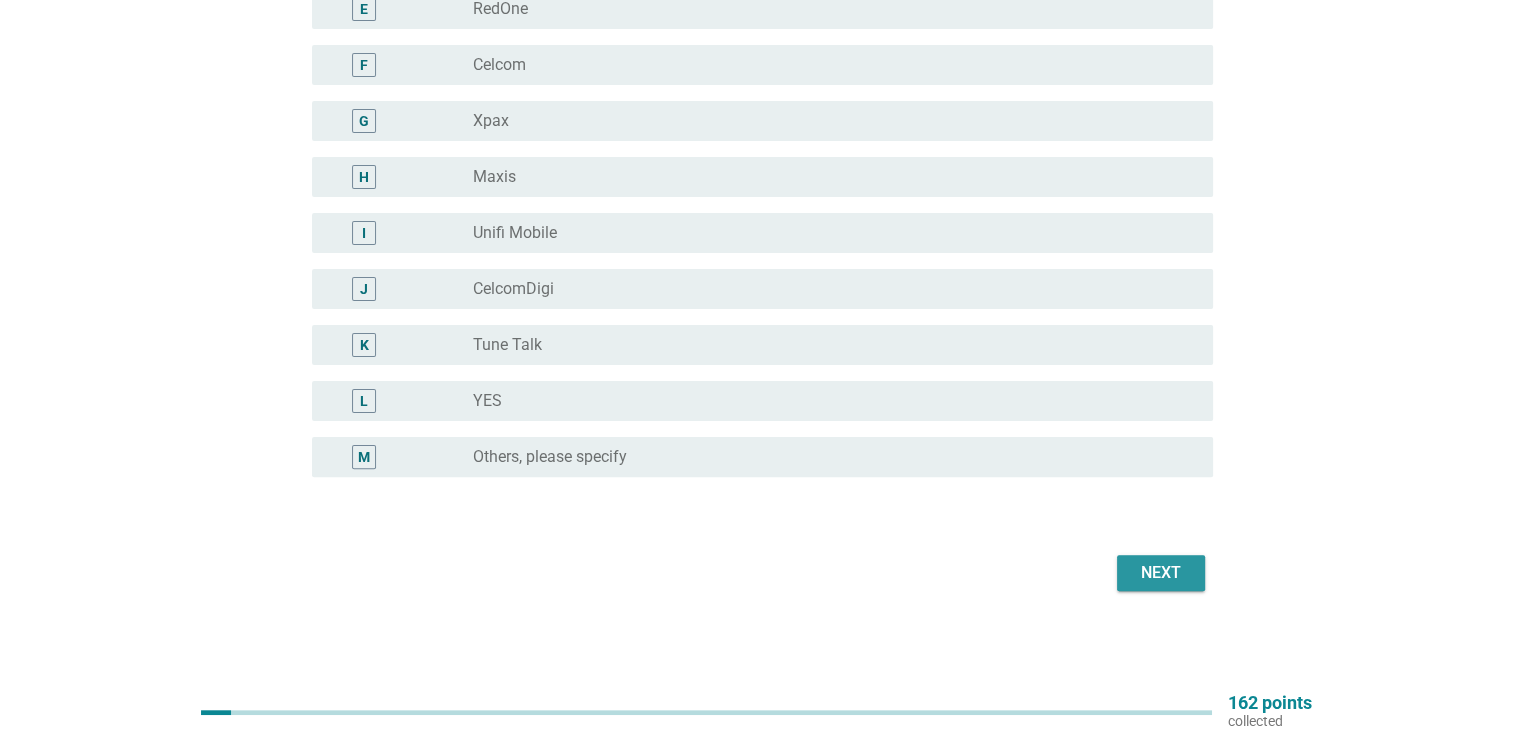 click on "Next" at bounding box center [1161, 573] 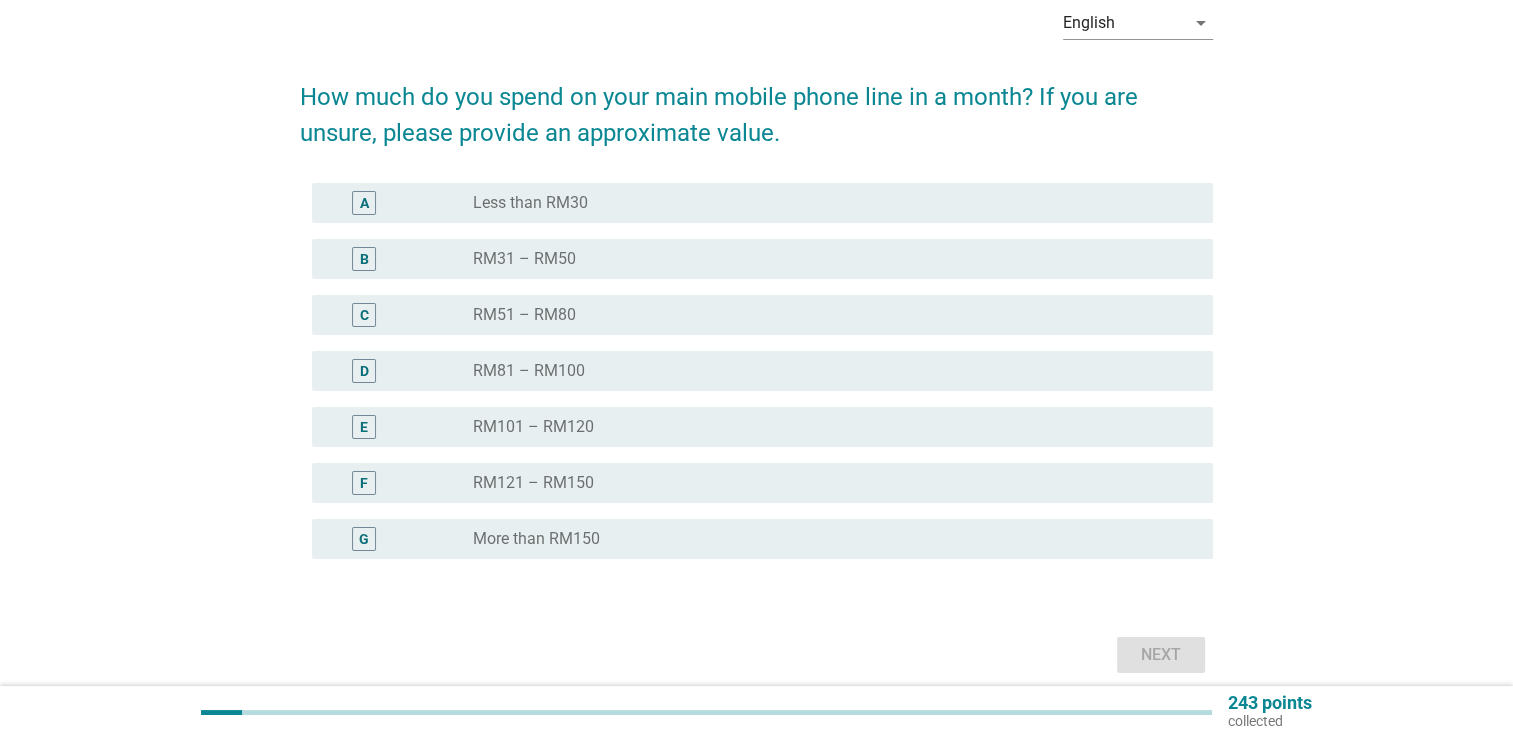 scroll, scrollTop: 100, scrollLeft: 0, axis: vertical 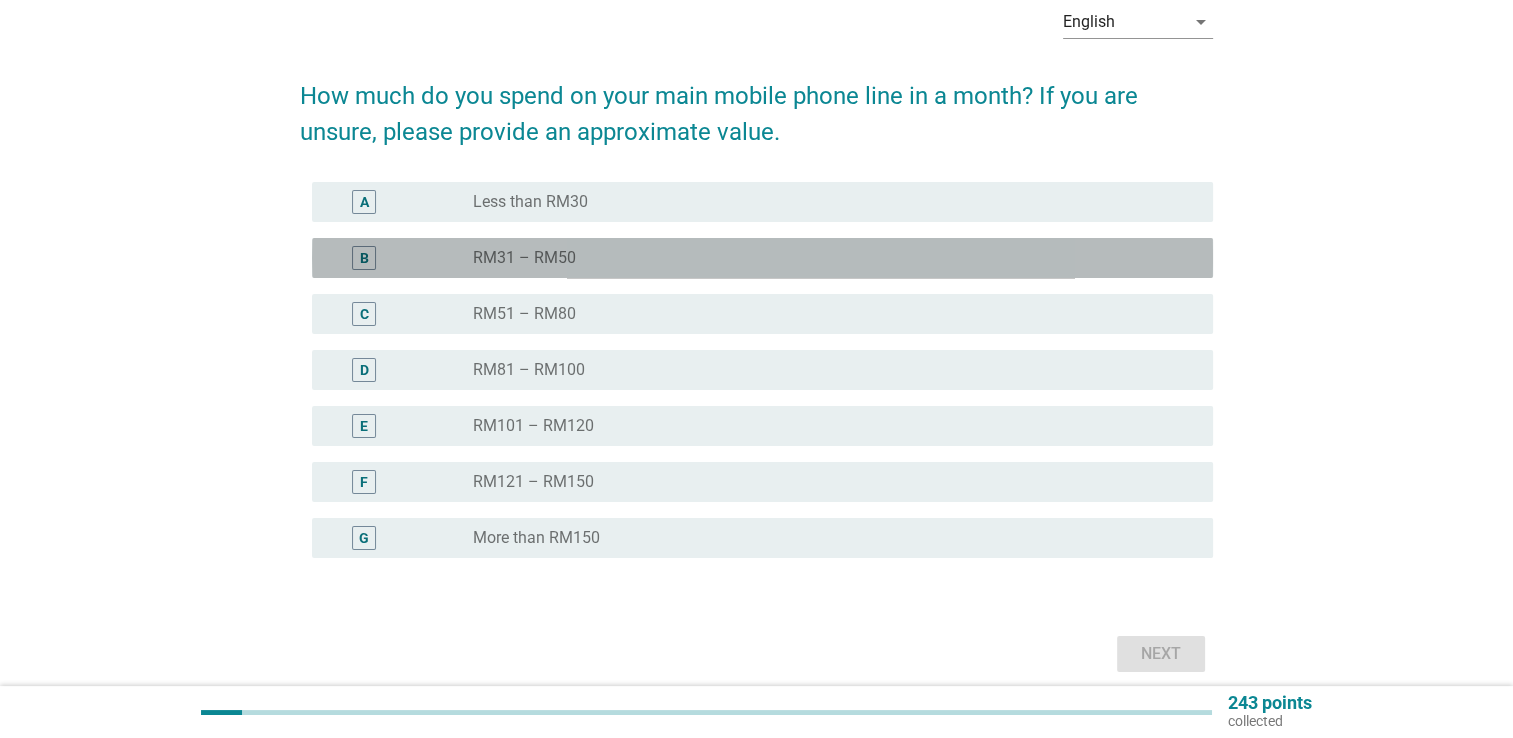 click on "radio_button_unchecked RM31 – RM50" at bounding box center [827, 258] 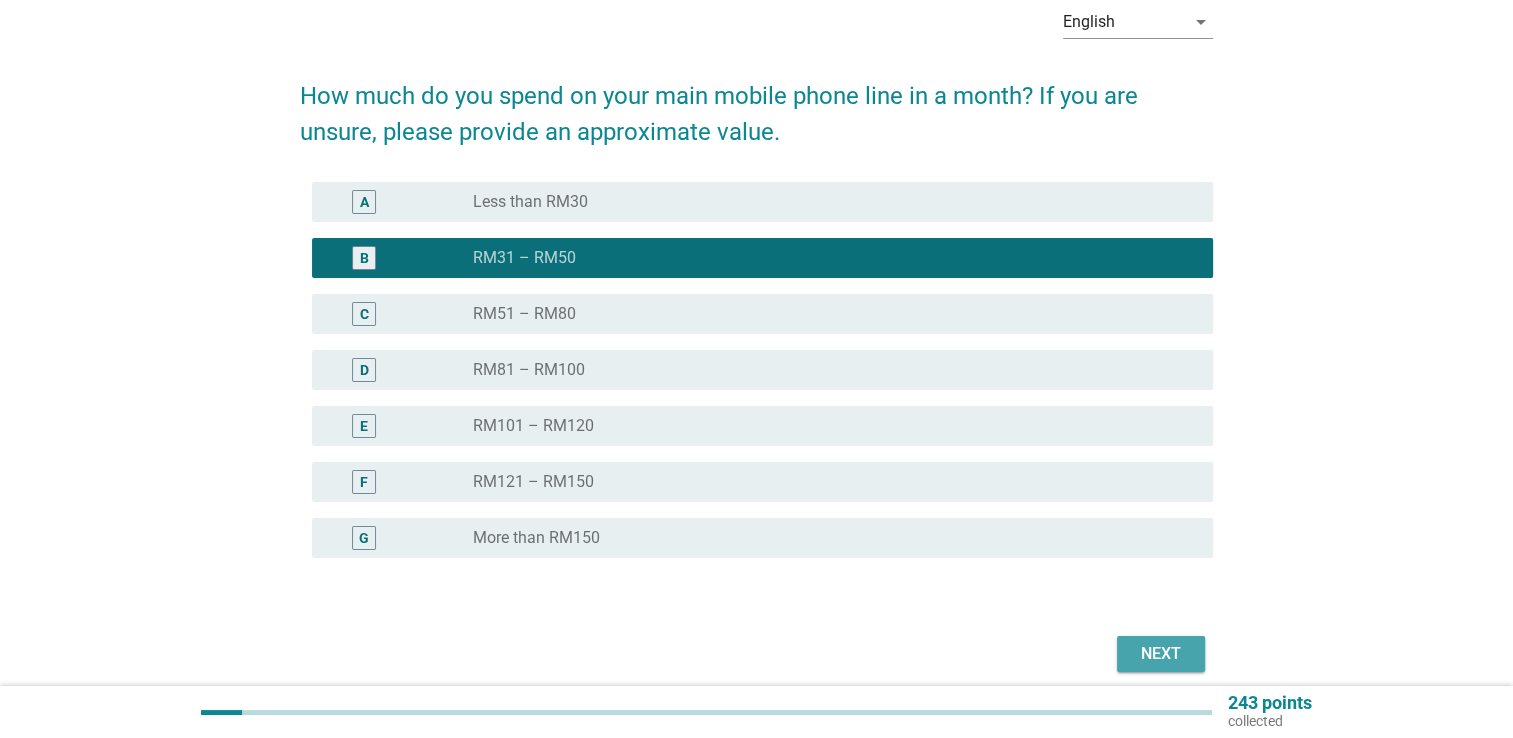 click on "Next" at bounding box center [1161, 654] 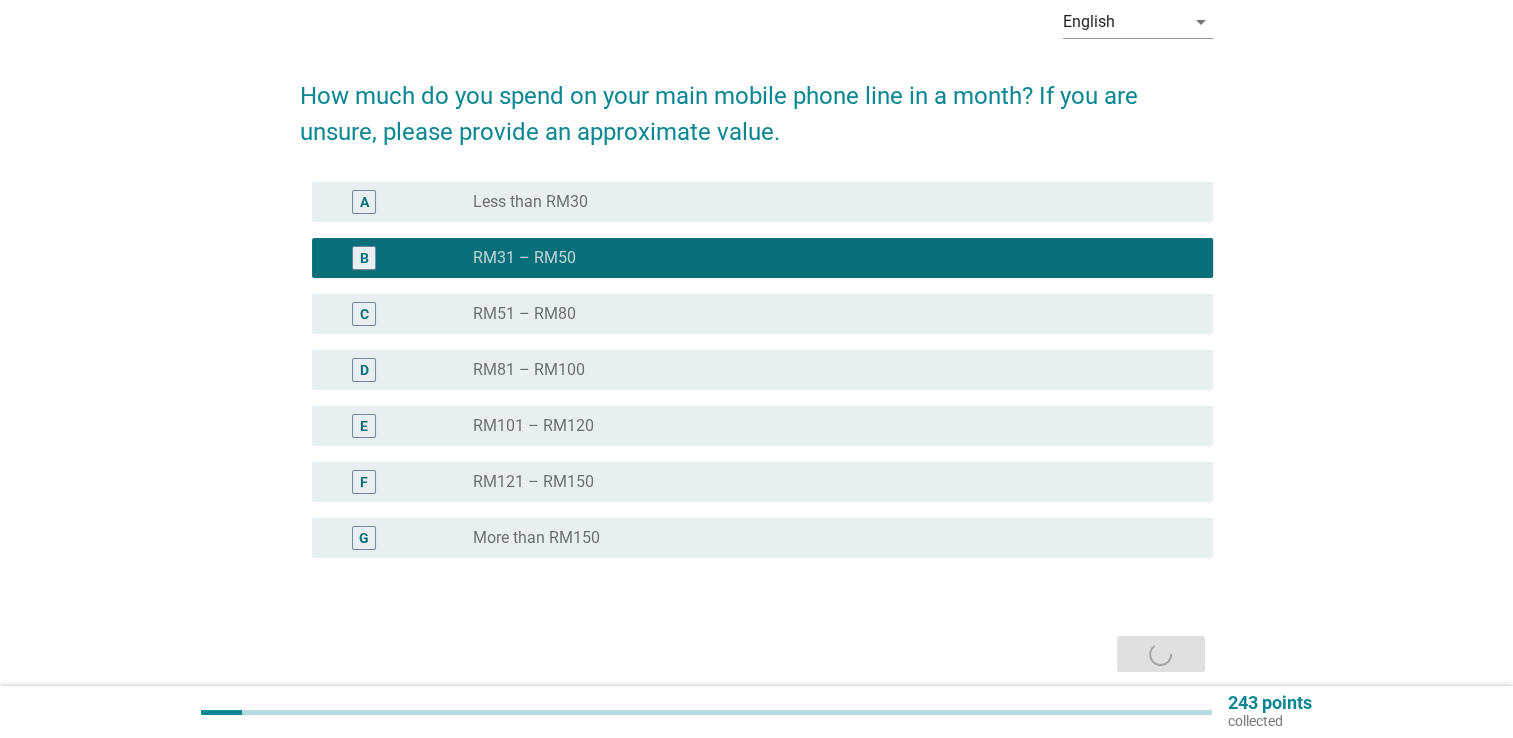 scroll, scrollTop: 0, scrollLeft: 0, axis: both 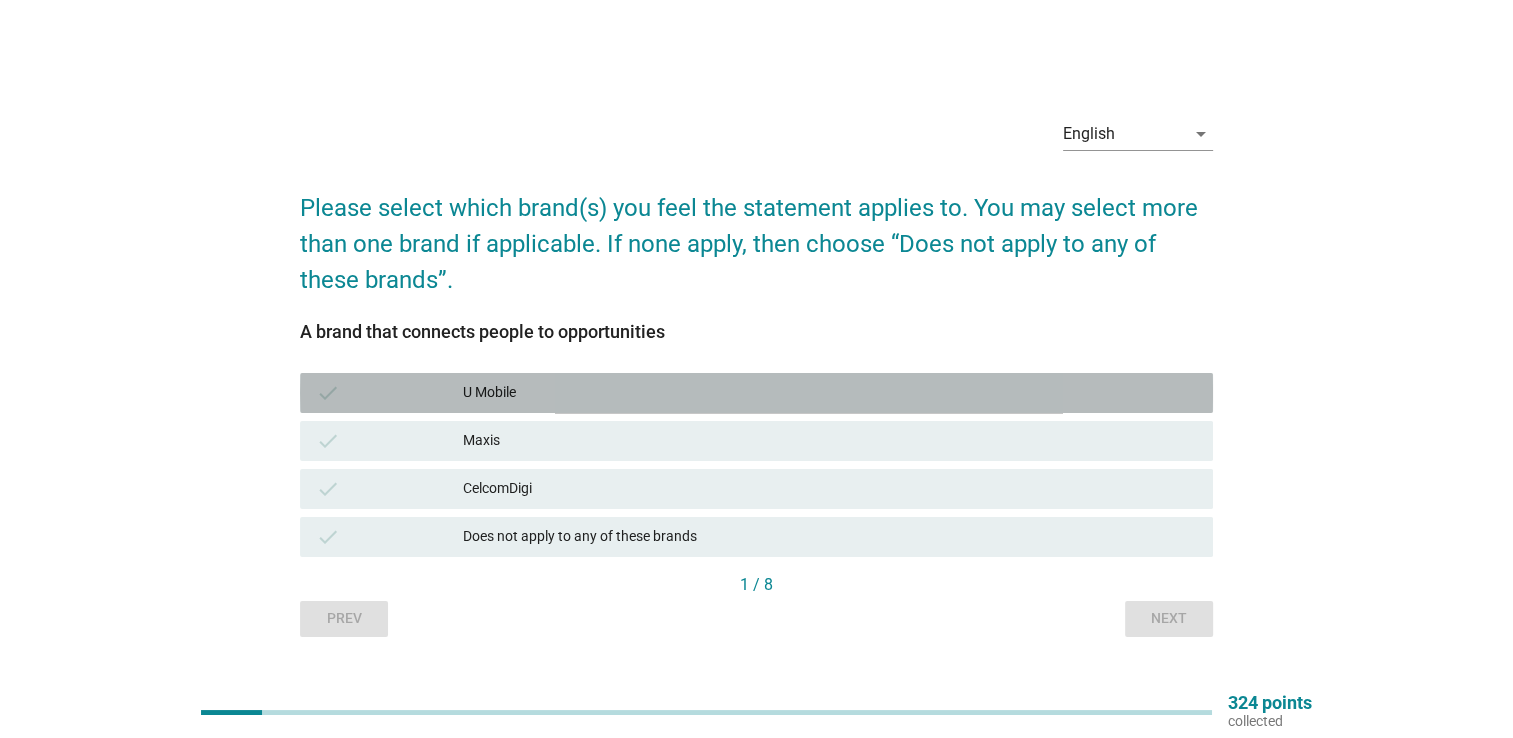 click on "U Mobile" at bounding box center [830, 393] 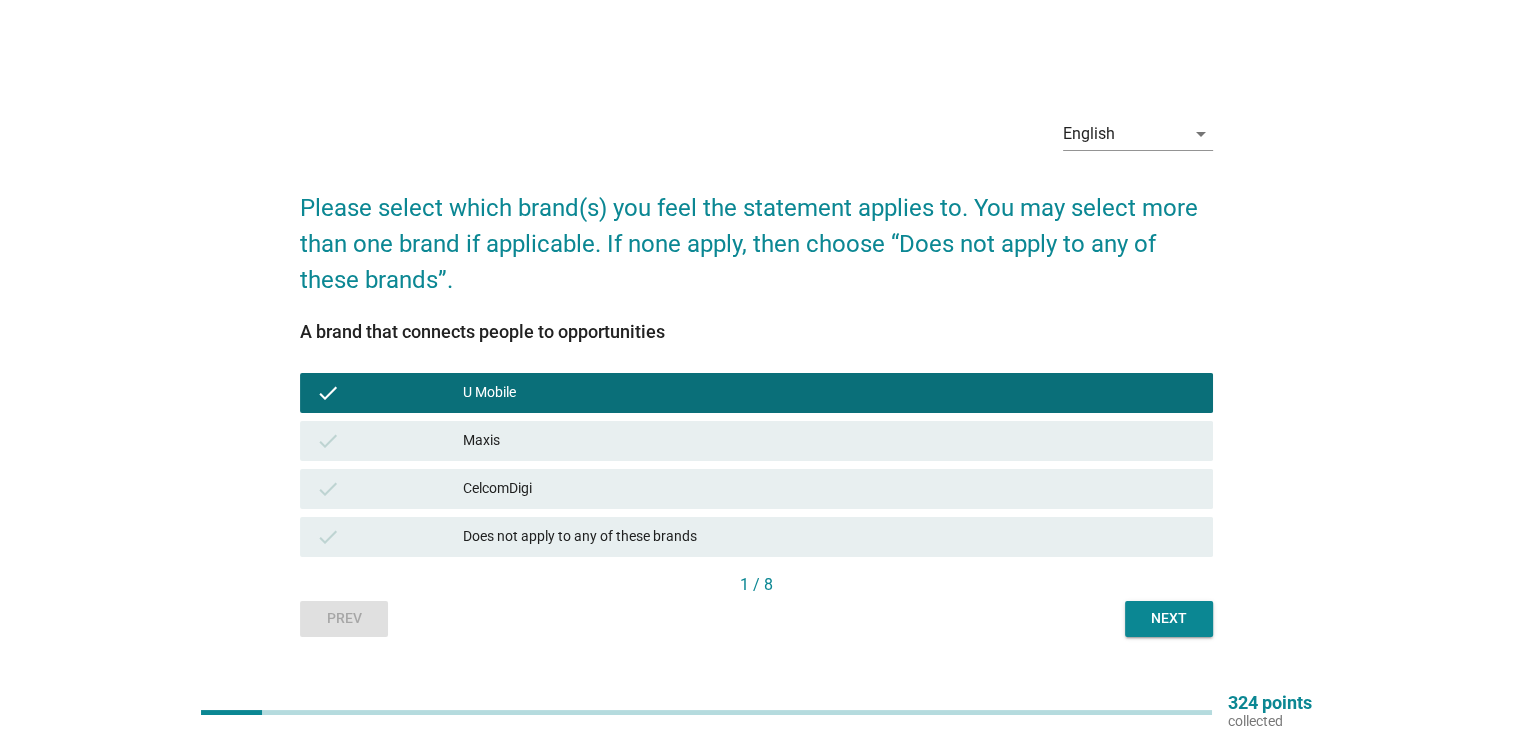 click on "Next" at bounding box center (1169, 618) 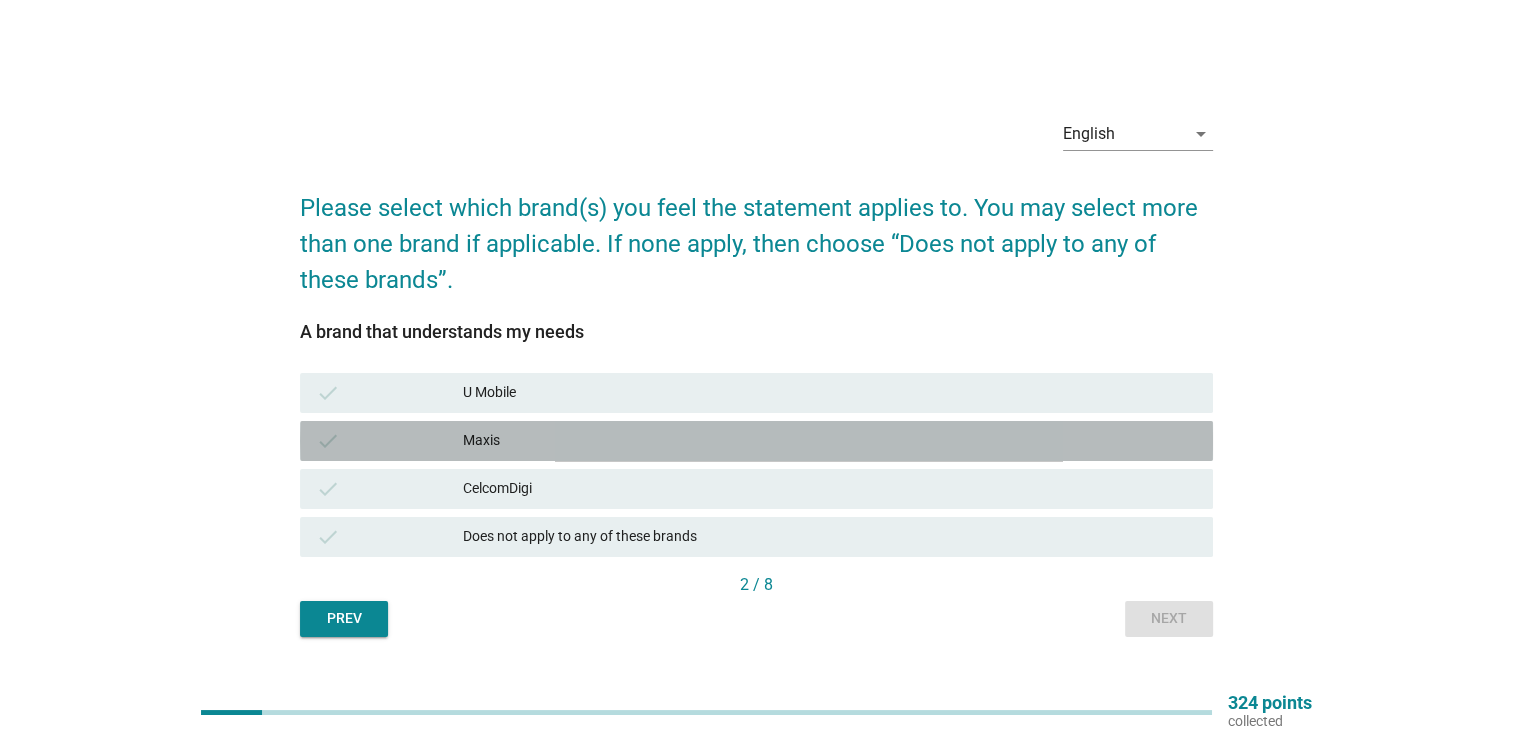 click on "Maxis" at bounding box center (830, 441) 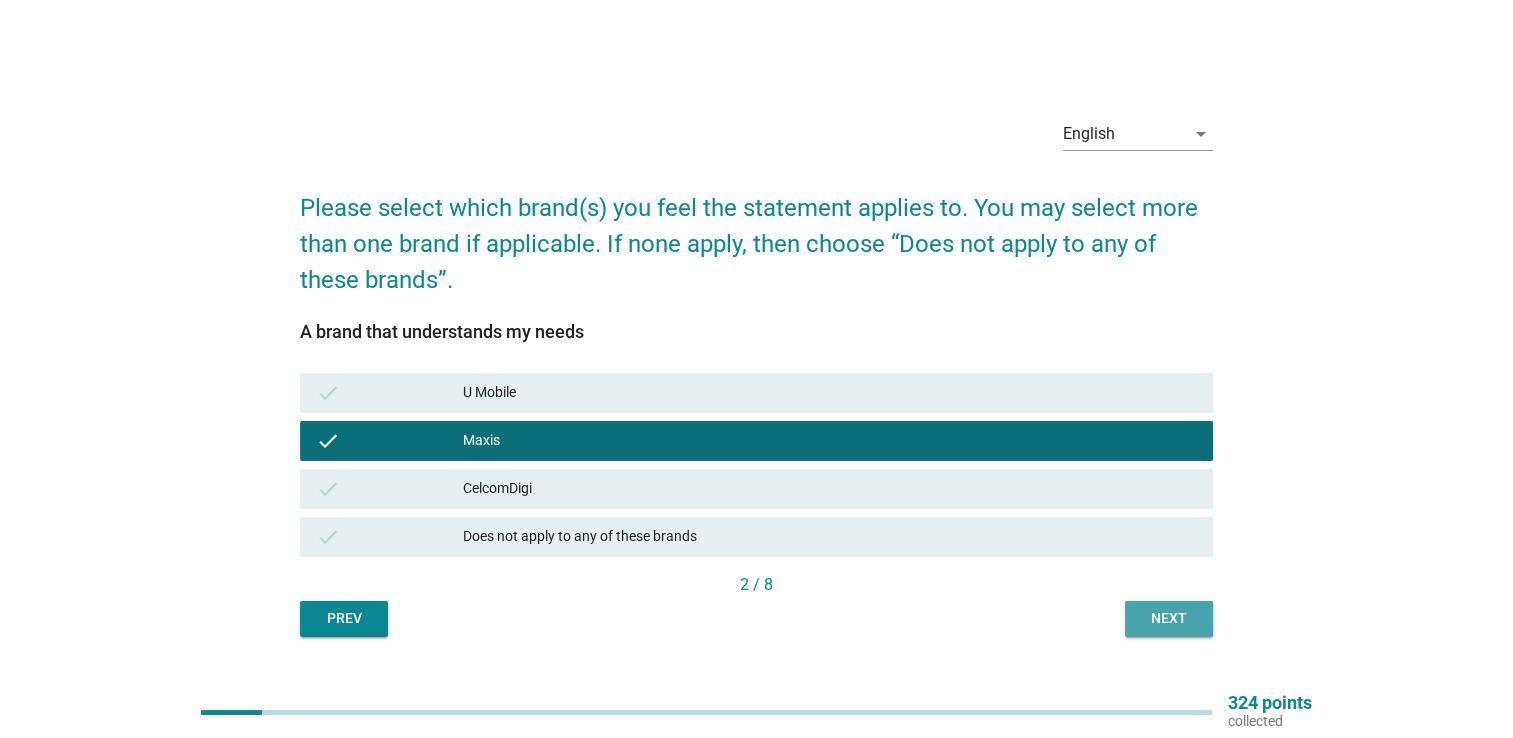 click on "Next" at bounding box center (1169, 618) 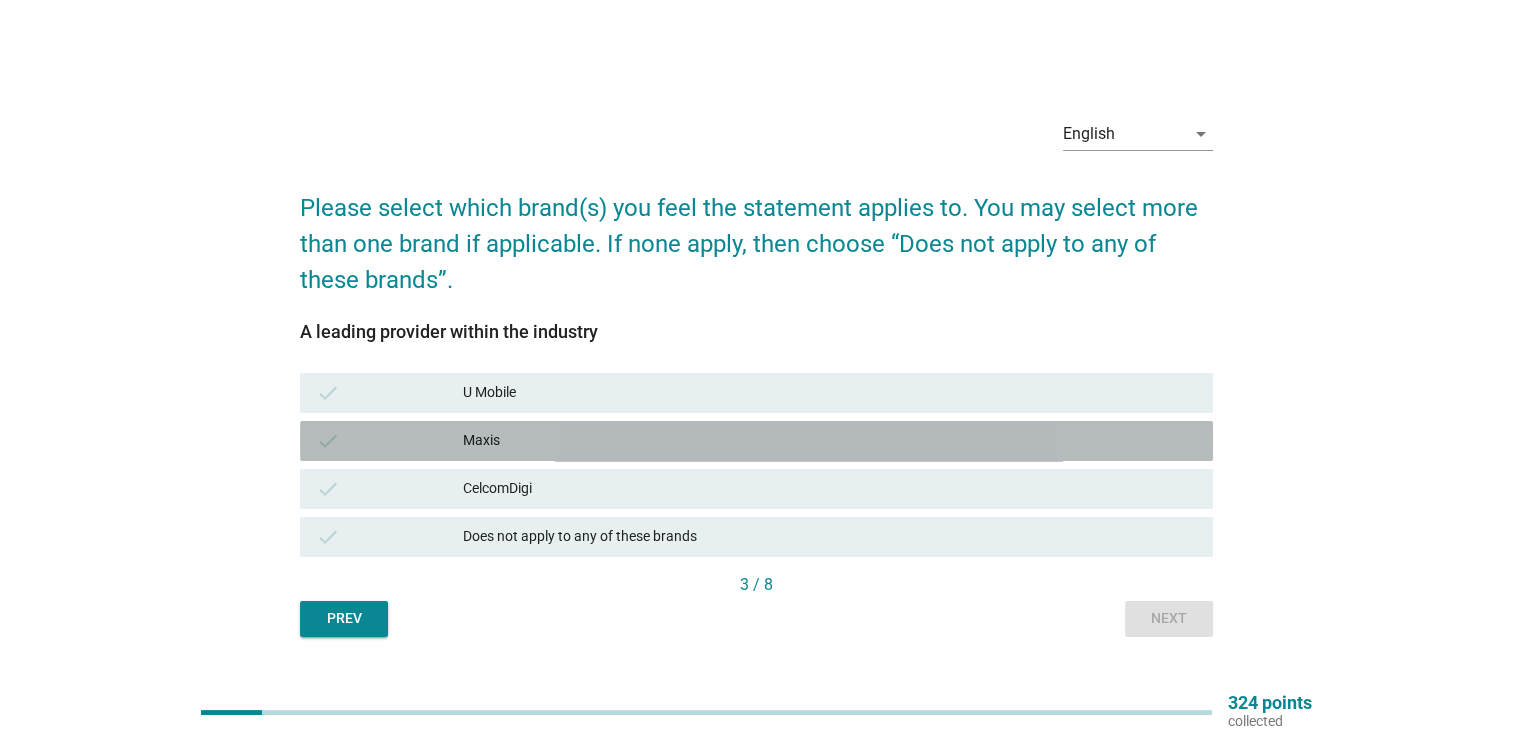 click on "check   Maxis" at bounding box center [756, 441] 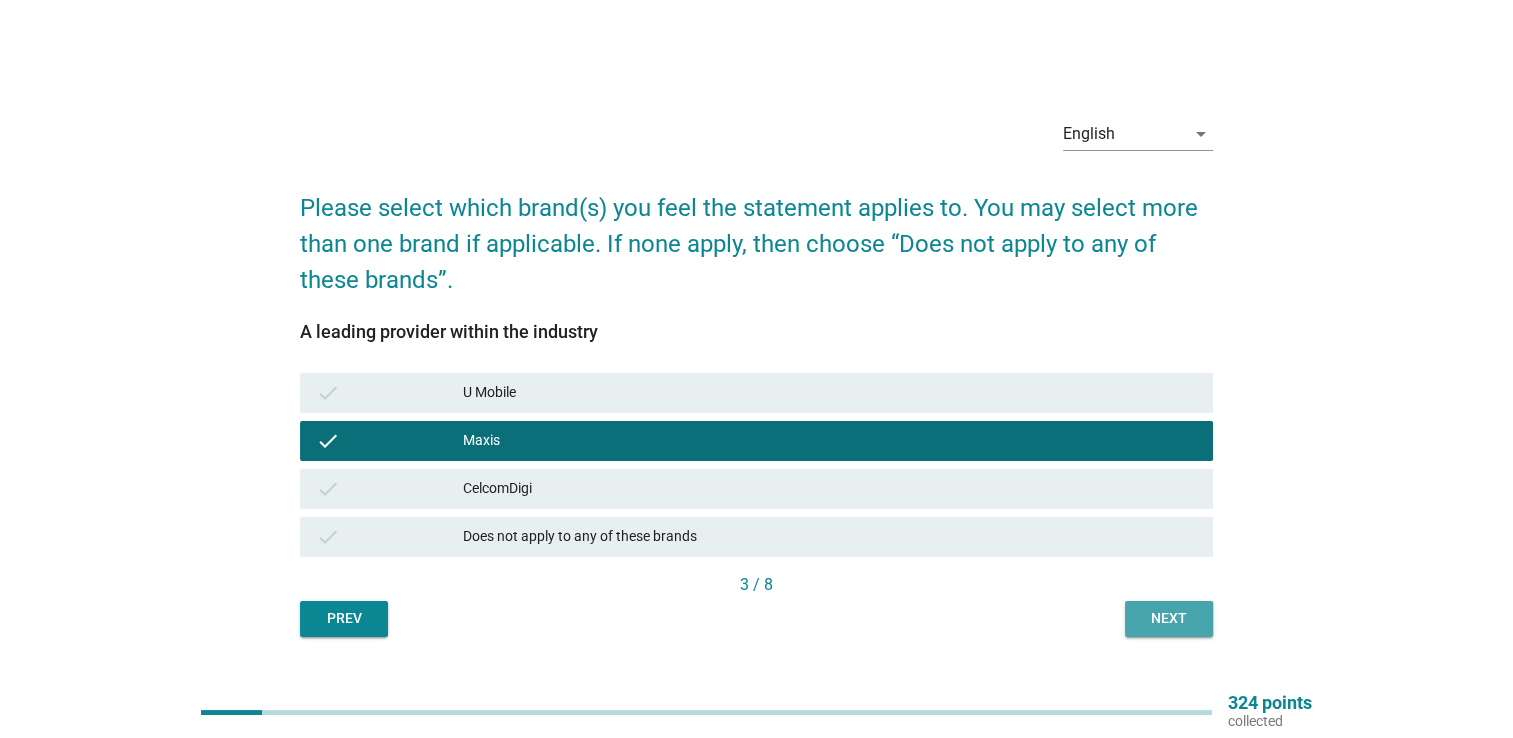 click on "Next" at bounding box center (1169, 618) 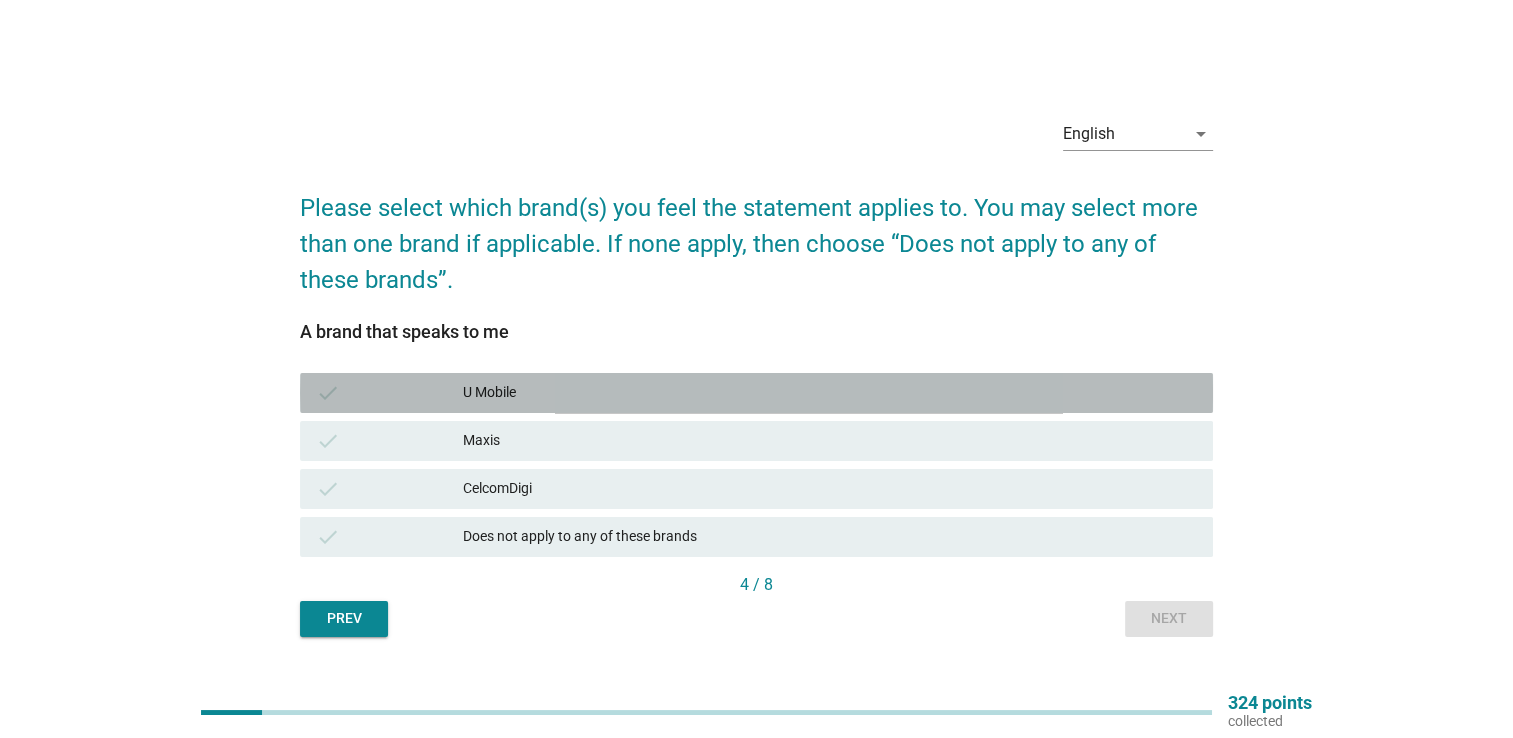 click on "check   U Mobile" at bounding box center (756, 393) 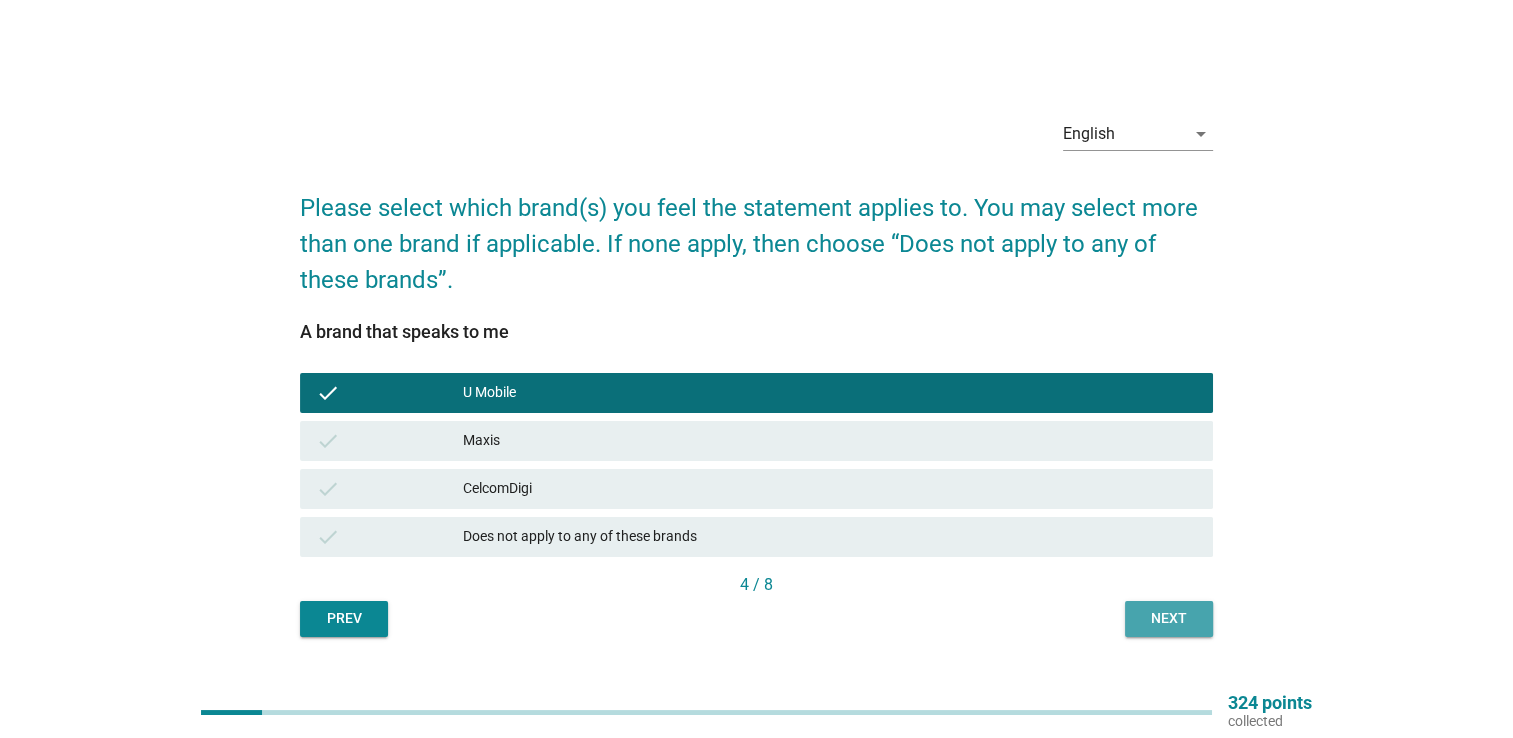 click on "Next" at bounding box center (1169, 618) 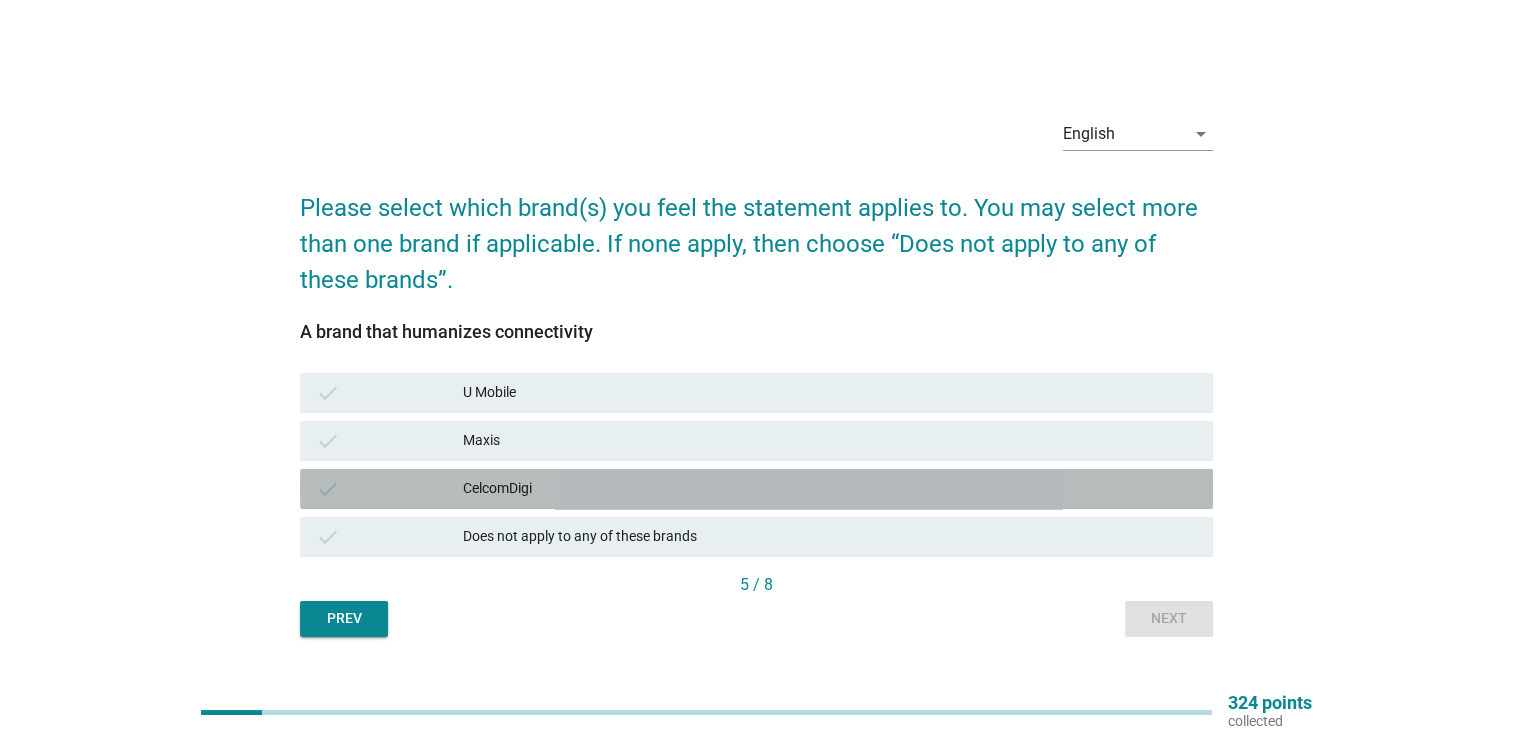 click on "CelcomDigi" at bounding box center [830, 489] 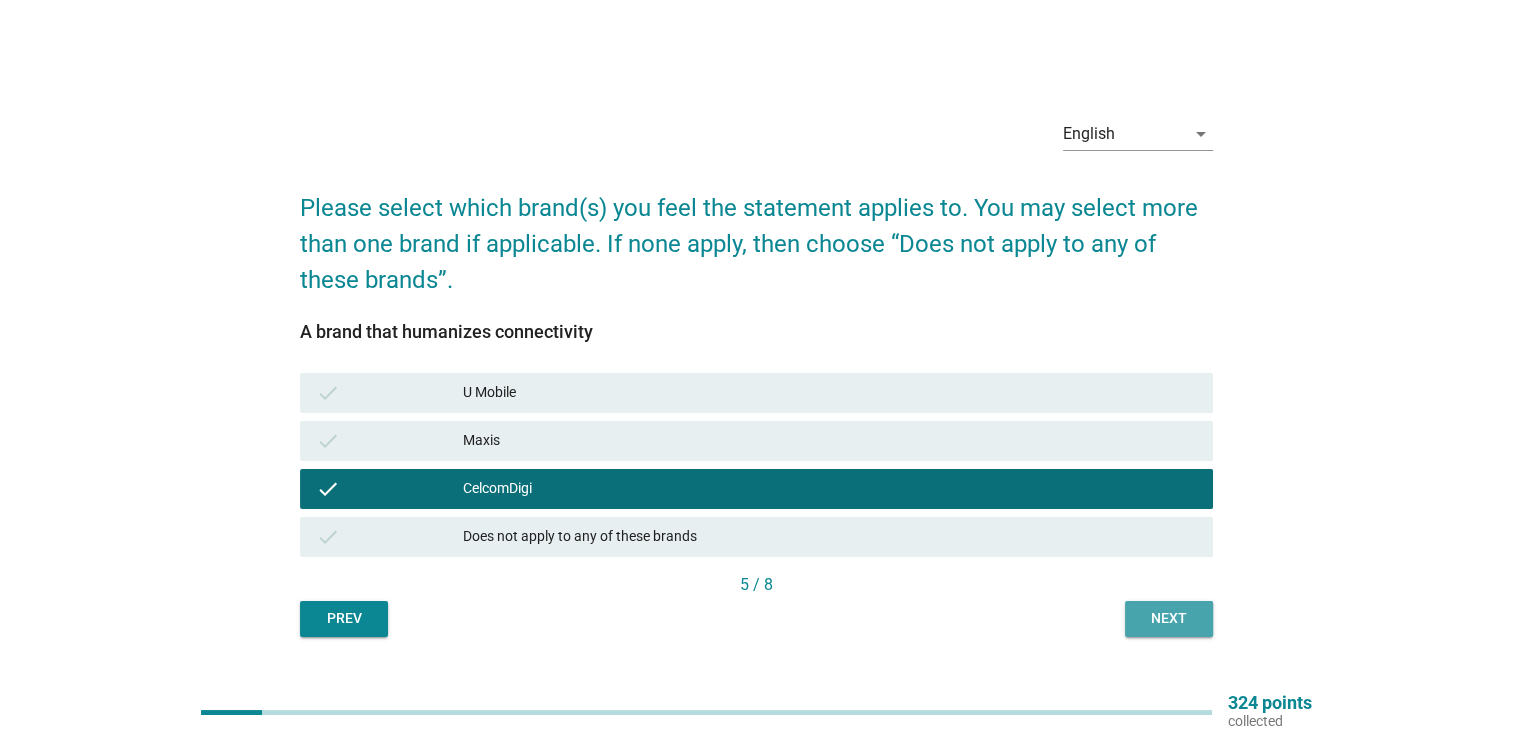 click on "Next" at bounding box center (1169, 618) 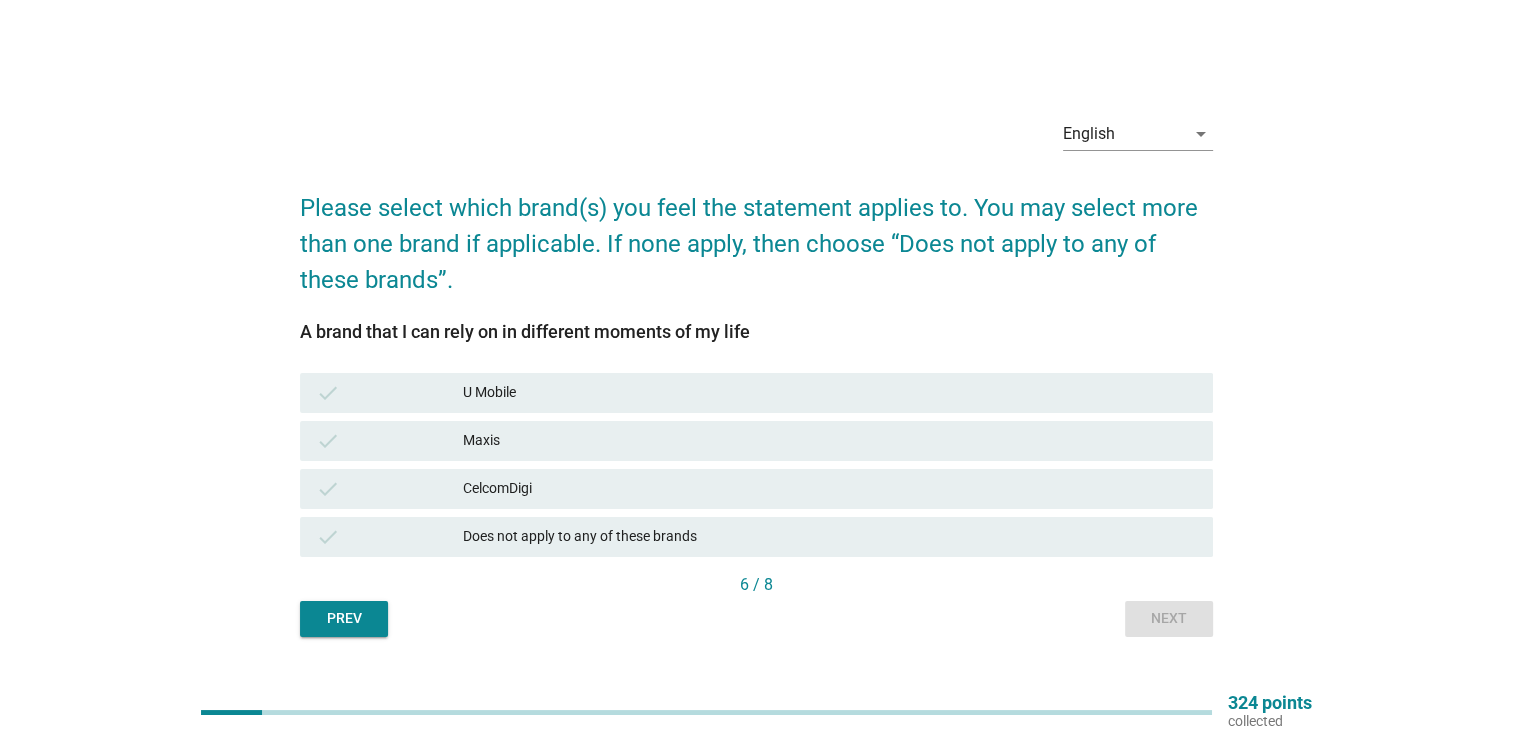 click on "Maxis" at bounding box center [830, 441] 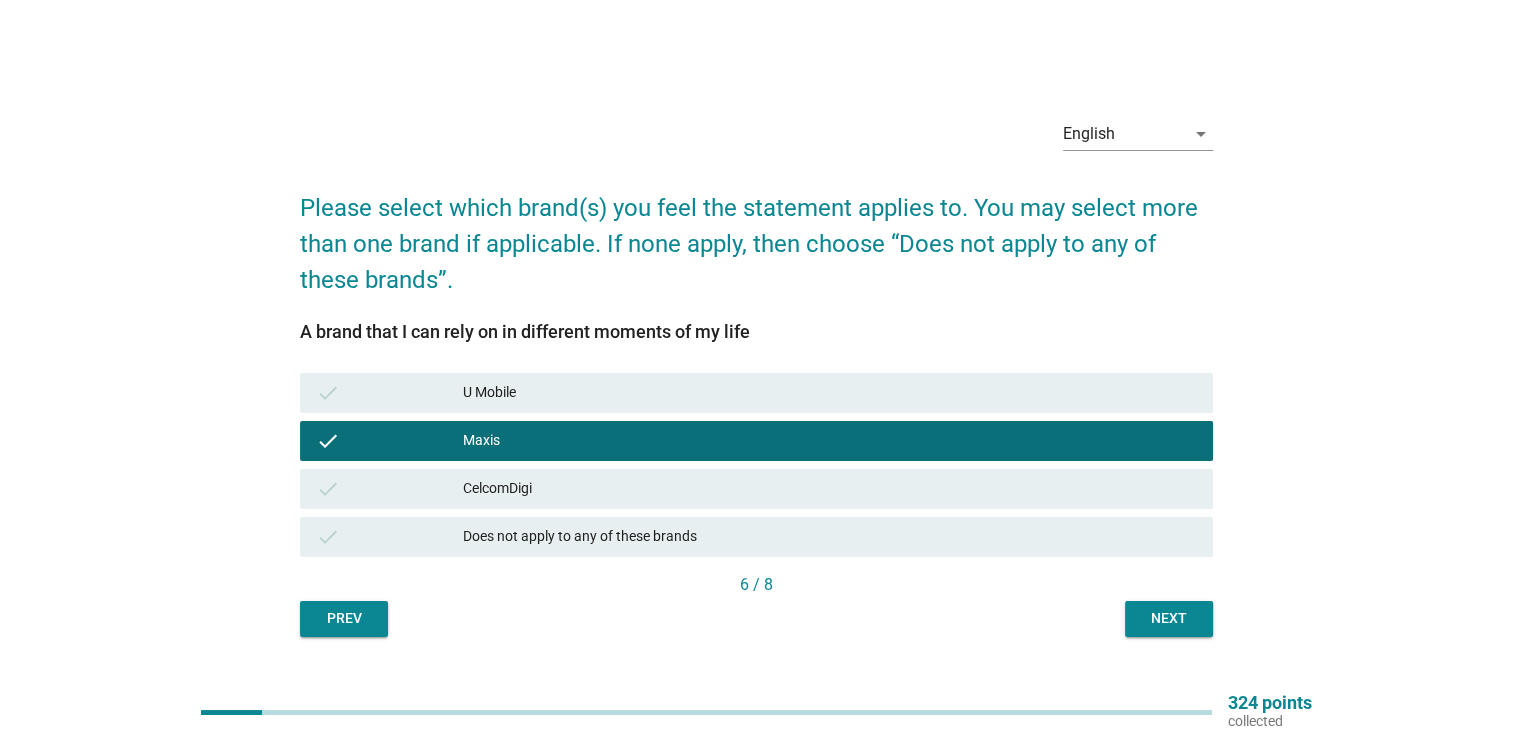 click on "Next" at bounding box center (1169, 618) 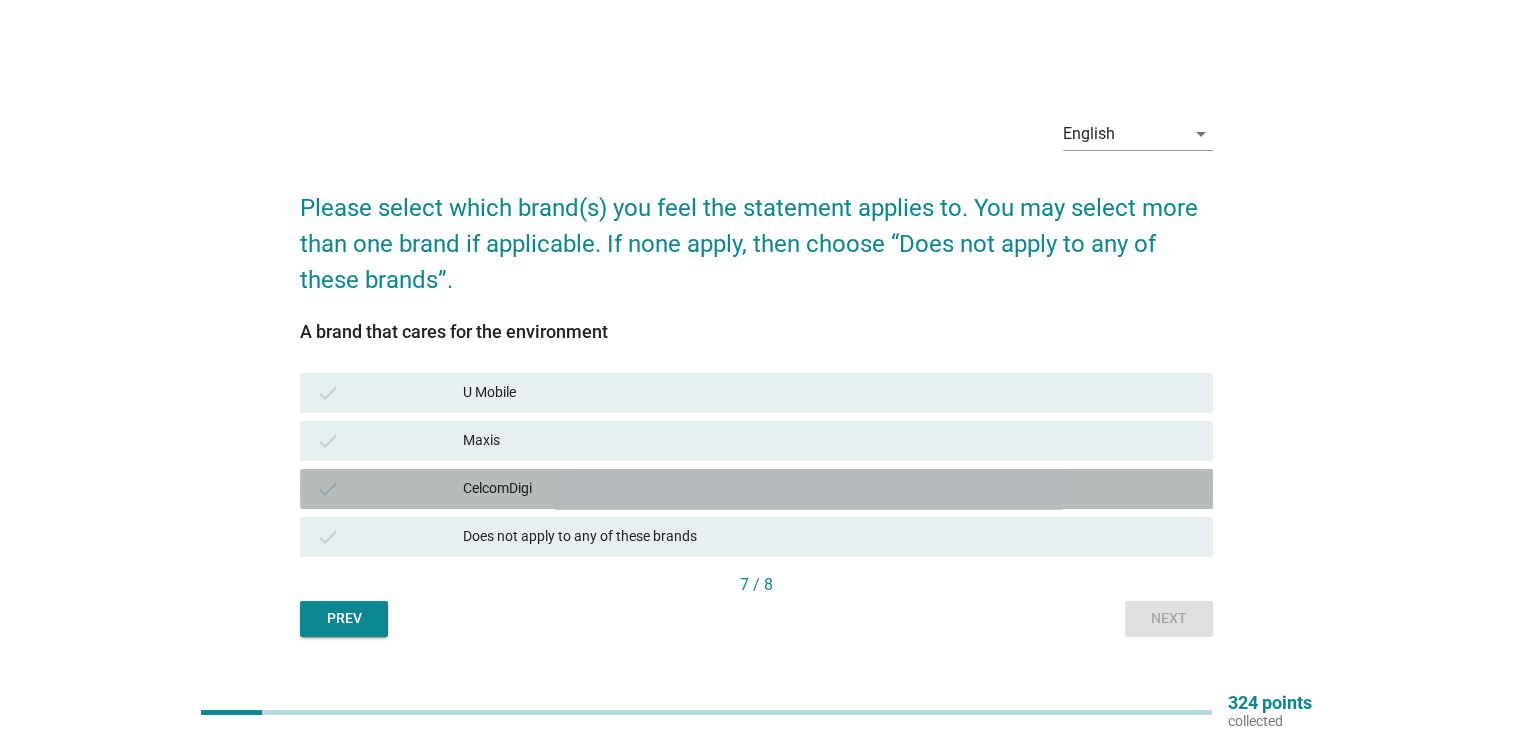 click on "CelcomDigi" at bounding box center [830, 489] 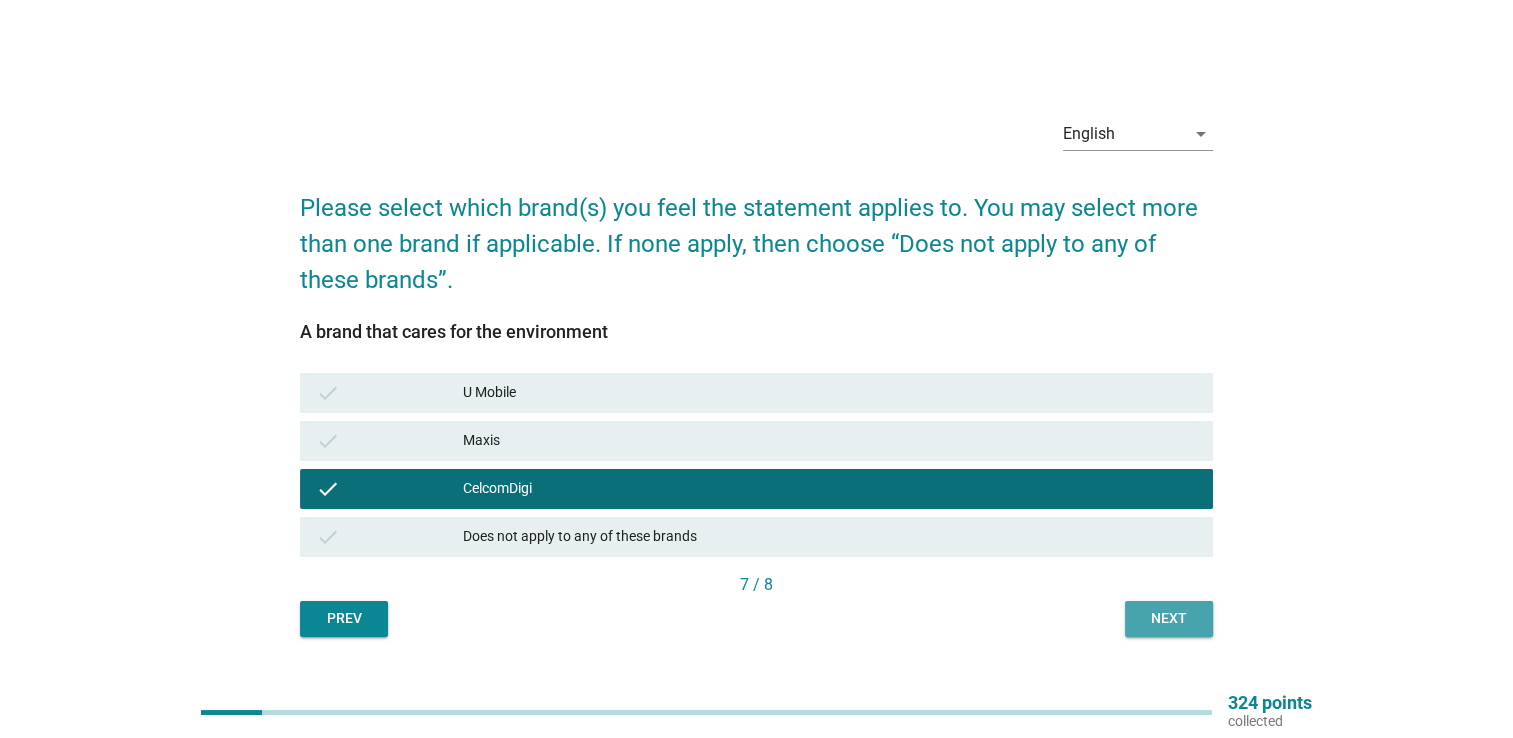 click on "Next" at bounding box center [1169, 618] 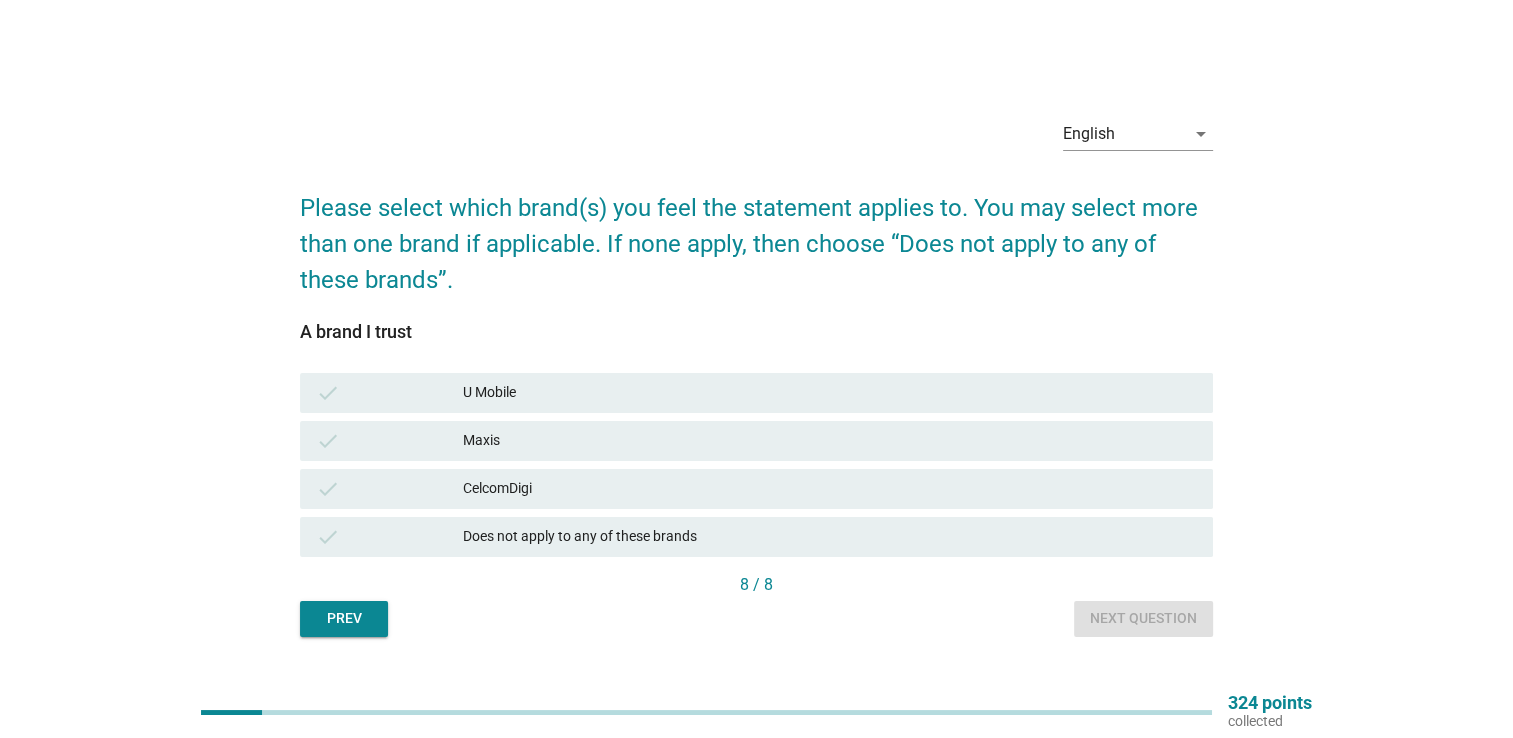 drag, startPoint x: 969, startPoint y: 454, endPoint x: 953, endPoint y: 453, distance: 16.03122 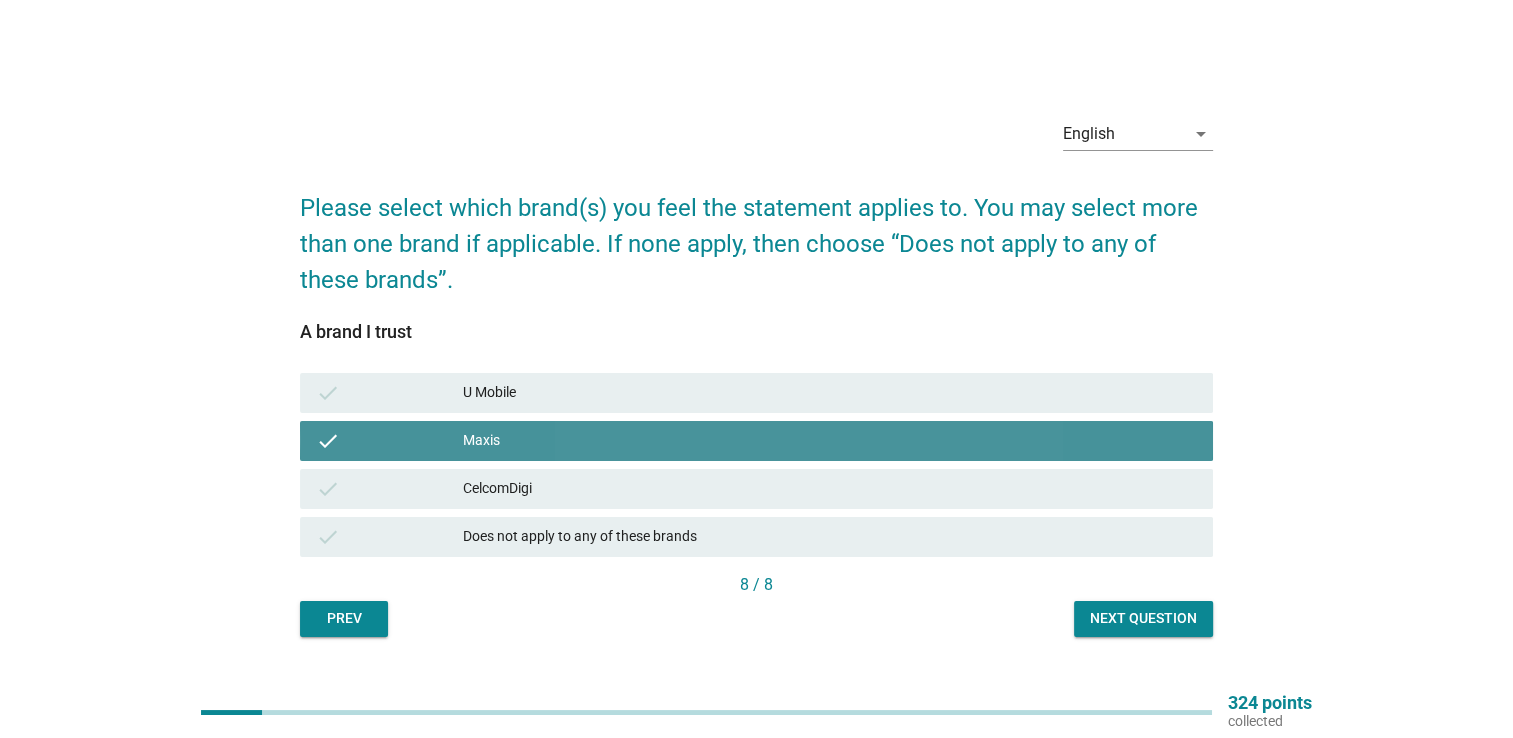 click on "check   Maxis" at bounding box center [756, 441] 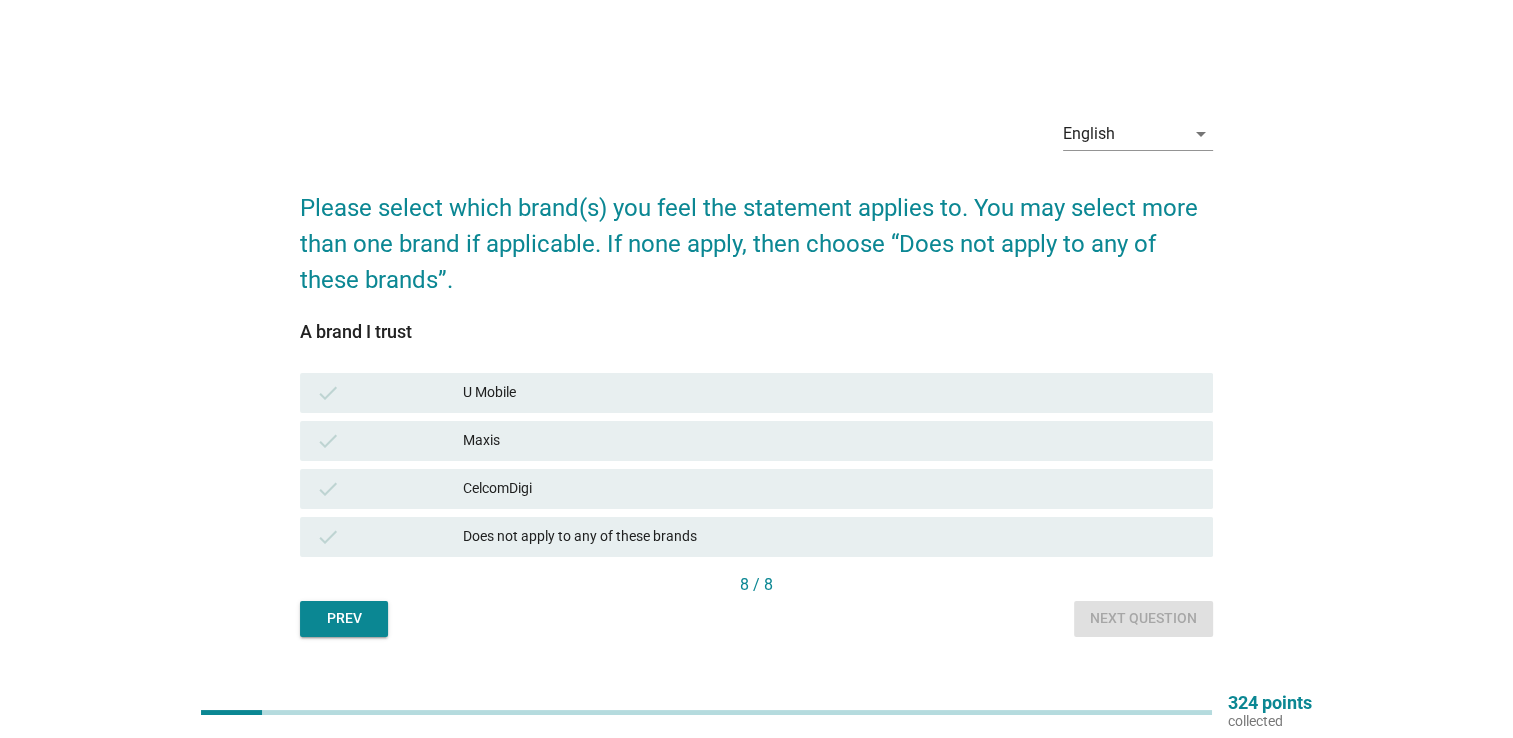 click on "Maxis" at bounding box center [830, 441] 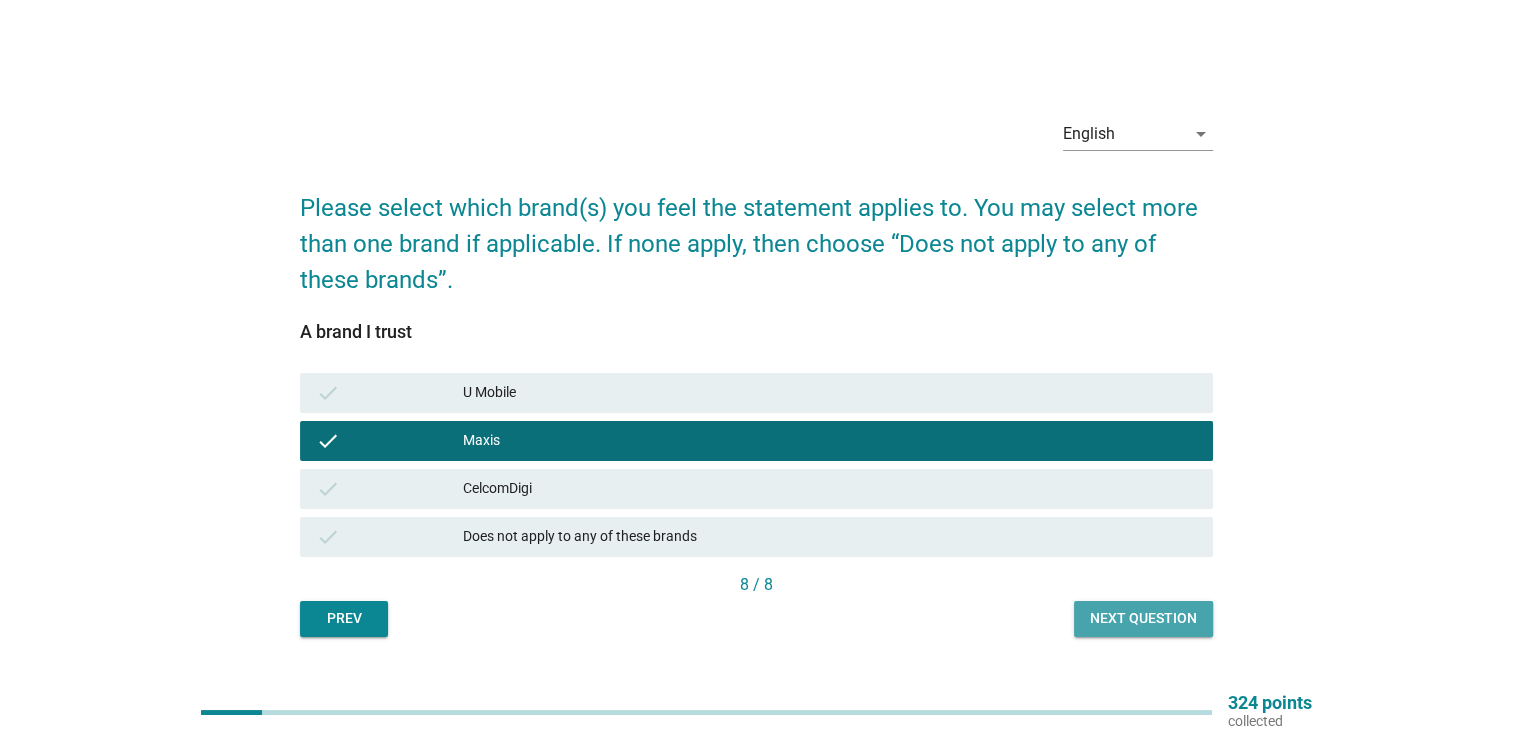click on "Next question" at bounding box center (1143, 618) 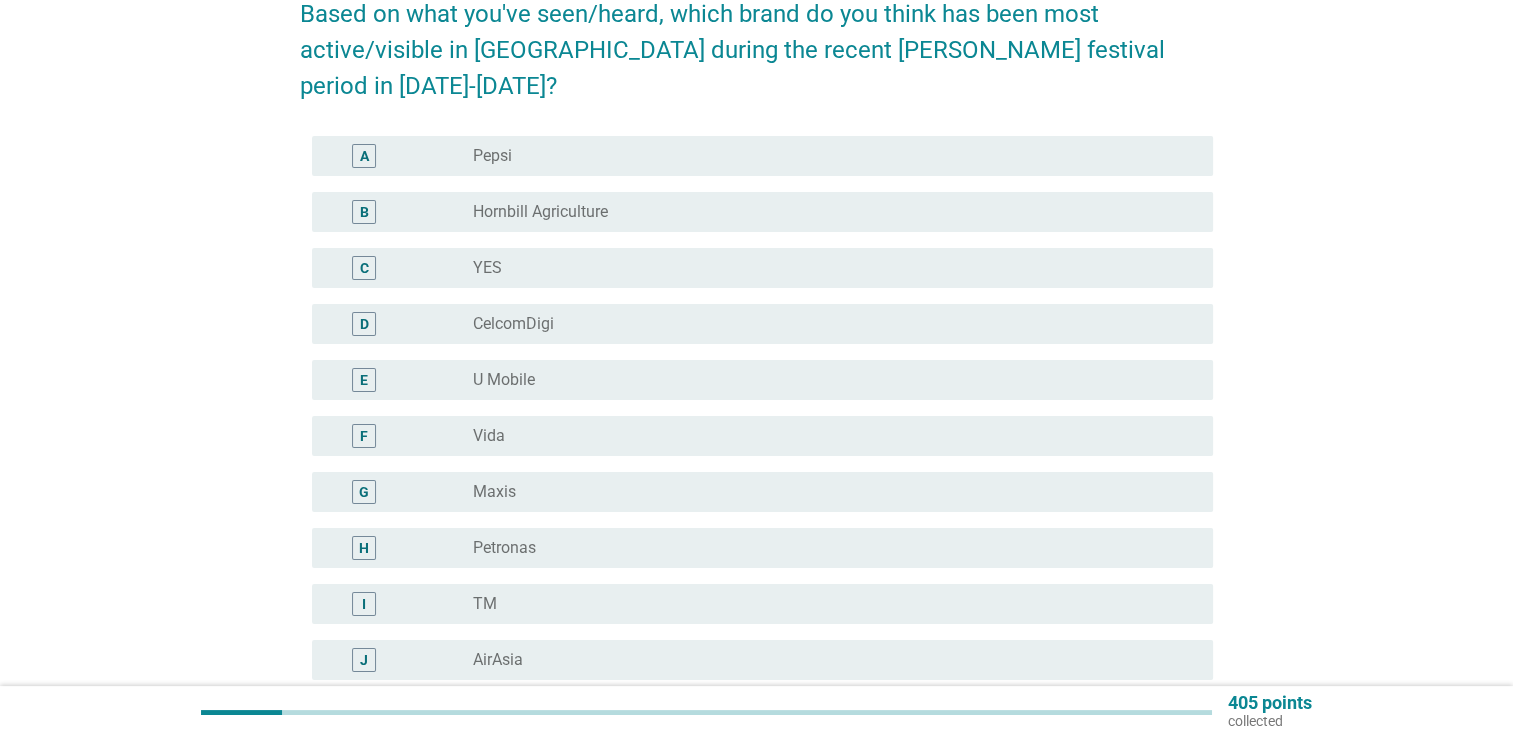 scroll, scrollTop: 184, scrollLeft: 0, axis: vertical 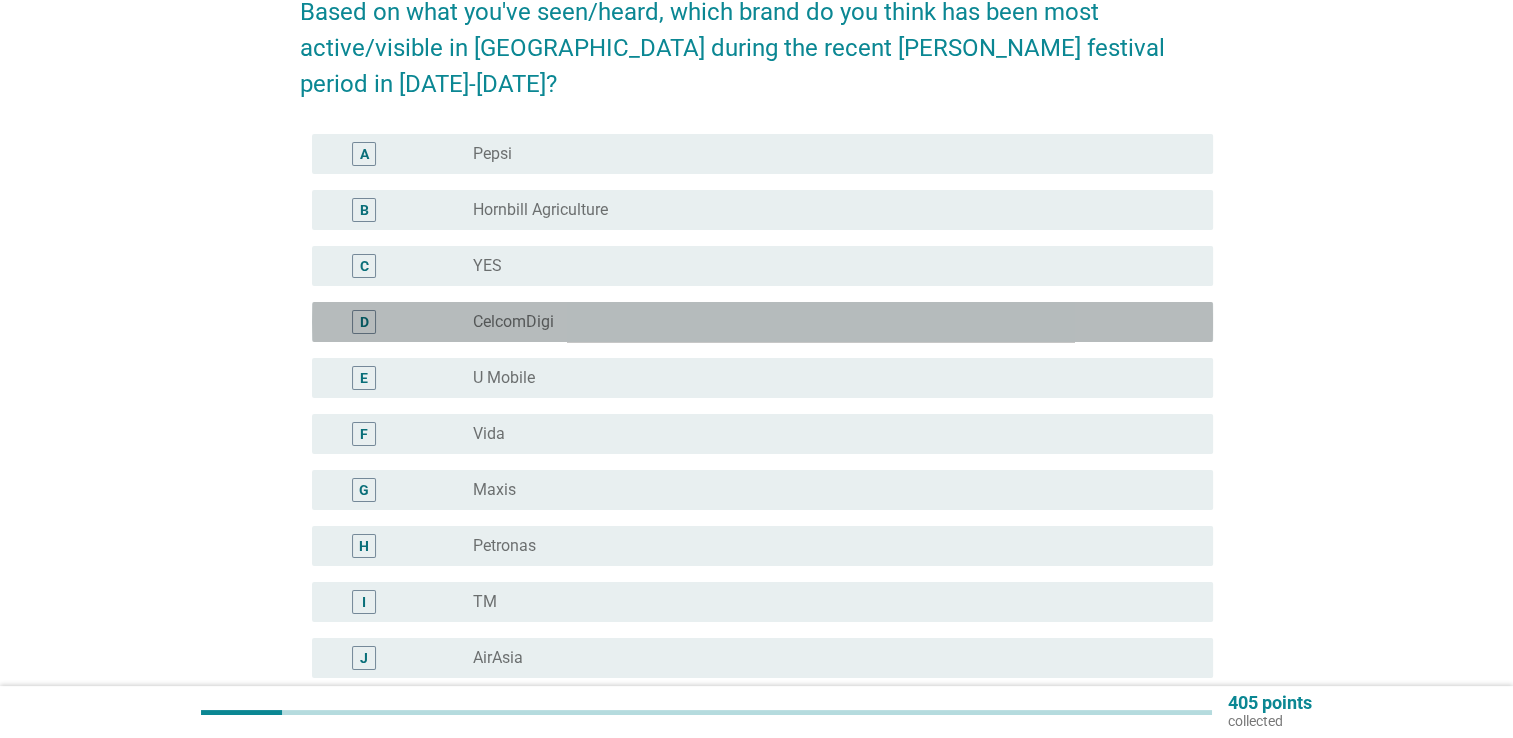 click on "radio_button_unchecked CelcomDigi" at bounding box center [827, 322] 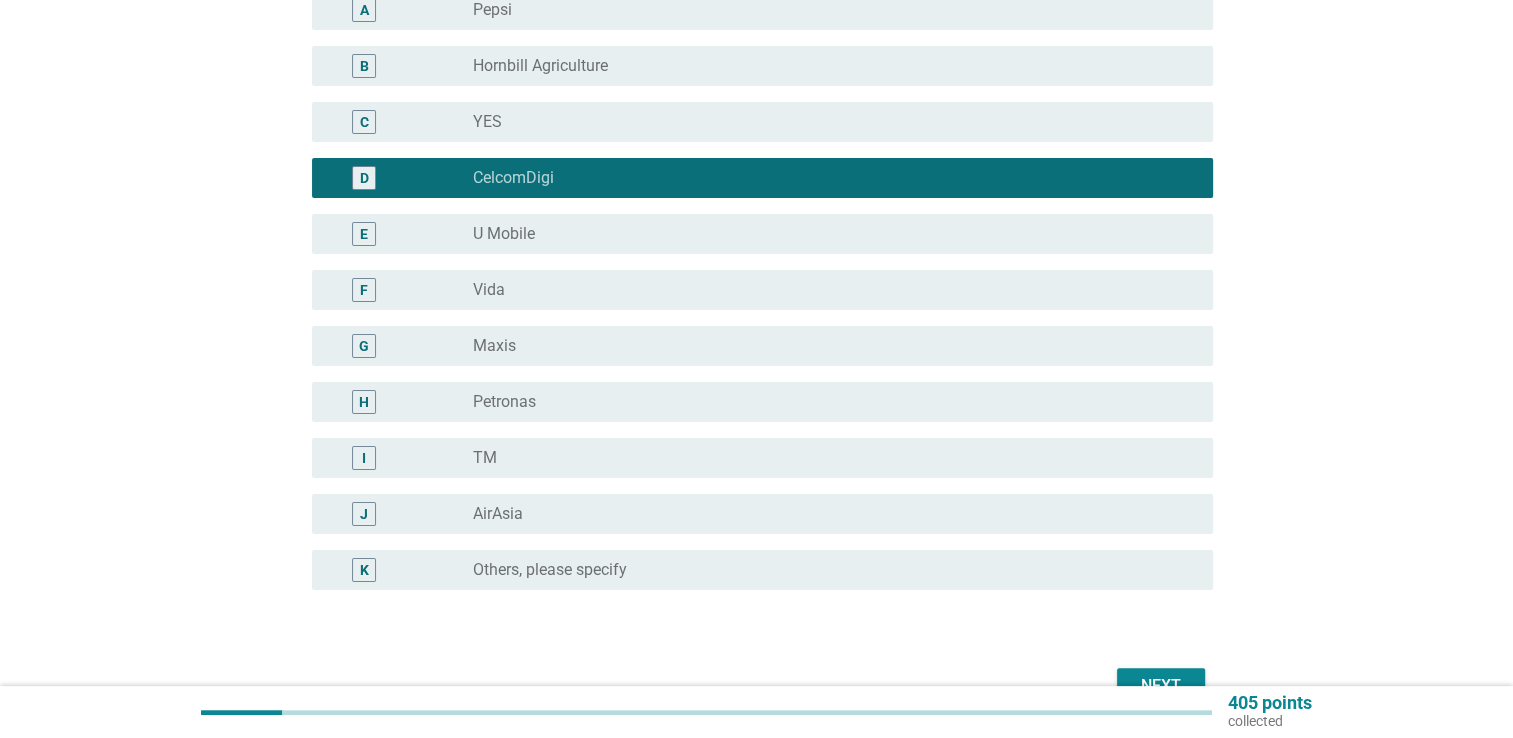 scroll, scrollTop: 330, scrollLeft: 0, axis: vertical 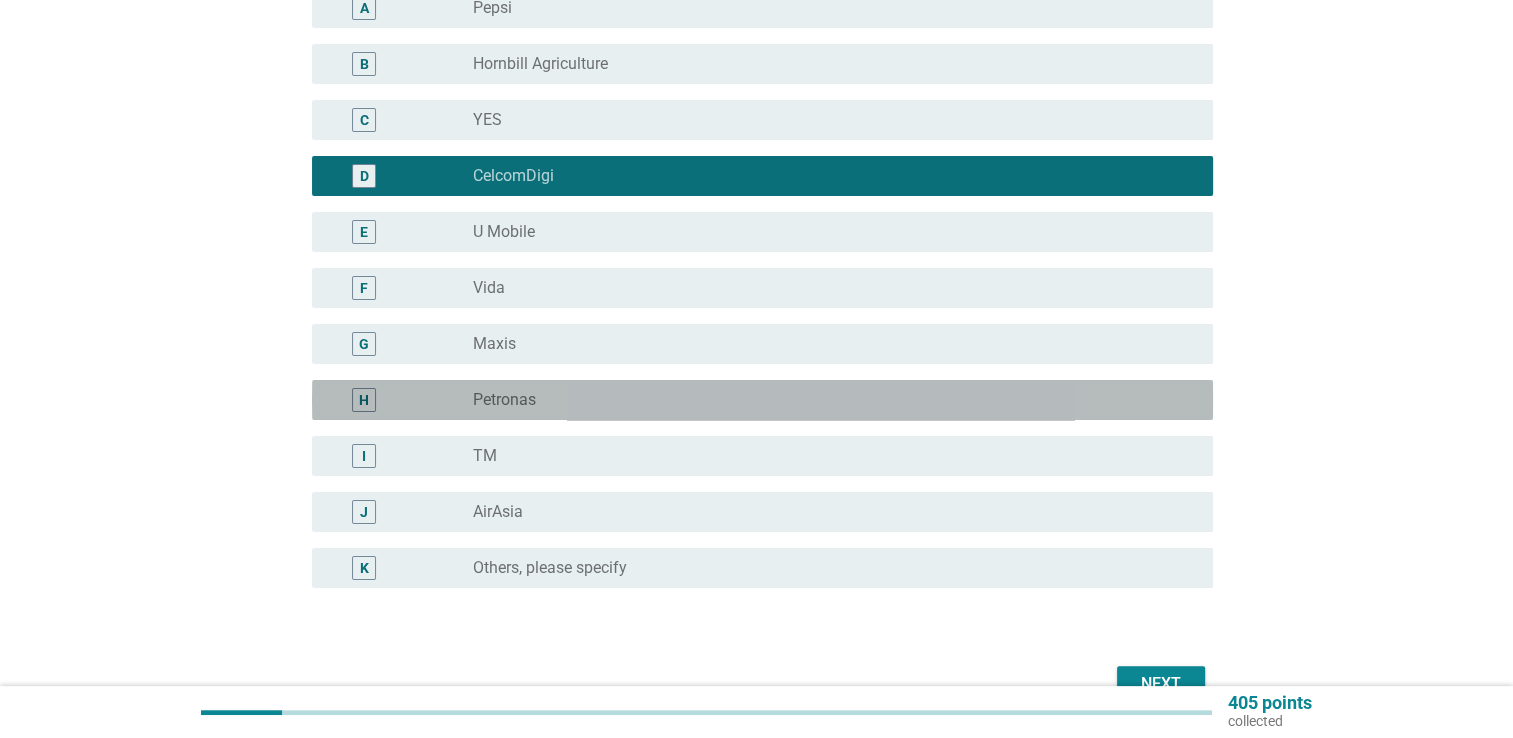 click on "radio_button_unchecked Petronas" at bounding box center (827, 400) 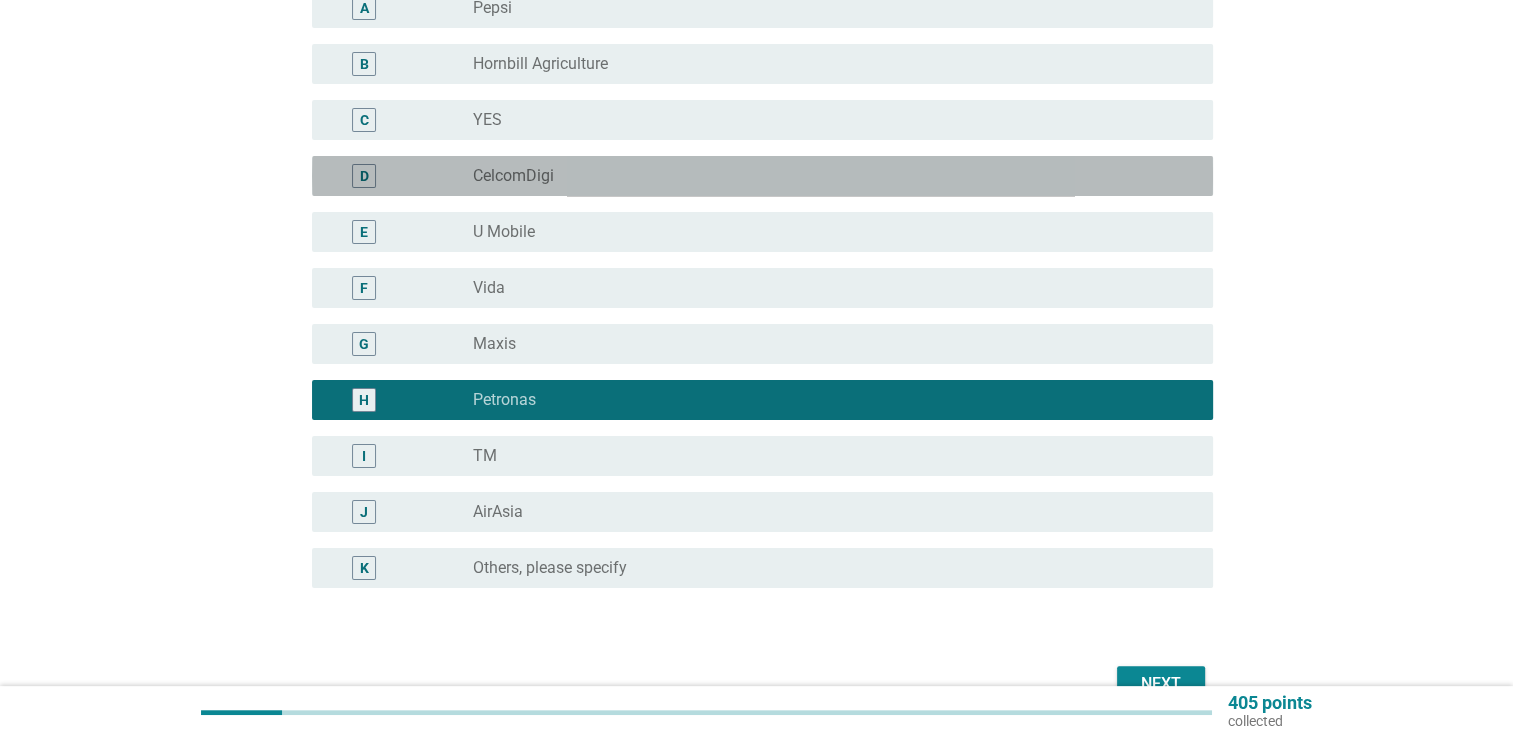 click on "radio_button_unchecked CelcomDigi" at bounding box center [827, 176] 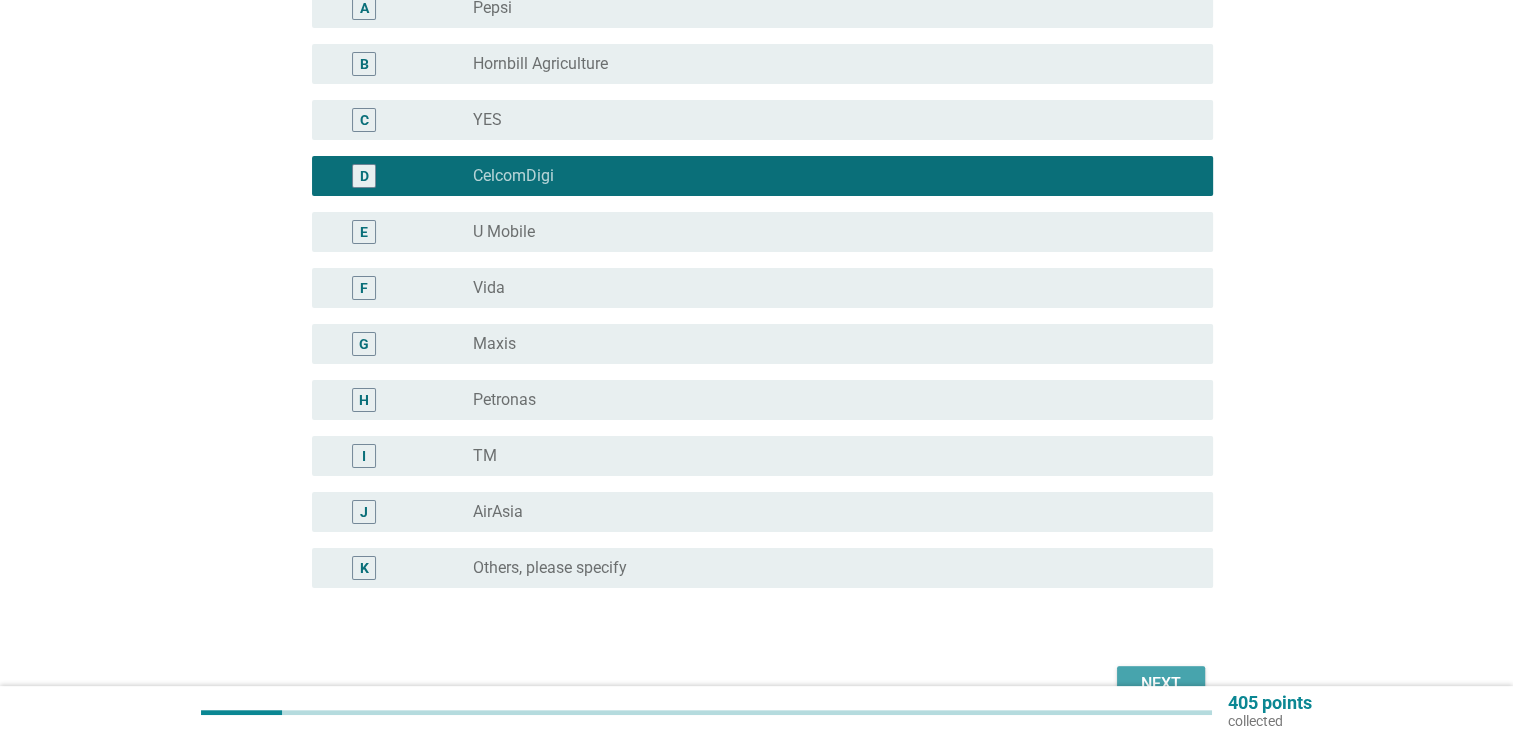 click on "Next" at bounding box center (1161, 684) 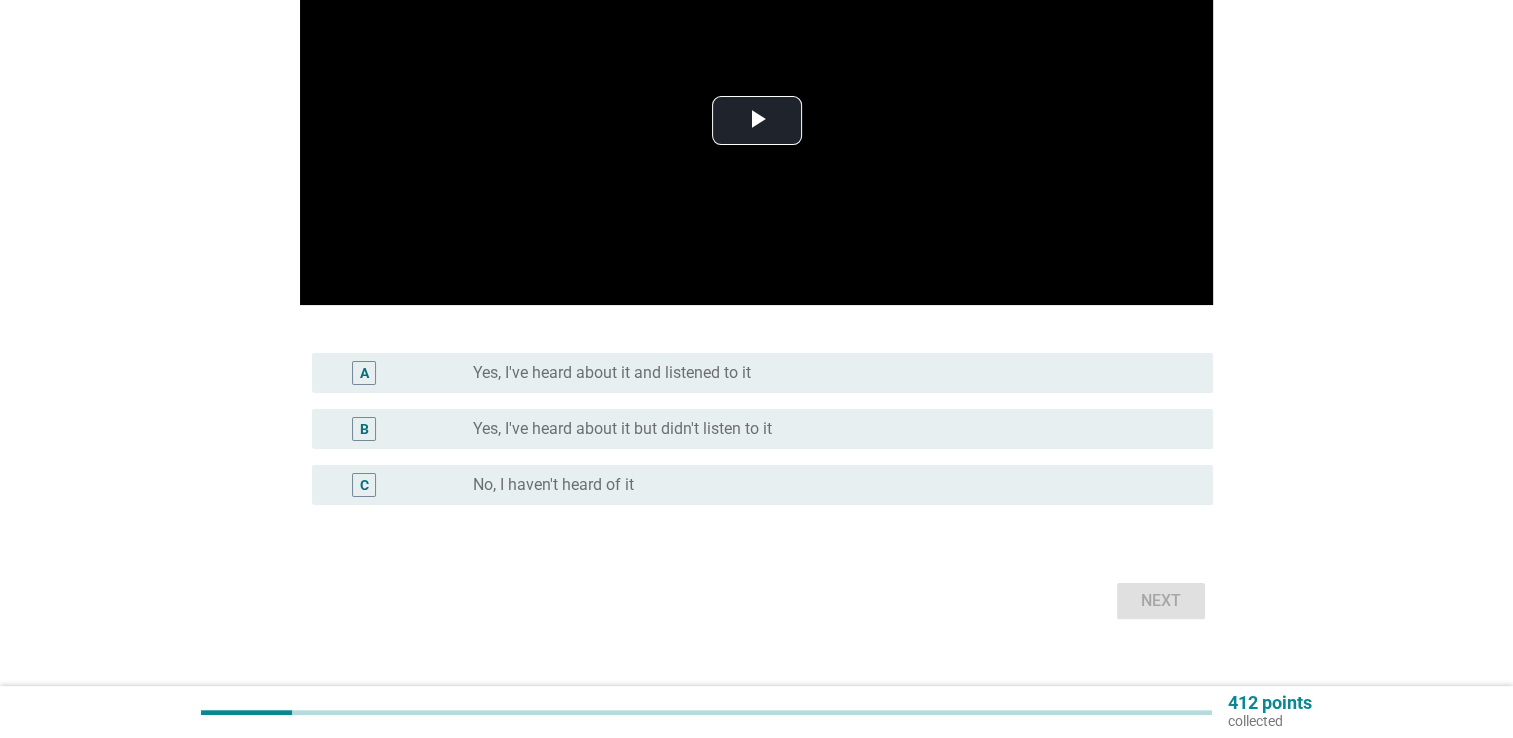 scroll, scrollTop: 0, scrollLeft: 0, axis: both 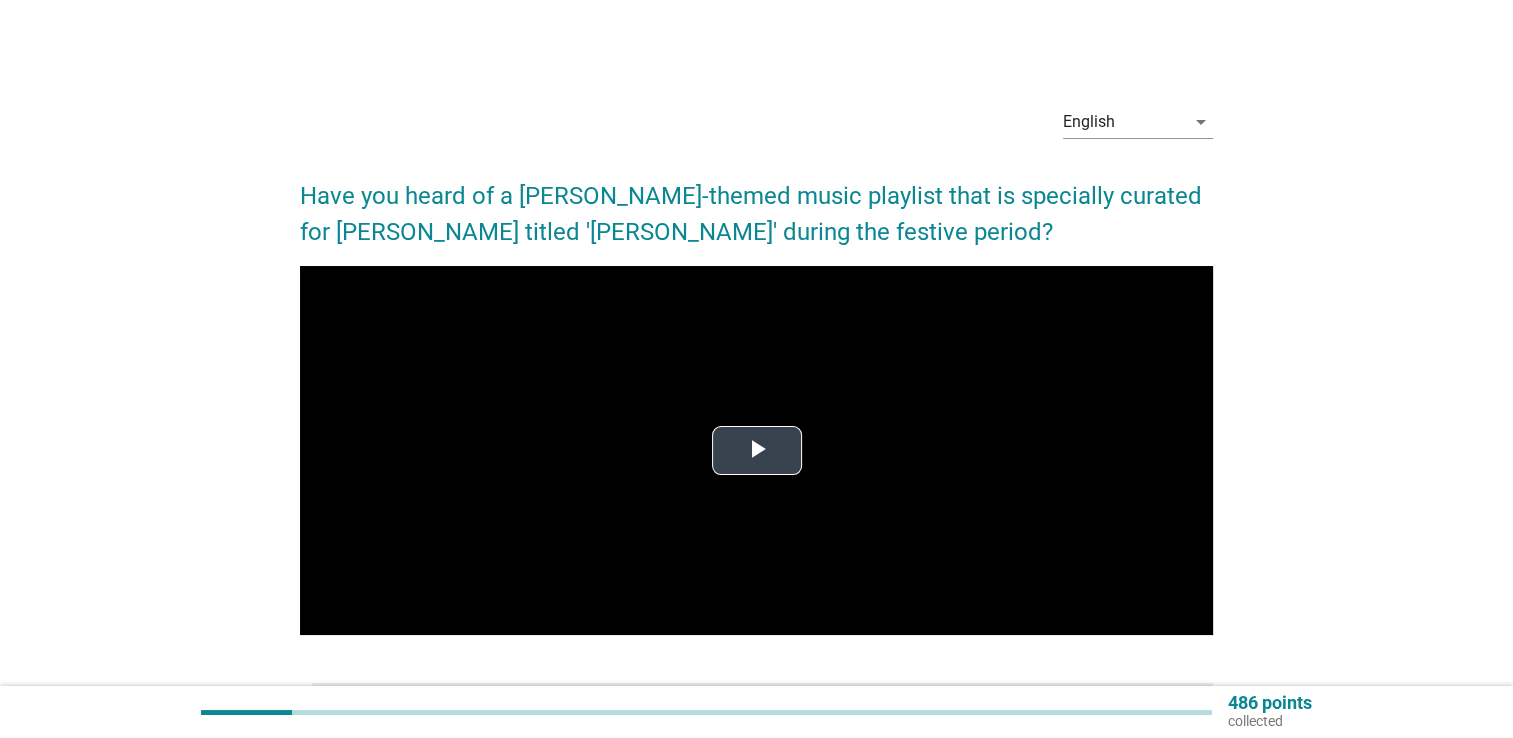 click at bounding box center (757, 451) 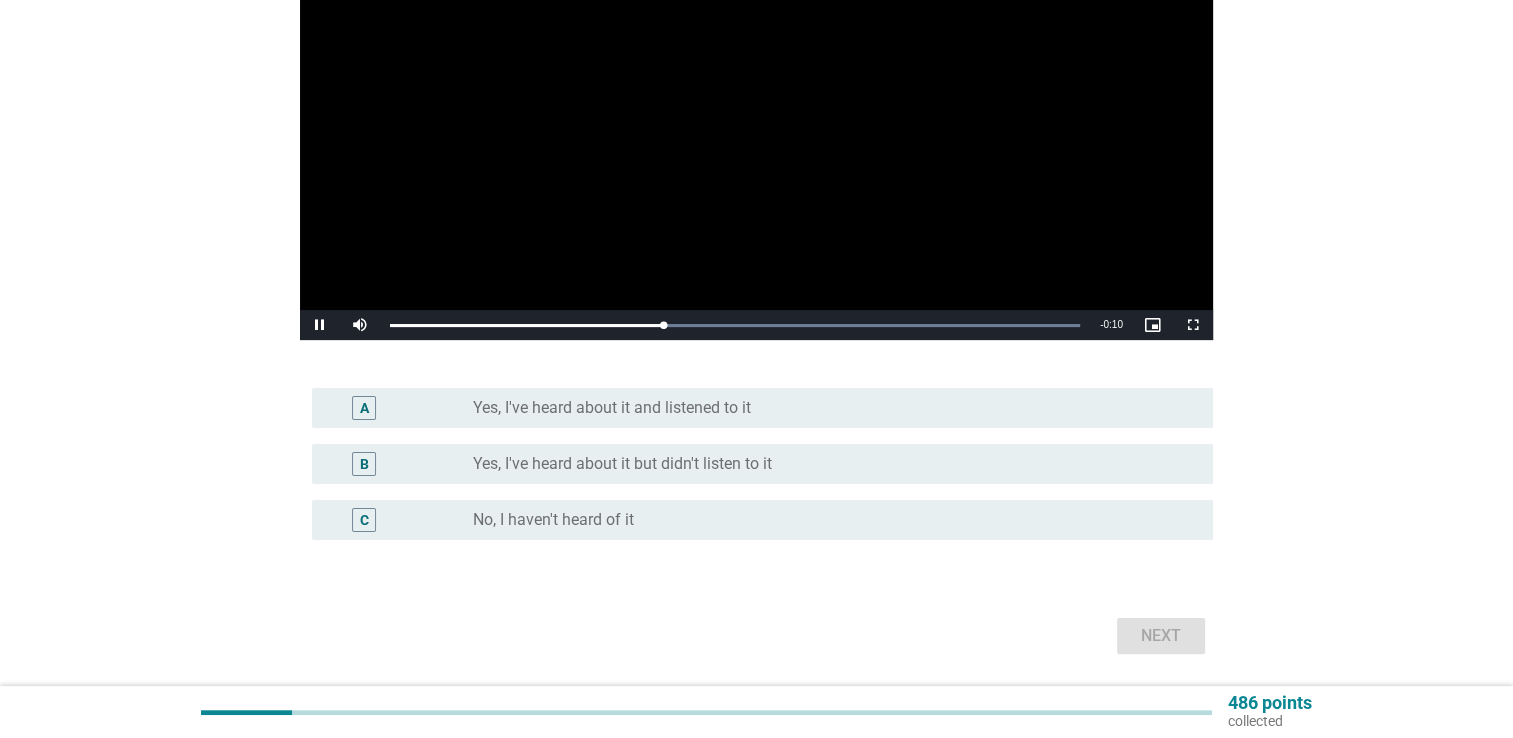 scroll, scrollTop: 296, scrollLeft: 0, axis: vertical 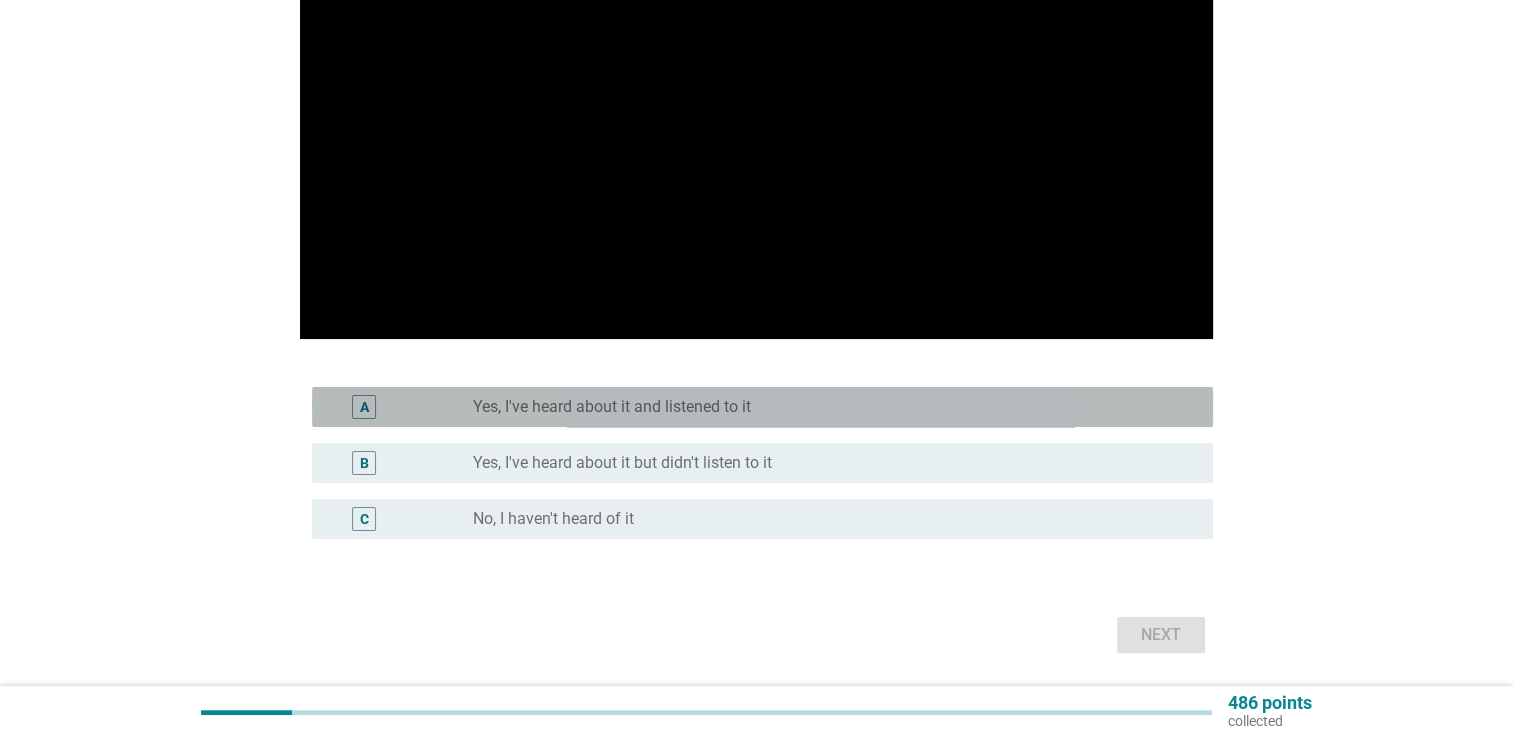 click on "A     radio_button_unchecked Yes, I've heard about it and listened to it" at bounding box center [762, 407] 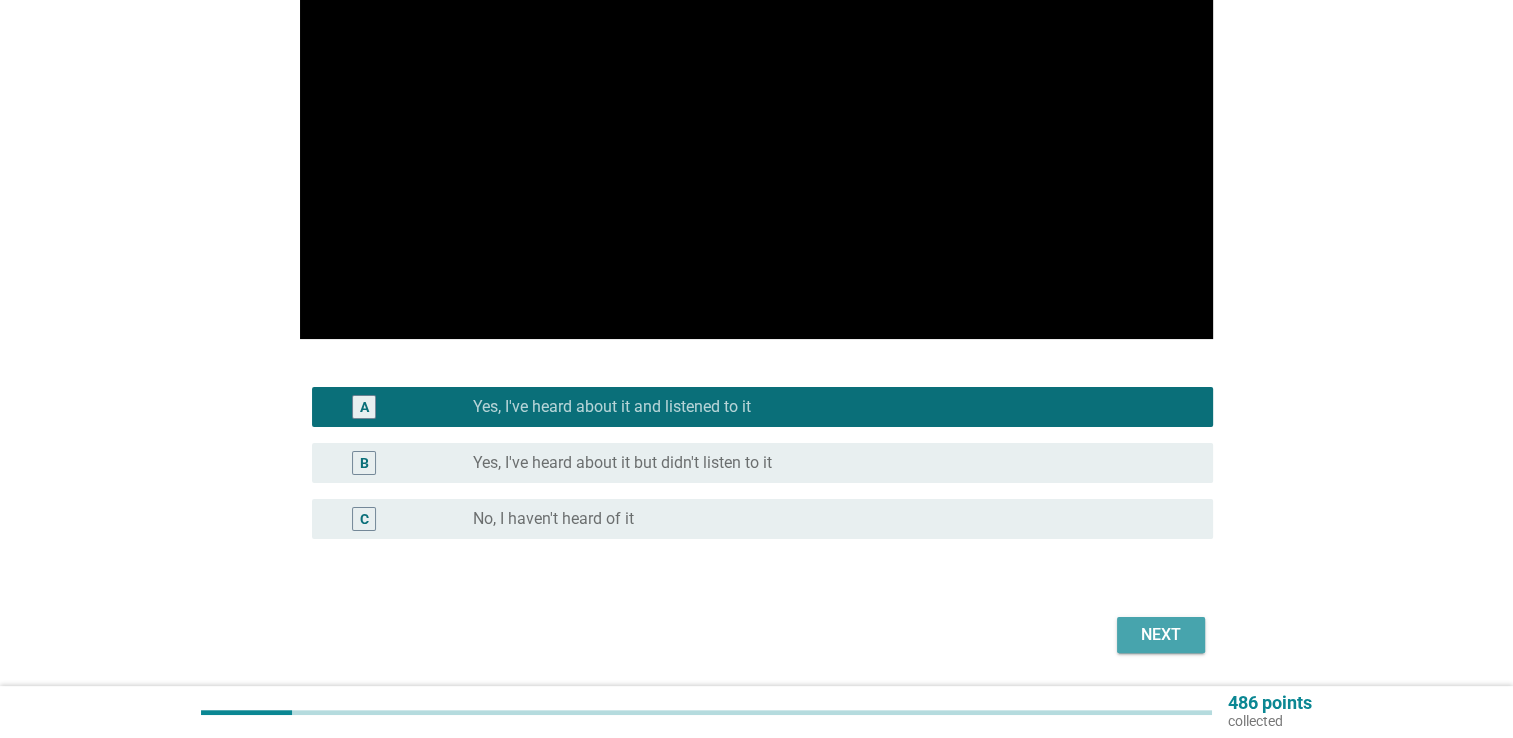 click on "Next" at bounding box center (1161, 635) 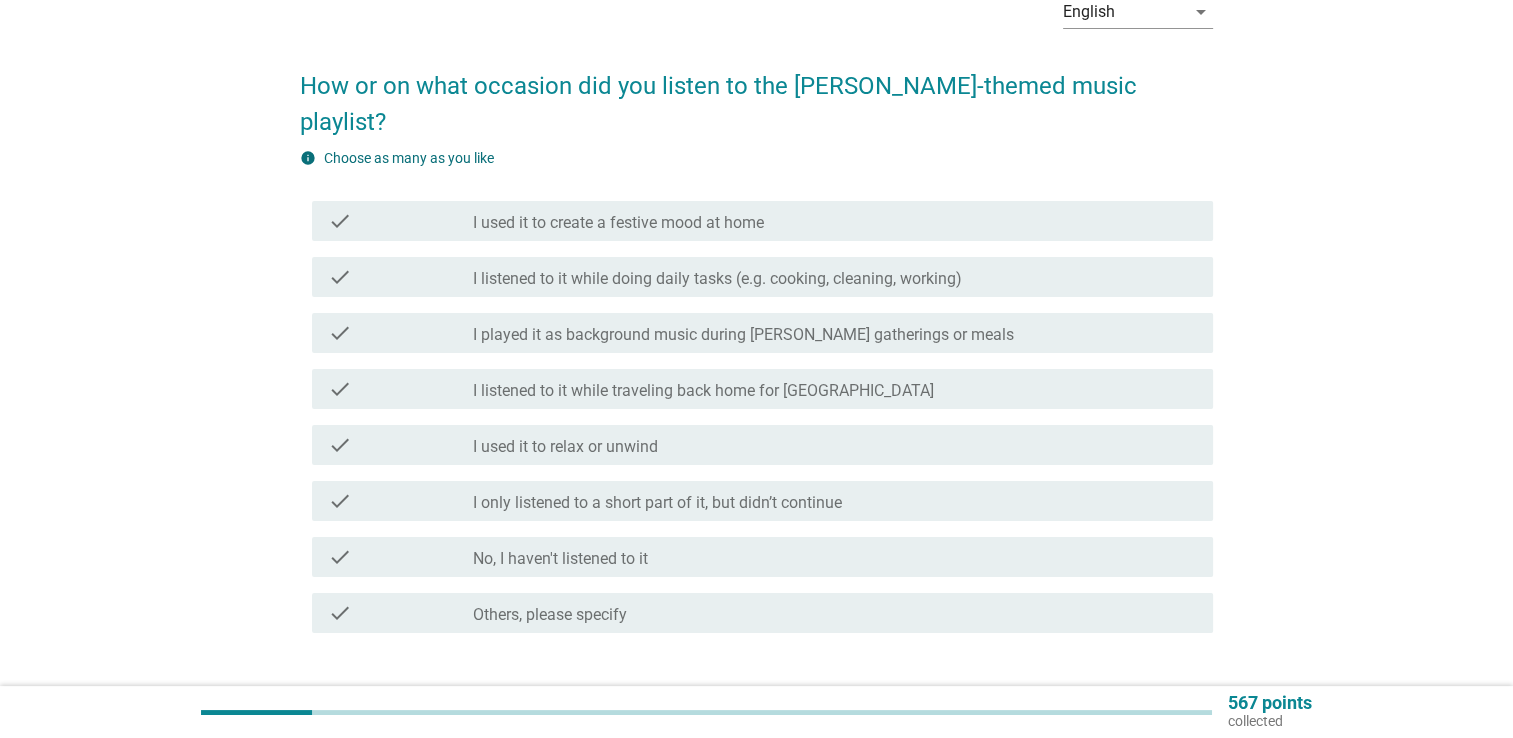 scroll, scrollTop: 111, scrollLeft: 0, axis: vertical 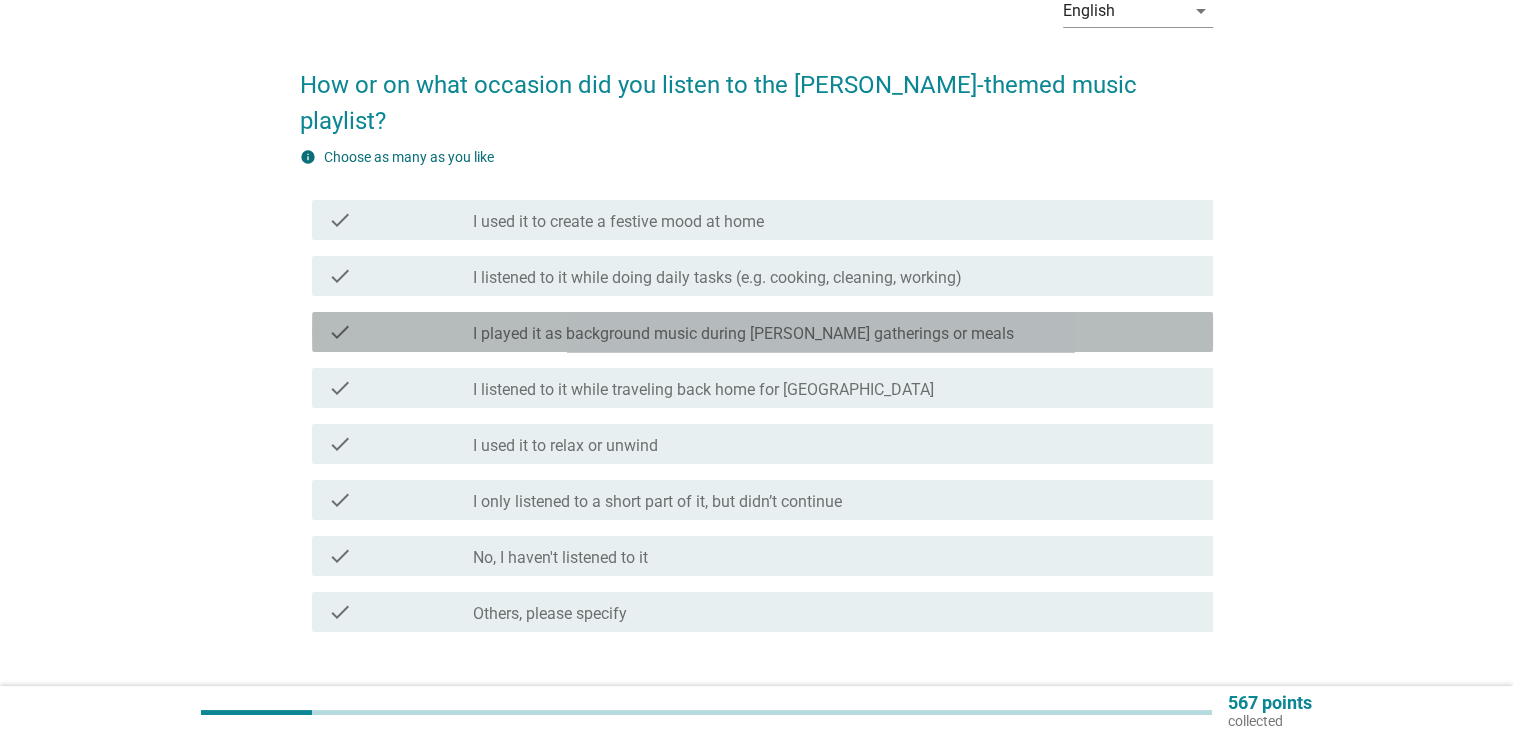 click on "check_box_outline_blank I played it as background music during [PERSON_NAME] gatherings or meals" at bounding box center (835, 332) 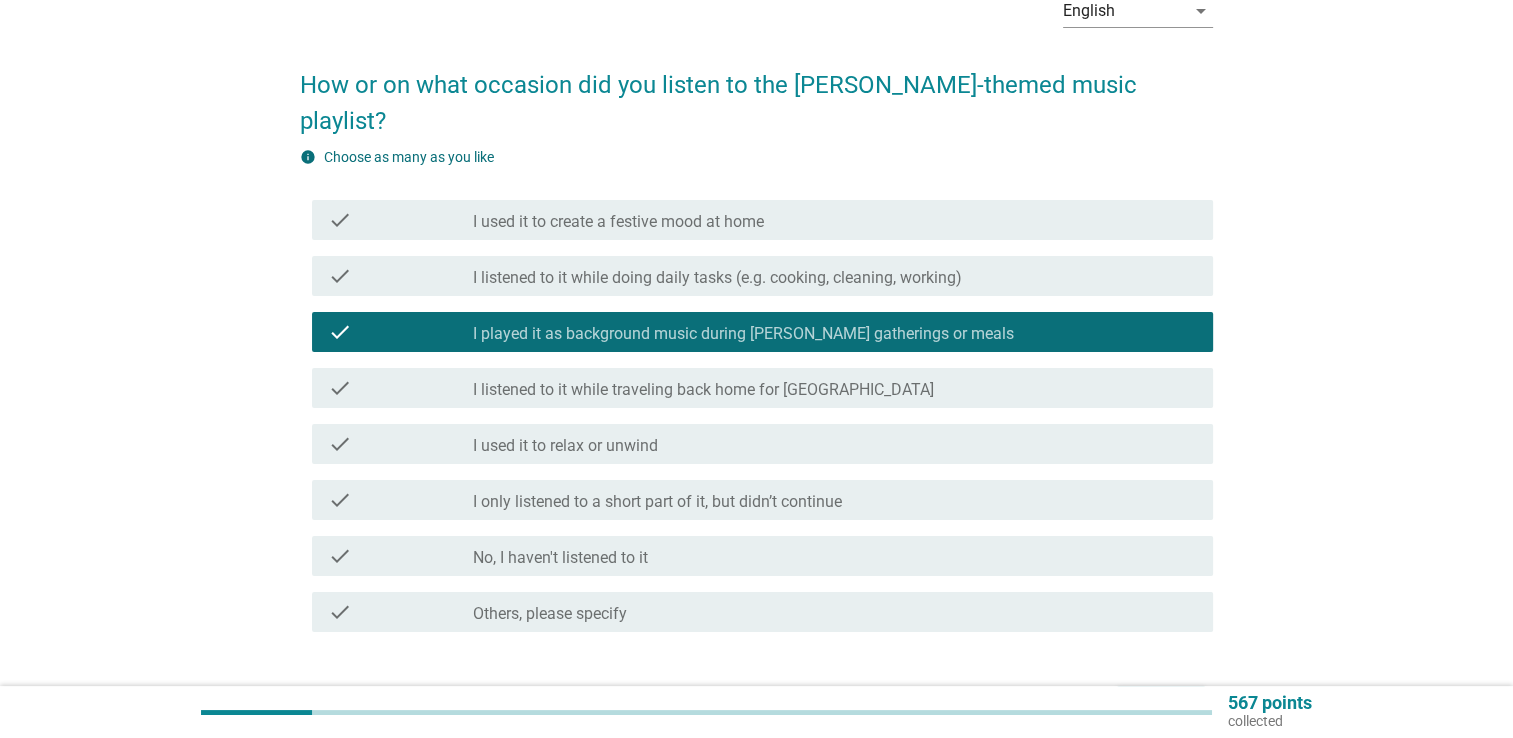 click on "Next" at bounding box center [1161, 704] 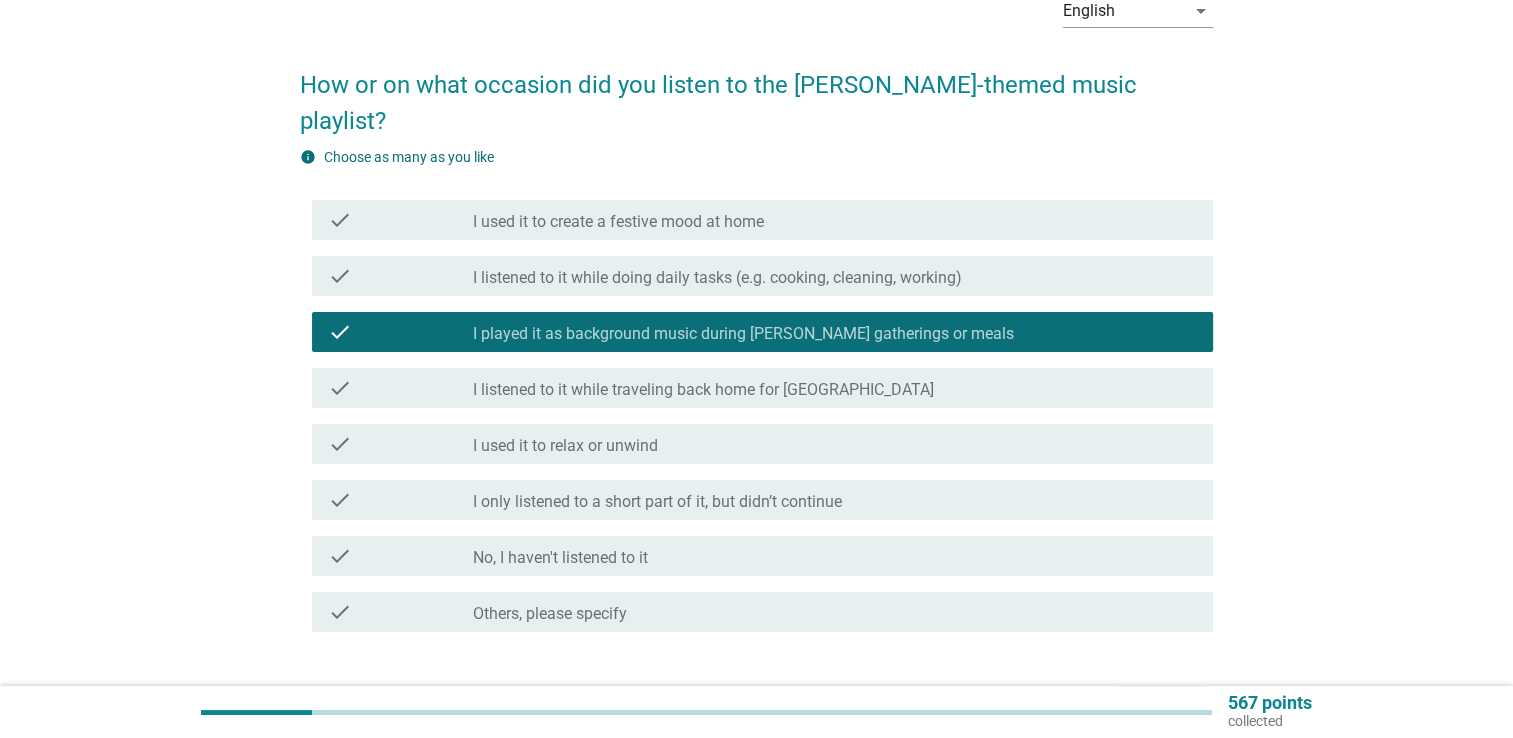 scroll, scrollTop: 0, scrollLeft: 0, axis: both 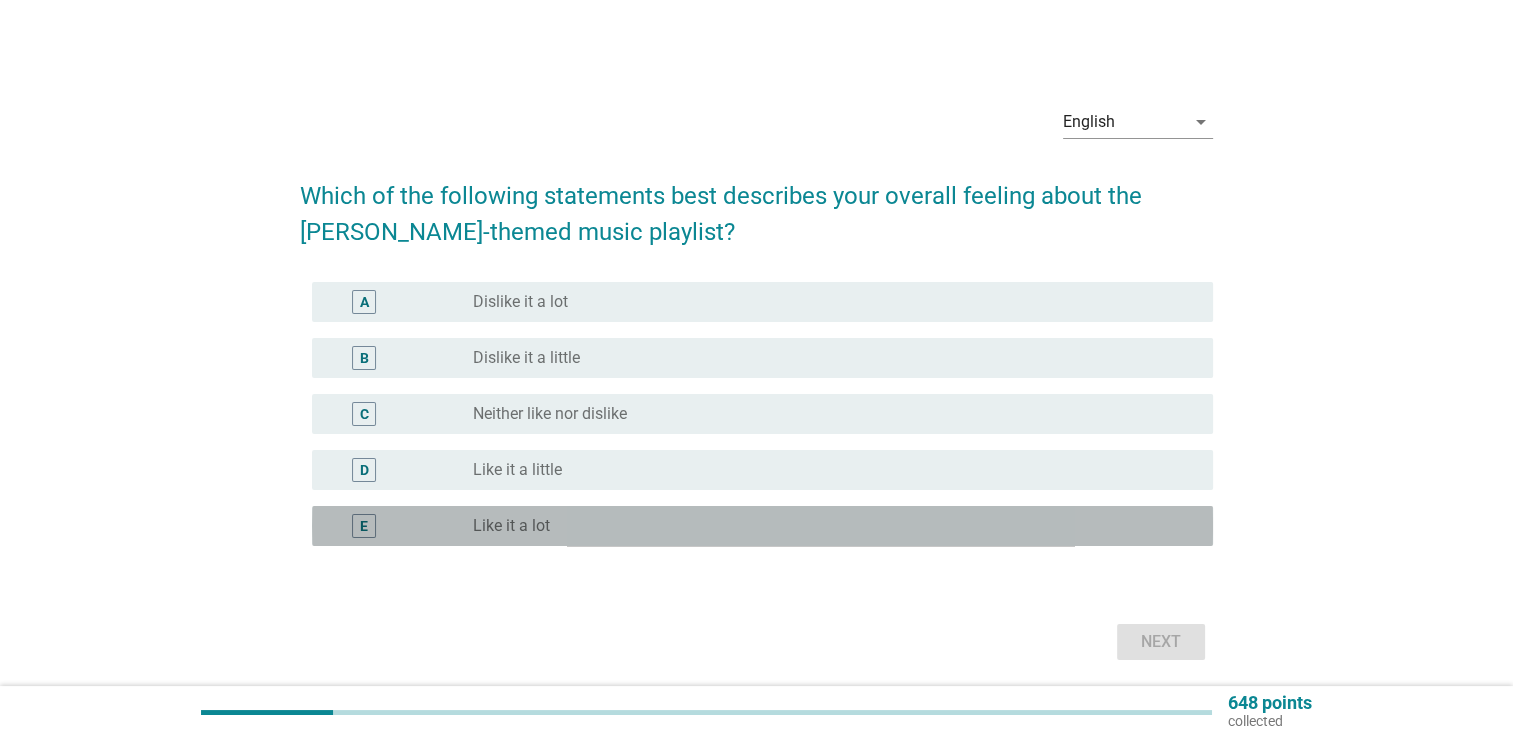click on "radio_button_unchecked Like it a lot" at bounding box center [827, 526] 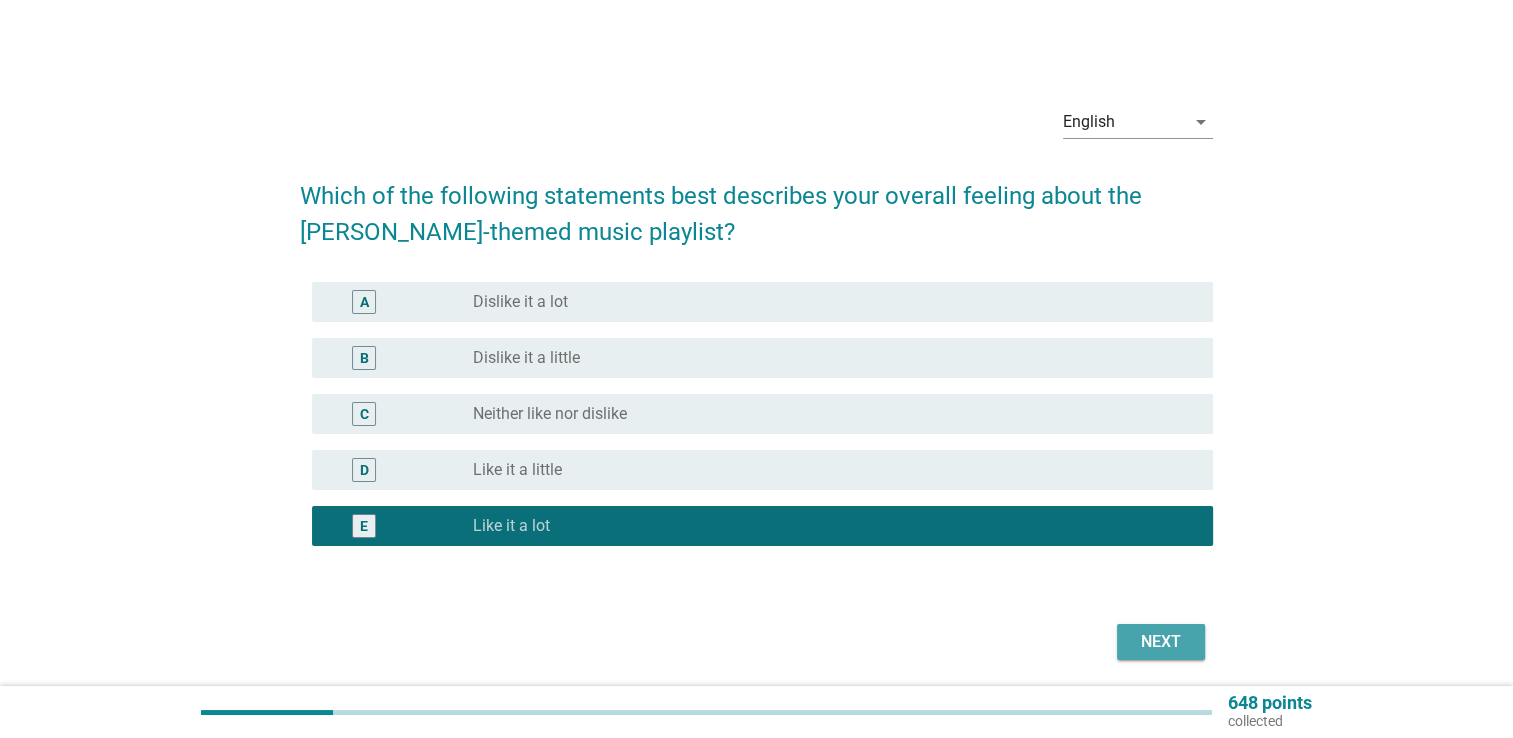 click on "Next" at bounding box center (1161, 642) 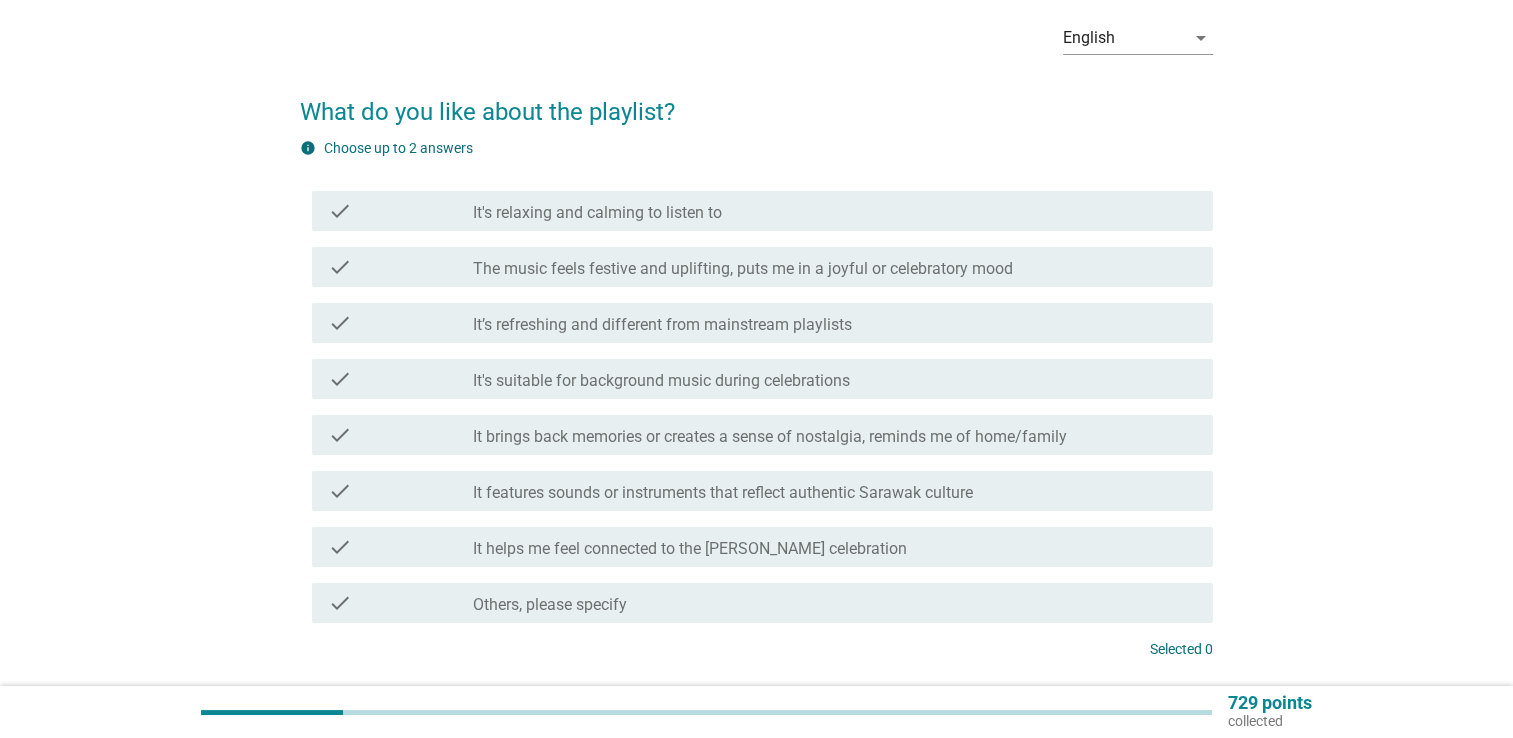 scroll, scrollTop: 88, scrollLeft: 0, axis: vertical 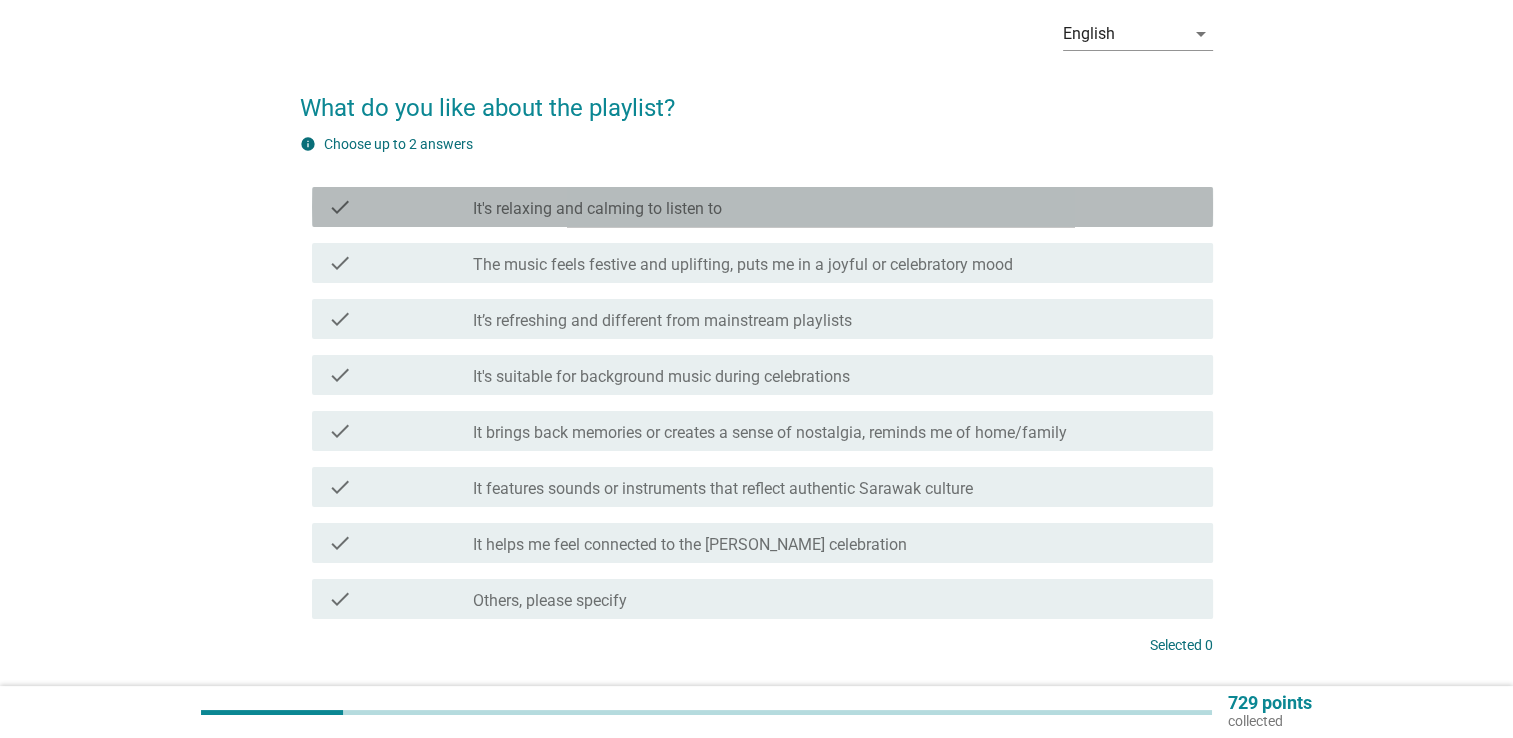 click on "check_box_outline_blank It's relaxing and calming to listen to" at bounding box center [835, 207] 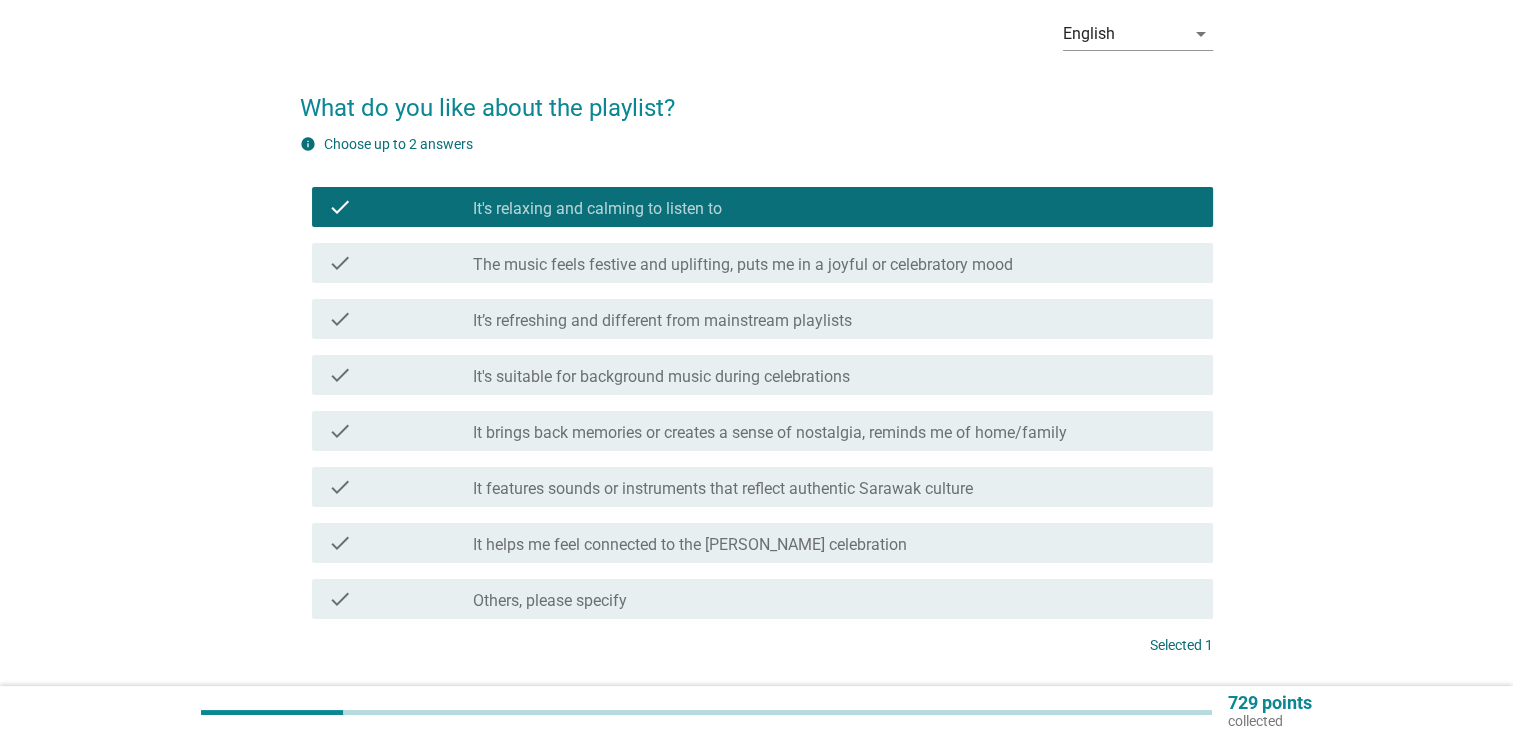 scroll, scrollTop: 236, scrollLeft: 0, axis: vertical 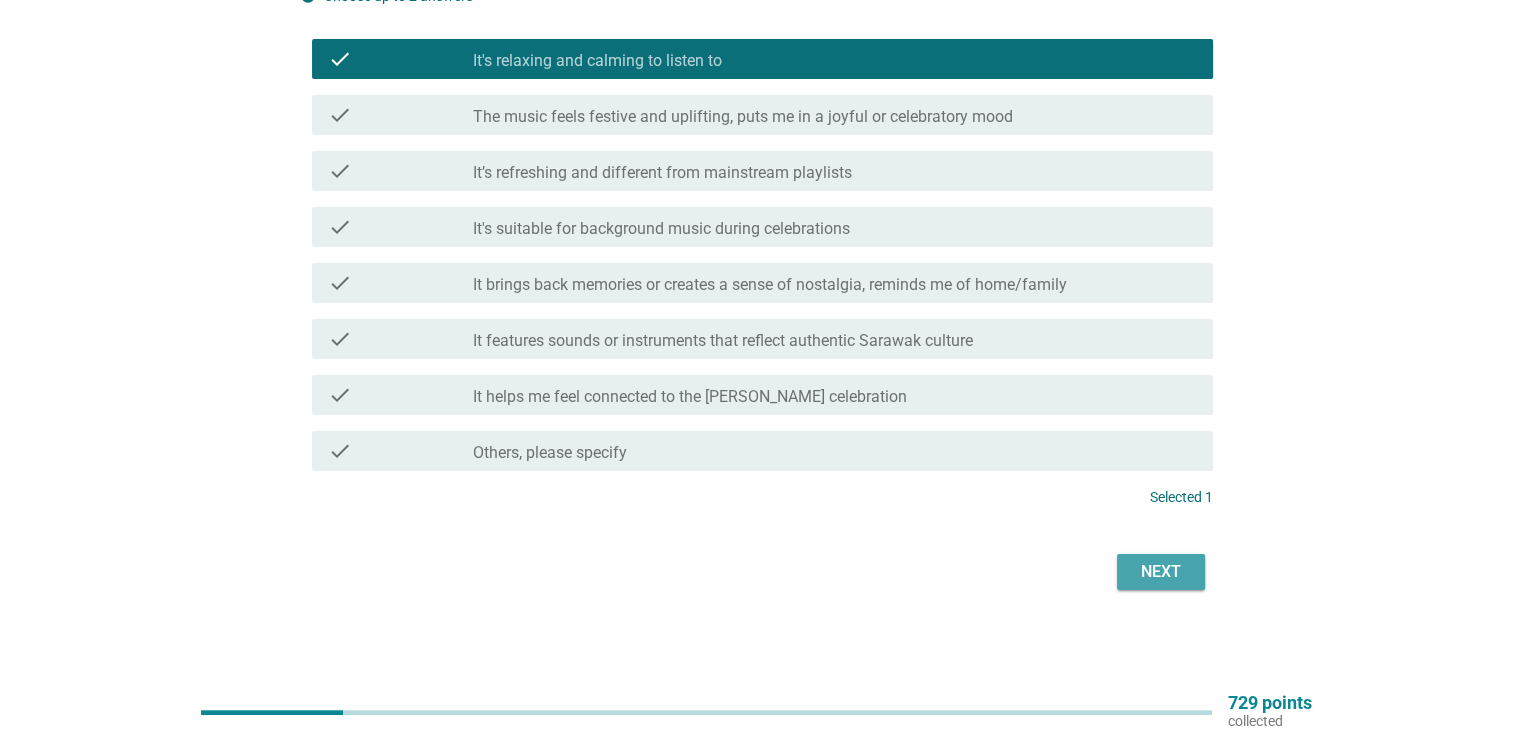 click on "Next" at bounding box center [1161, 572] 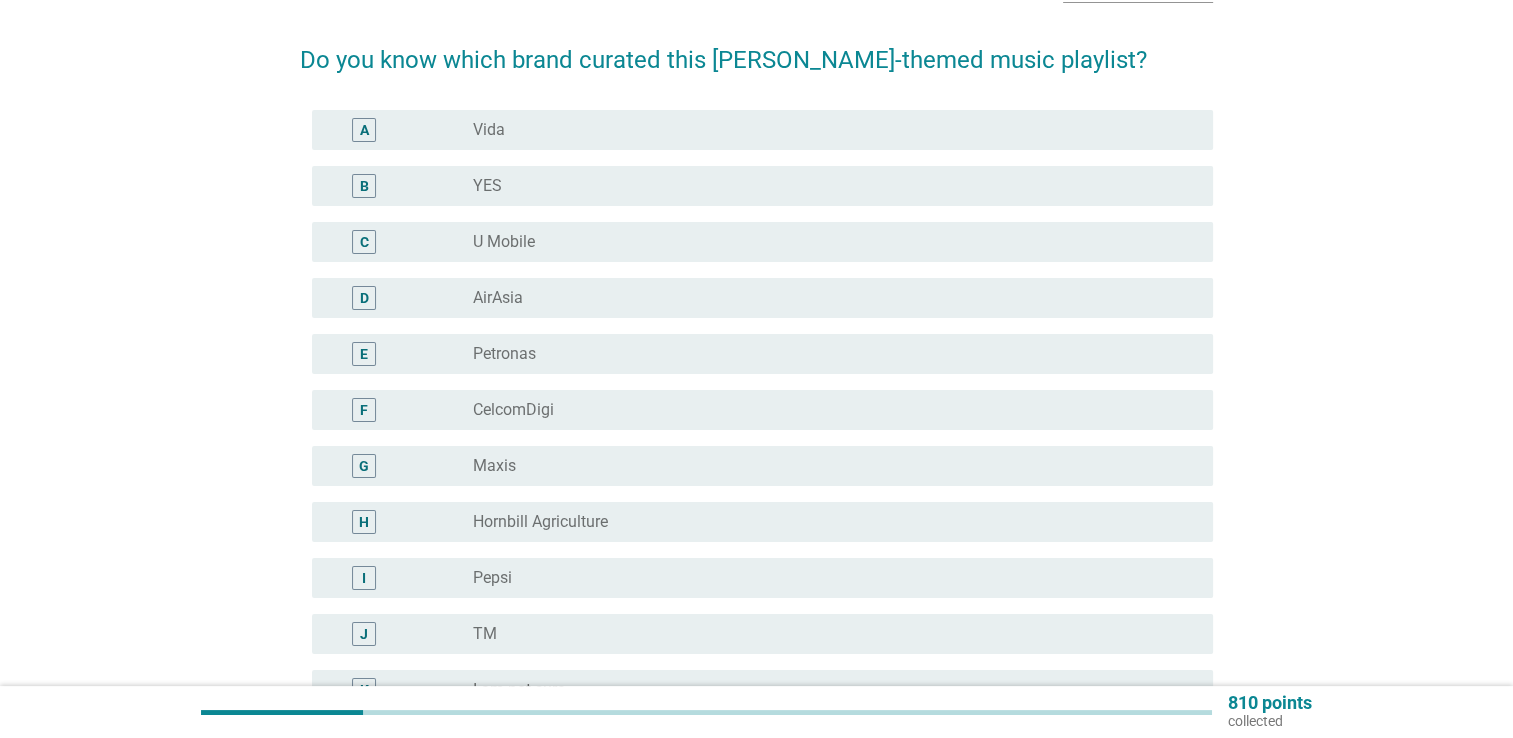 scroll, scrollTop: 140, scrollLeft: 0, axis: vertical 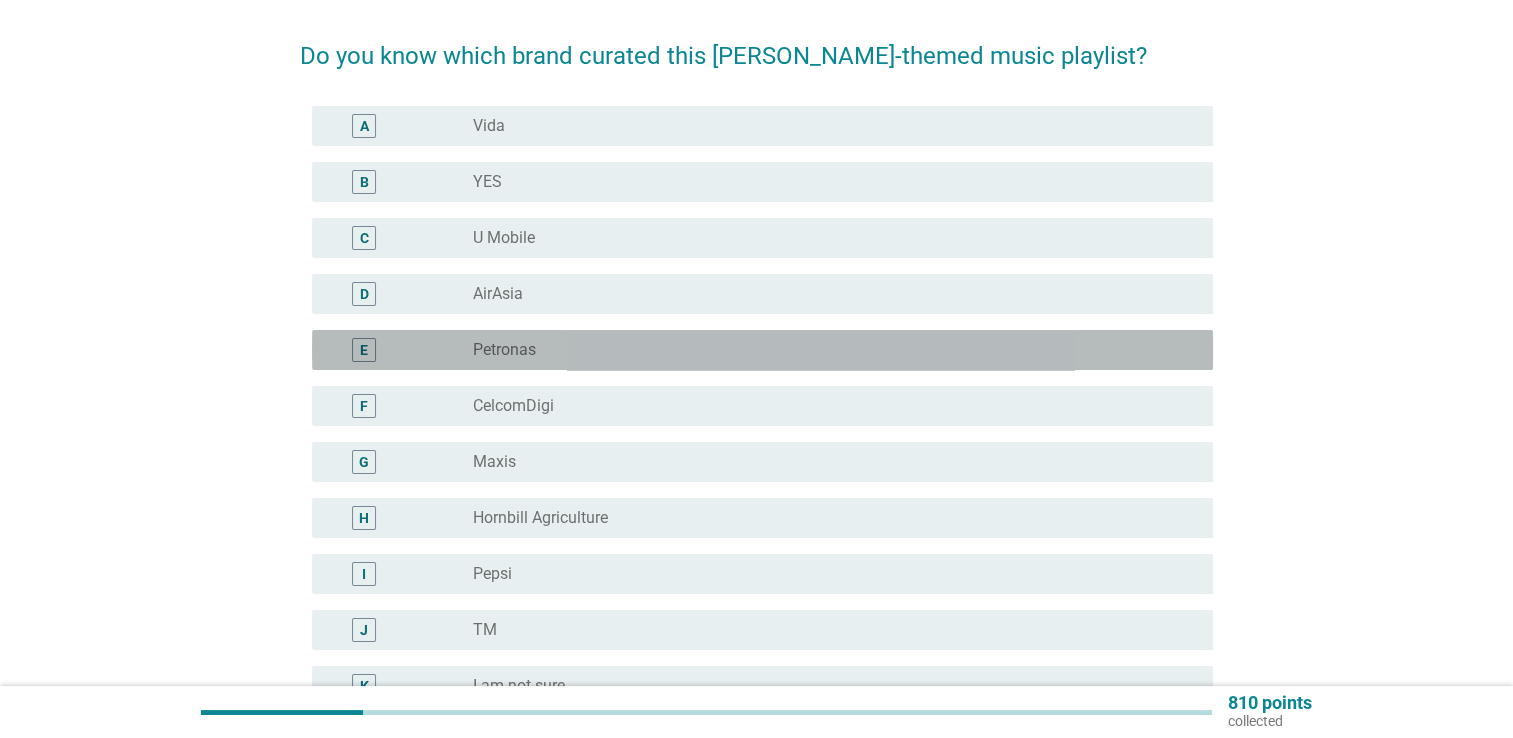 click on "E     radio_button_unchecked Petronas" at bounding box center (762, 350) 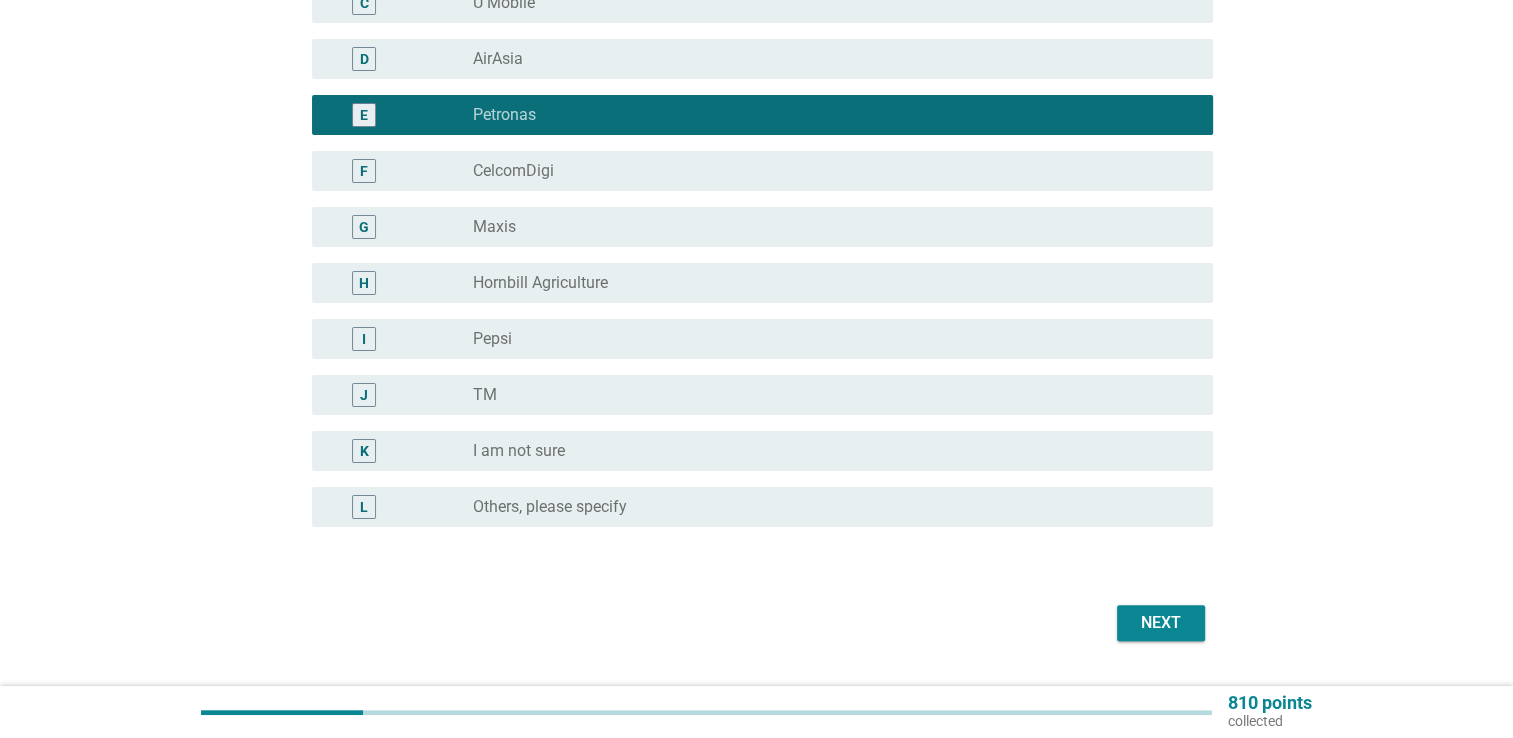scroll, scrollTop: 425, scrollLeft: 0, axis: vertical 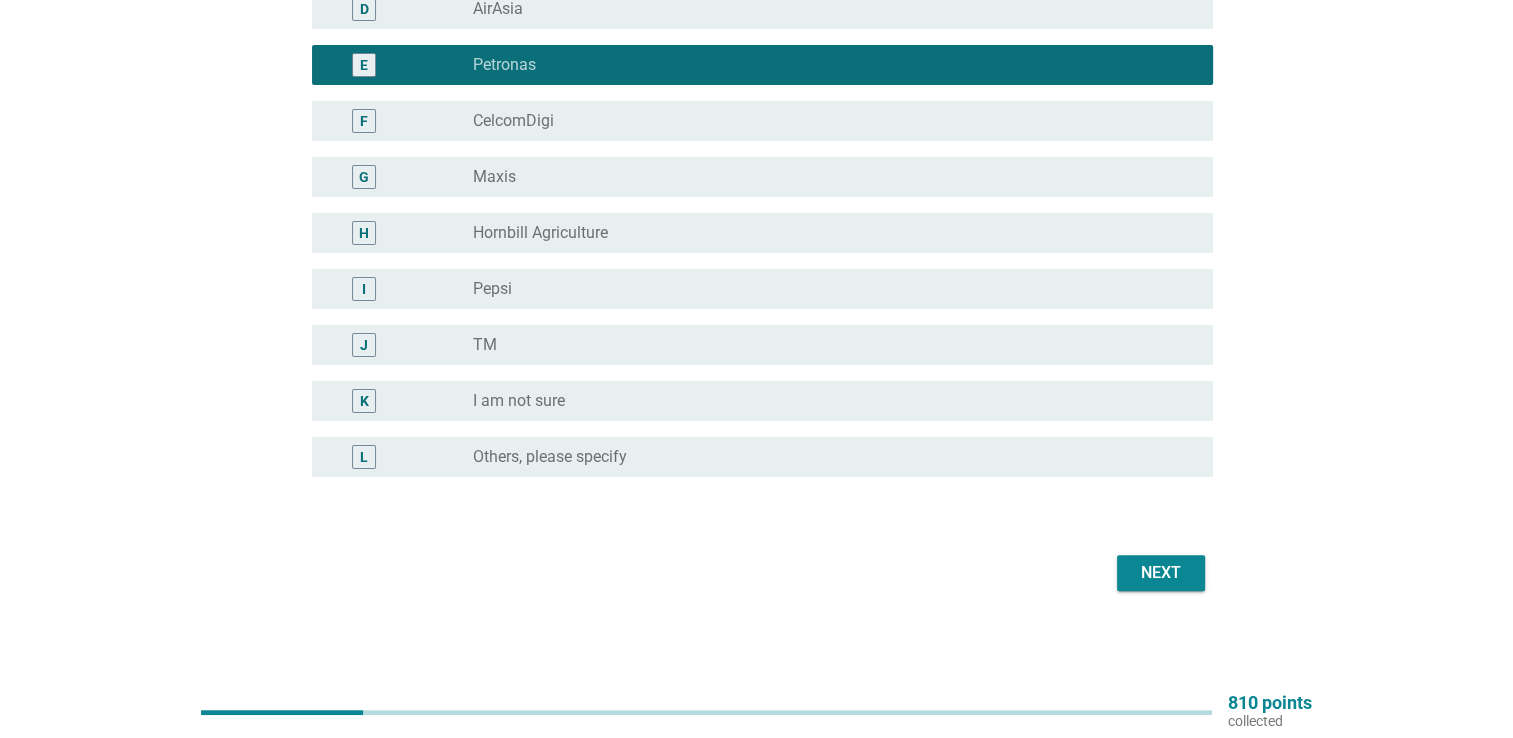 click on "Next" at bounding box center [1161, 573] 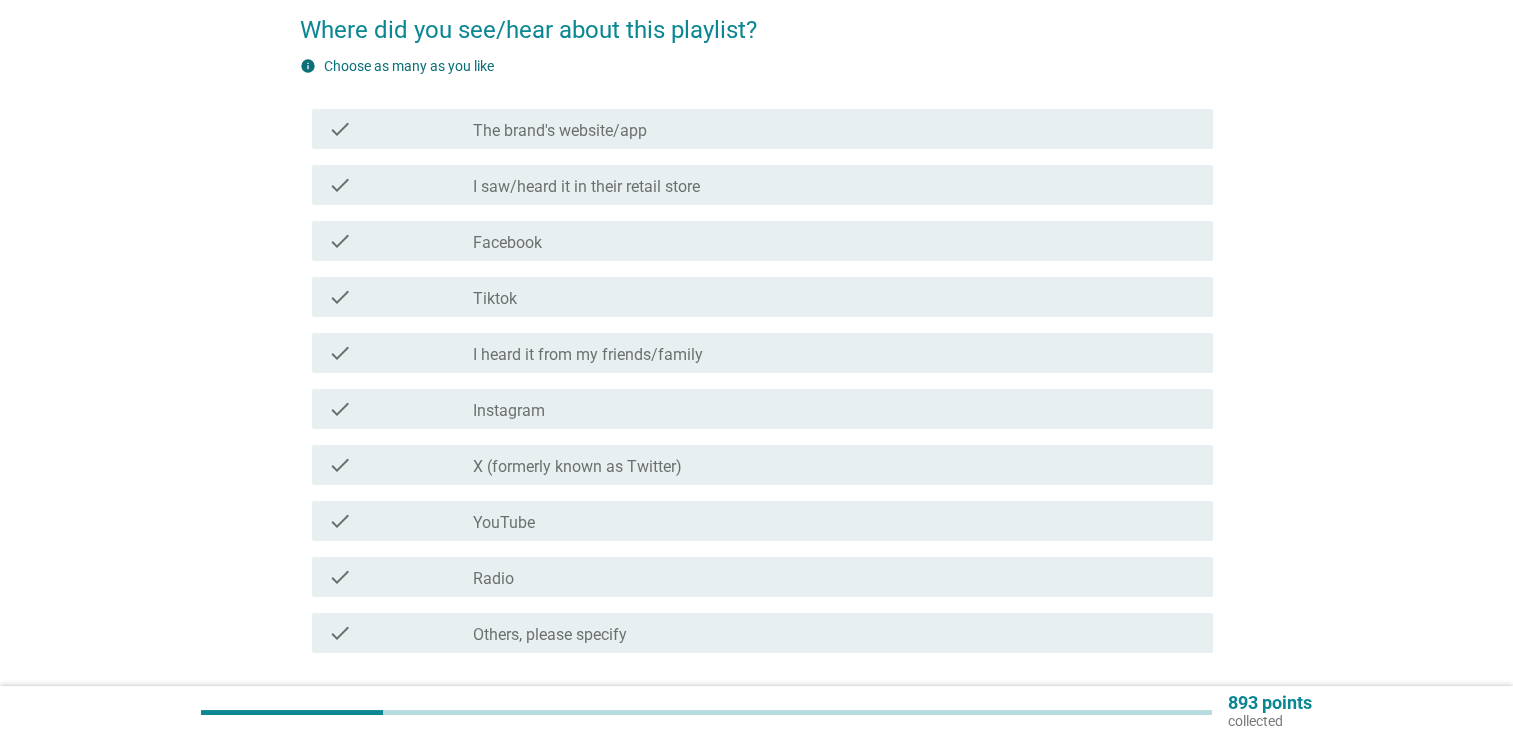 scroll, scrollTop: 167, scrollLeft: 0, axis: vertical 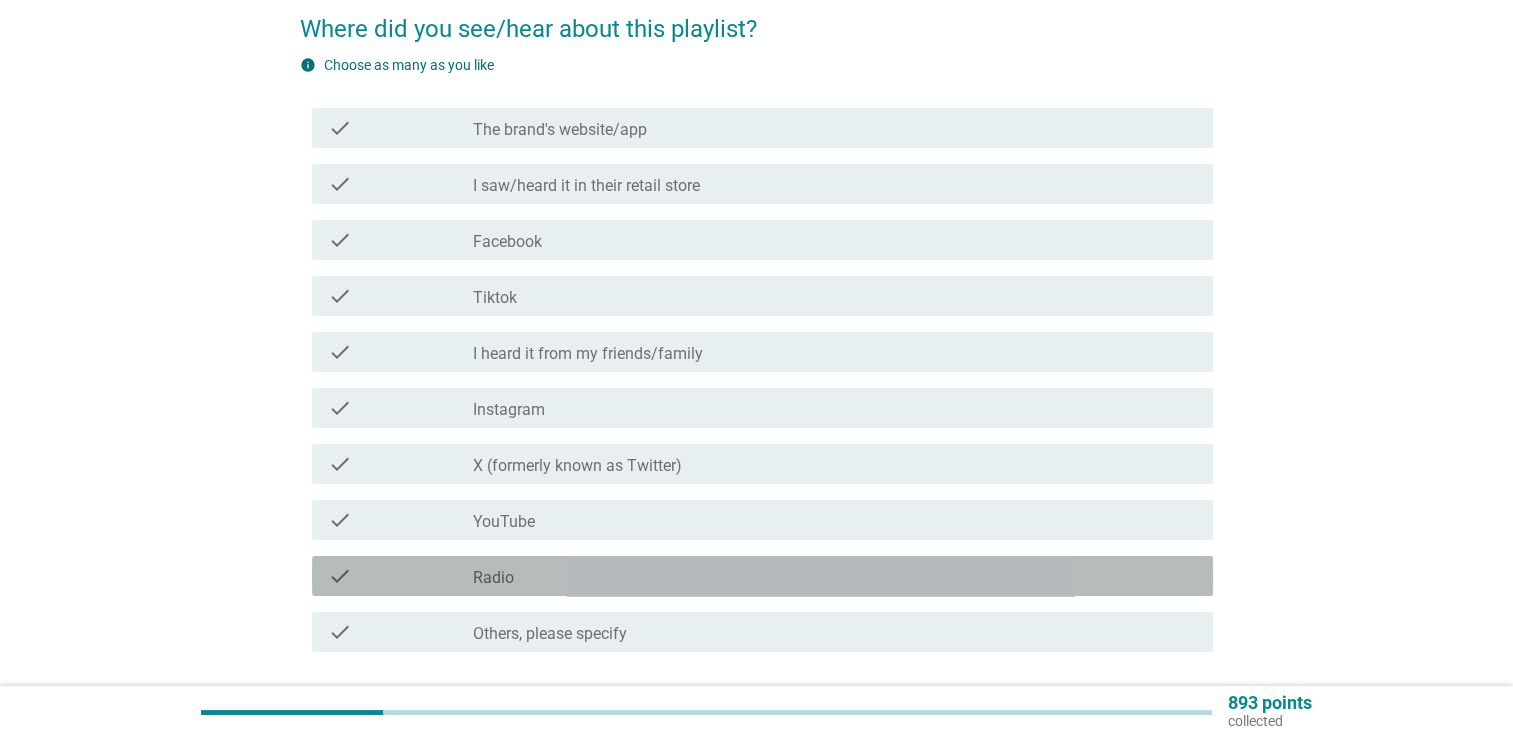 click on "check_box_outline_blank Radio" at bounding box center (835, 576) 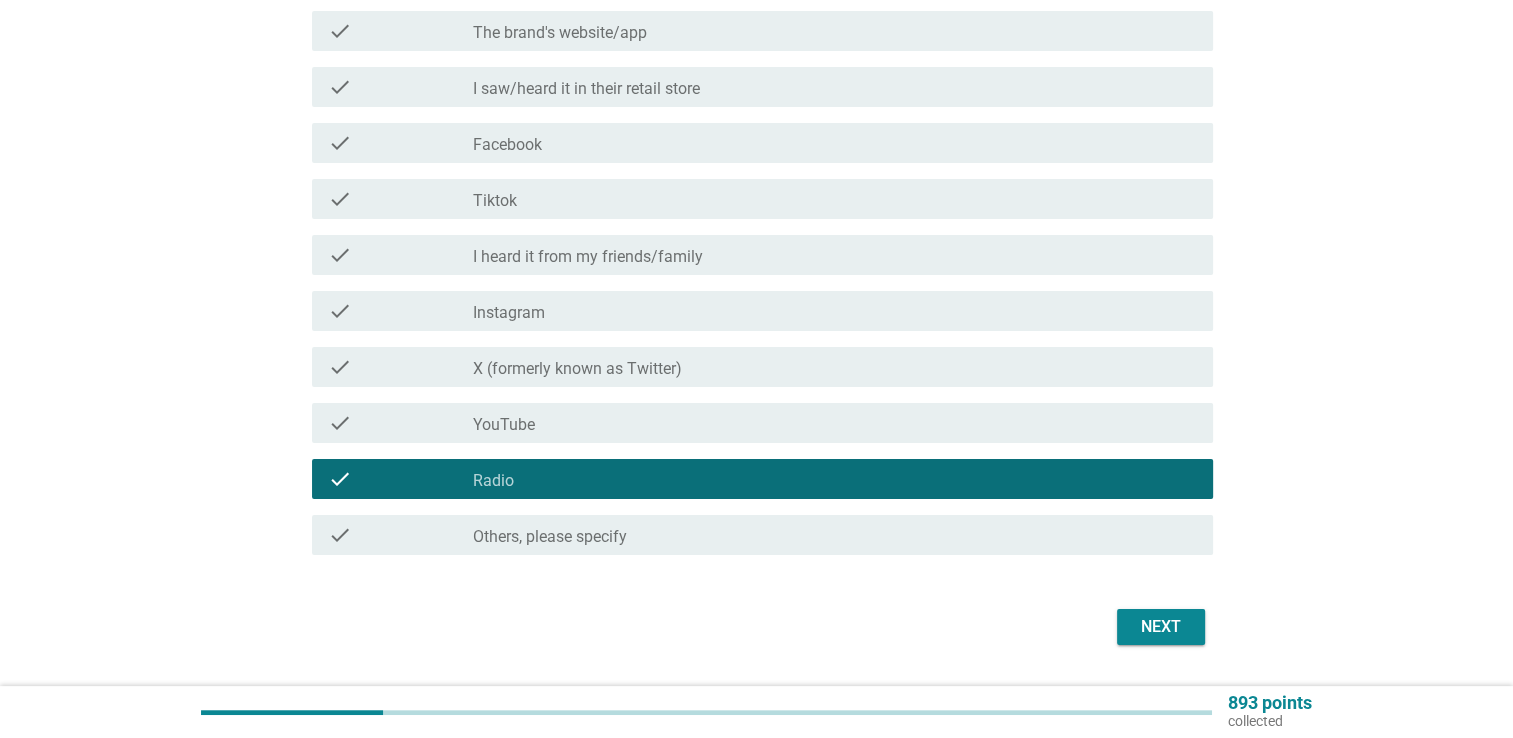 scroll, scrollTop: 300, scrollLeft: 0, axis: vertical 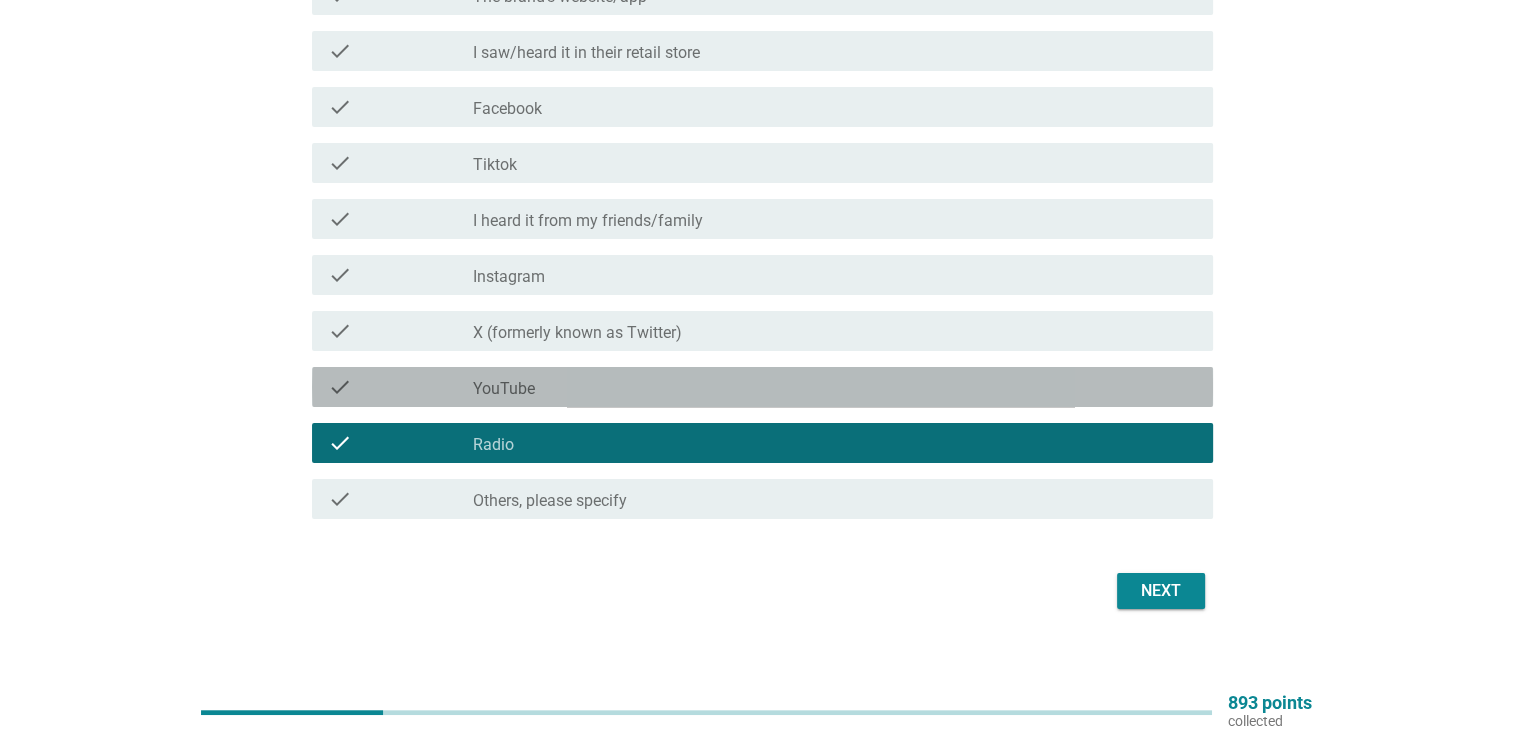 click on "check_box_outline_blank YouTube" at bounding box center [835, 387] 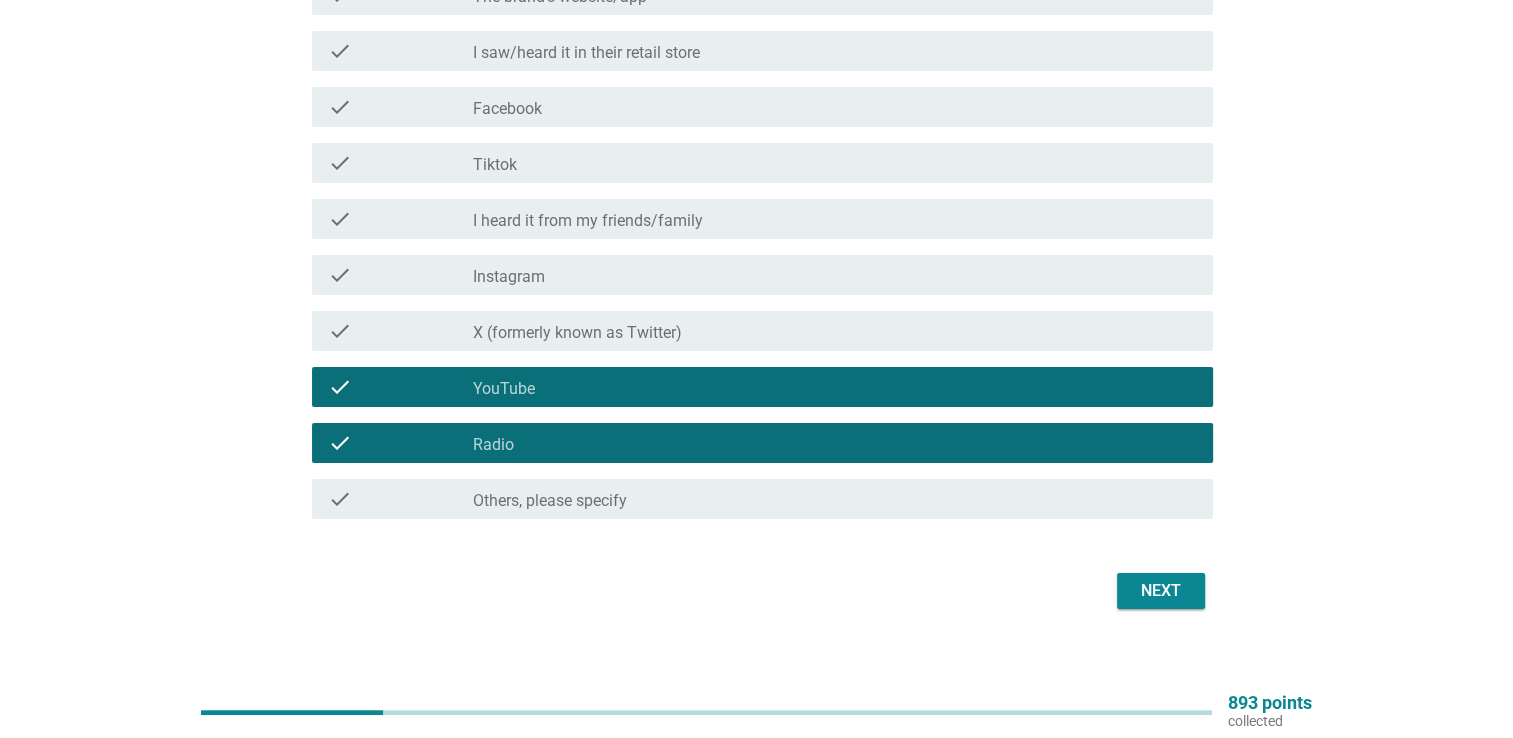 click on "Next" at bounding box center (1161, 591) 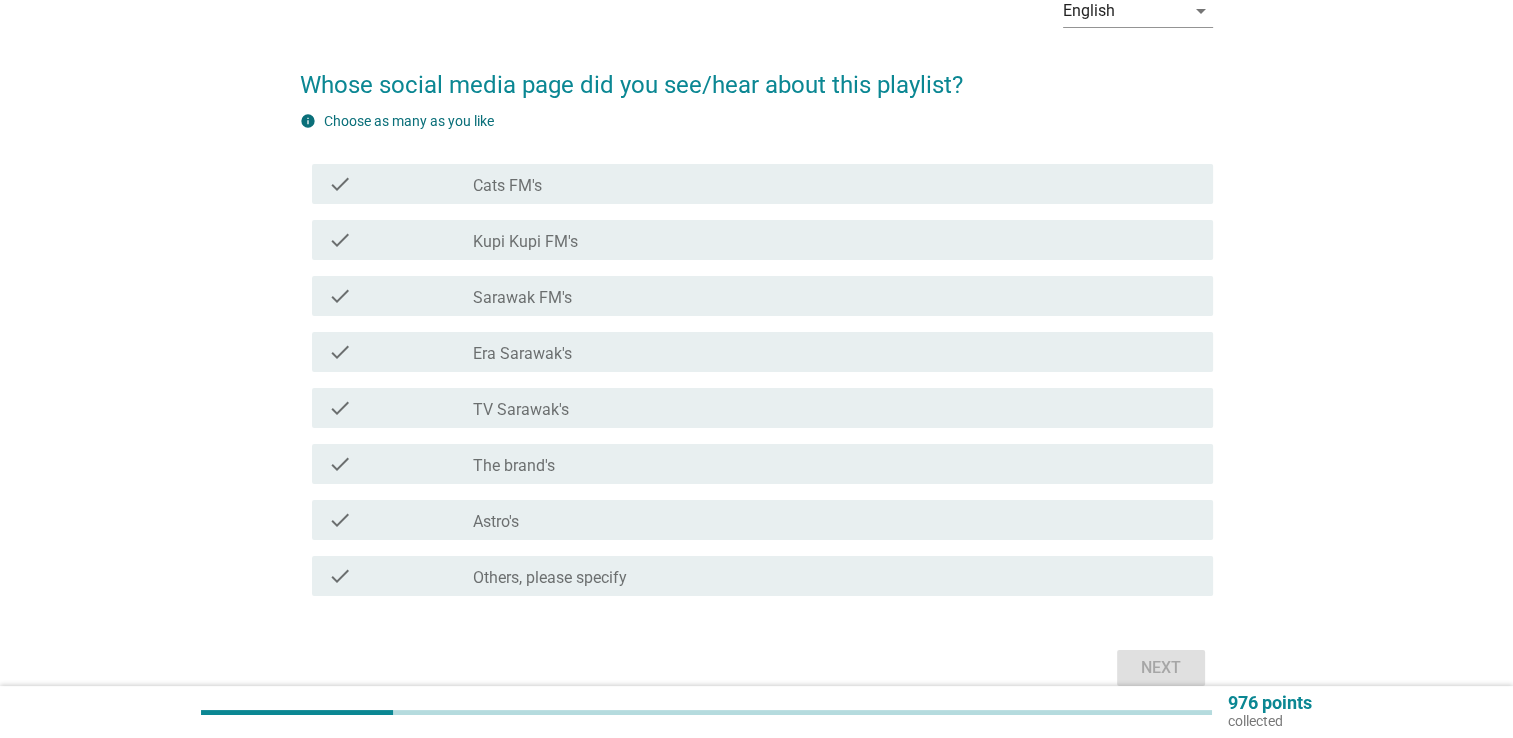 scroll, scrollTop: 112, scrollLeft: 0, axis: vertical 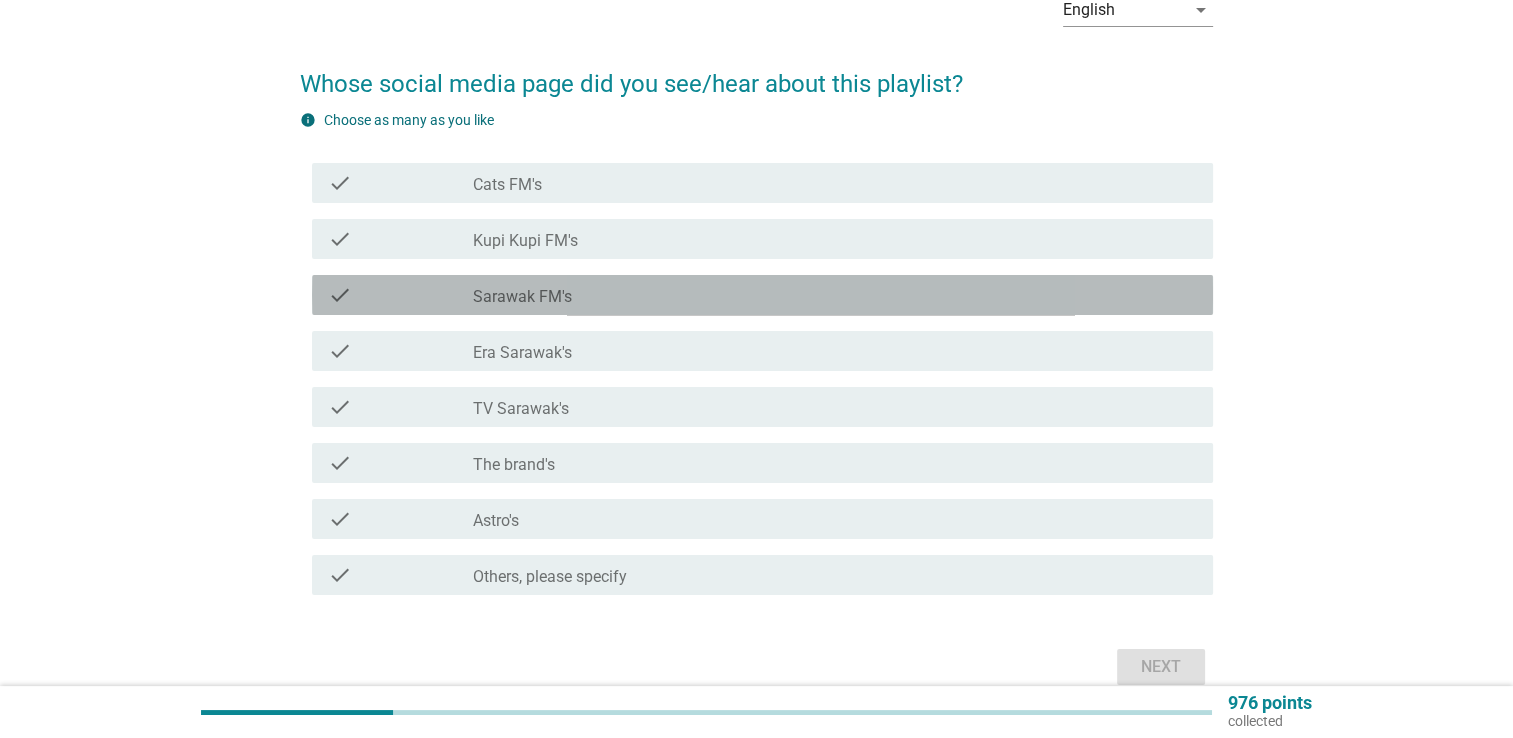 click on "check_box_outline_blank Sarawak FM's" at bounding box center (835, 295) 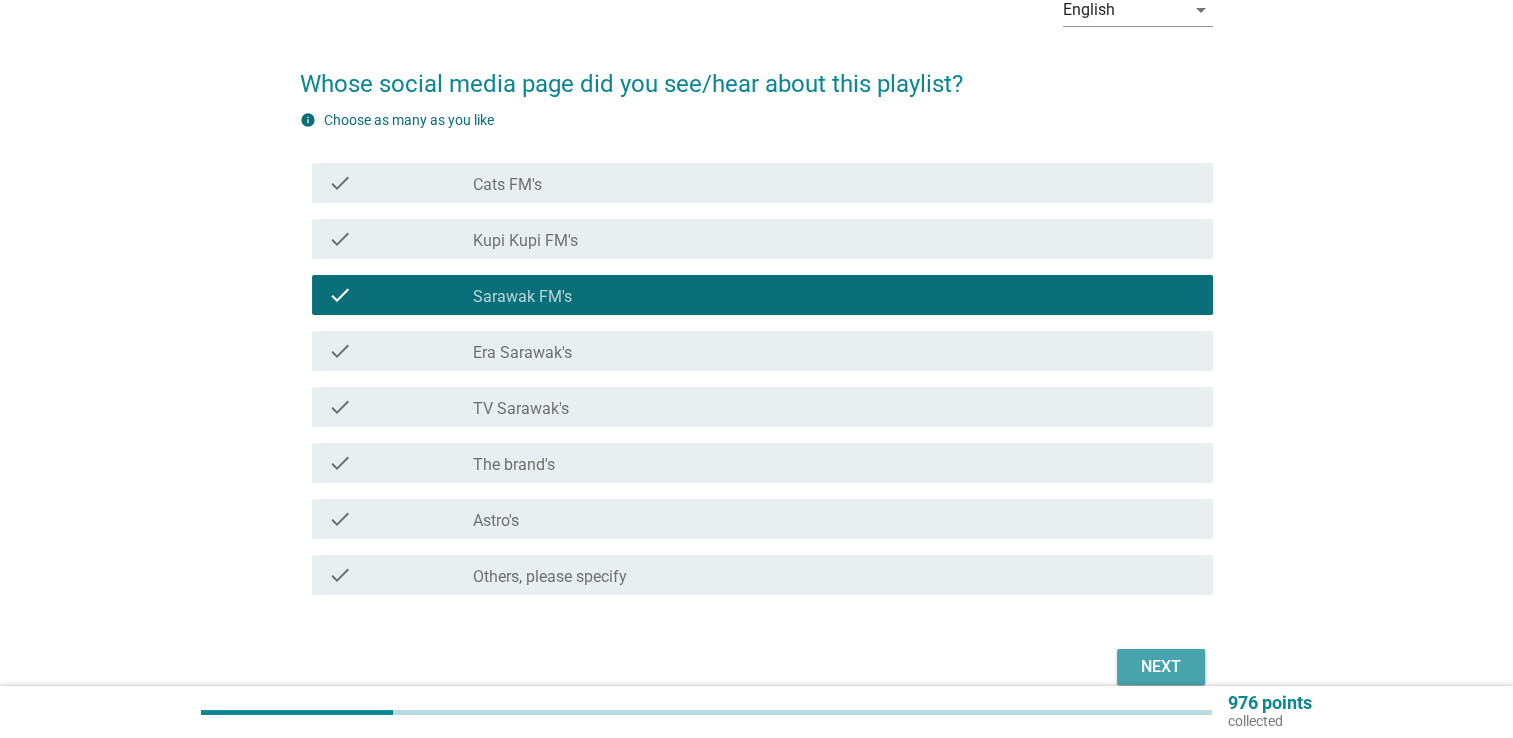 click on "Next" at bounding box center [1161, 667] 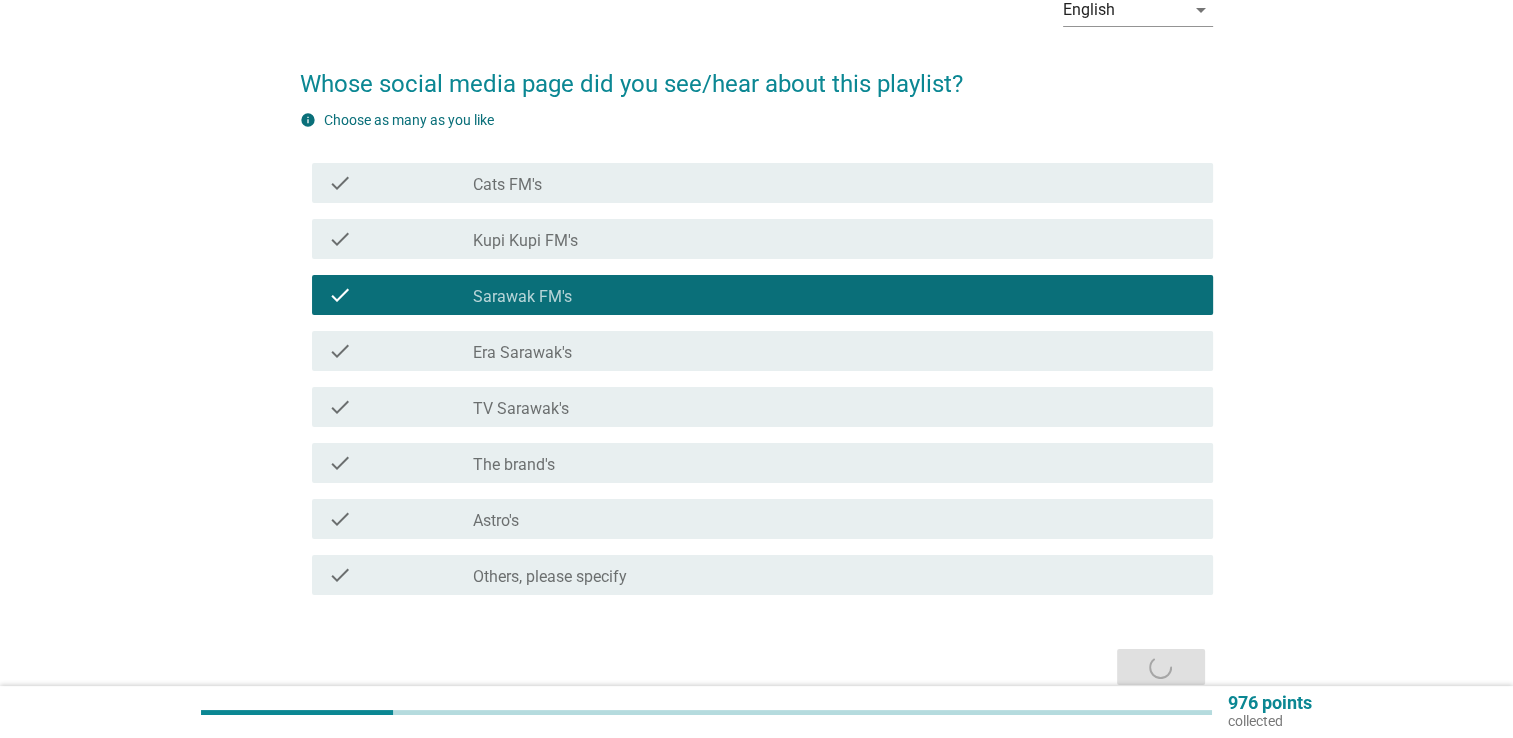 scroll, scrollTop: 0, scrollLeft: 0, axis: both 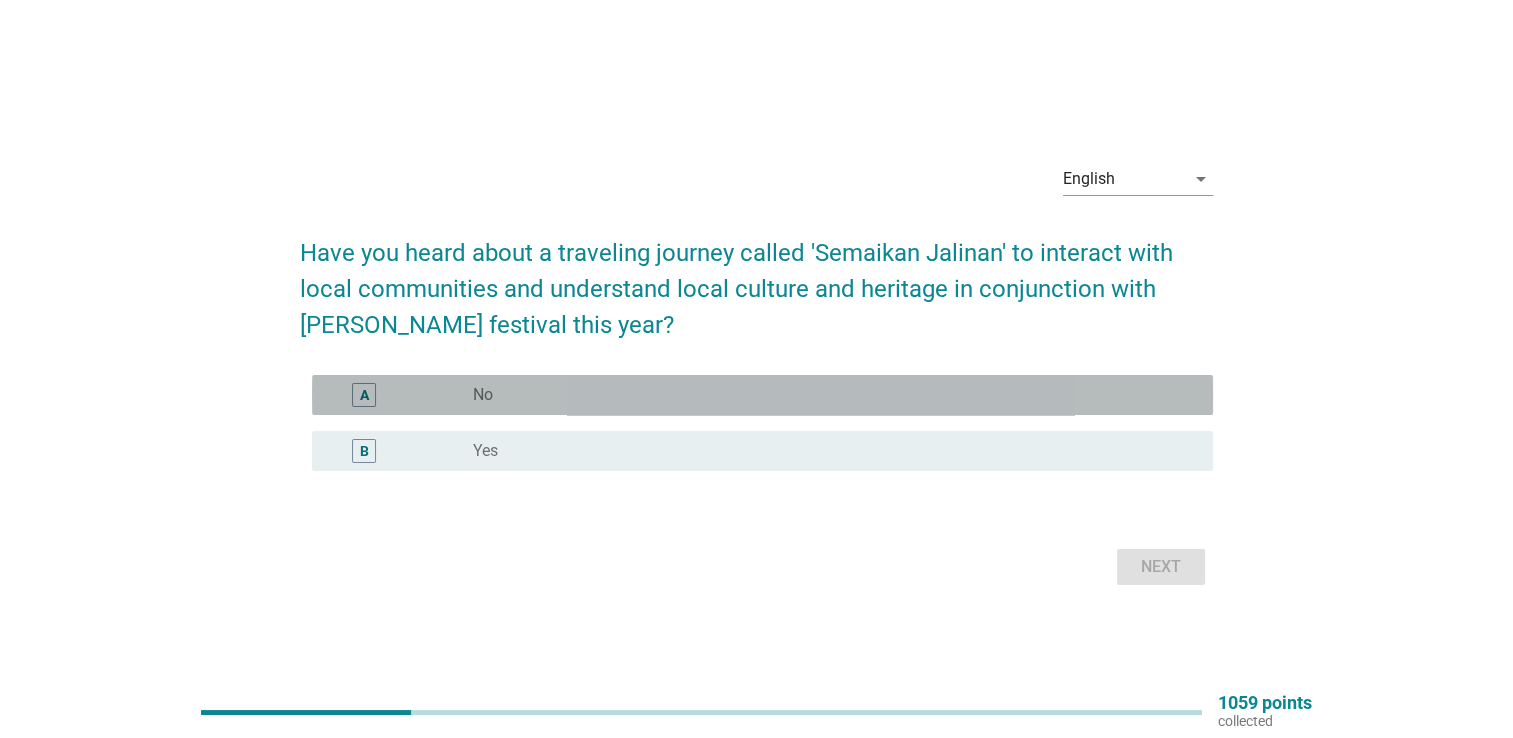 click on "radio_button_unchecked No" at bounding box center (827, 395) 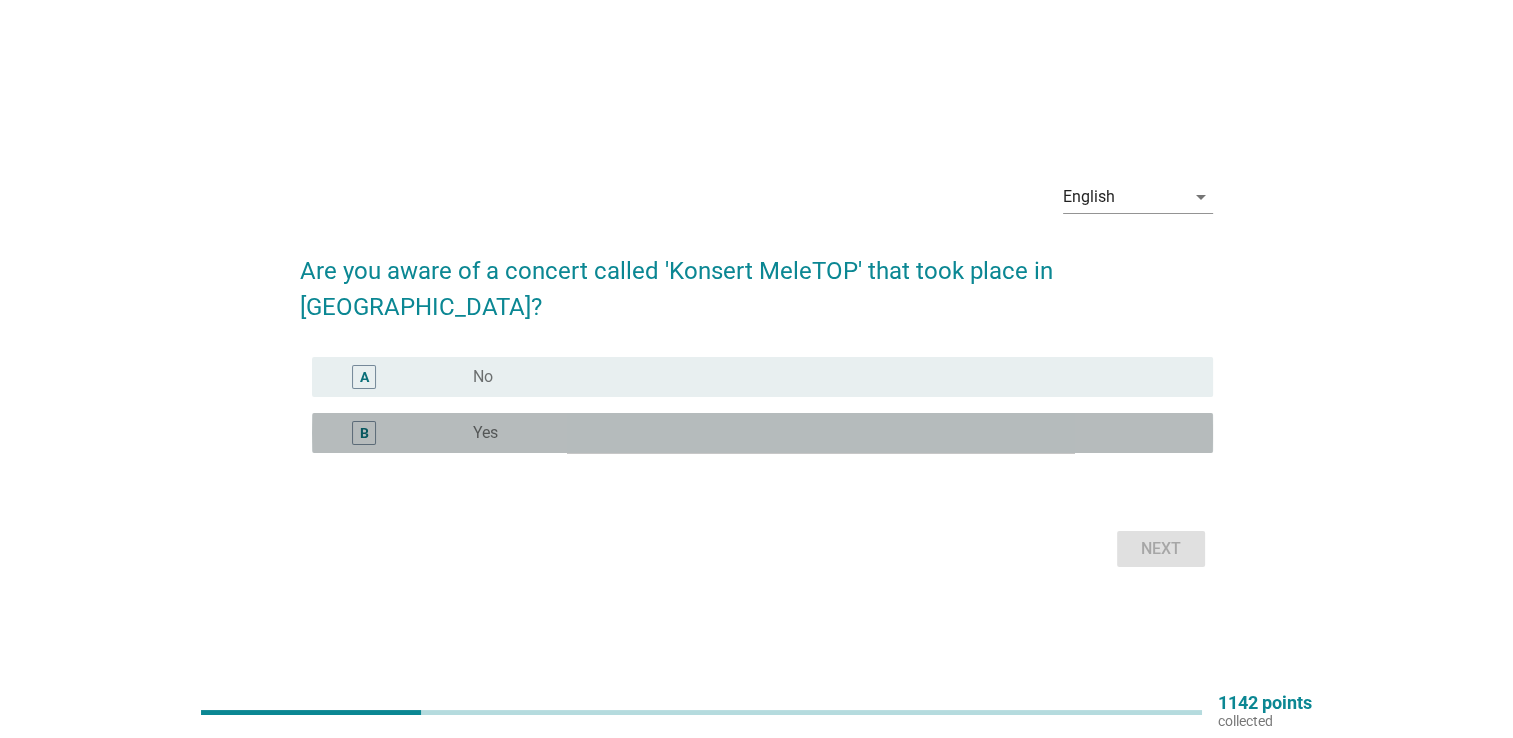click on "radio_button_unchecked Yes" at bounding box center (827, 433) 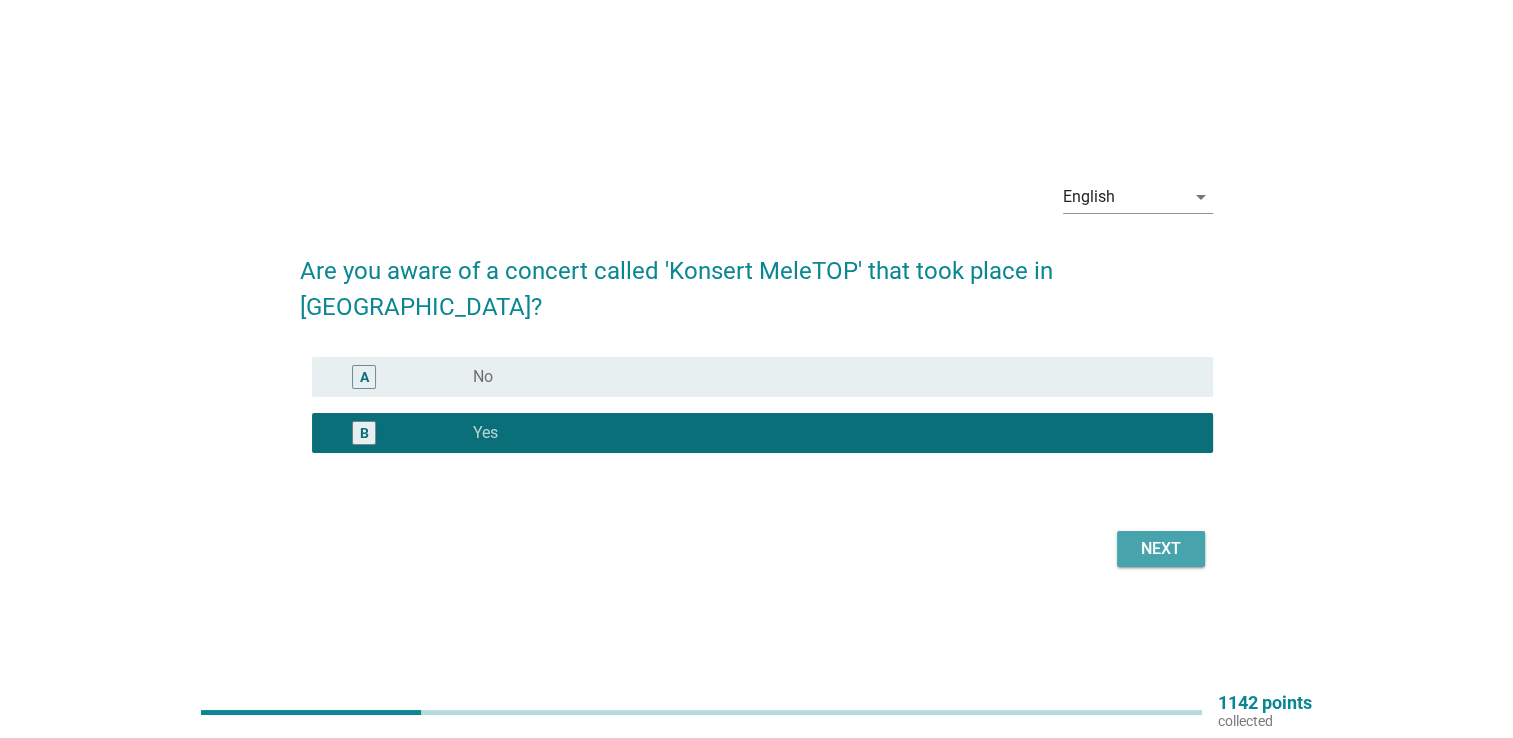 click on "Next" at bounding box center [1161, 549] 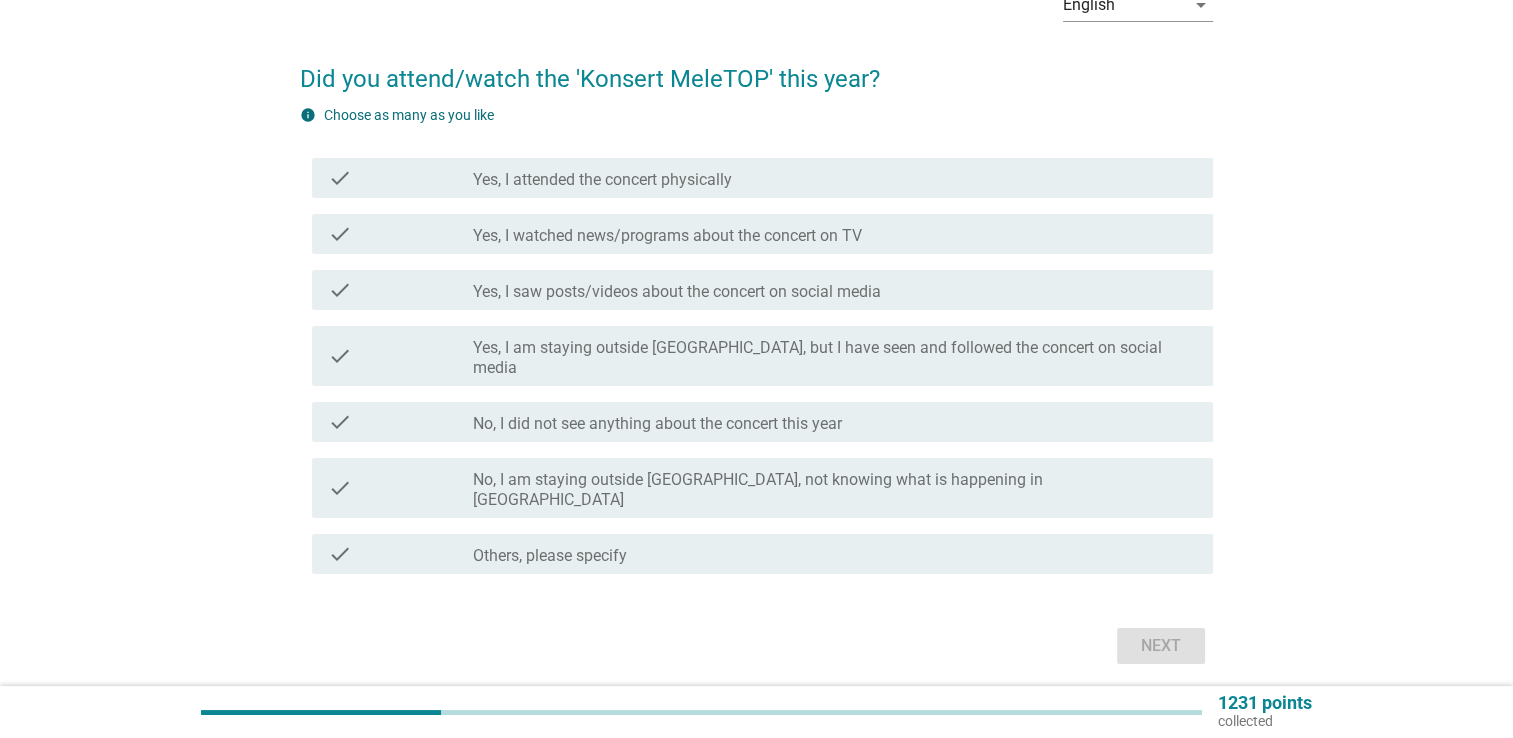 scroll, scrollTop: 119, scrollLeft: 0, axis: vertical 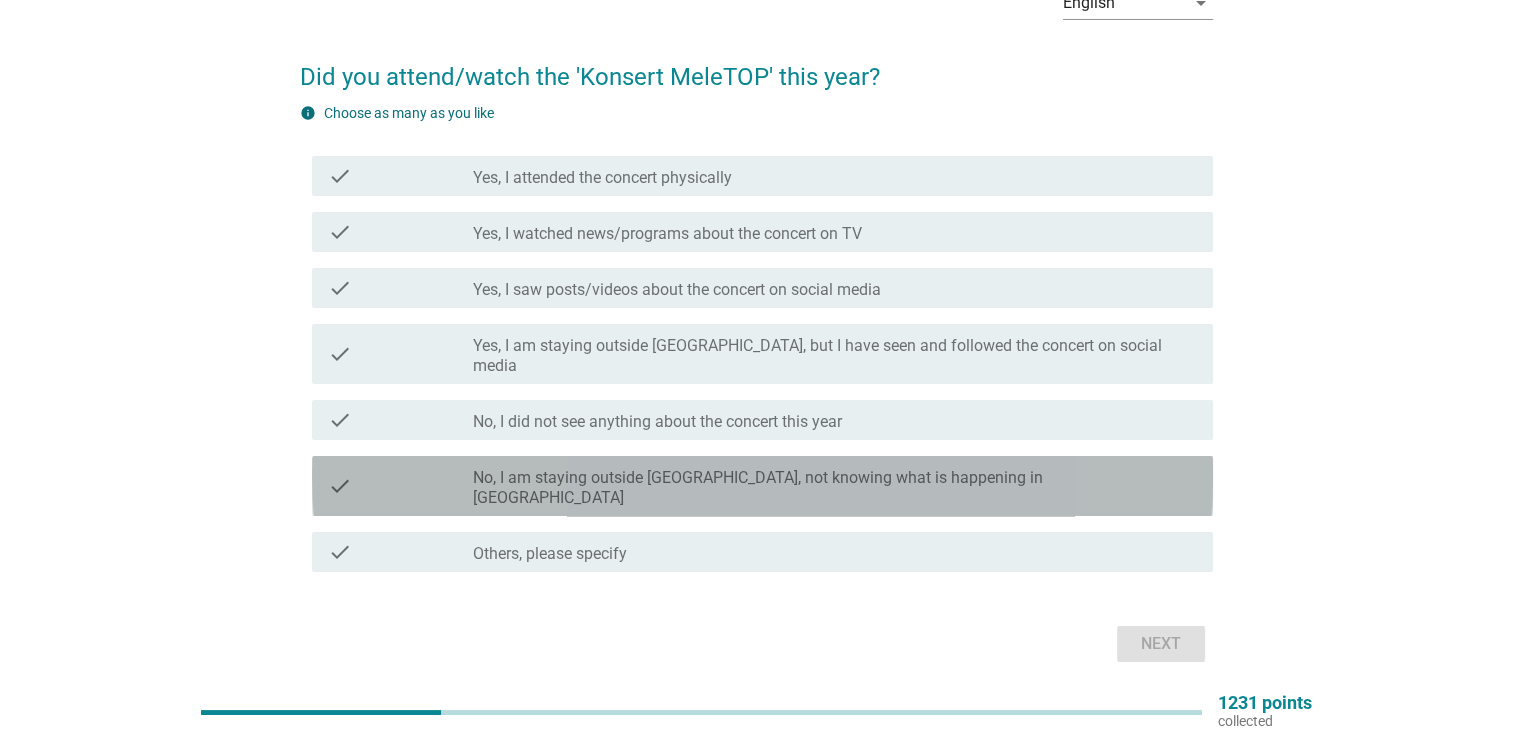 click on "check_box_outline_blank No, I am staying outside [GEOGRAPHIC_DATA], not knowing what is happening in [GEOGRAPHIC_DATA]" at bounding box center (835, 486) 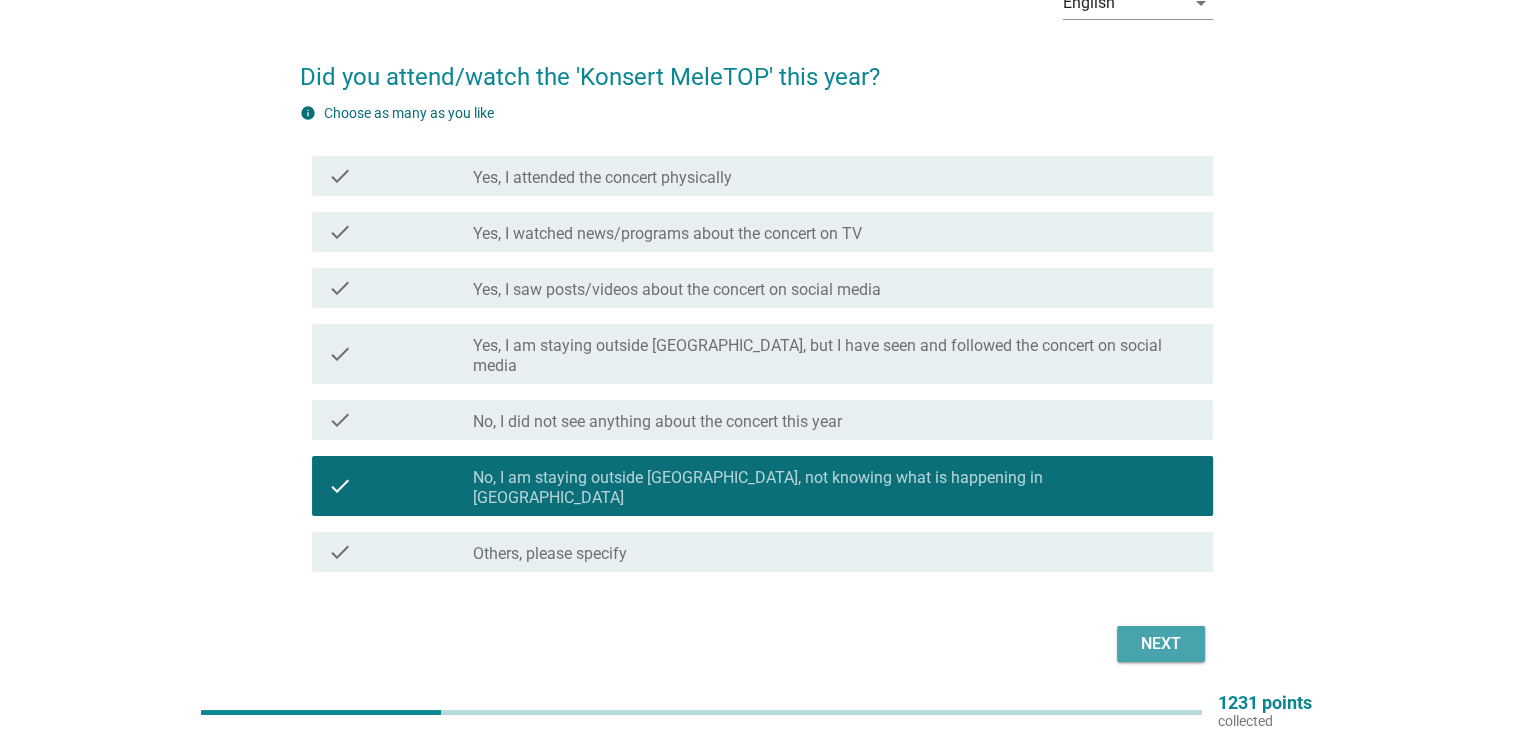 click on "Next" at bounding box center [1161, 644] 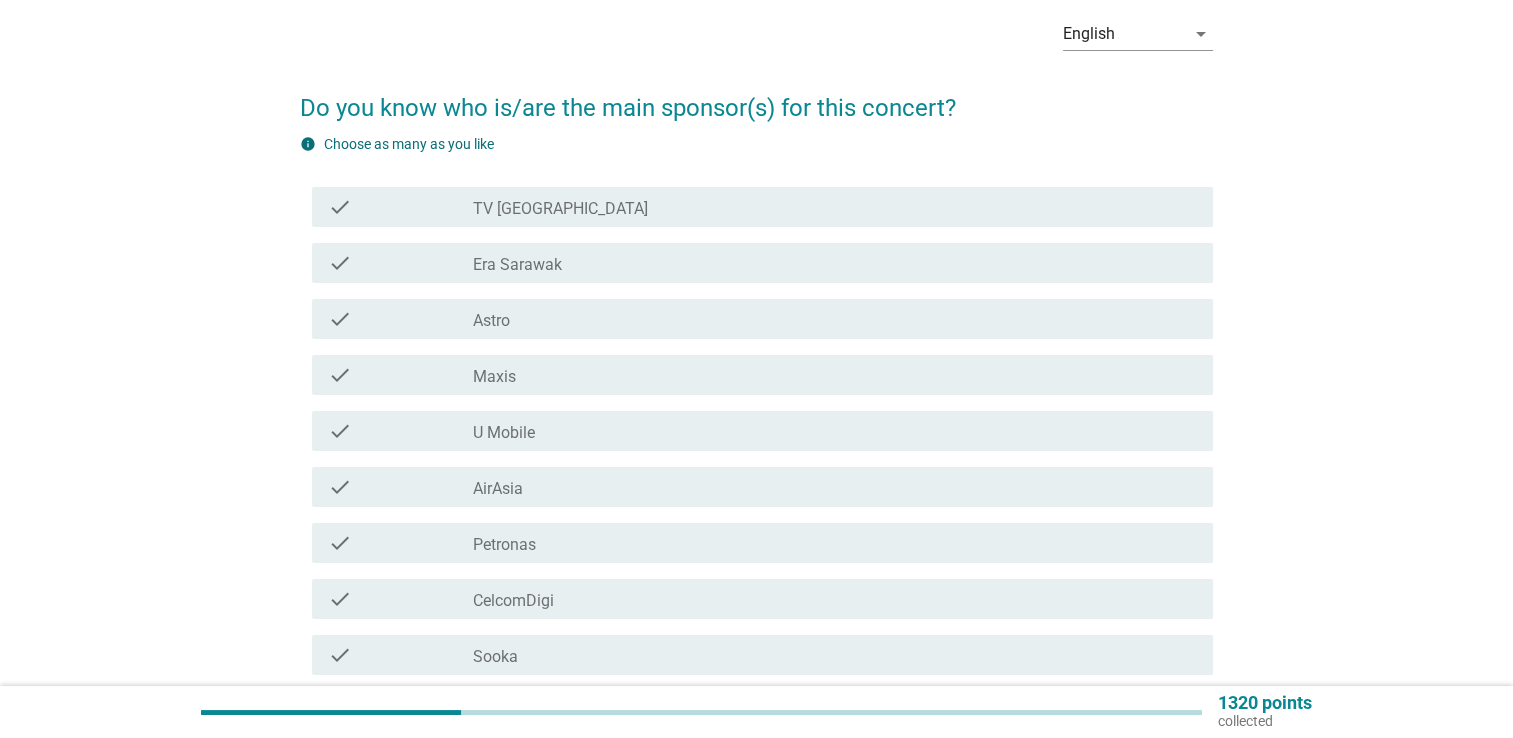 scroll, scrollTop: 92, scrollLeft: 0, axis: vertical 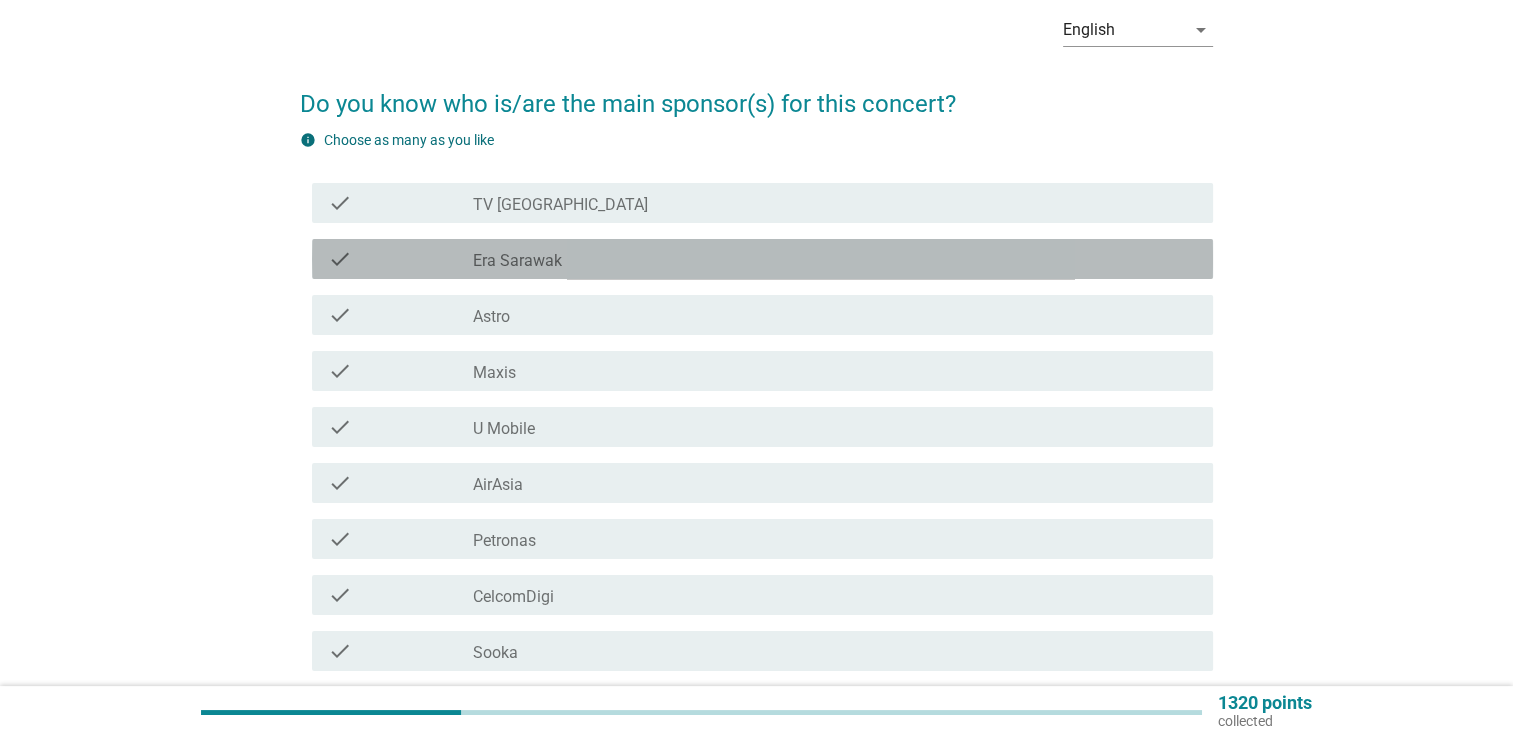click on "check_box_outline_blank Era [GEOGRAPHIC_DATA]" at bounding box center [835, 259] 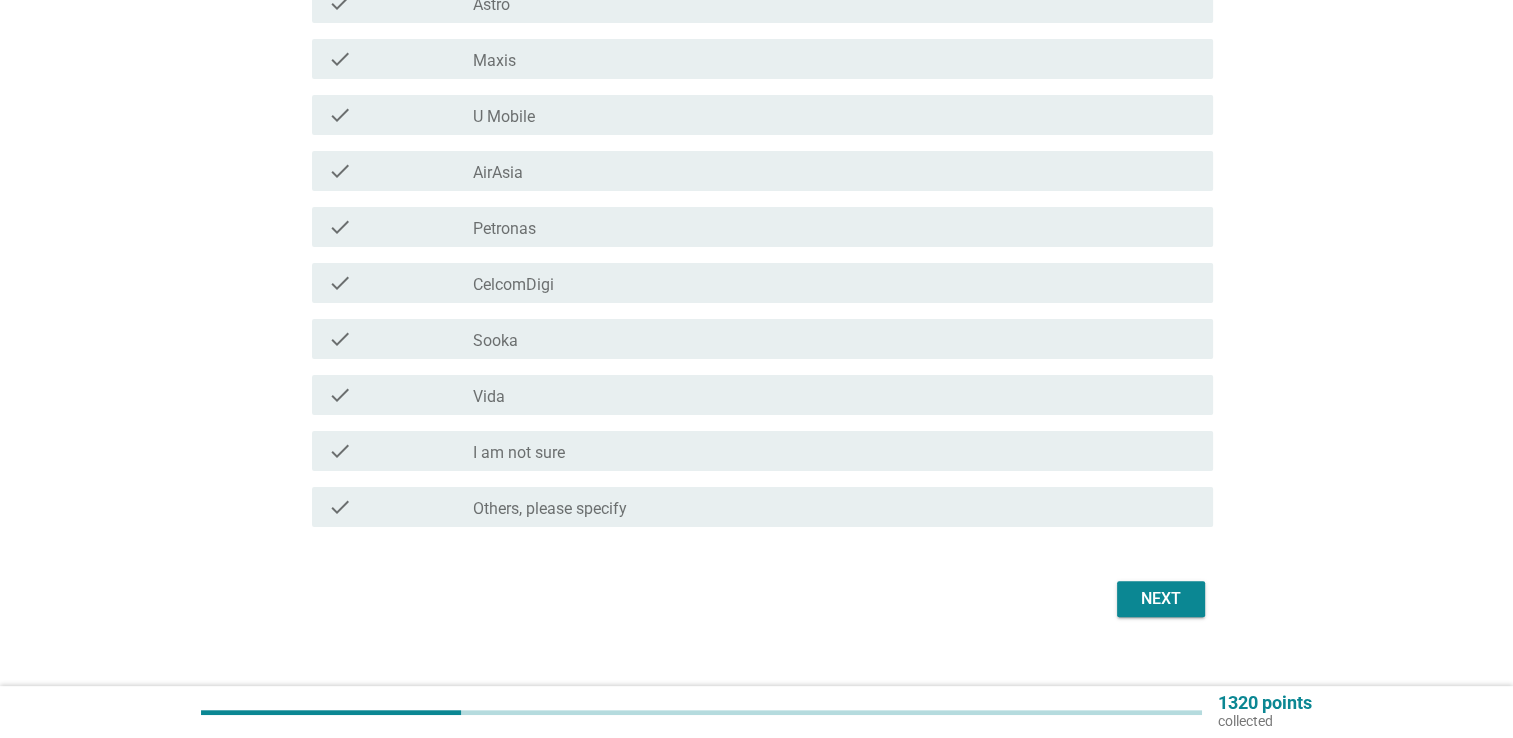 scroll, scrollTop: 430, scrollLeft: 0, axis: vertical 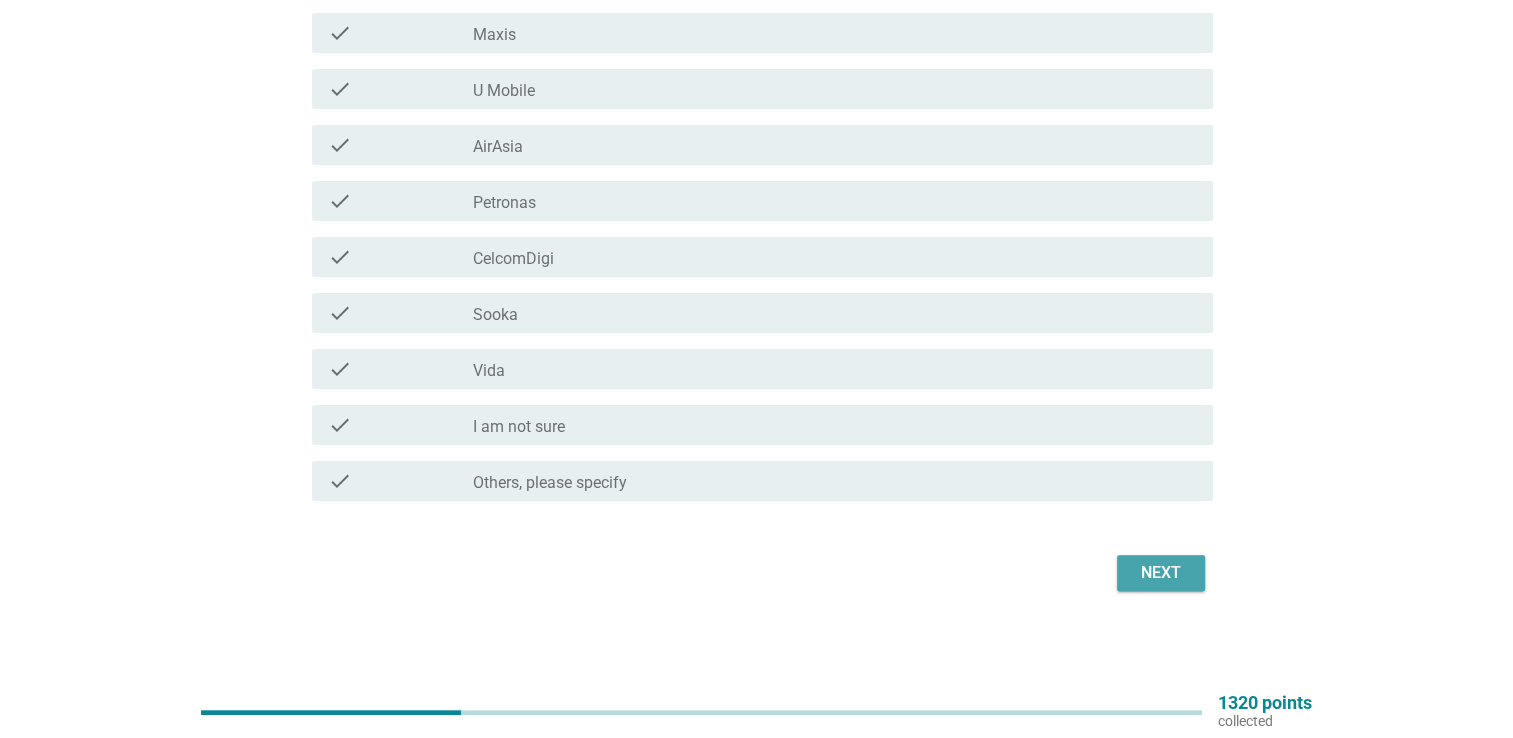 click on "Next" at bounding box center [1161, 573] 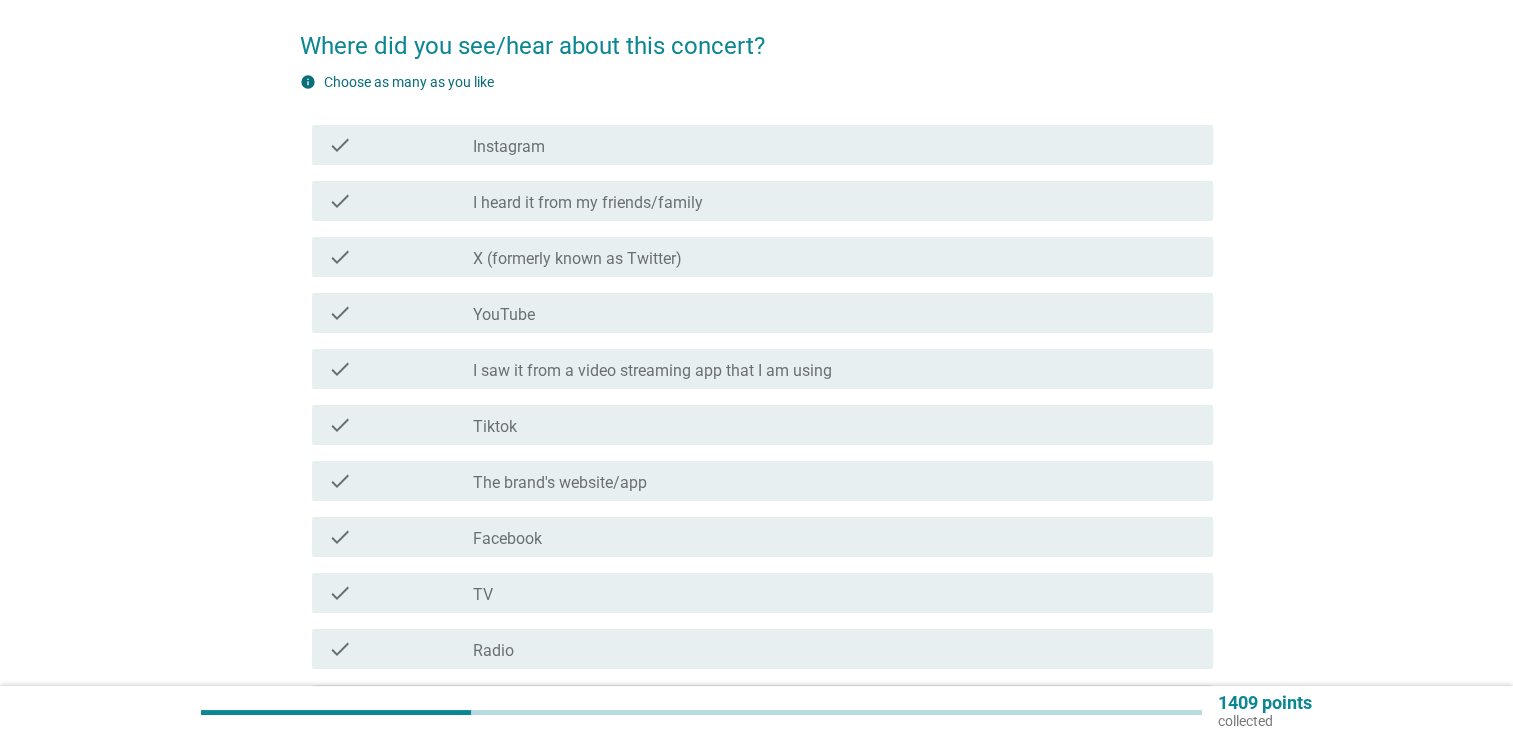 scroll, scrollTop: 374, scrollLeft: 0, axis: vertical 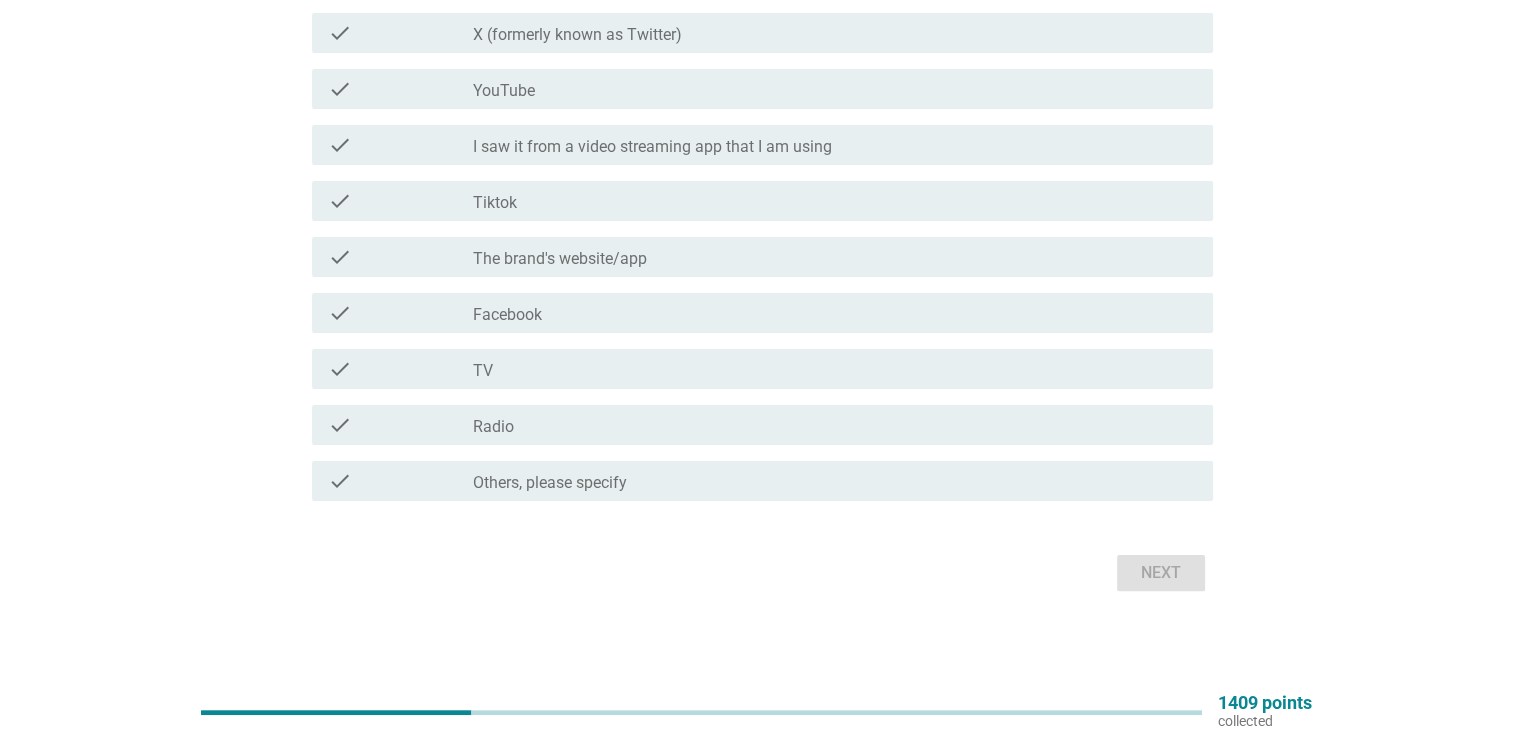 drag, startPoint x: 879, startPoint y: 423, endPoint x: 1063, endPoint y: 425, distance: 184.01086 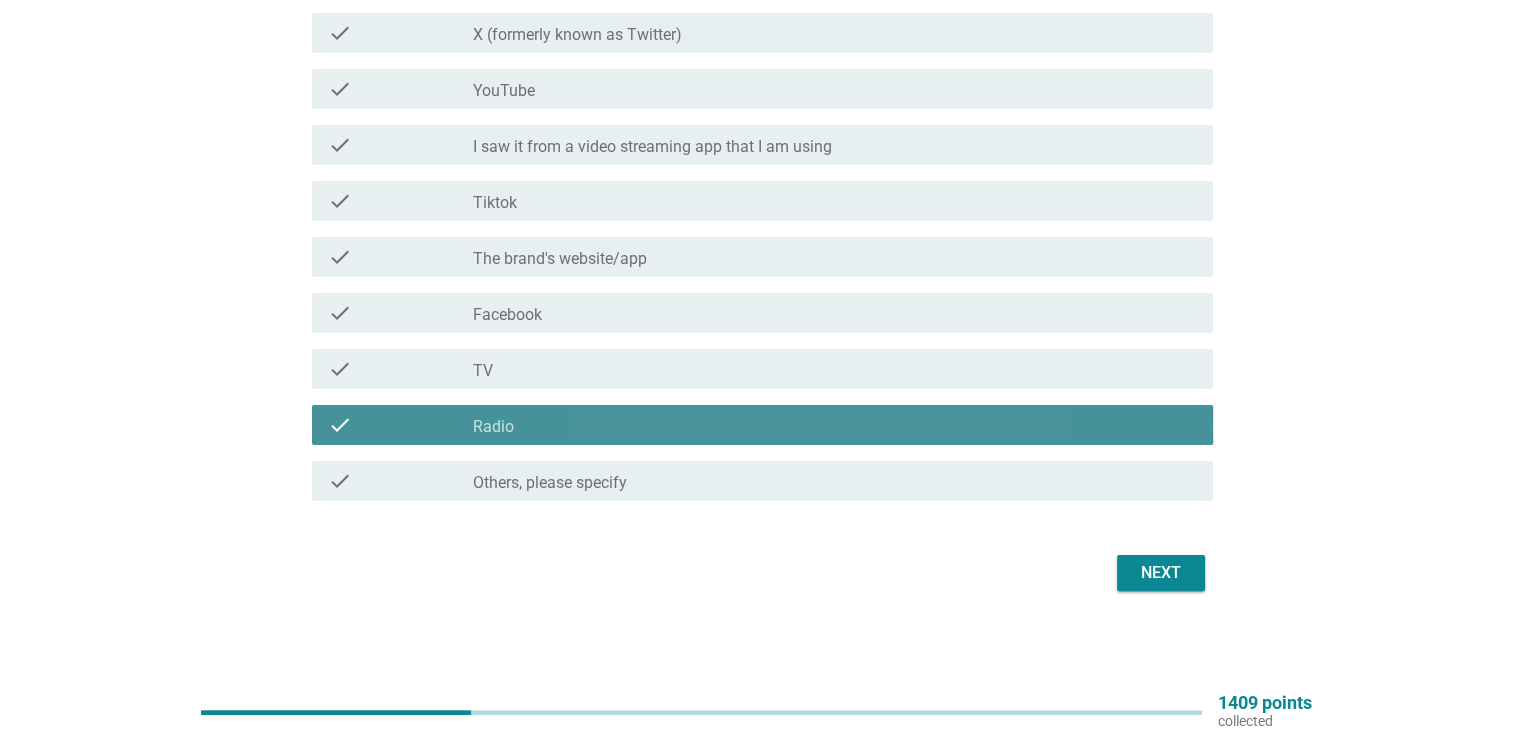 click on "check_box_outline_blank Radio" at bounding box center (835, 425) 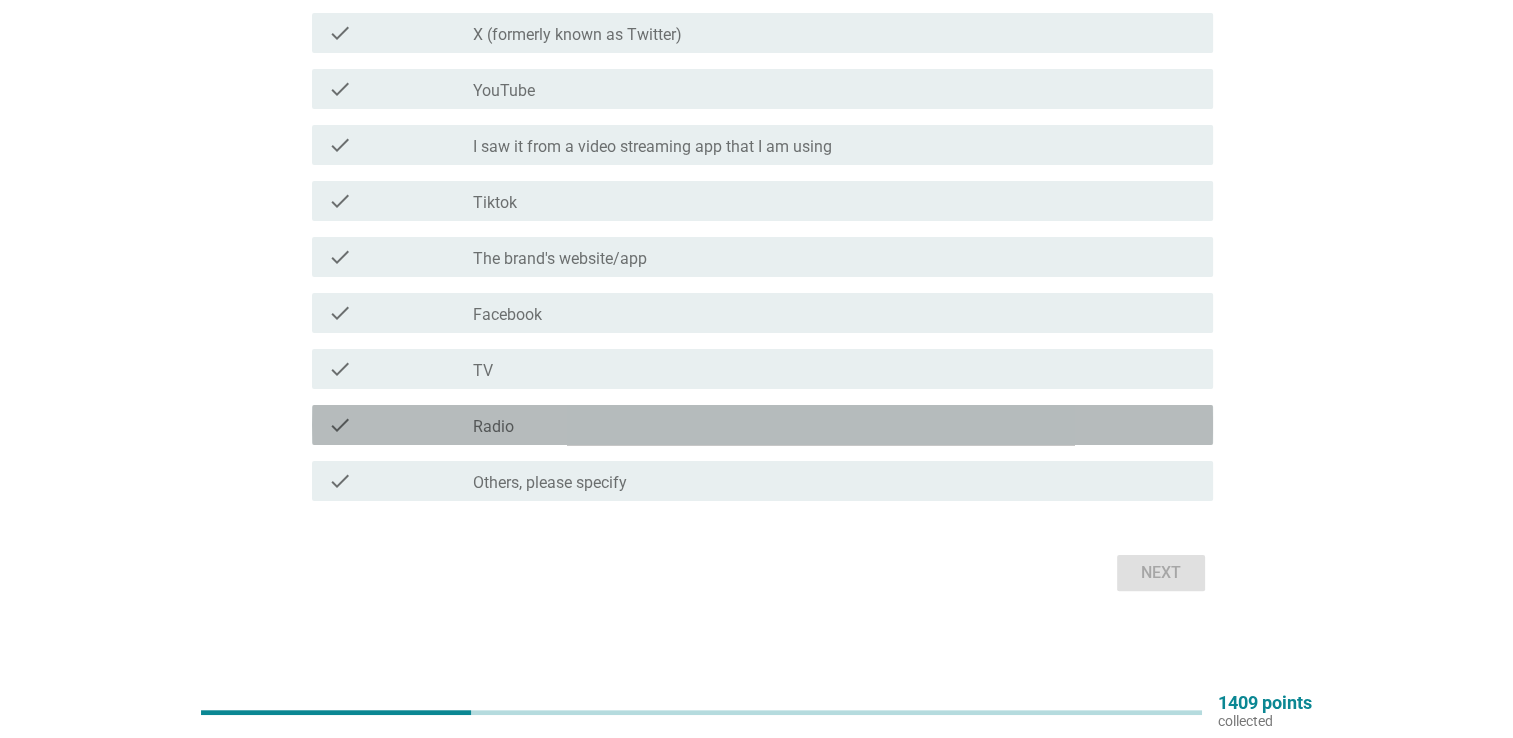 click on "check_box_outline_blank Radio" at bounding box center [835, 425] 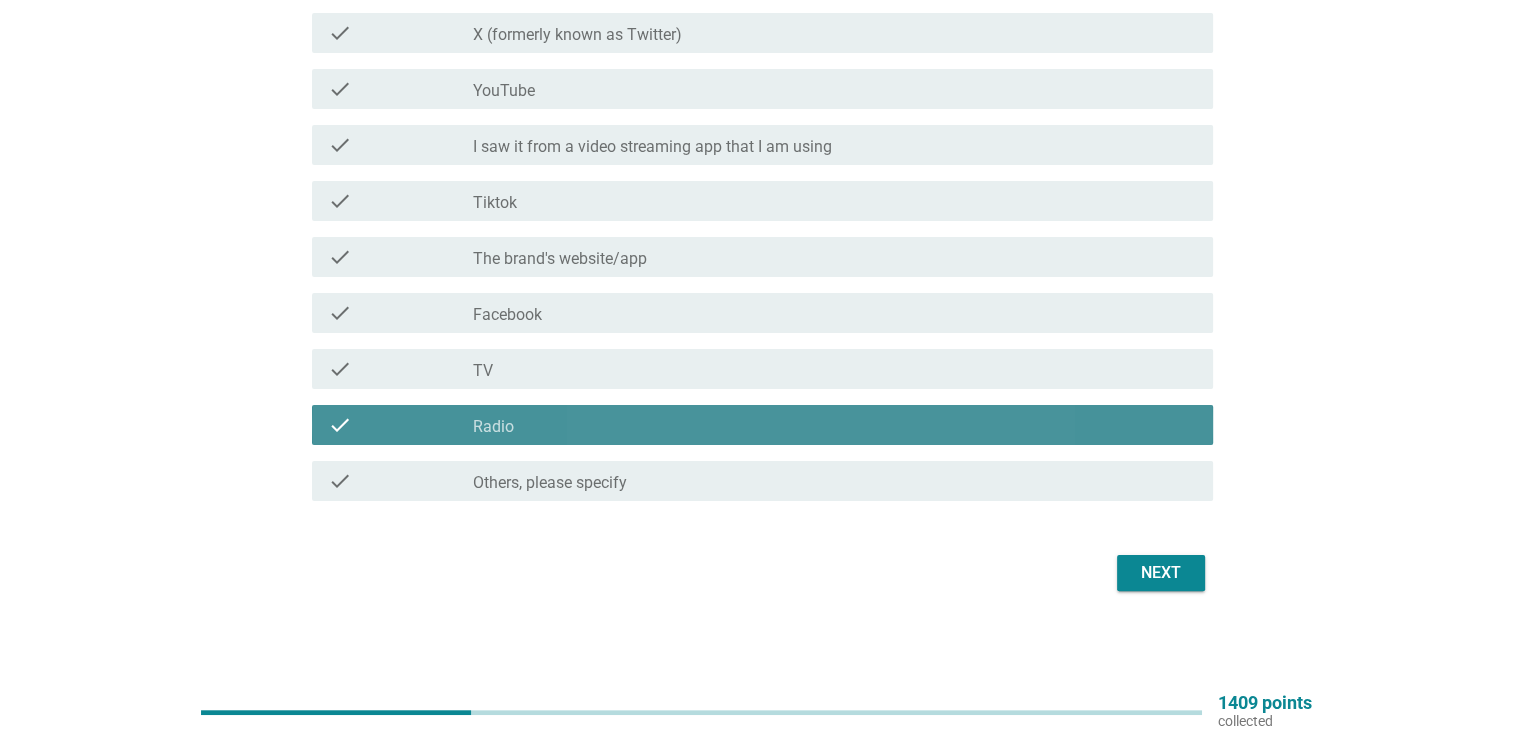 click on "check_box_outline_blank Radio" at bounding box center [835, 425] 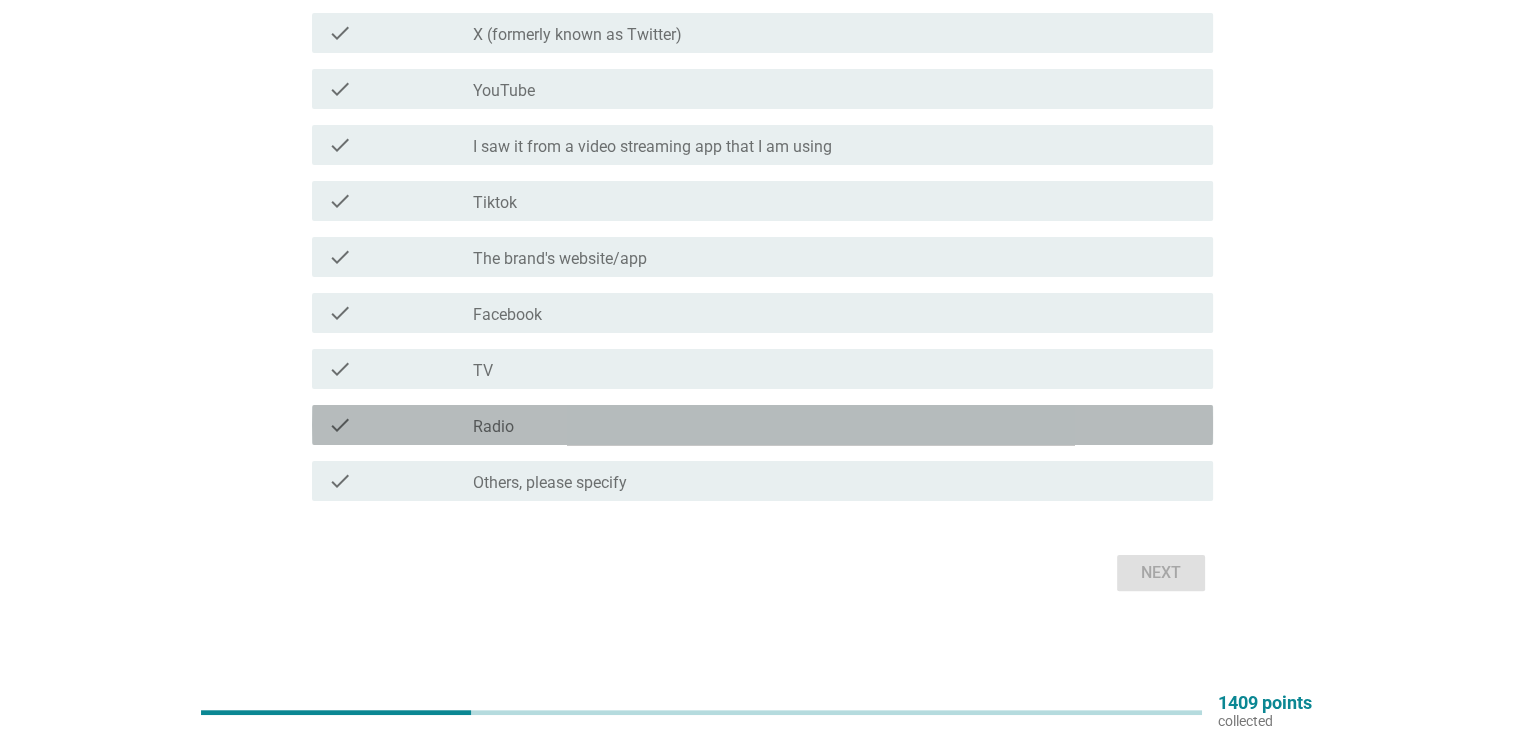 click on "check_box_outline_blank Radio" at bounding box center (835, 425) 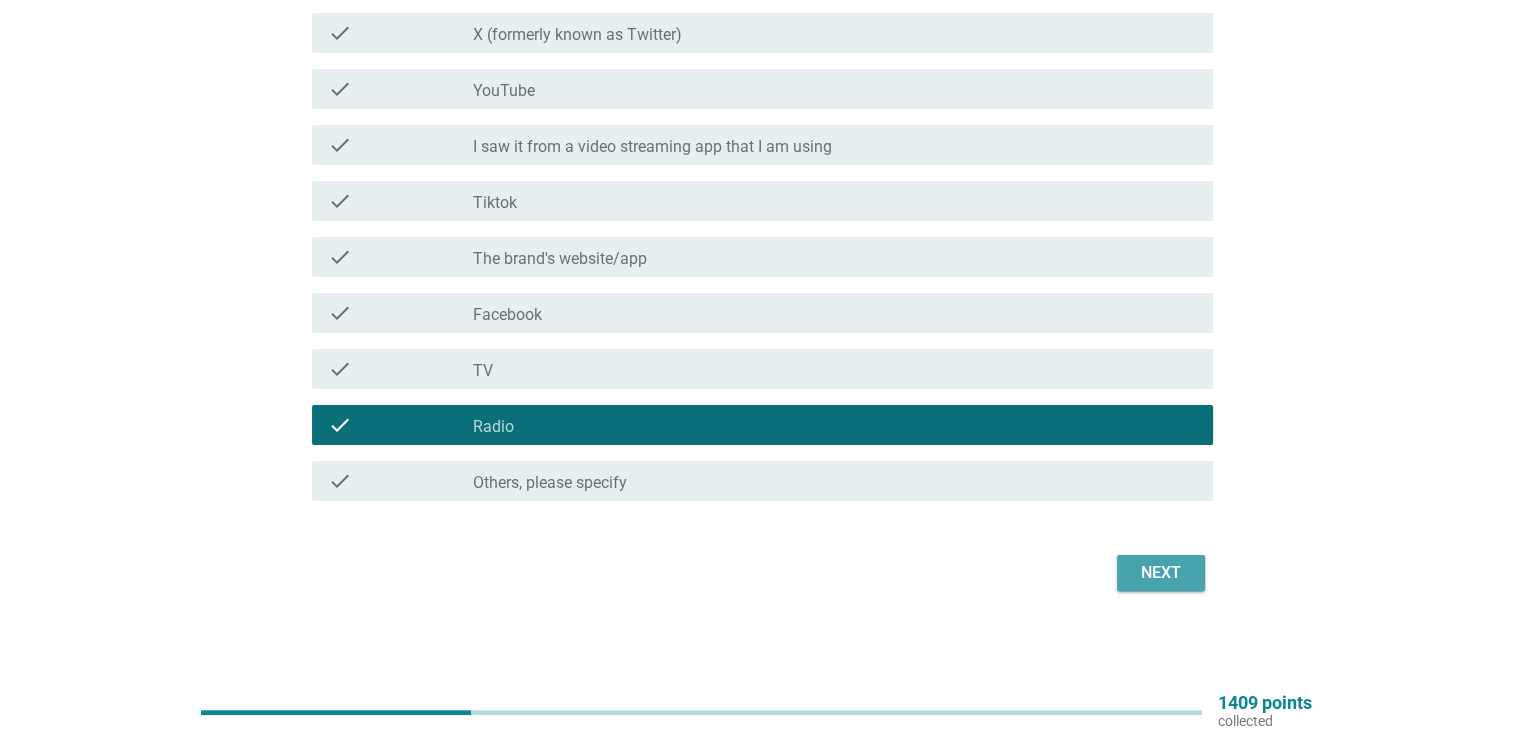 click on "Next" at bounding box center (1161, 573) 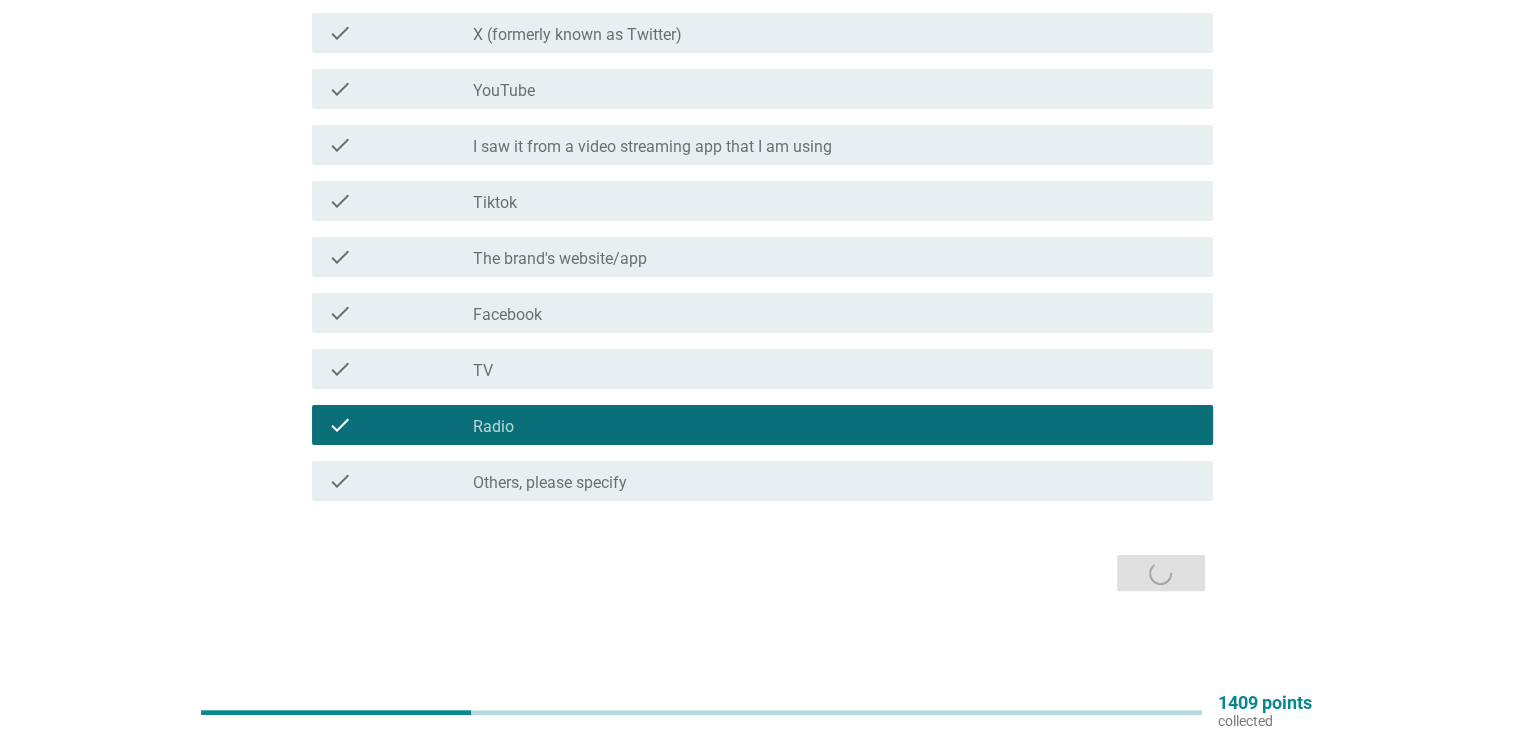 scroll, scrollTop: 0, scrollLeft: 0, axis: both 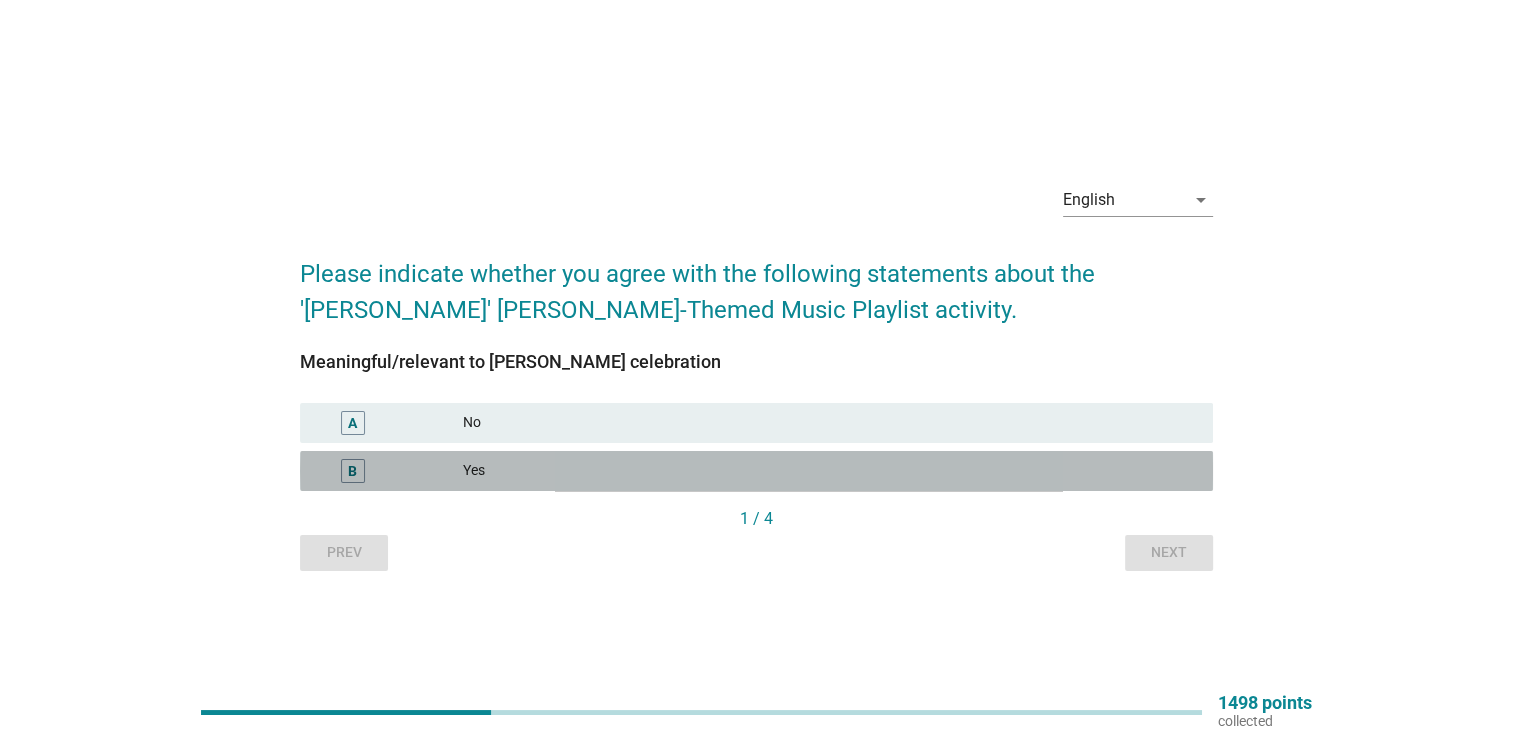 click on "Yes" at bounding box center (830, 471) 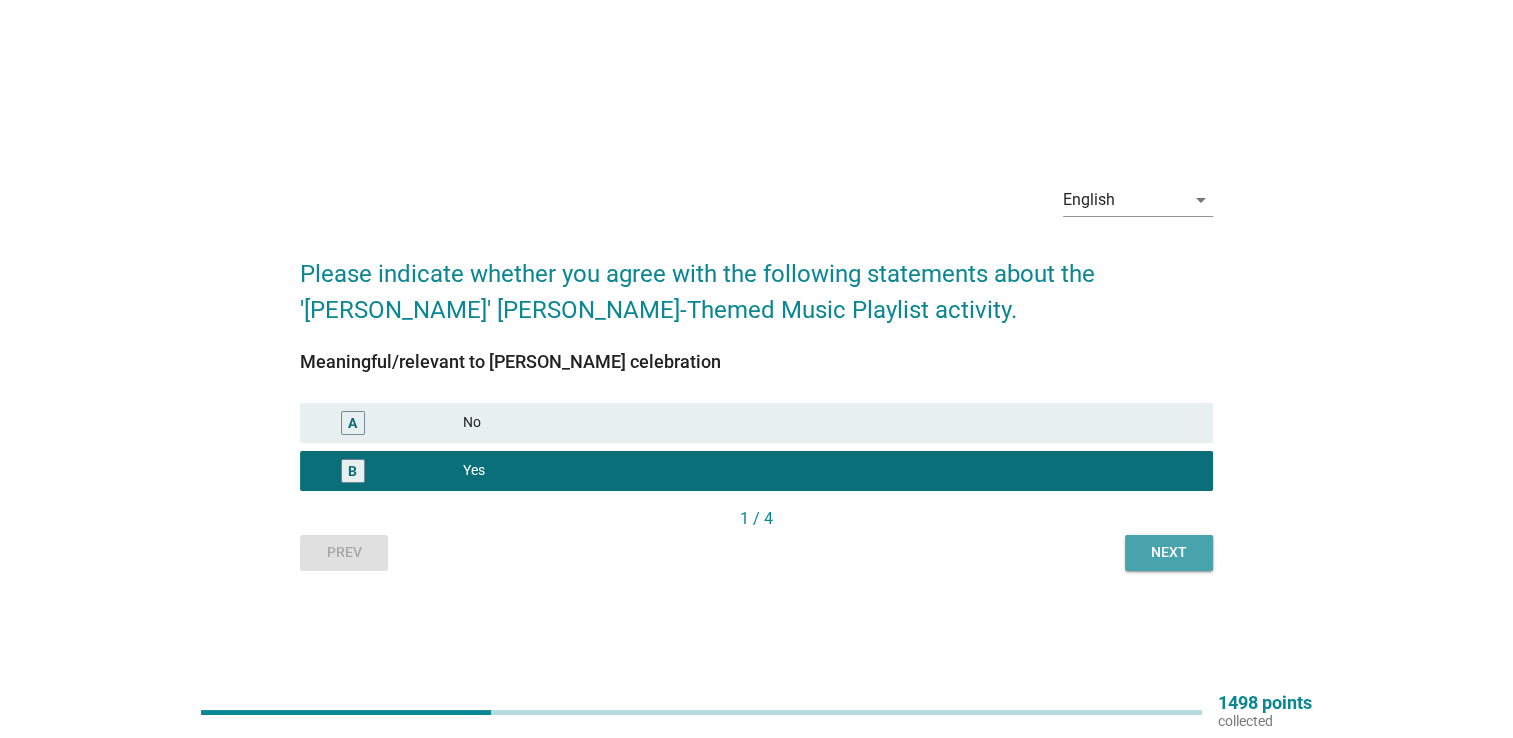 click on "Next" at bounding box center (1169, 553) 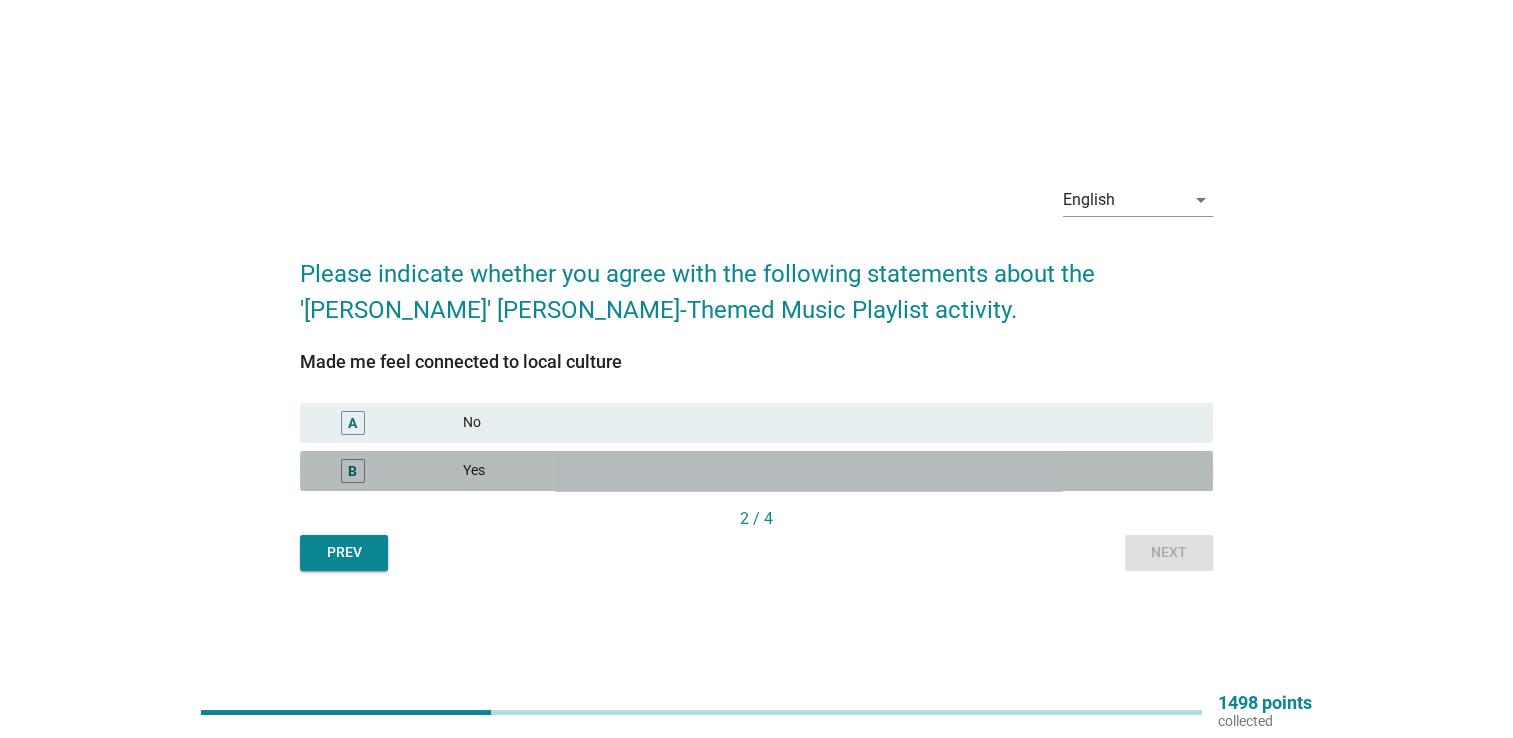 click on "Yes" at bounding box center (830, 471) 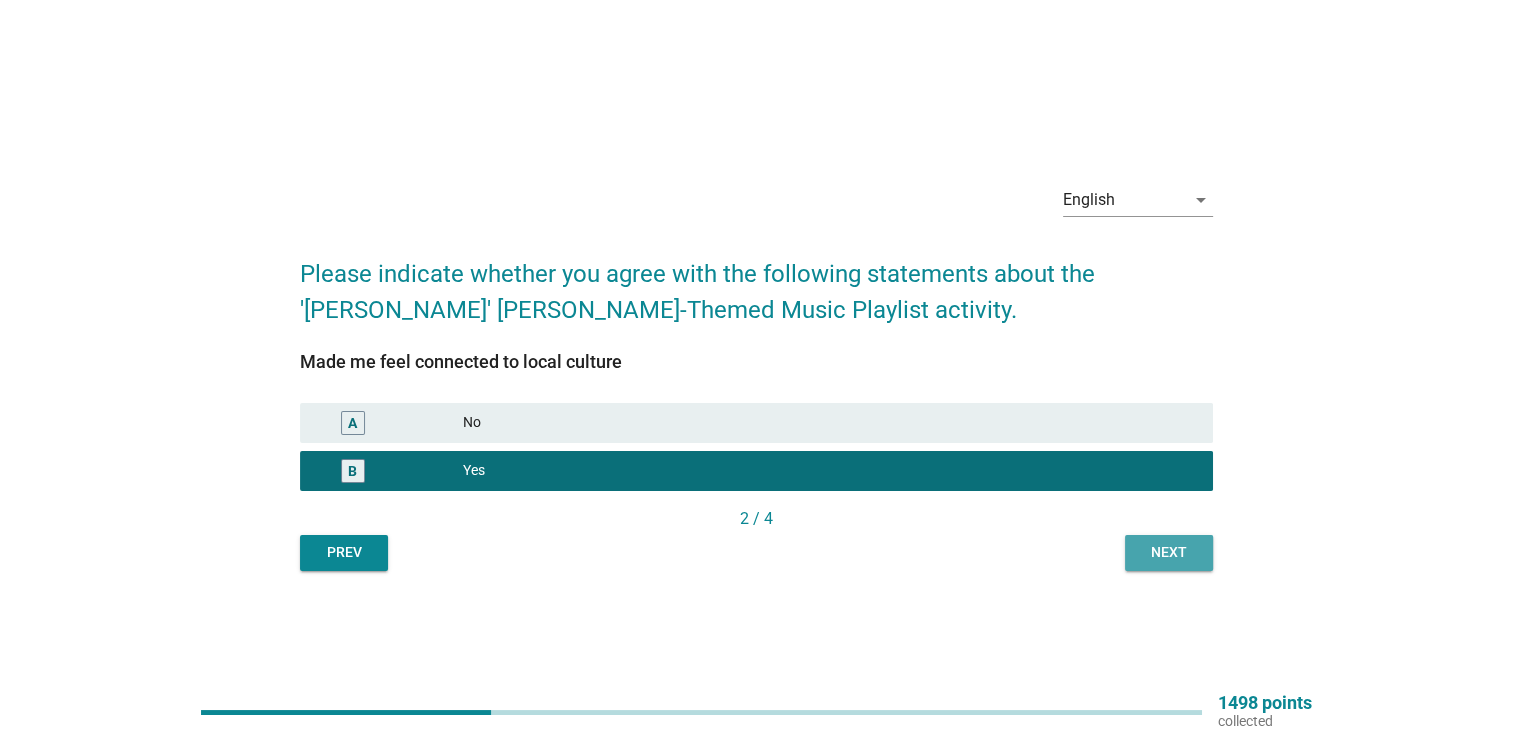 click on "Next" at bounding box center (1169, 552) 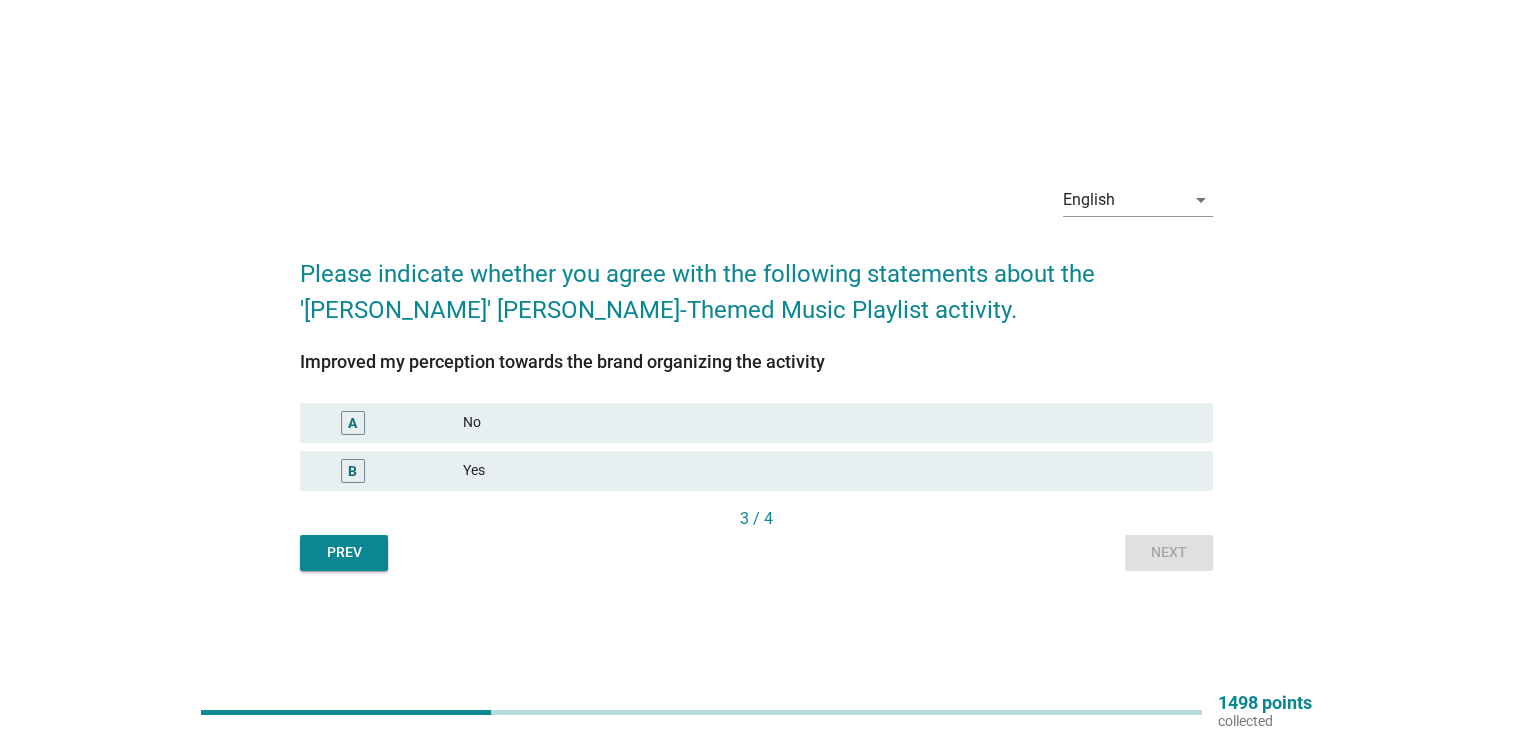 click on "Yes" at bounding box center [830, 471] 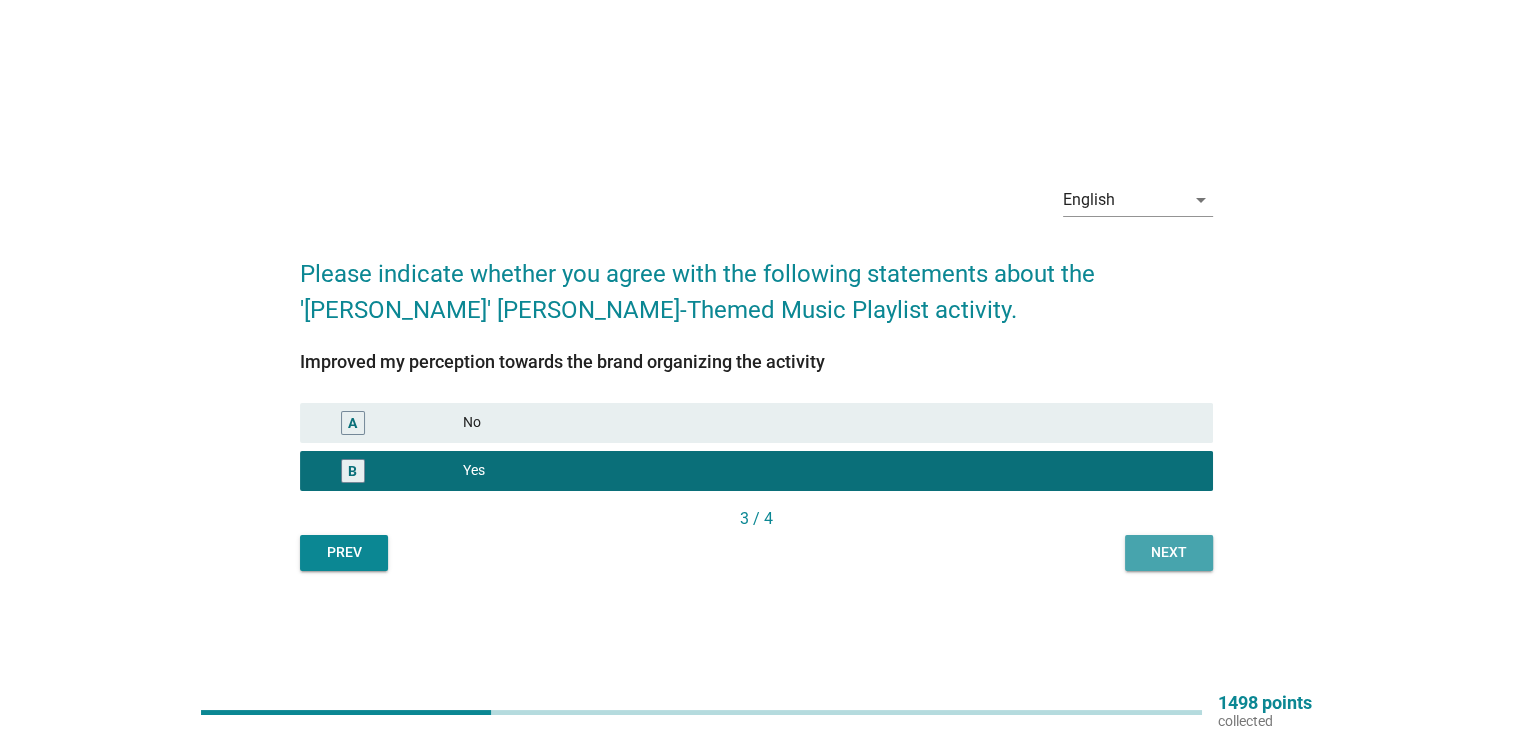 click on "Next" at bounding box center [1169, 552] 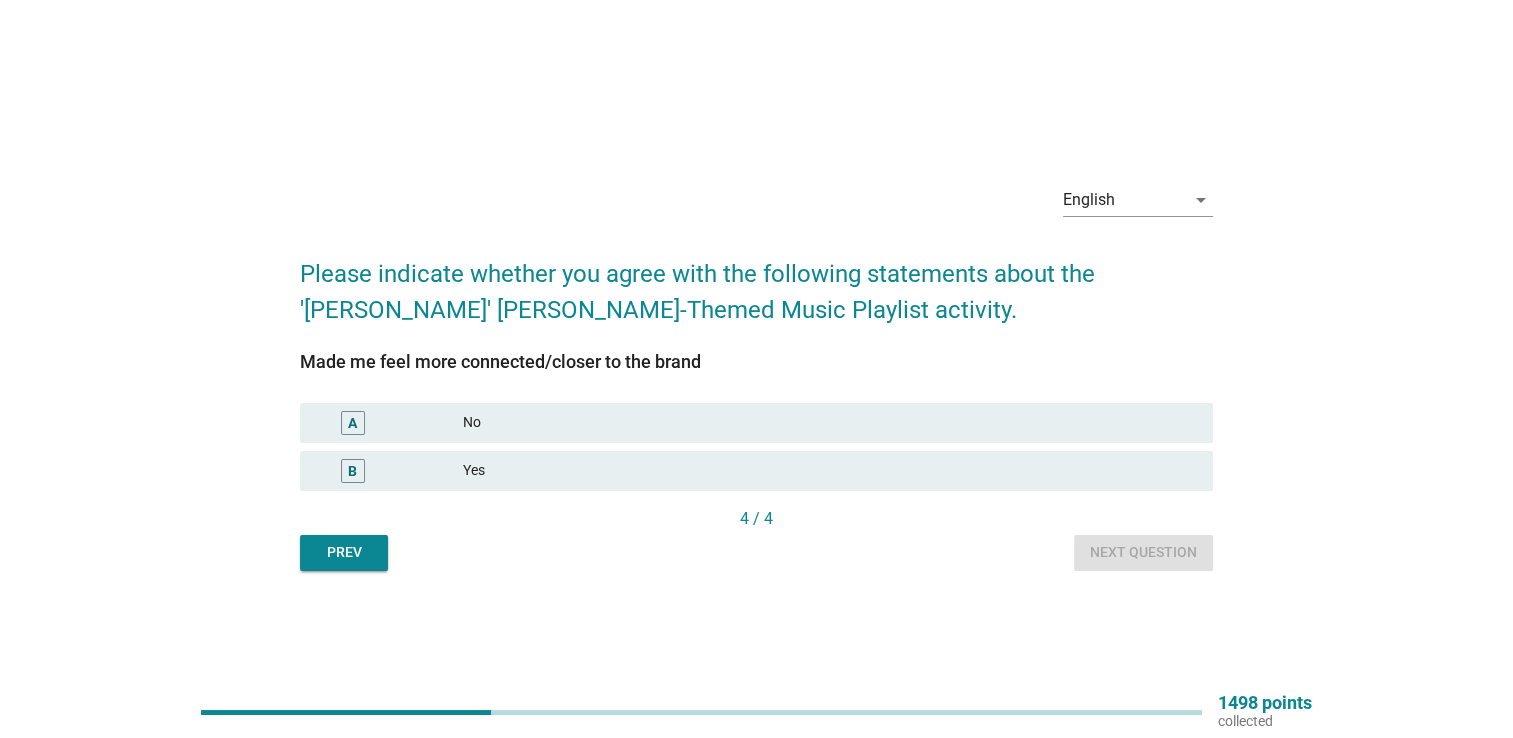 click on "4 / 4" at bounding box center (756, 519) 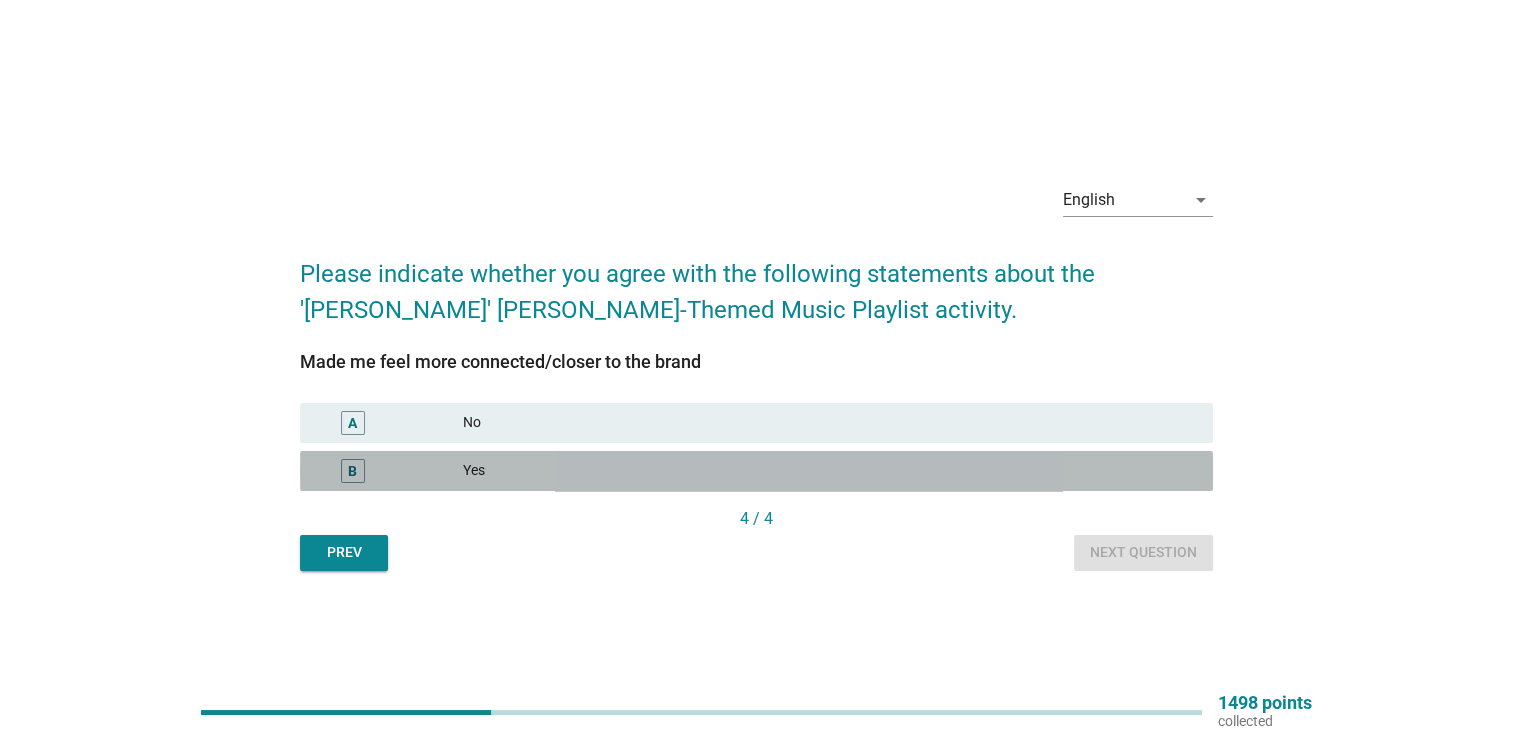 click on "Yes" at bounding box center [830, 471] 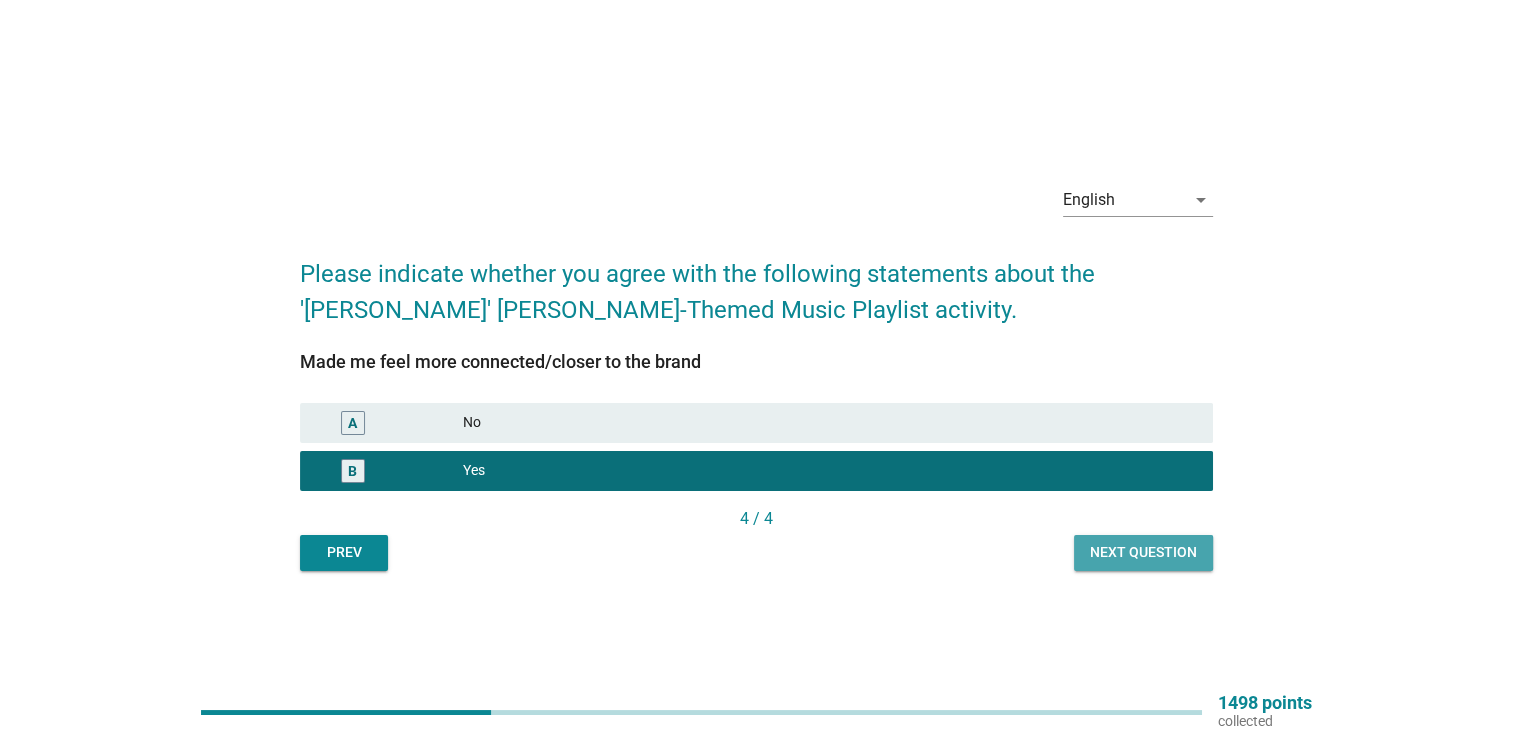 click on "Next question" at bounding box center (1143, 553) 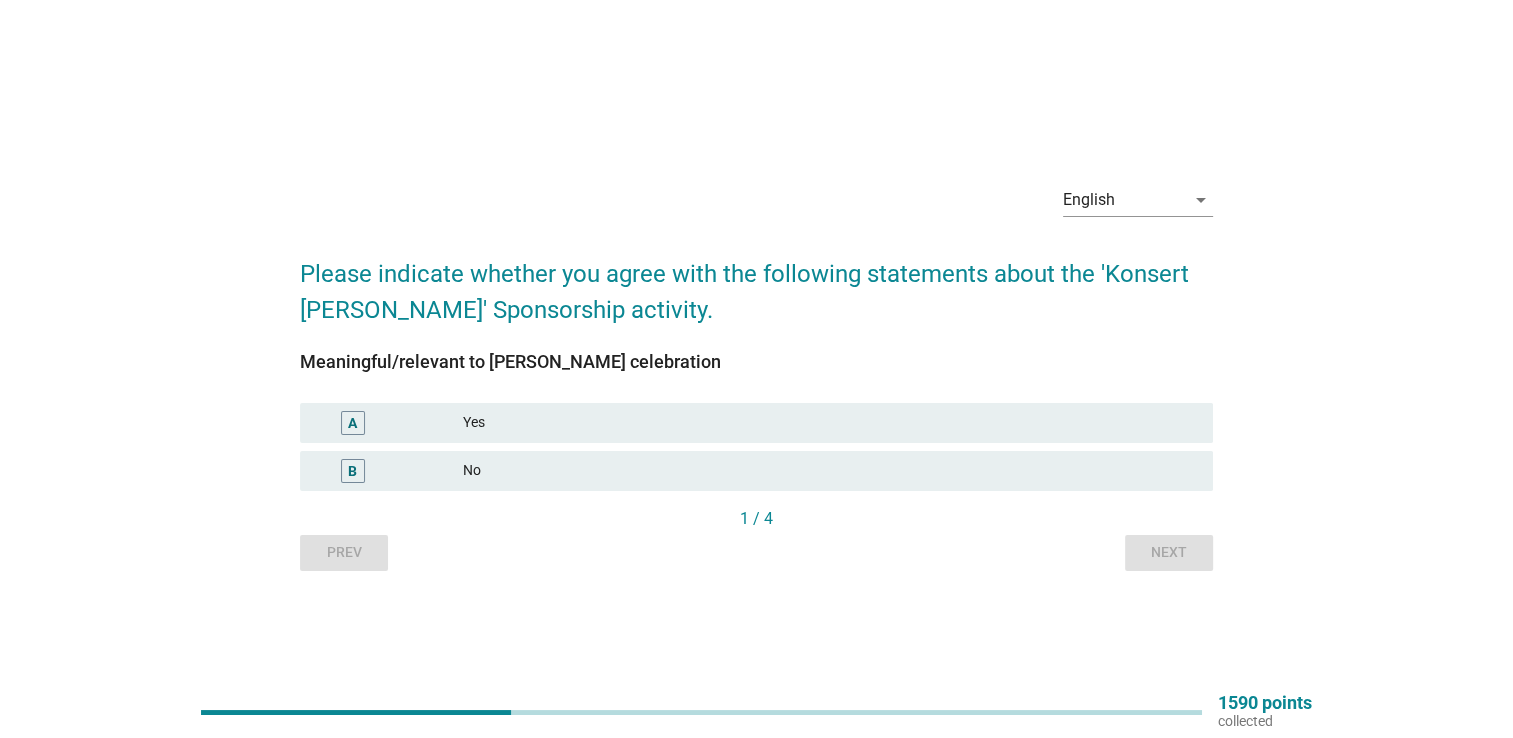 click on "No" at bounding box center [830, 471] 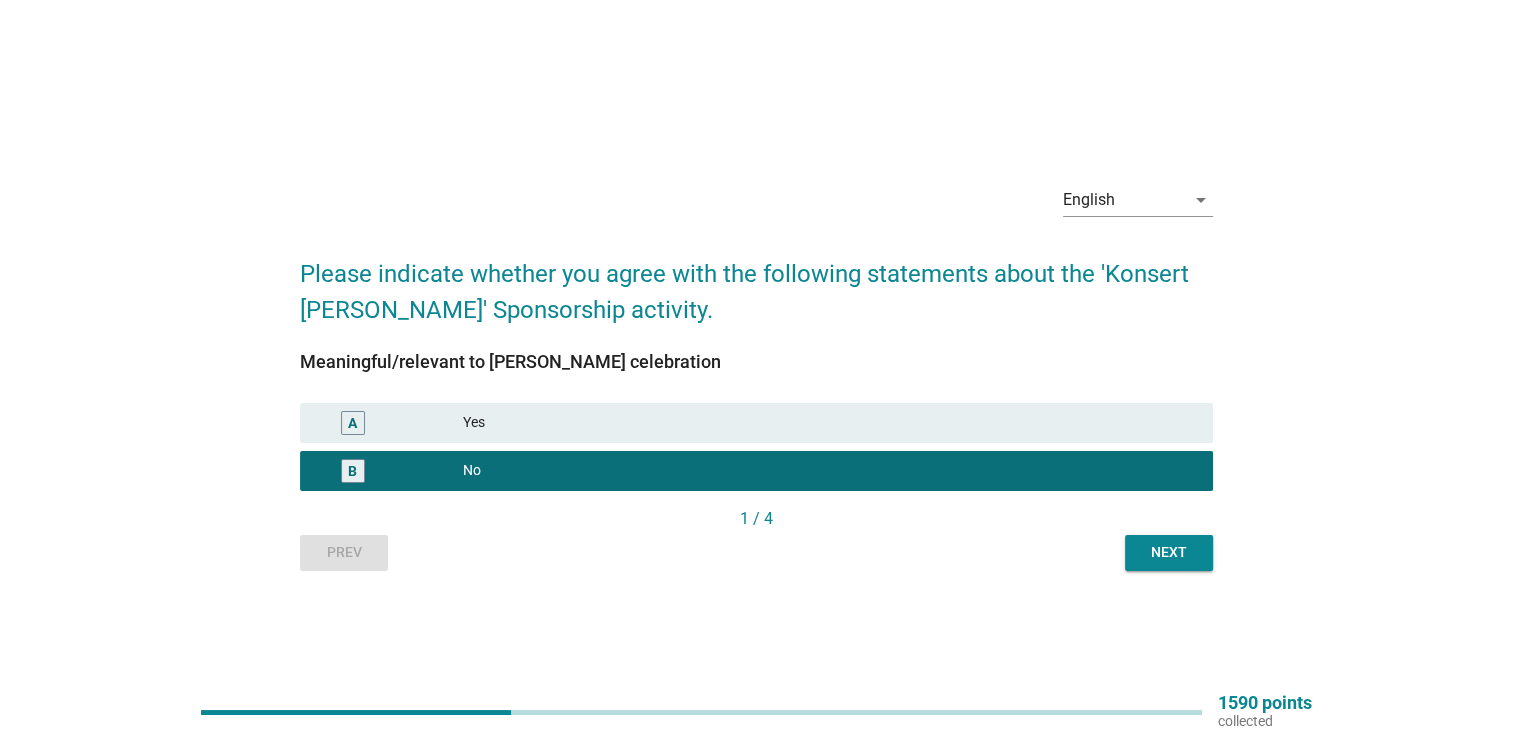 click on "Next" at bounding box center [1169, 552] 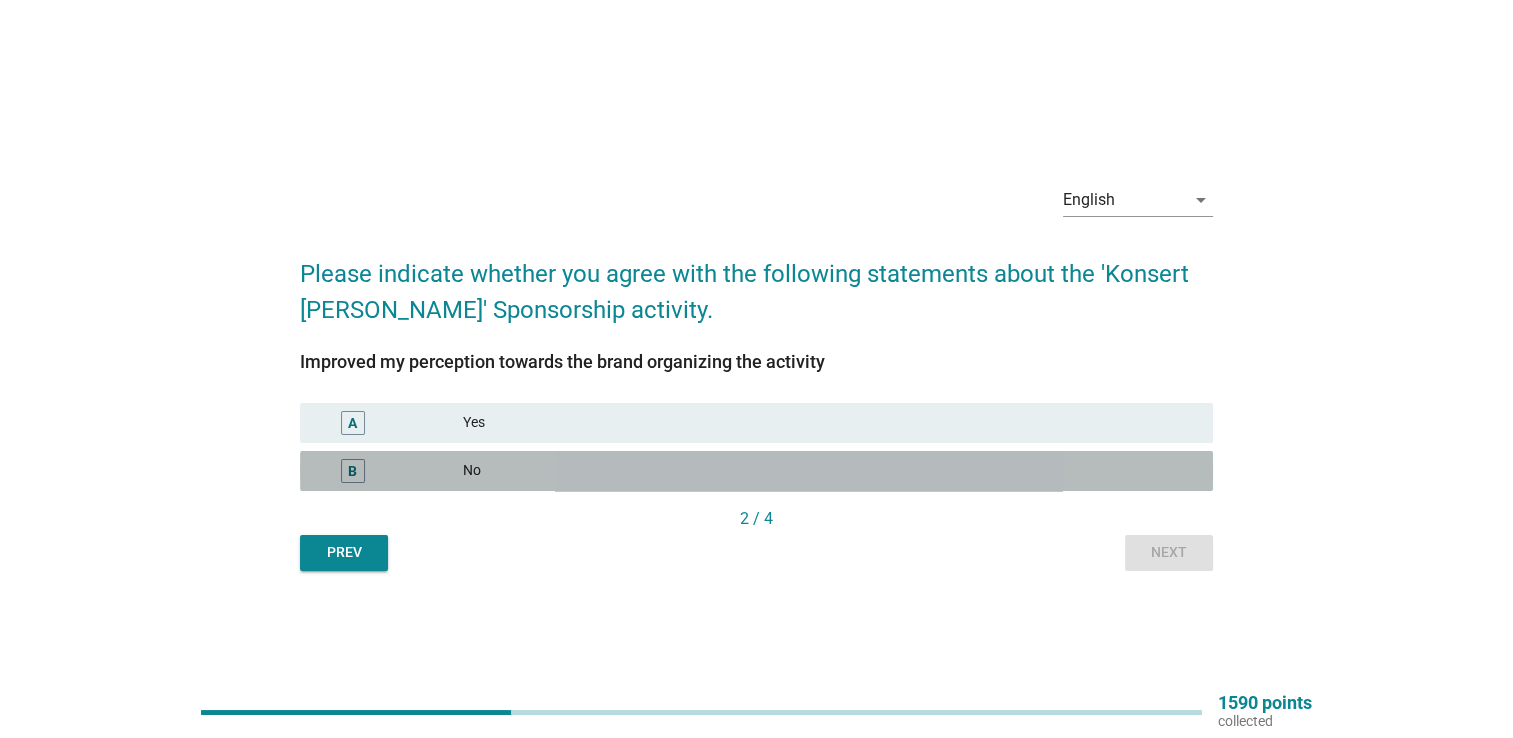 click on "No" at bounding box center (830, 471) 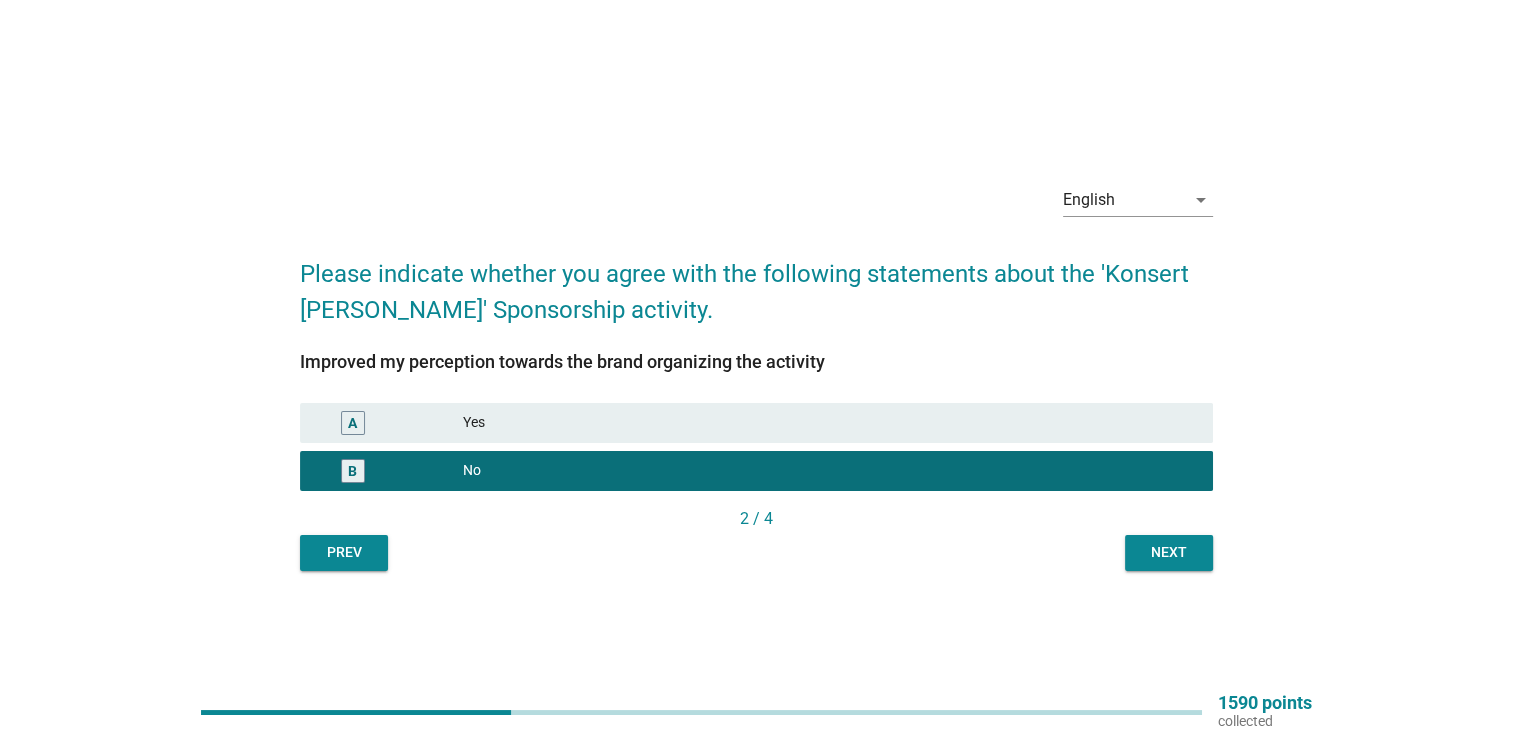 click on "Next" at bounding box center (1169, 552) 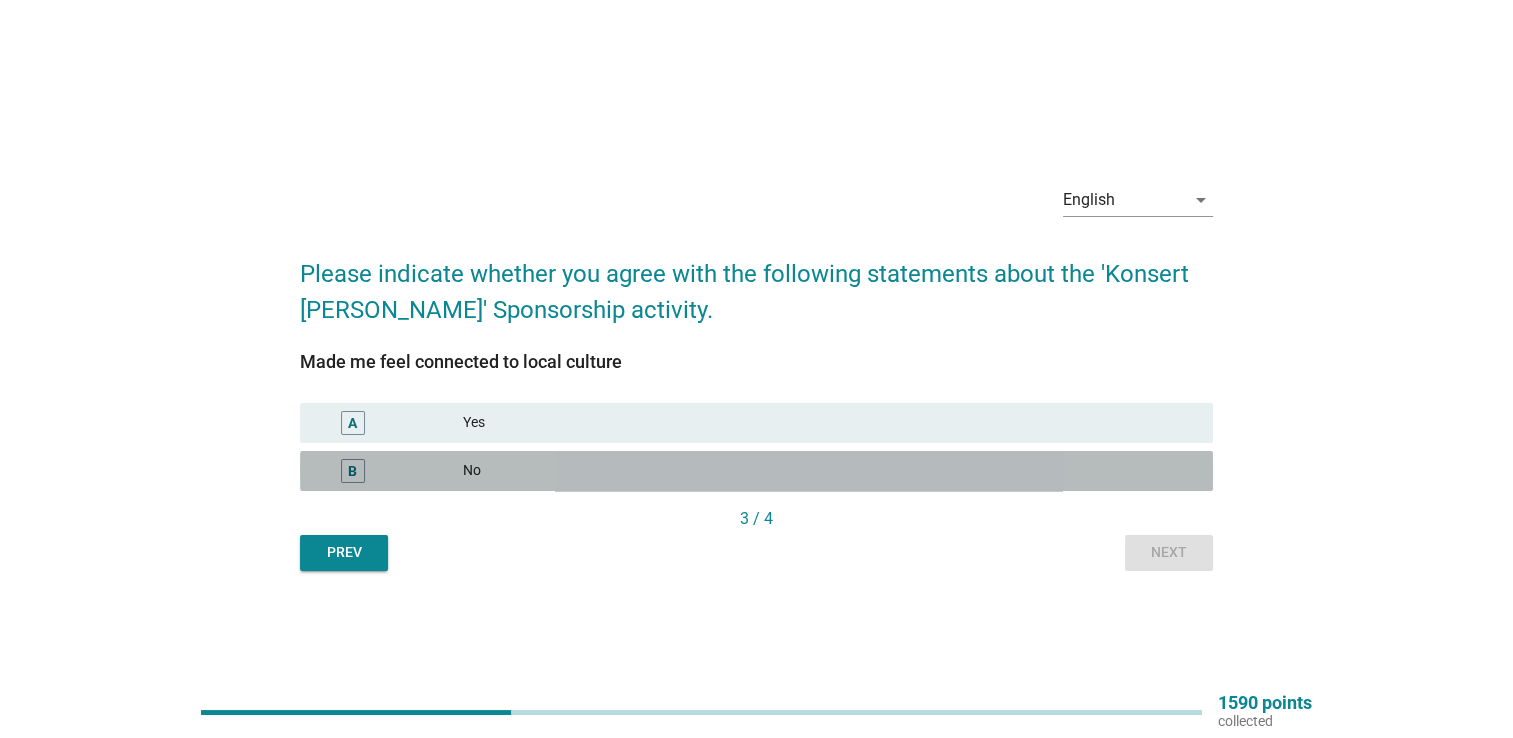 click on "B   No" at bounding box center (756, 471) 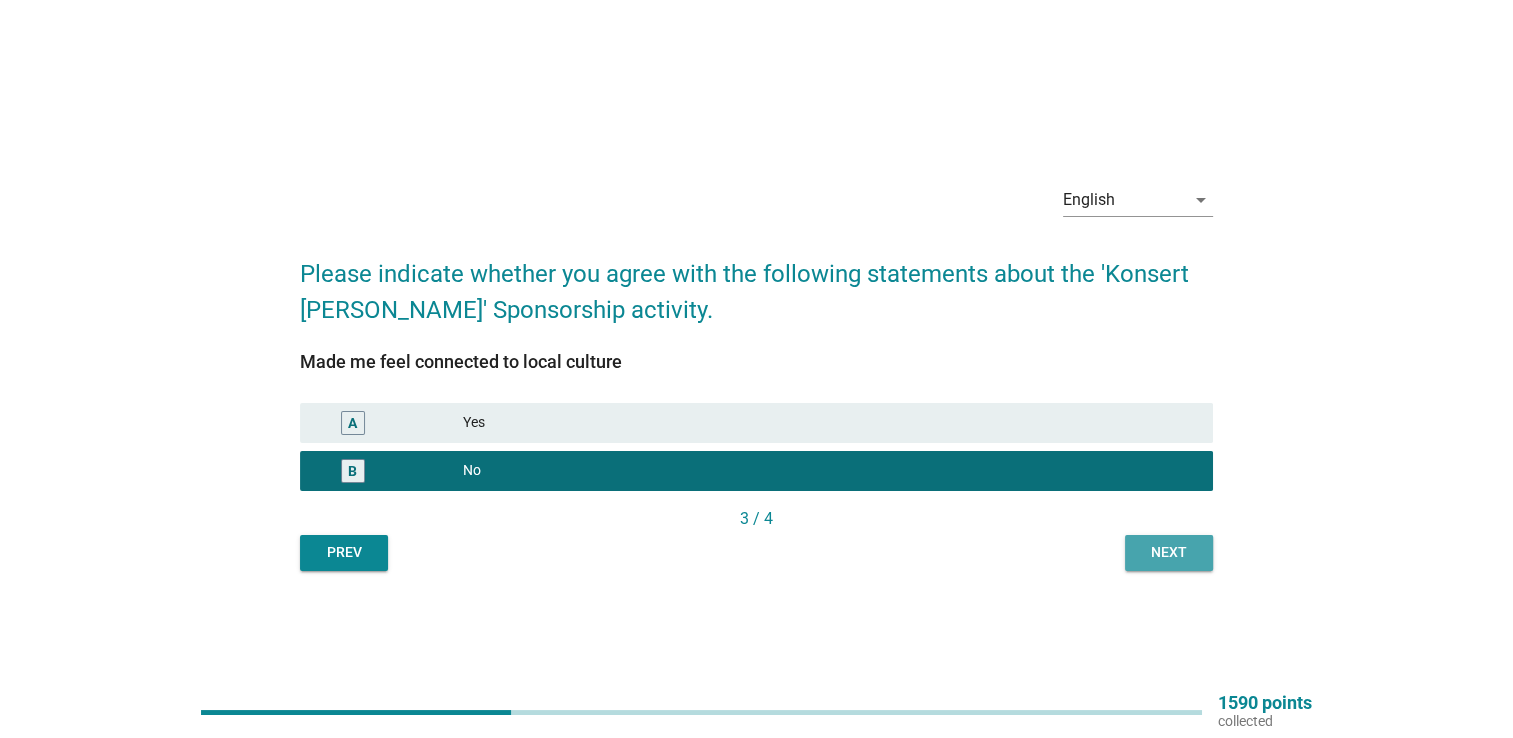 click on "Next" at bounding box center (1169, 552) 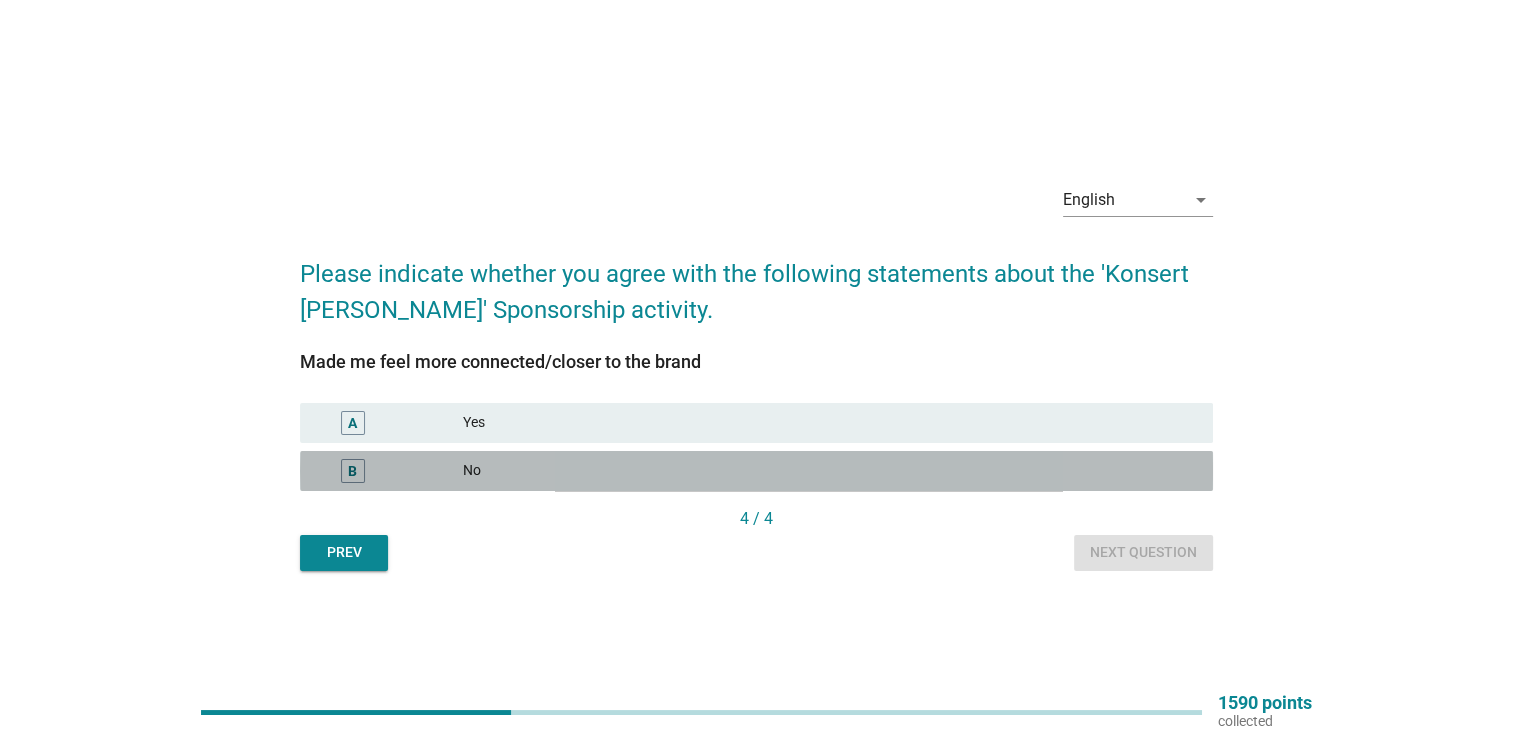 click on "No" at bounding box center [830, 471] 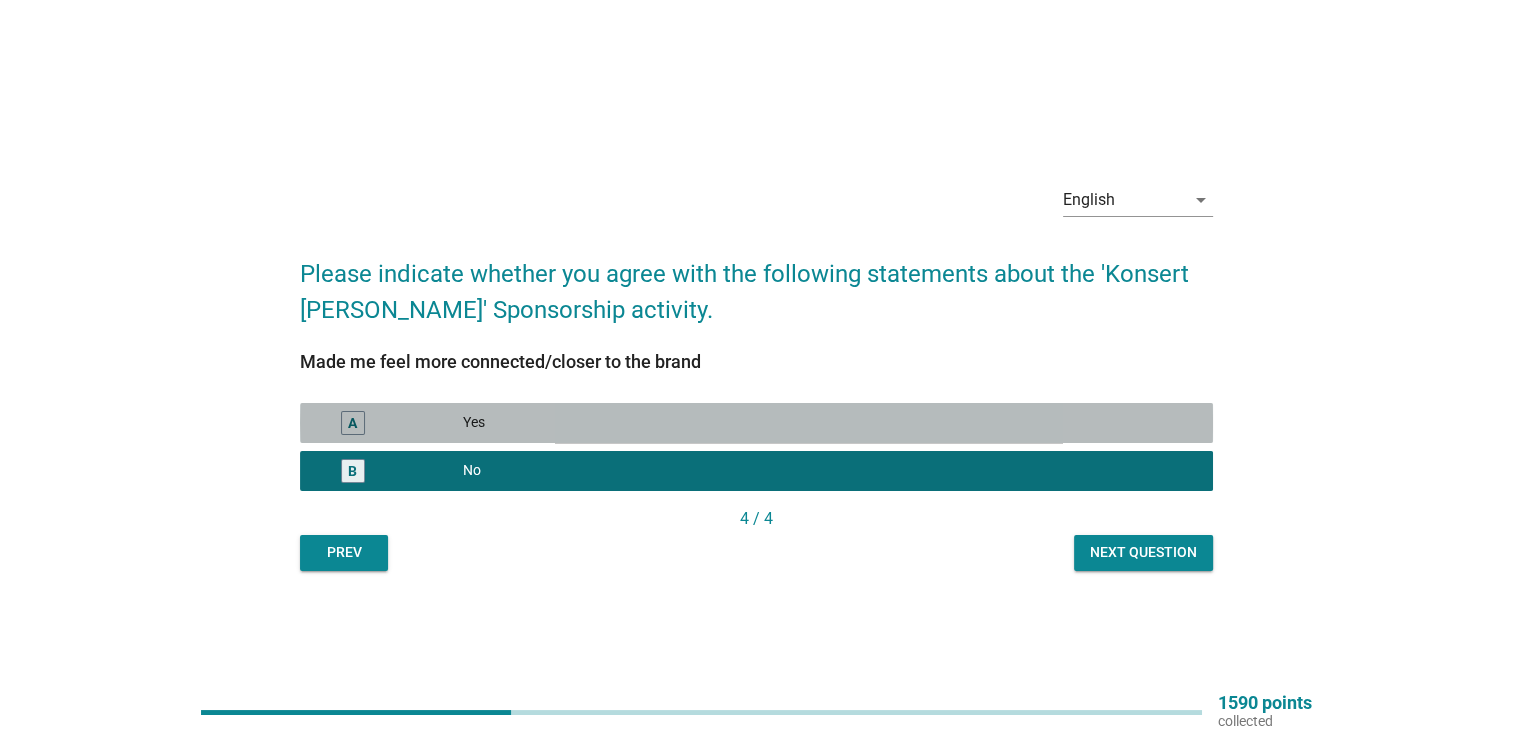 click on "A   Yes" at bounding box center (756, 423) 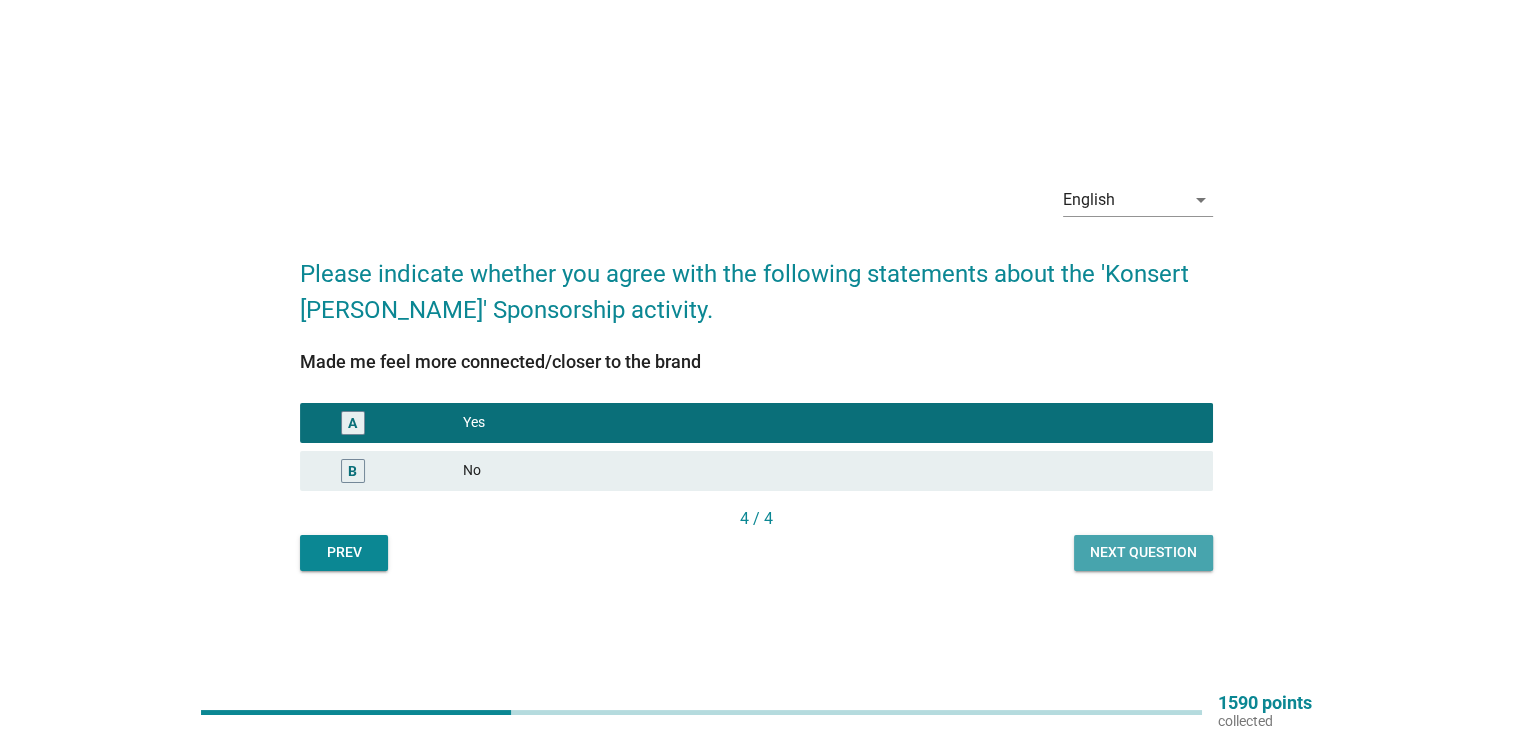 click on "Next question" at bounding box center (1143, 552) 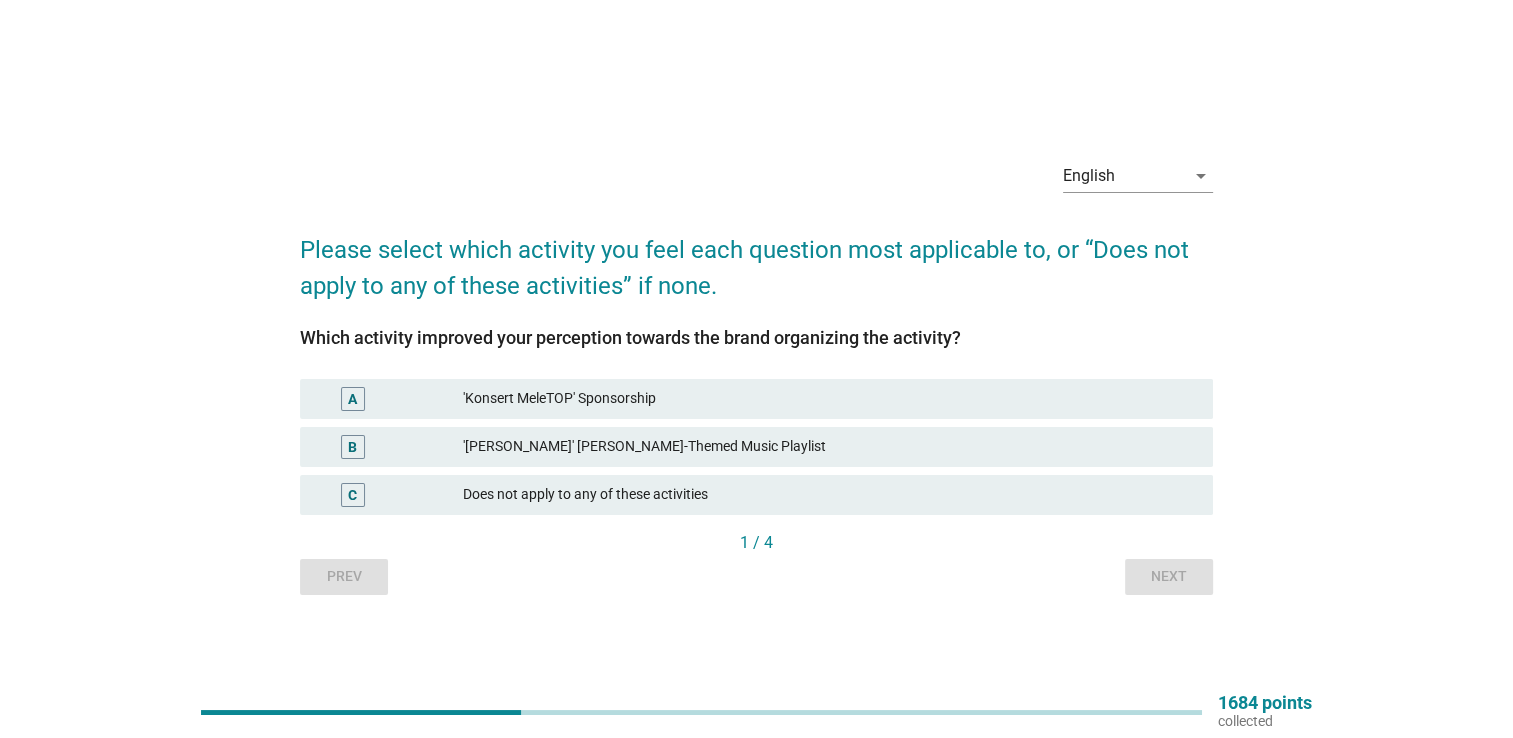 click on "'Konsert MeleTOP' Sponsorship" at bounding box center [830, 399] 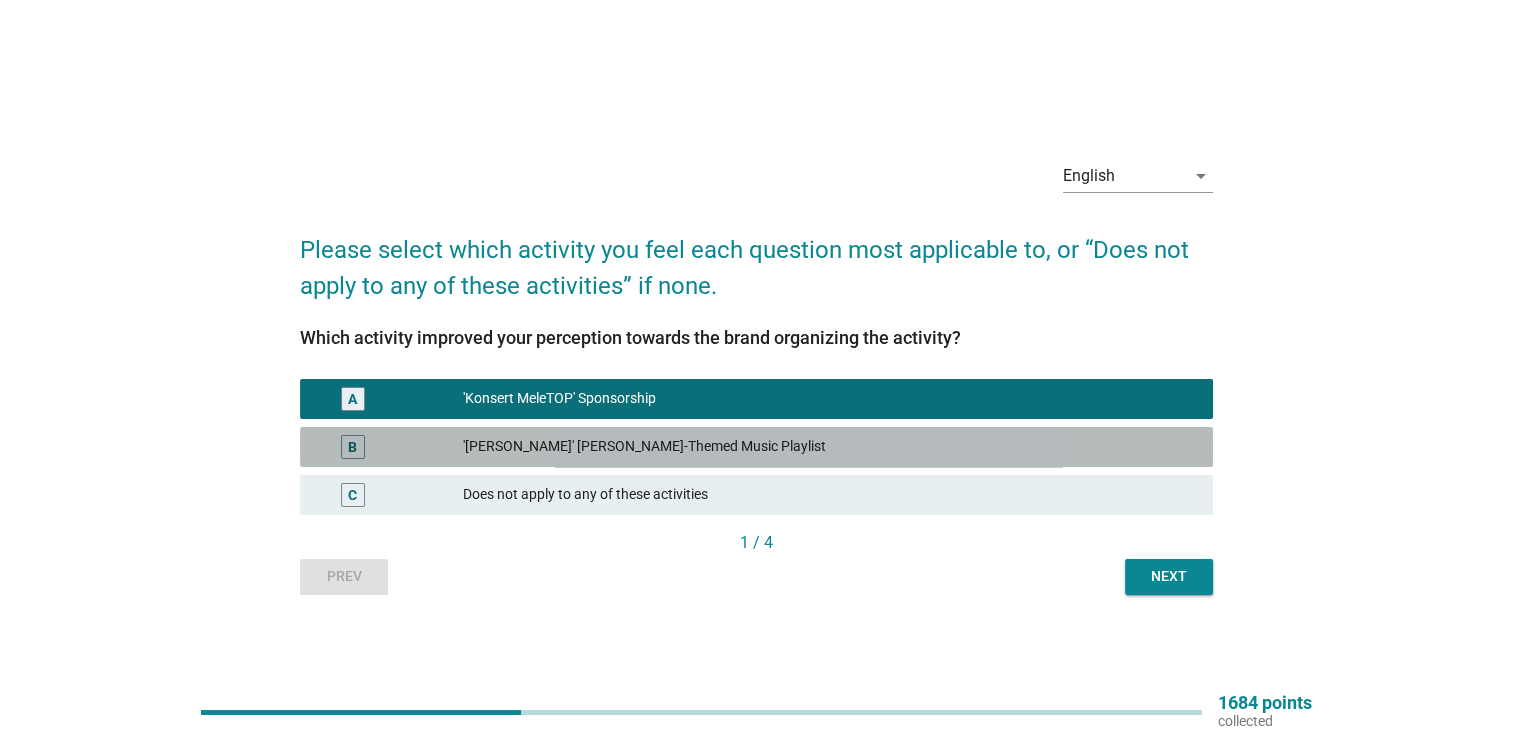 click on "B   '[PERSON_NAME]' [PERSON_NAME]-Themed Music Playlist" at bounding box center (756, 447) 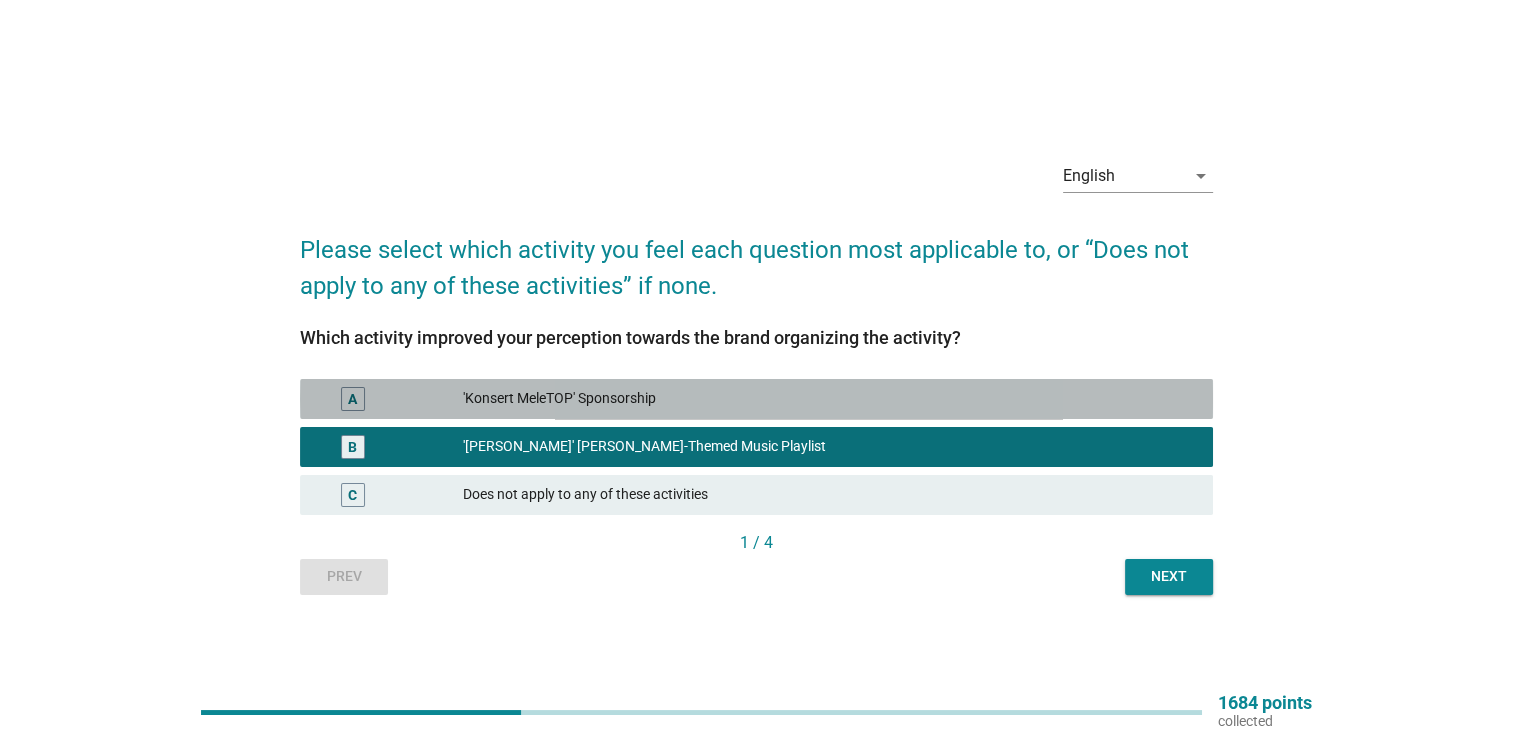 click on "'Konsert MeleTOP' Sponsorship" at bounding box center (830, 399) 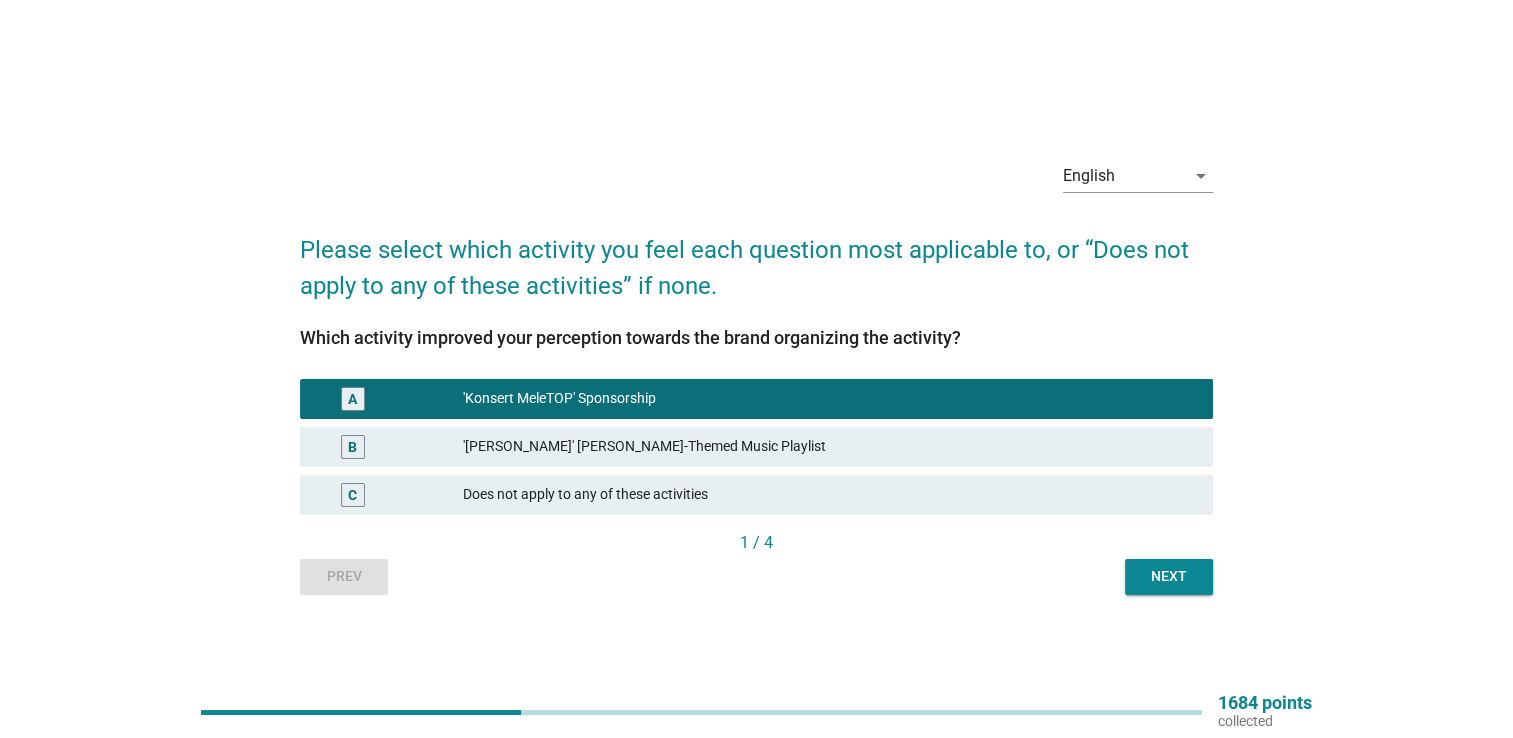 click on "Next" at bounding box center [1169, 576] 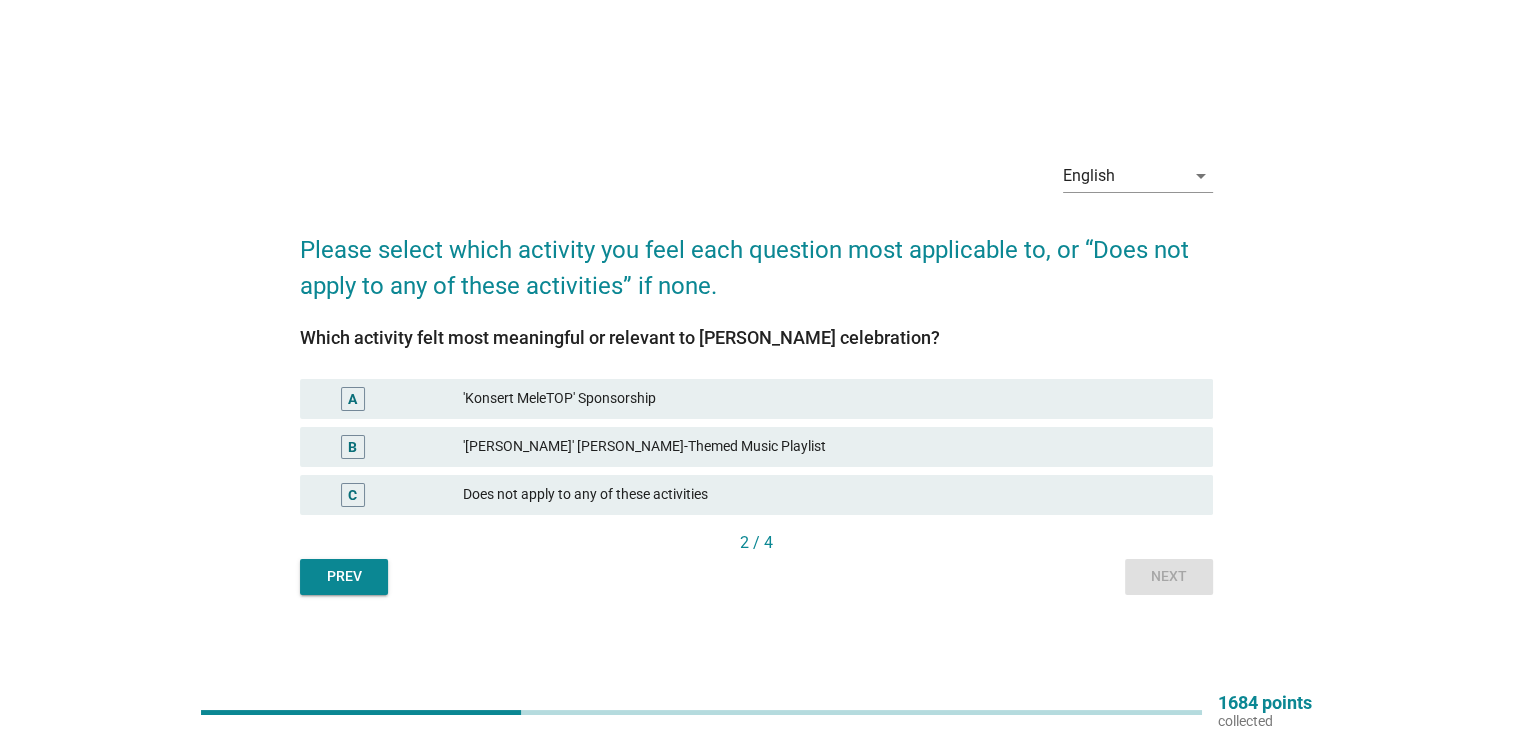 click on "B   '[PERSON_NAME]' [PERSON_NAME]-Themed Music Playlist" at bounding box center [756, 447] 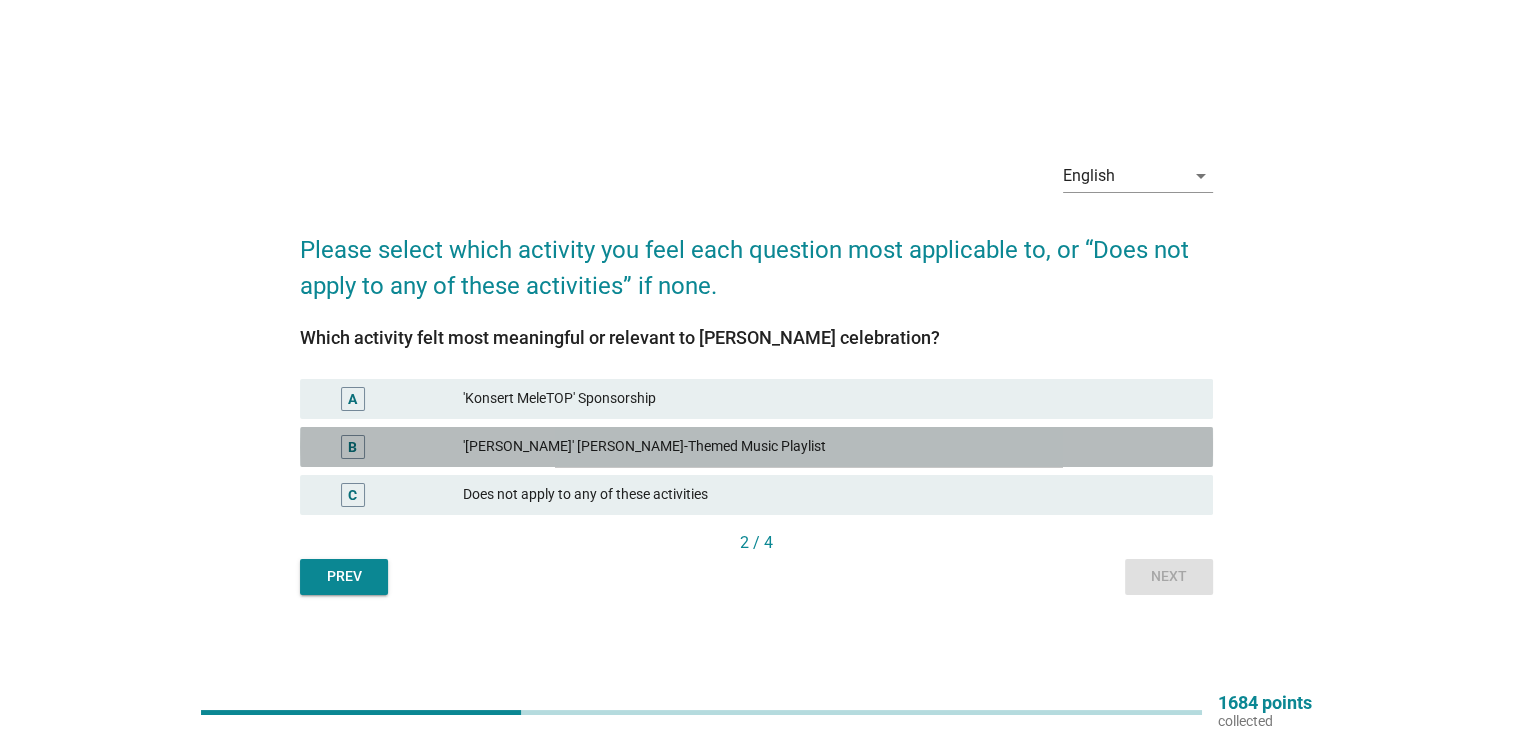 click on "'[PERSON_NAME]' [PERSON_NAME]-Themed Music Playlist" at bounding box center [830, 447] 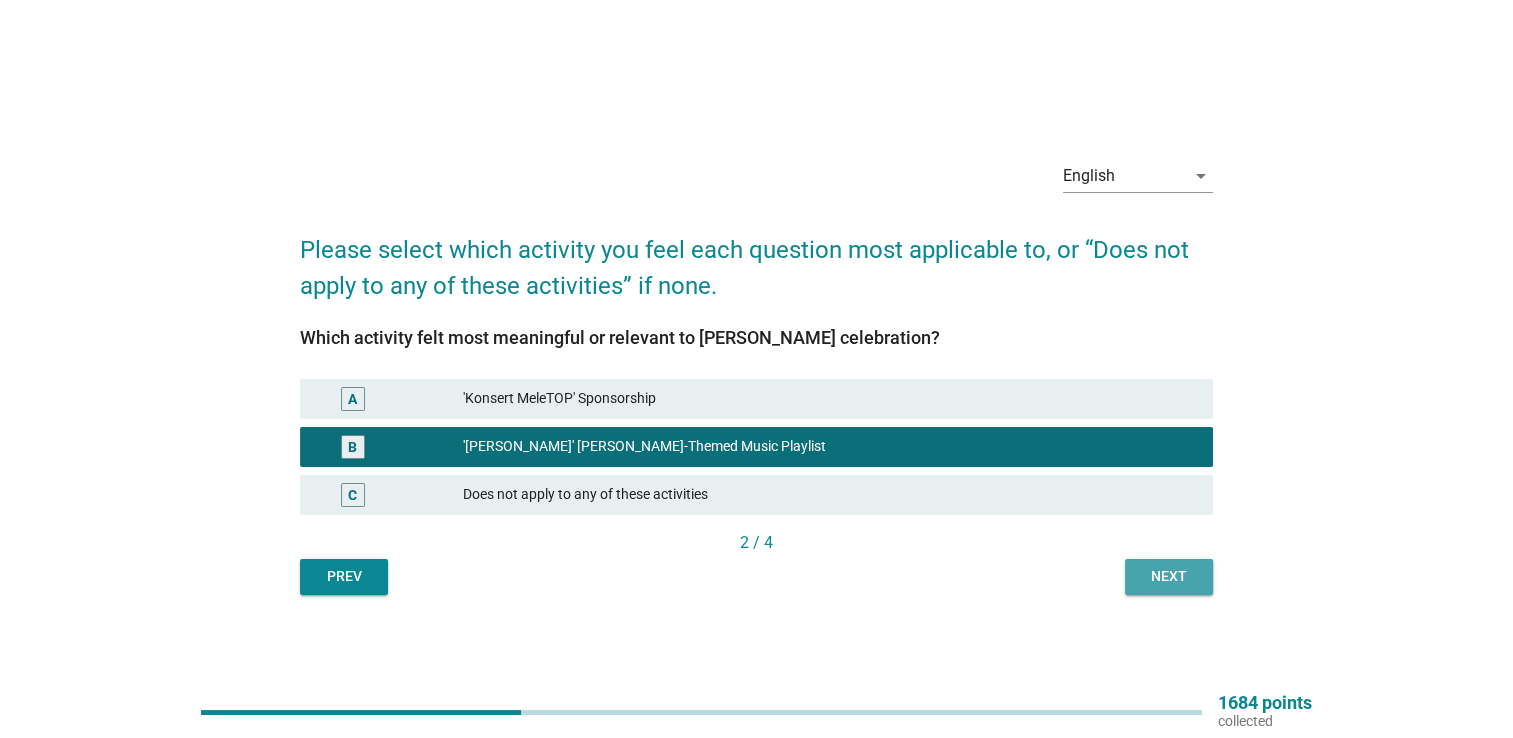 click on "Next" at bounding box center [1169, 576] 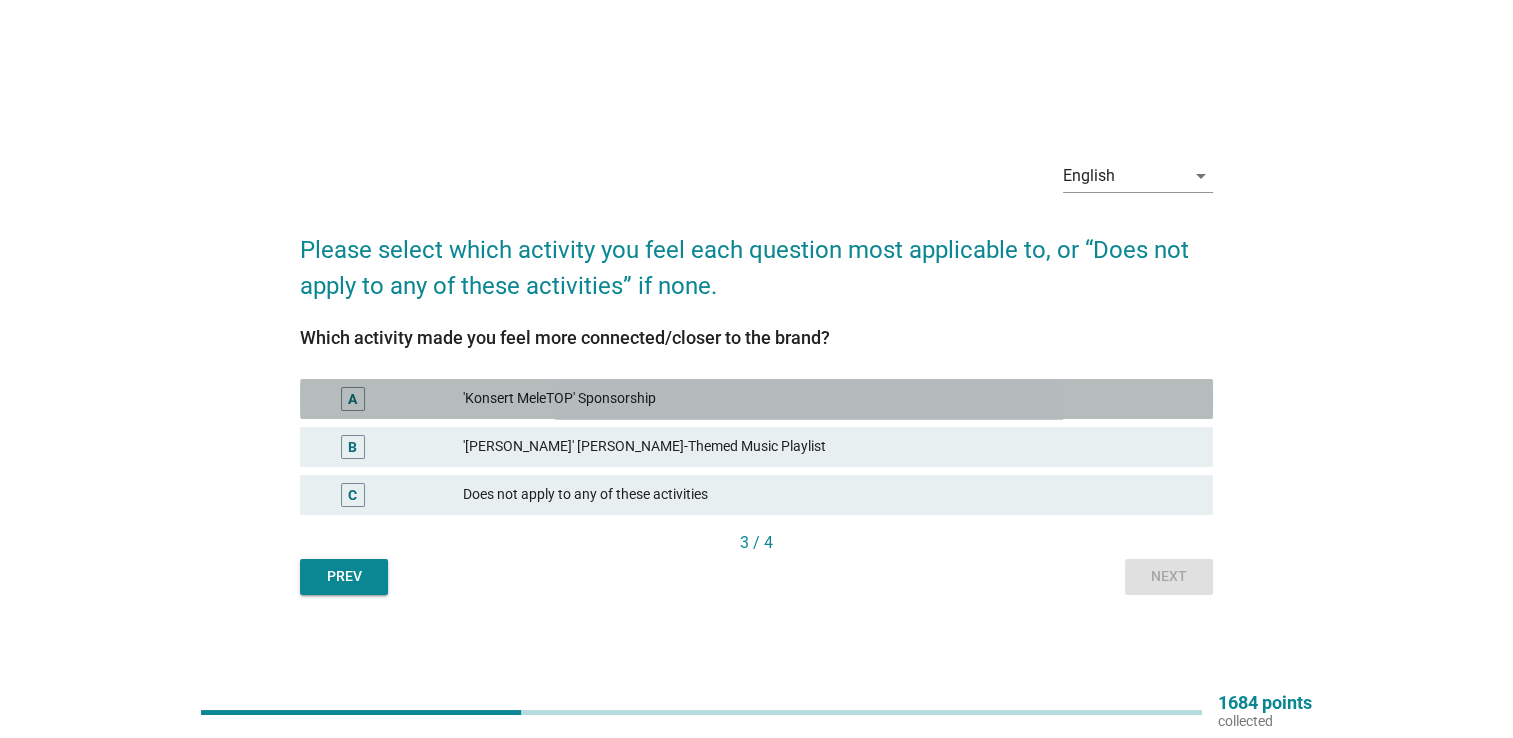 click on "'Konsert MeleTOP' Sponsorship" at bounding box center (830, 399) 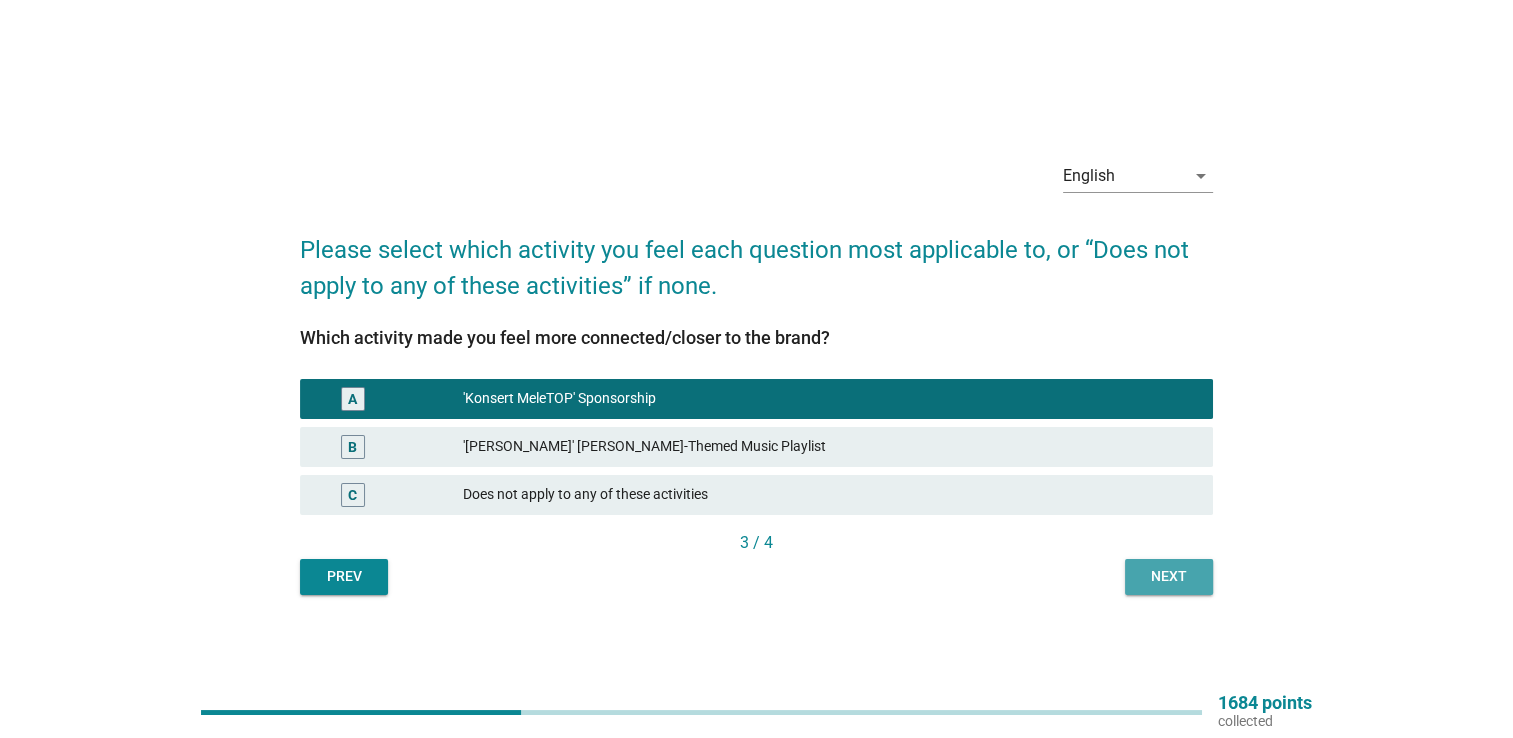 click on "Next" at bounding box center (1169, 577) 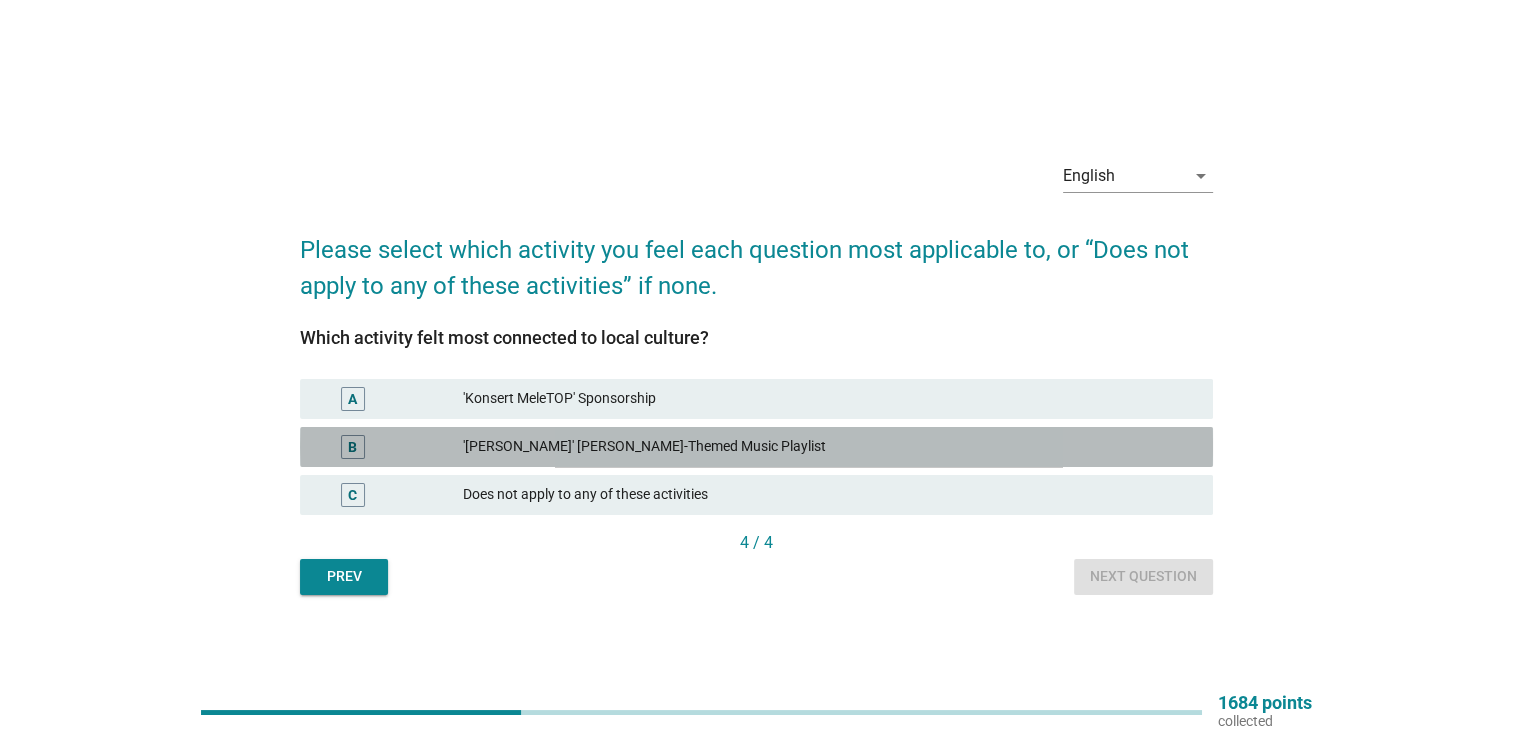 click on "'[PERSON_NAME]' [PERSON_NAME]-Themed Music Playlist" at bounding box center (830, 447) 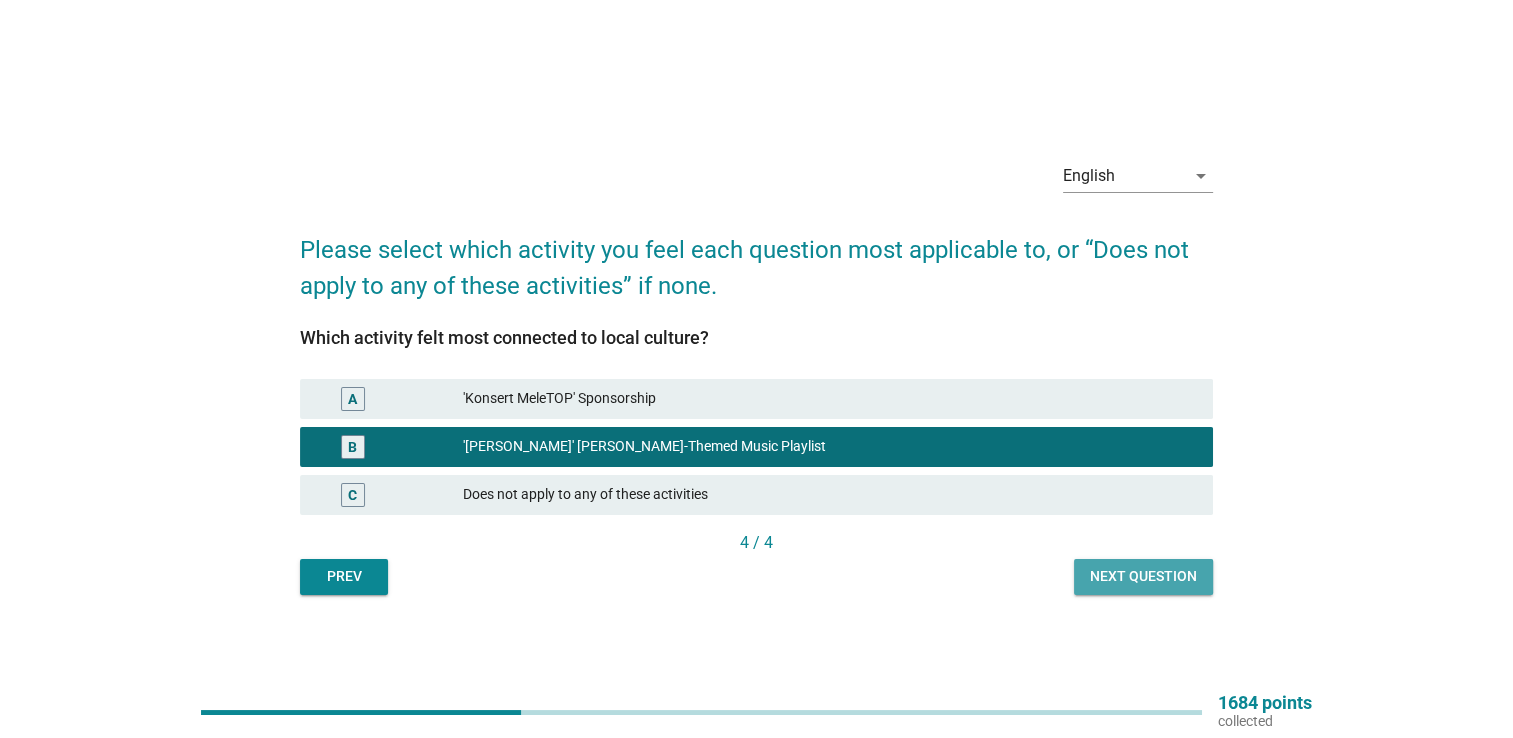 click on "Next question" at bounding box center [1143, 576] 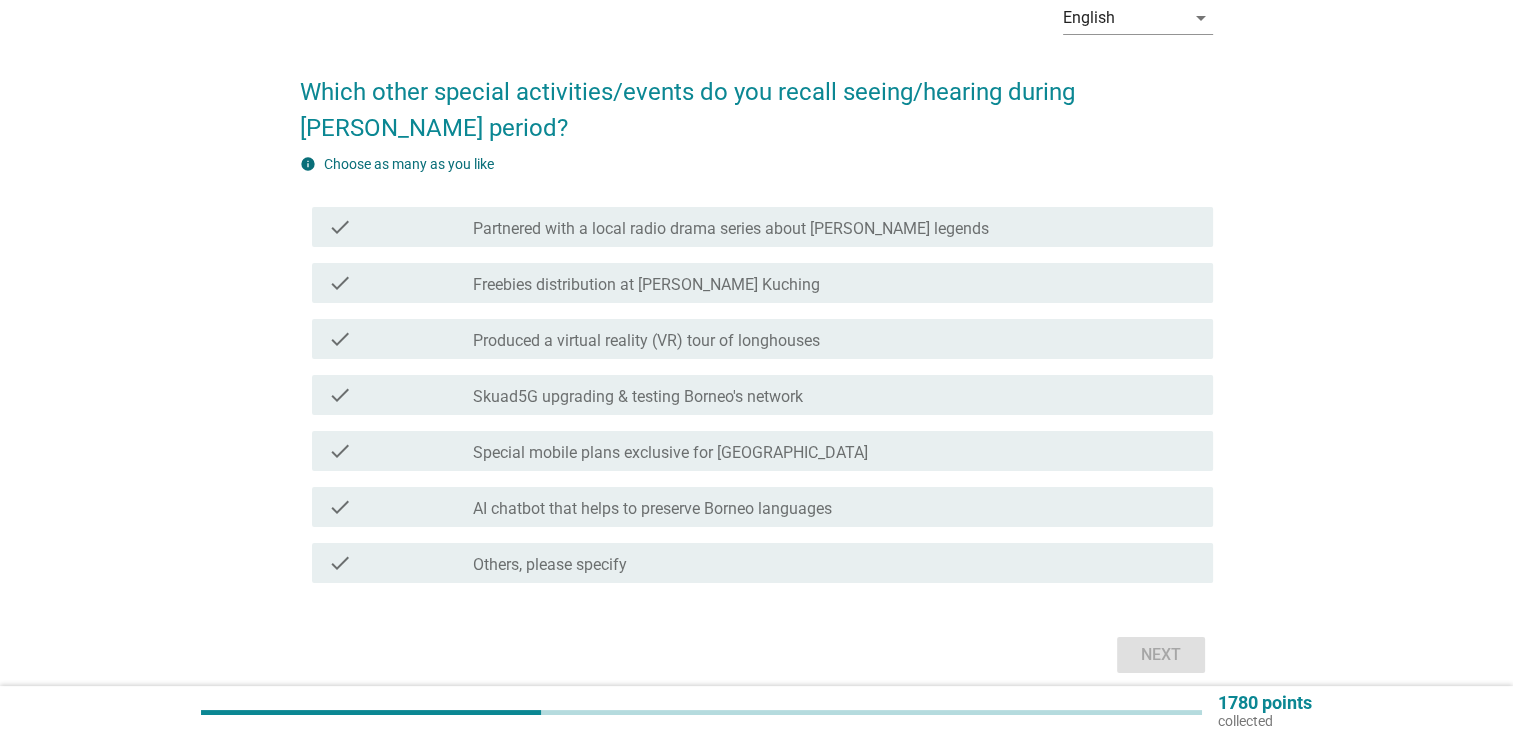 scroll, scrollTop: 104, scrollLeft: 0, axis: vertical 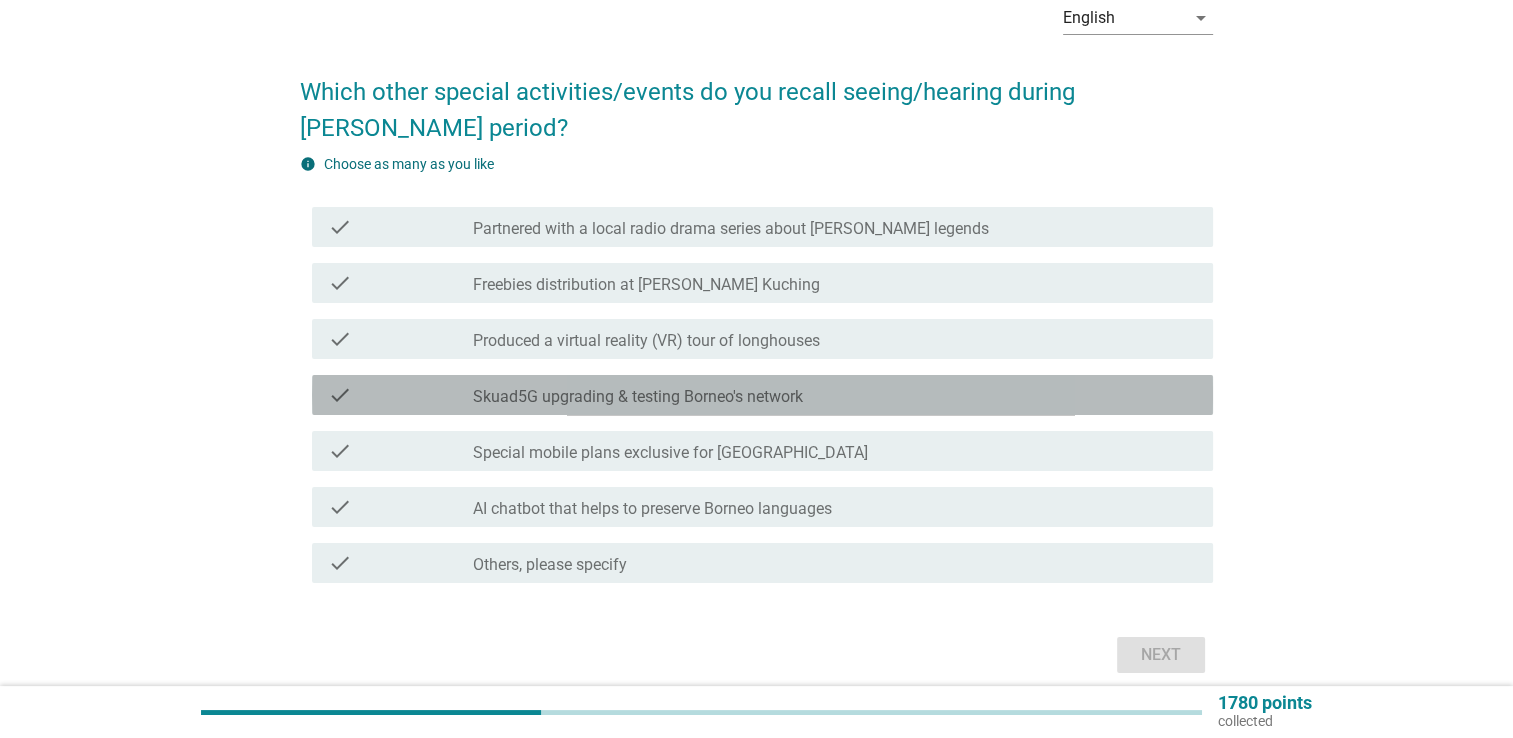 click on "check_box_outline_blank Skuad5G upgrading & testing Borneo's network" at bounding box center [835, 395] 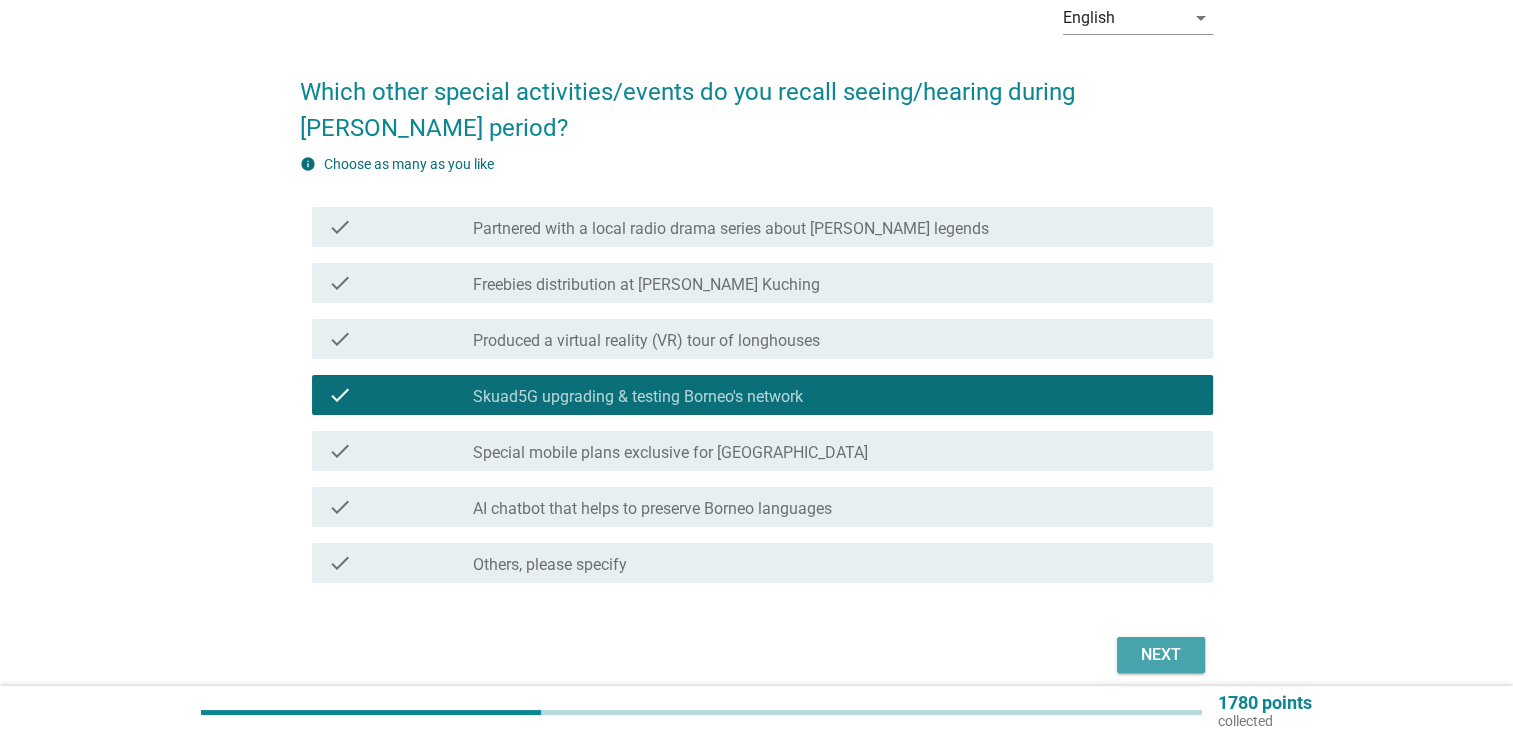 click on "Next" at bounding box center (1161, 655) 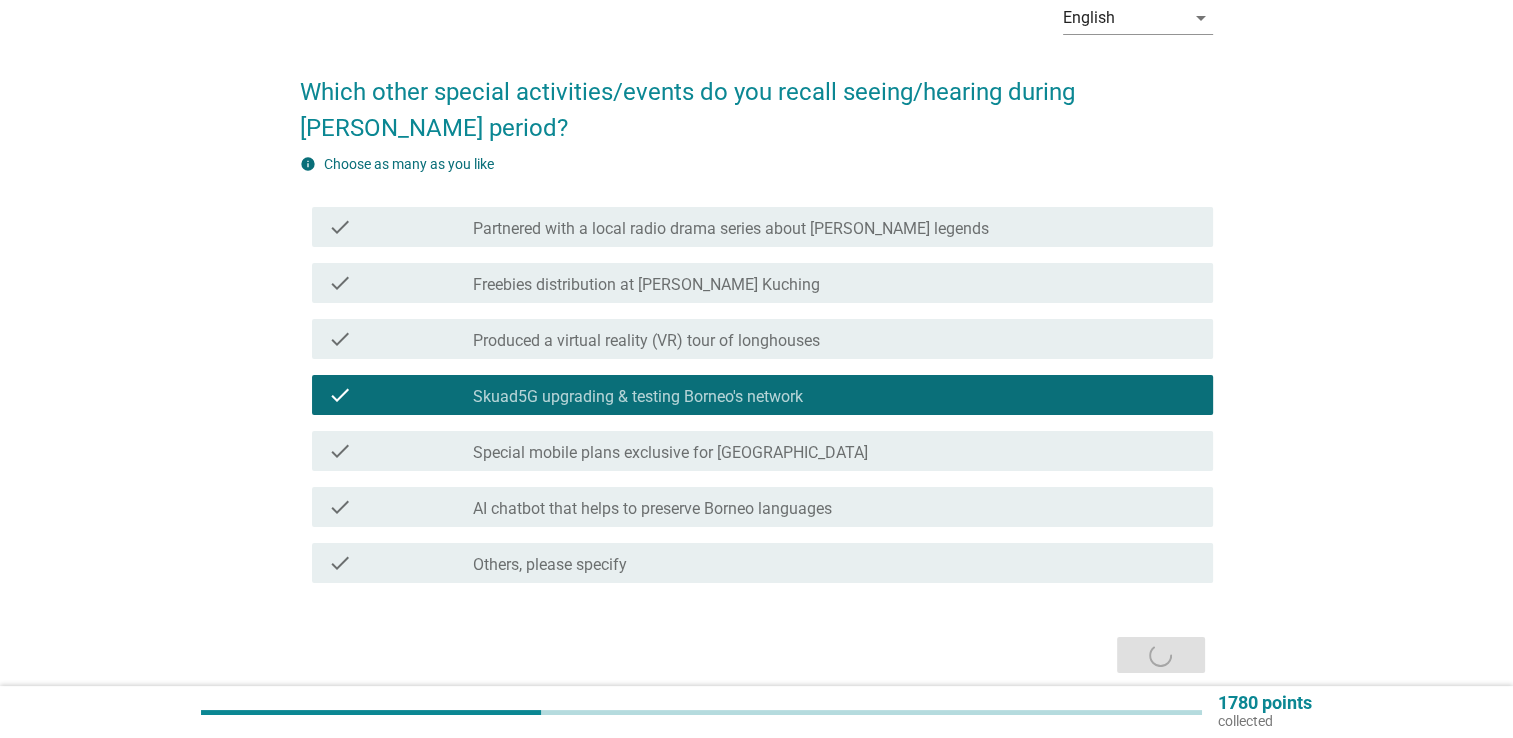 scroll, scrollTop: 0, scrollLeft: 0, axis: both 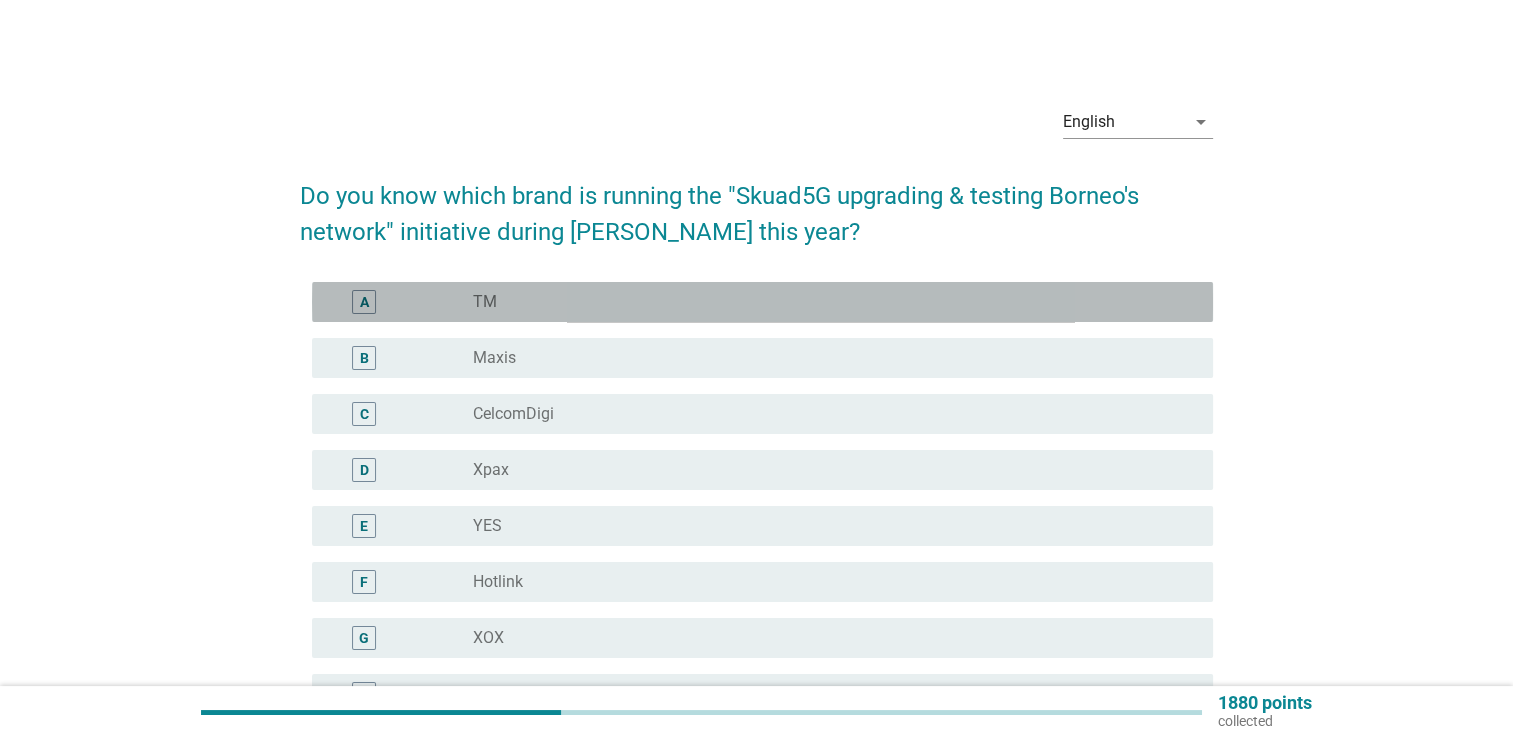 click on "radio_button_unchecked TM" at bounding box center (827, 302) 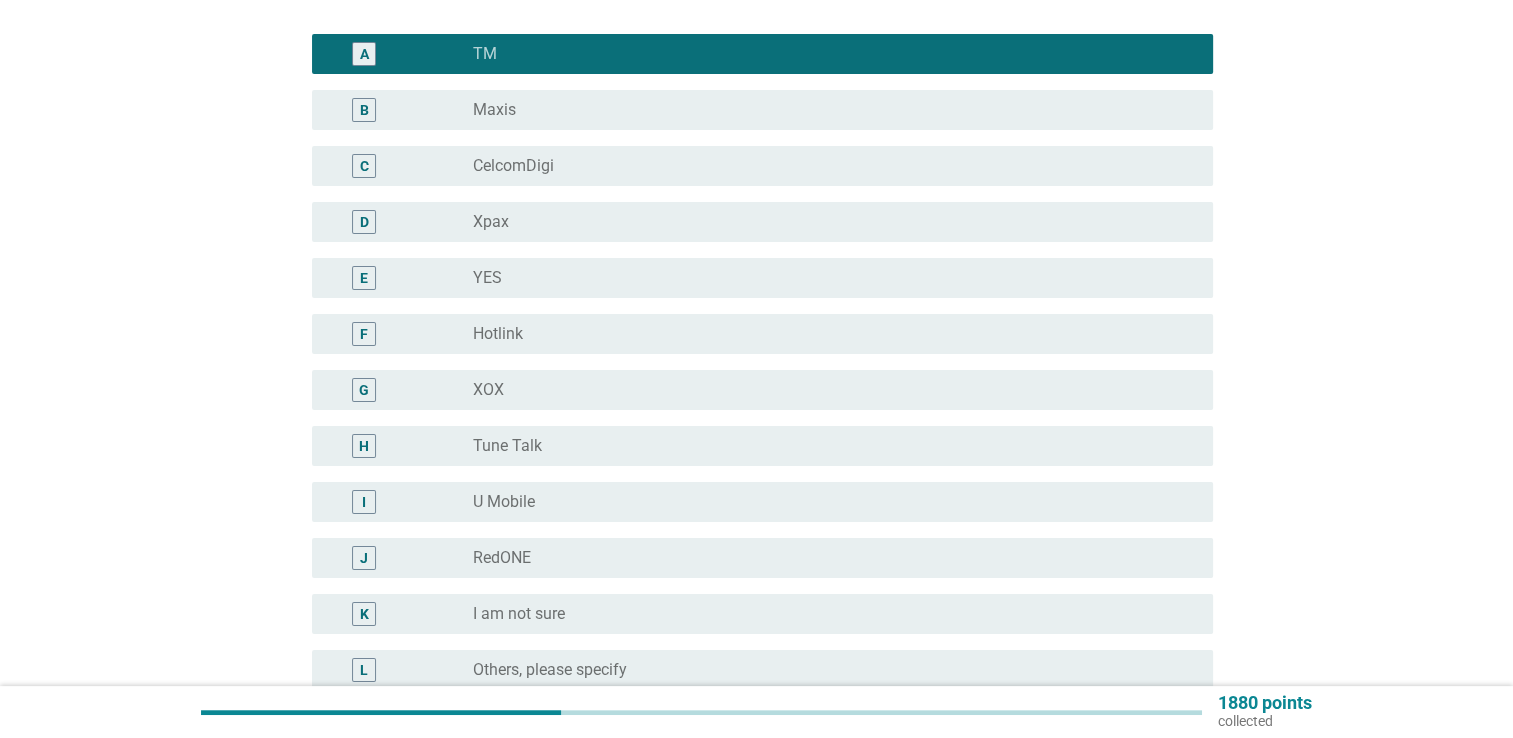 scroll, scrollTop: 461, scrollLeft: 0, axis: vertical 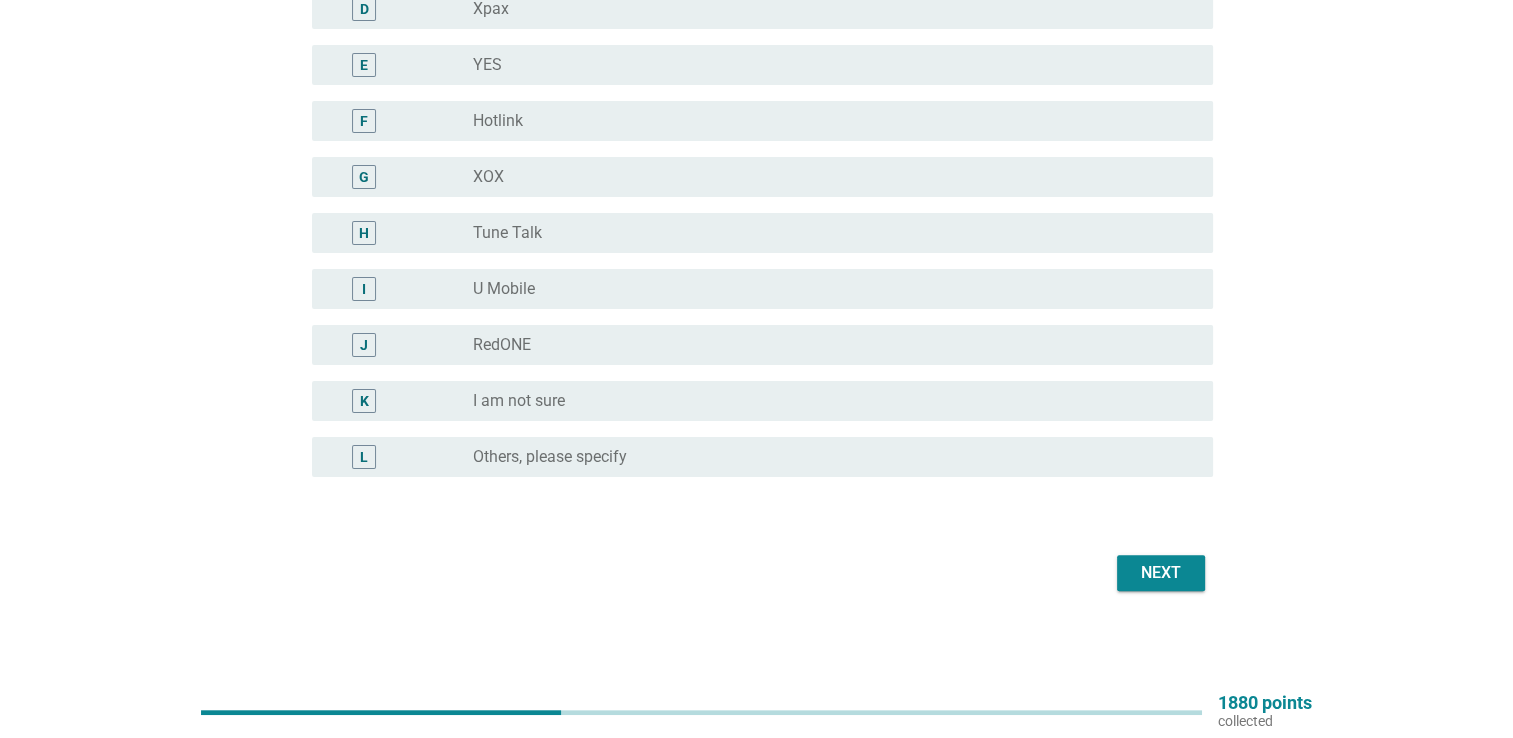 click on "Next" at bounding box center (1161, 573) 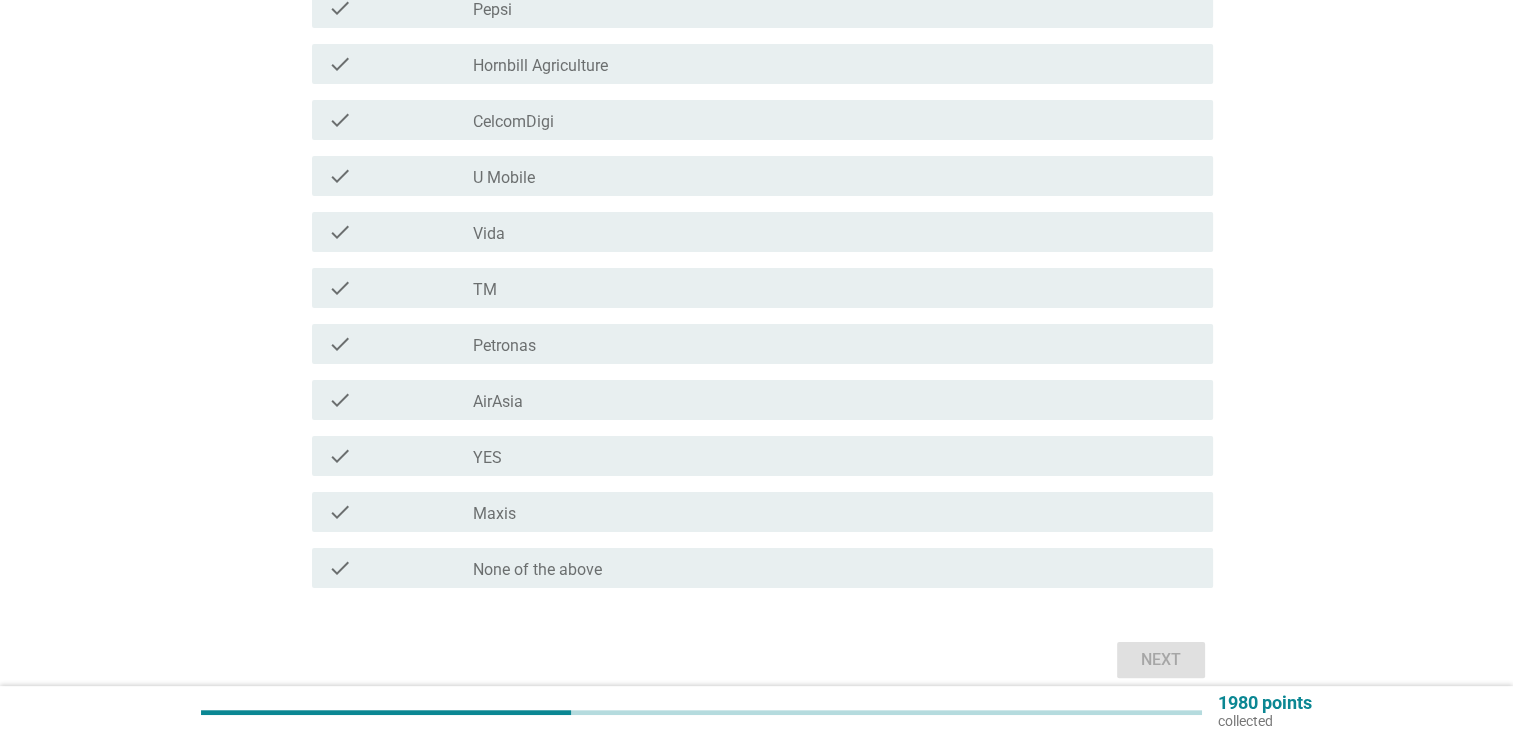 scroll, scrollTop: 120, scrollLeft: 0, axis: vertical 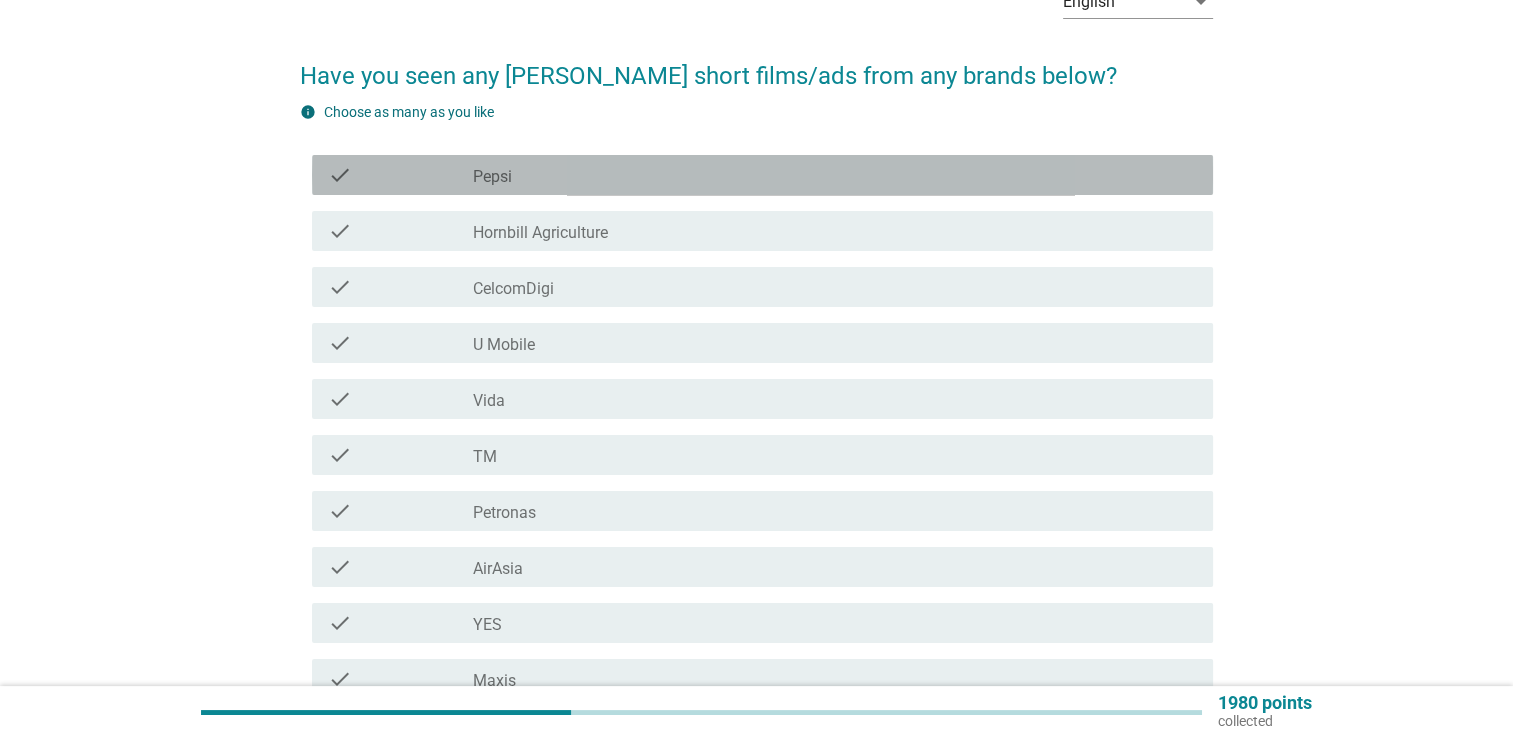 click on "check_box_outline_blank Pepsi" at bounding box center (835, 175) 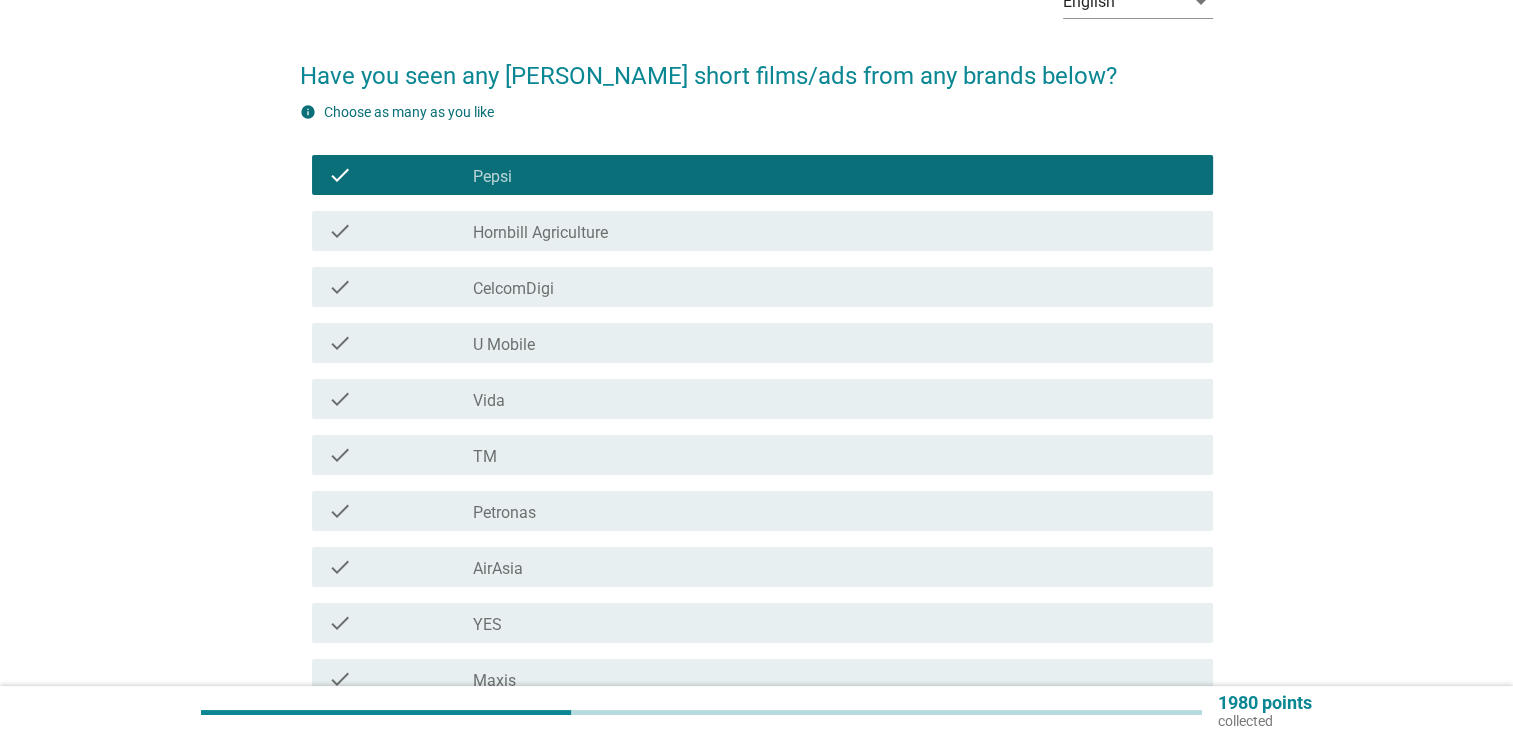 scroll, scrollTop: 374, scrollLeft: 0, axis: vertical 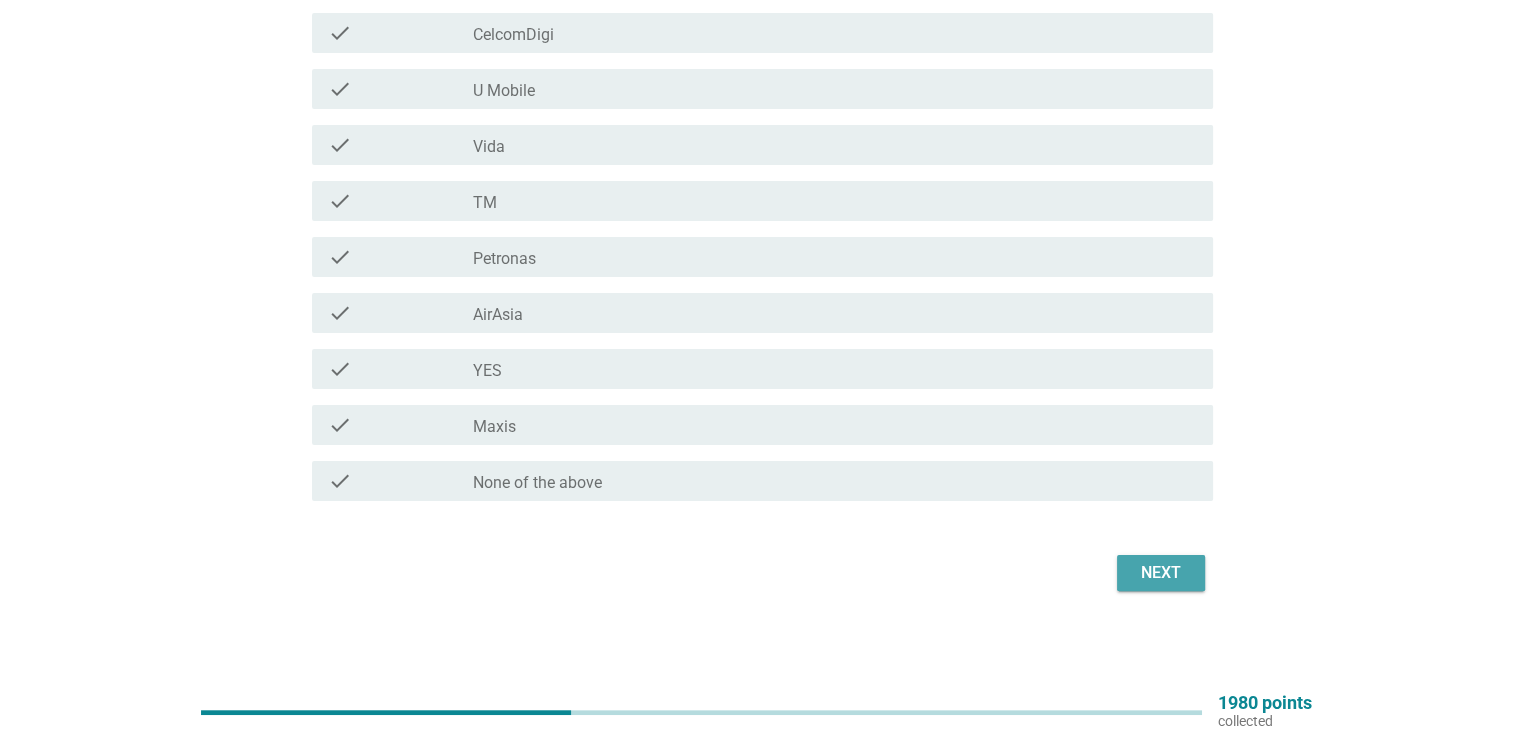 click on "Next" at bounding box center [1161, 573] 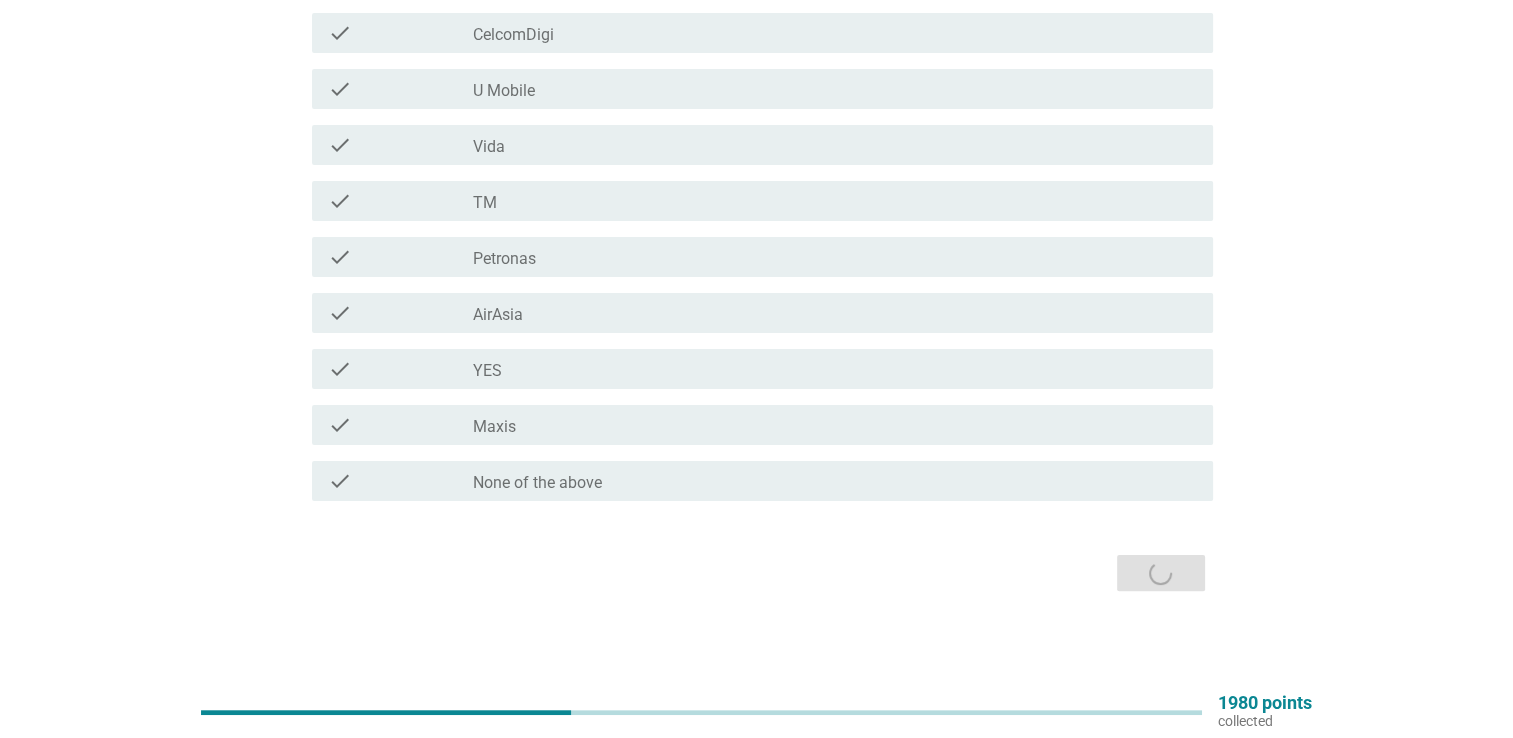scroll, scrollTop: 0, scrollLeft: 0, axis: both 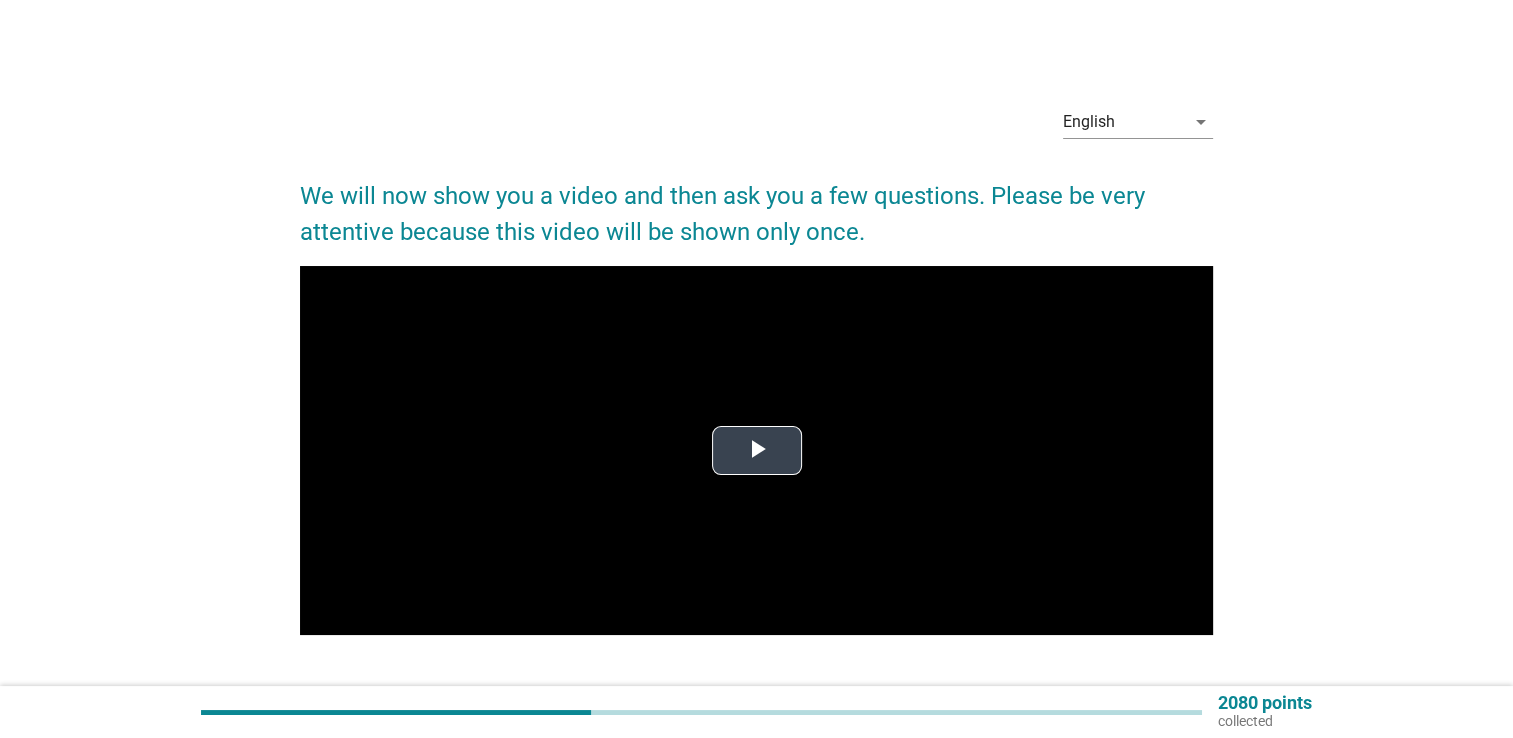 click at bounding box center [757, 451] 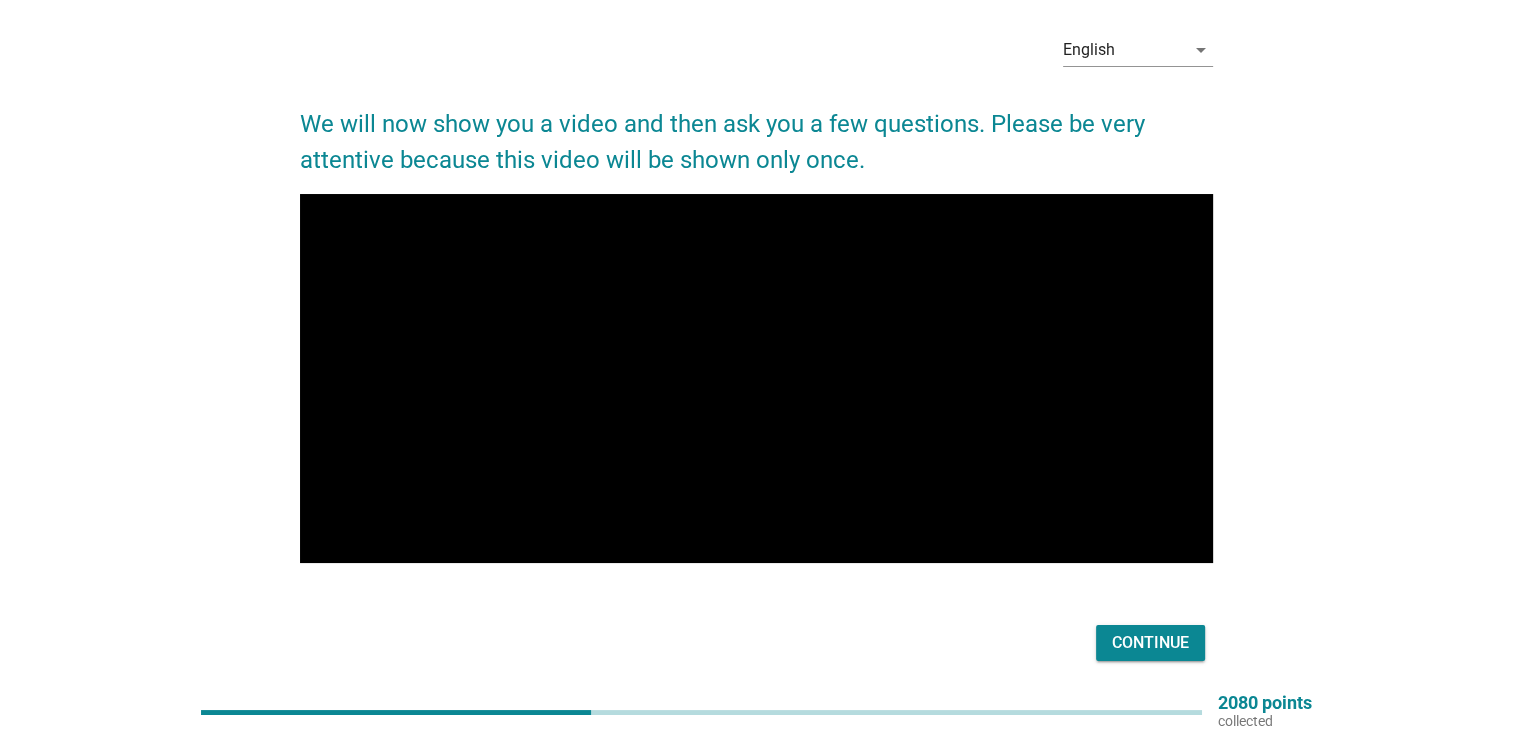 scroll, scrollTop: 64, scrollLeft: 0, axis: vertical 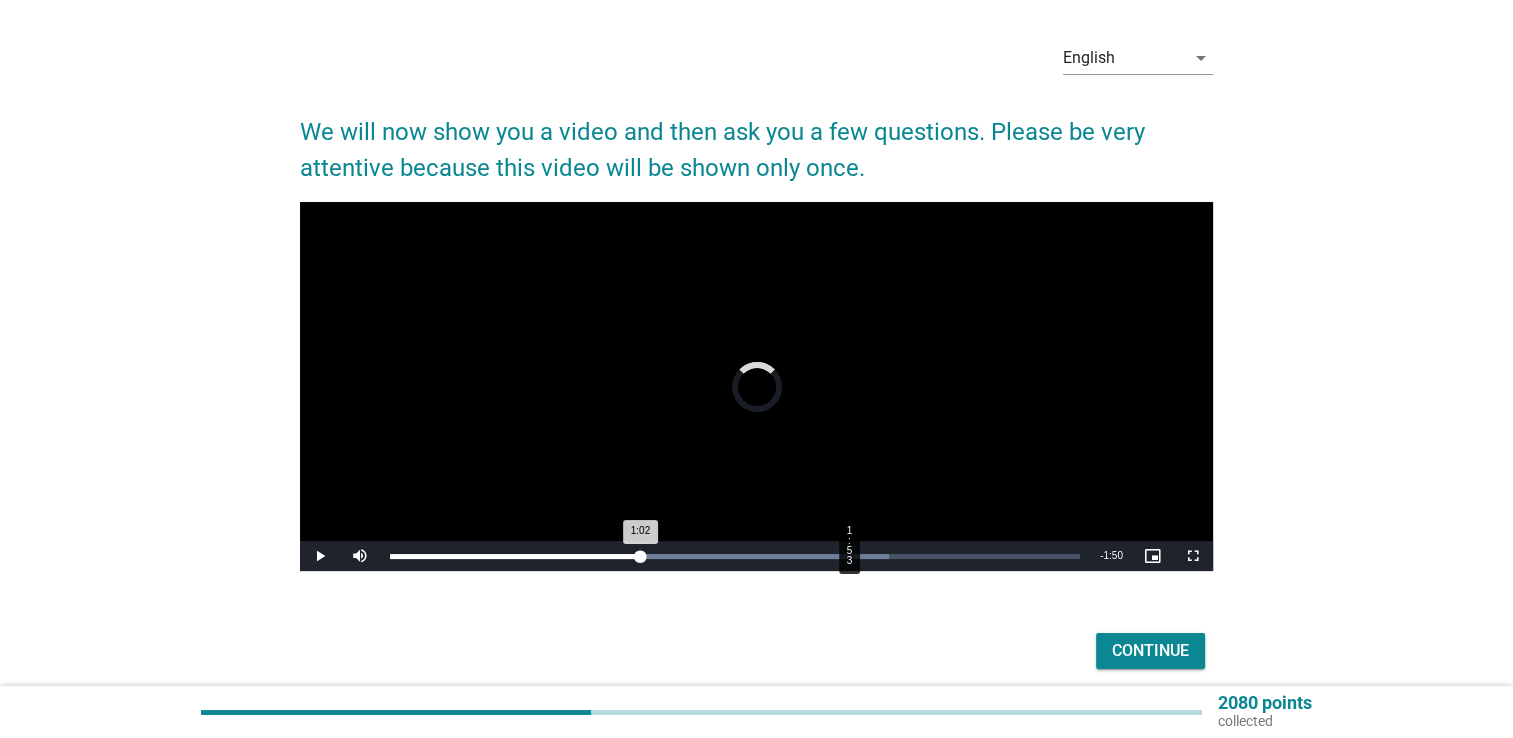 click on "Loaded :  72.27% 1:53 1:02" at bounding box center (735, 556) 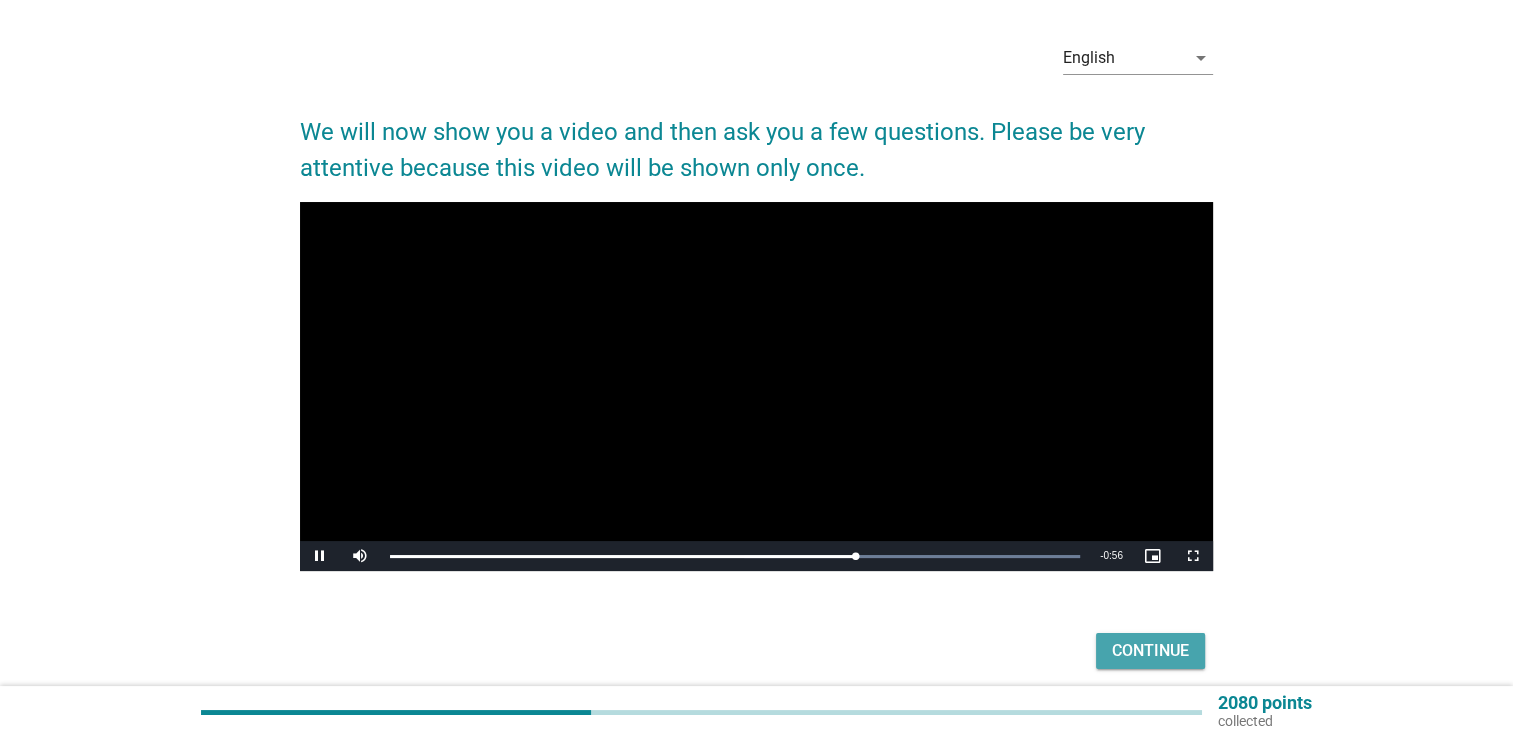 click on "Continue" at bounding box center (1150, 651) 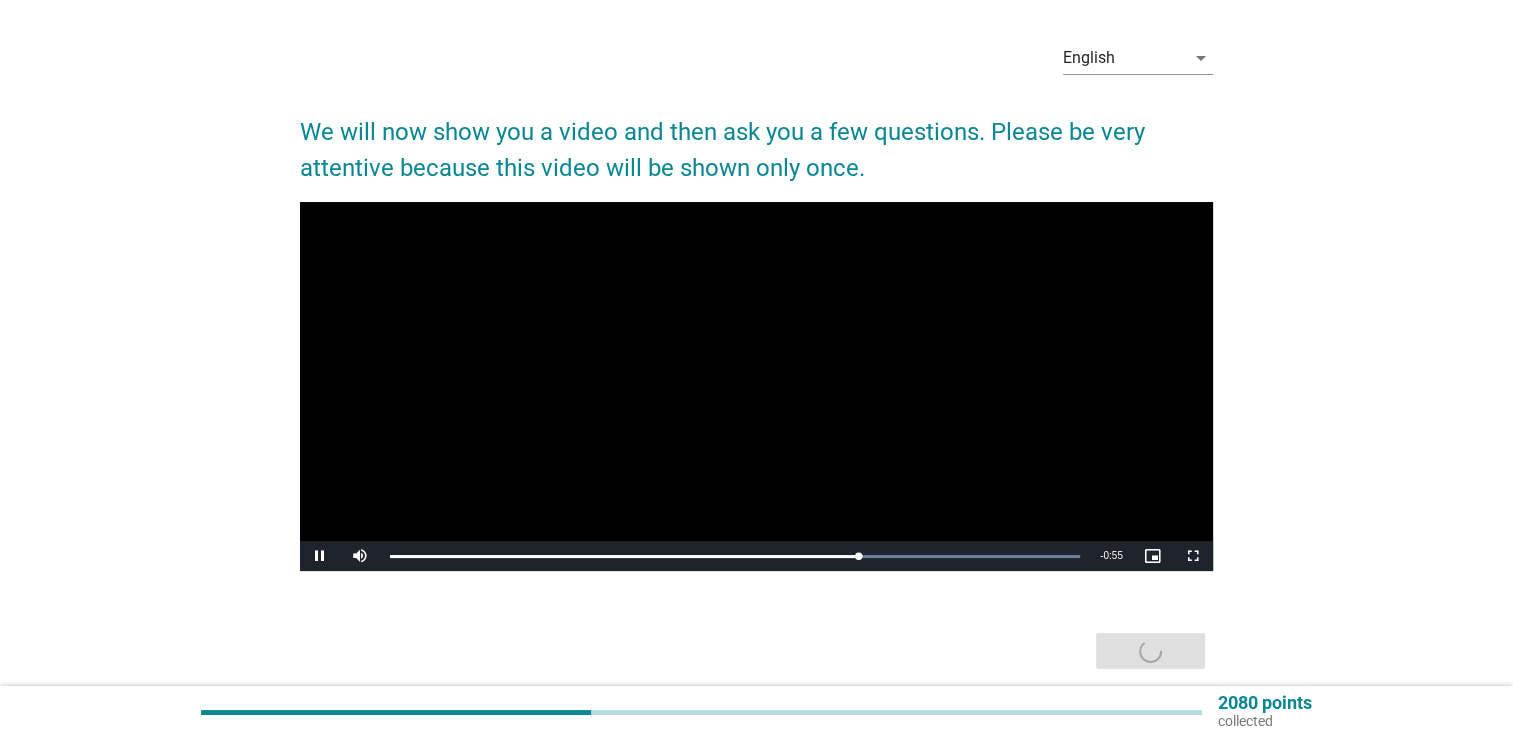 scroll, scrollTop: 0, scrollLeft: 0, axis: both 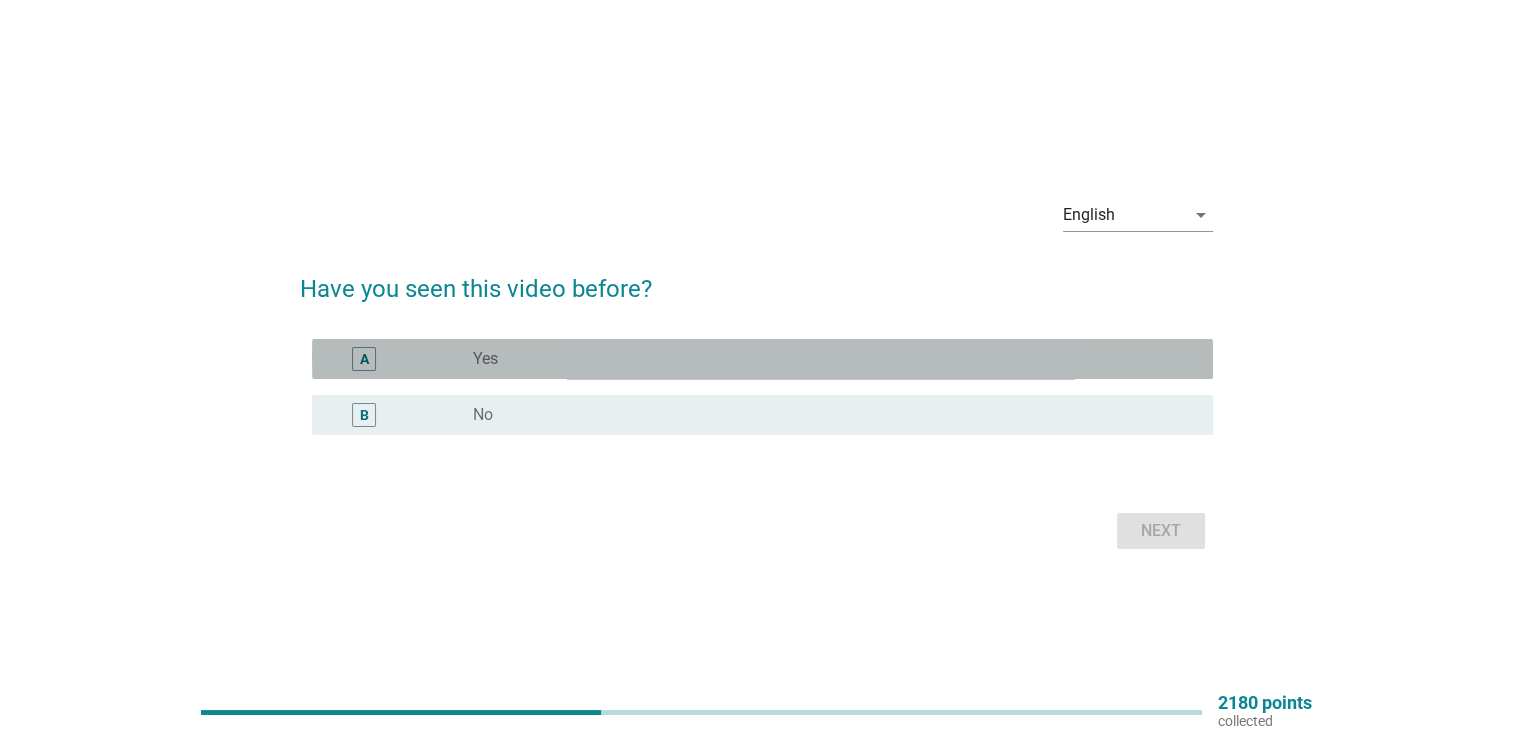click on "radio_button_unchecked Yes" at bounding box center [827, 359] 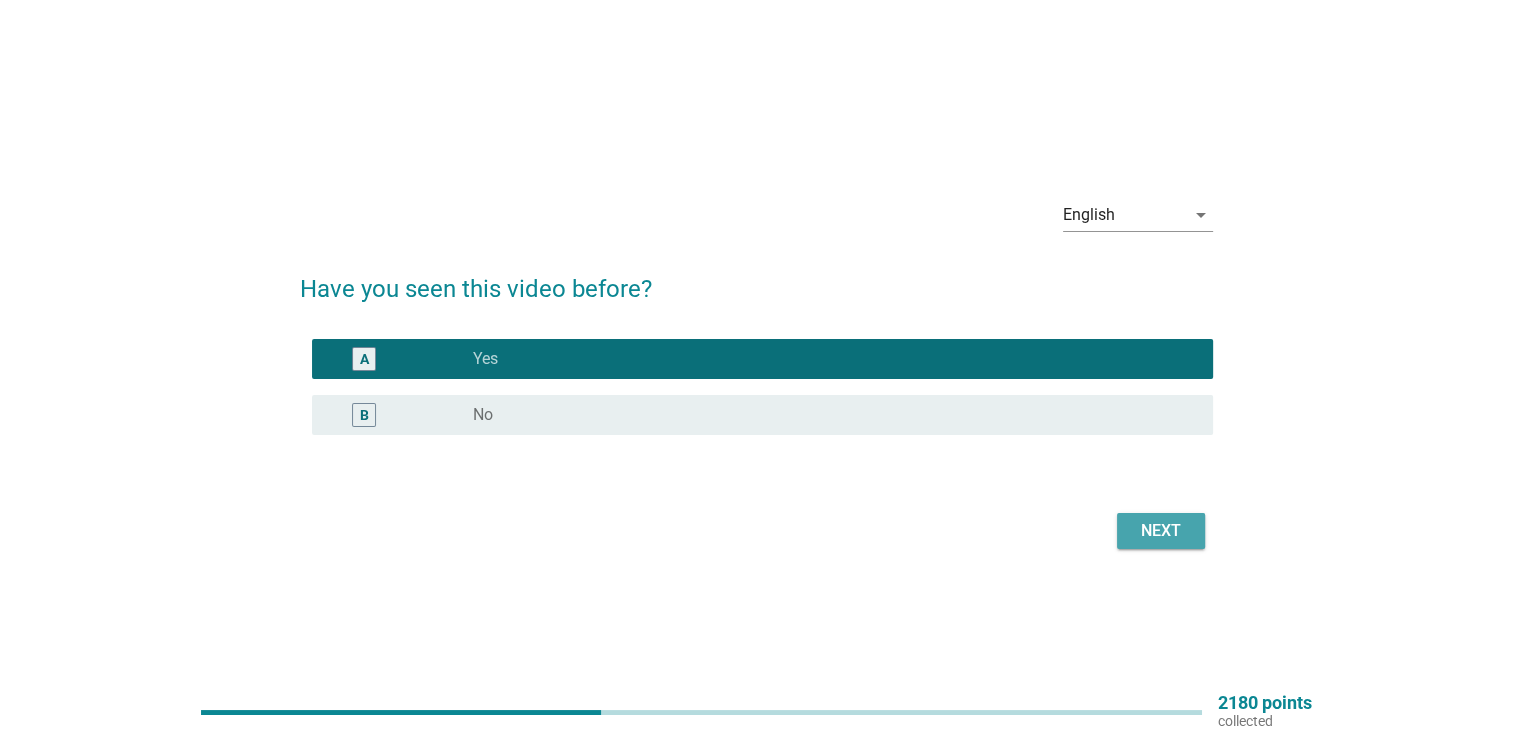 click on "Next" at bounding box center (1161, 531) 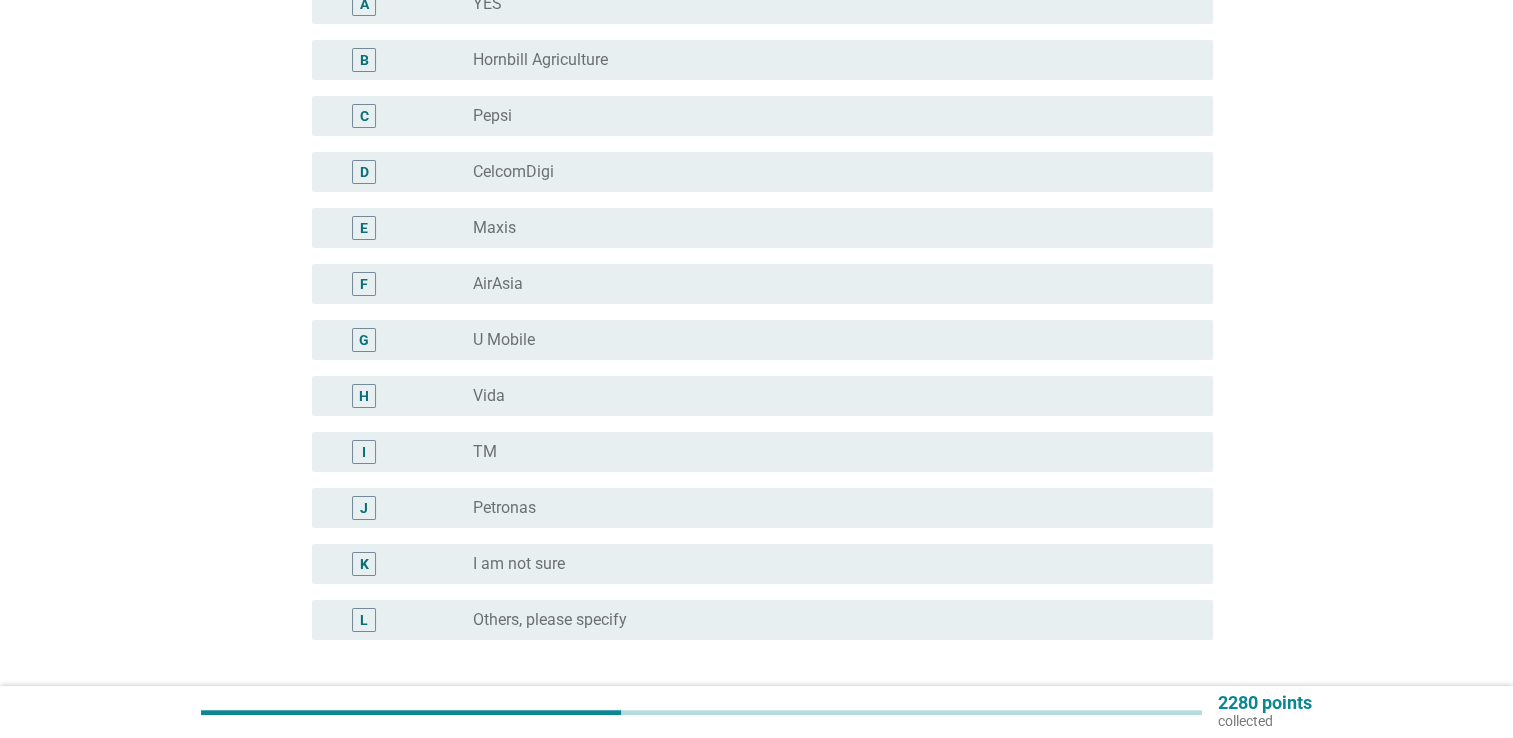 scroll, scrollTop: 284, scrollLeft: 0, axis: vertical 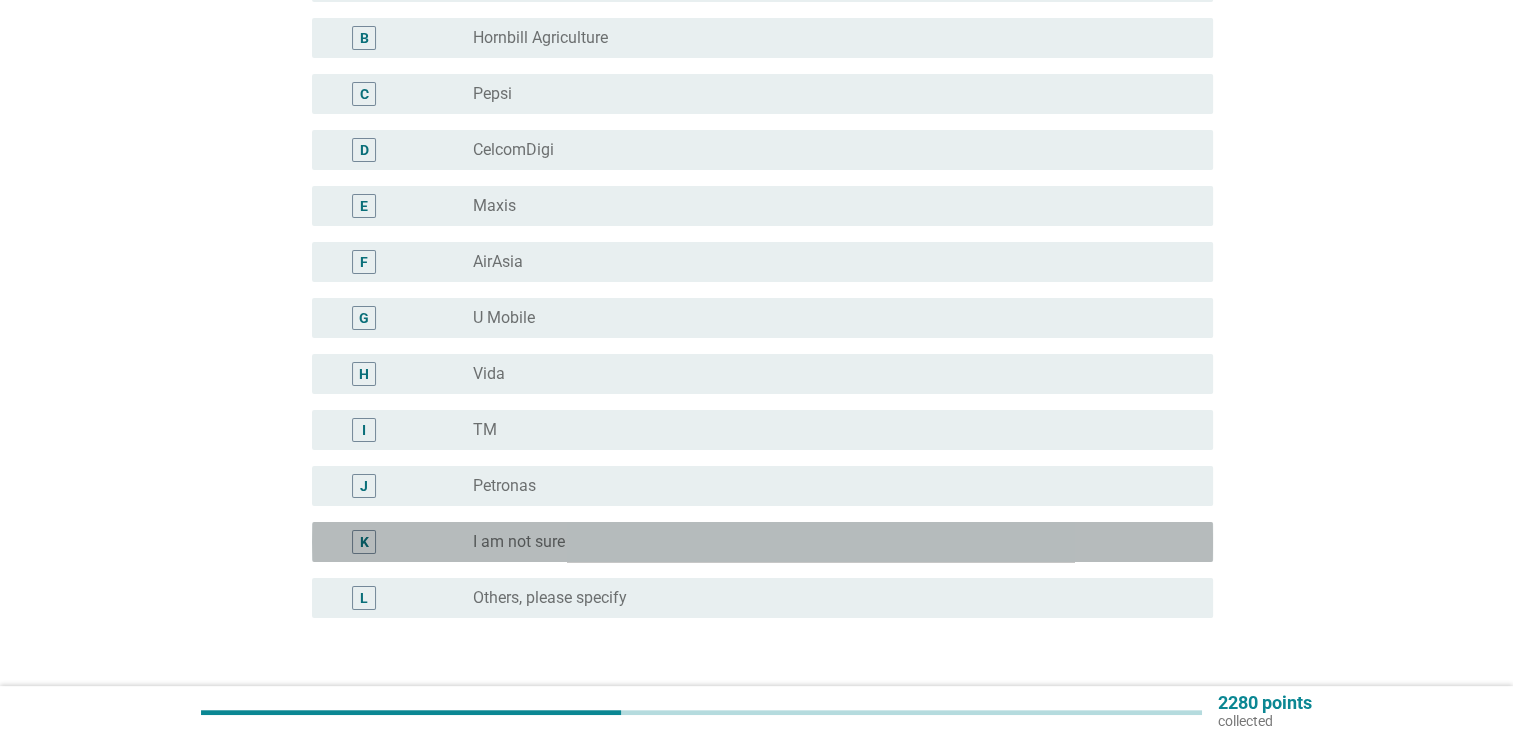 click on "K     radio_button_unchecked I am not sure" at bounding box center [762, 542] 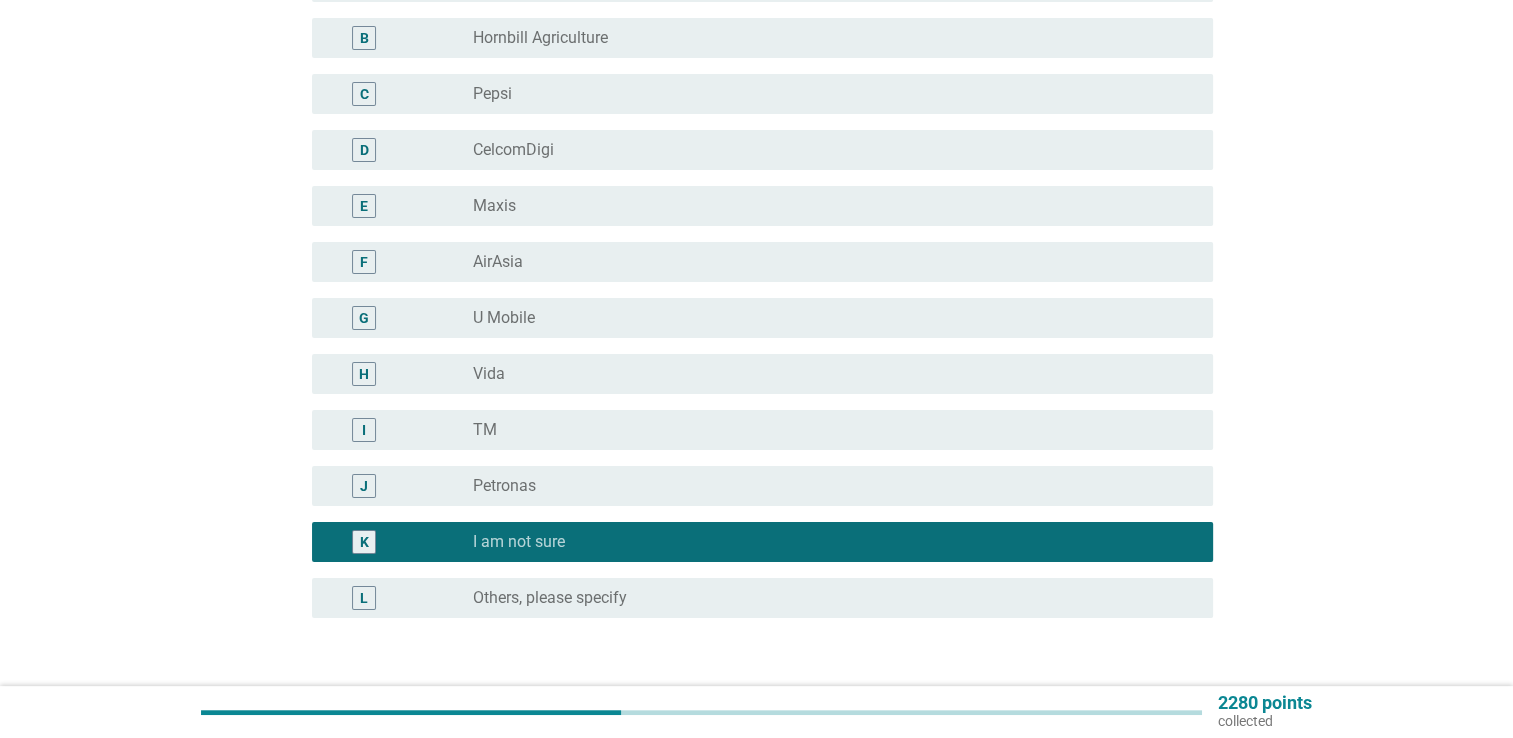 scroll, scrollTop: 425, scrollLeft: 0, axis: vertical 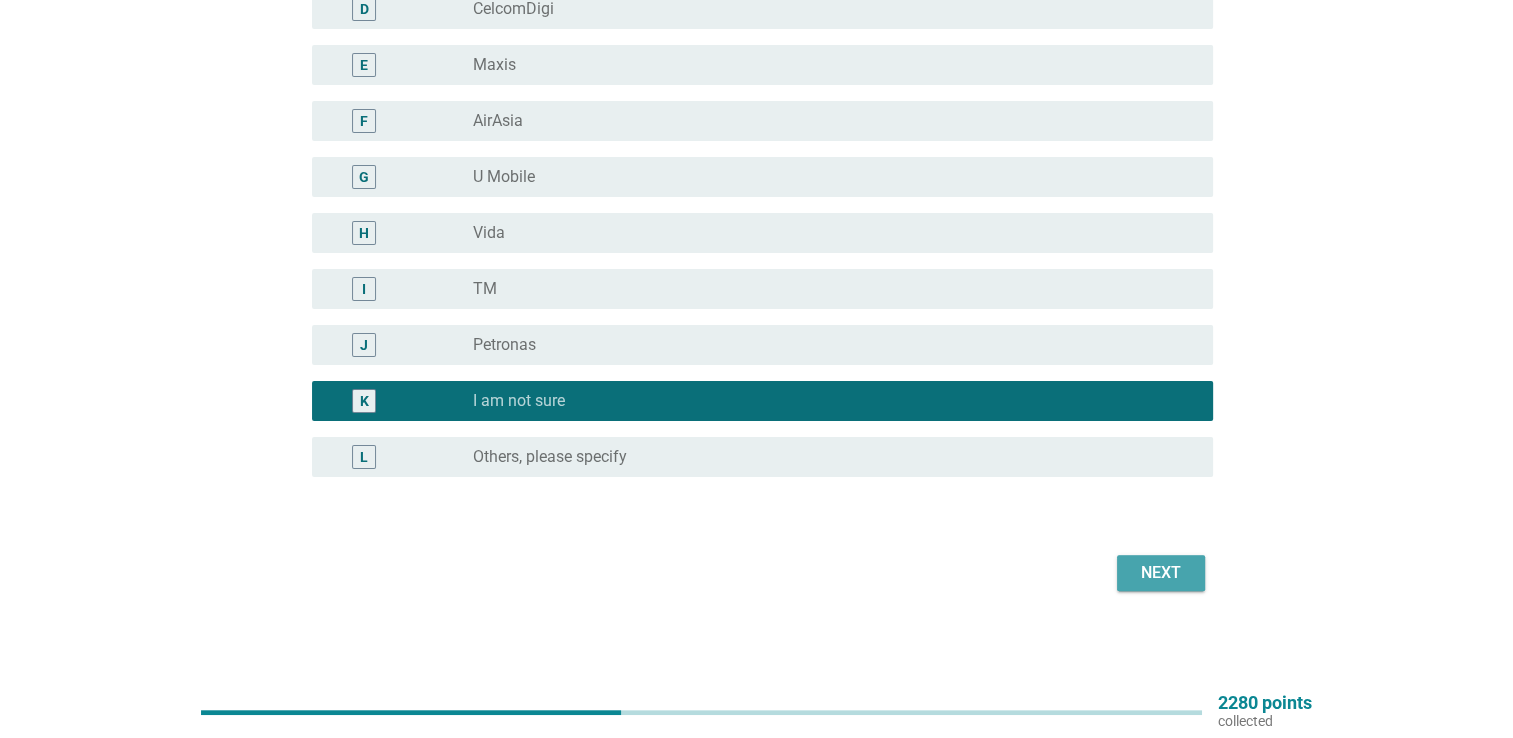 click on "Next" at bounding box center [1161, 573] 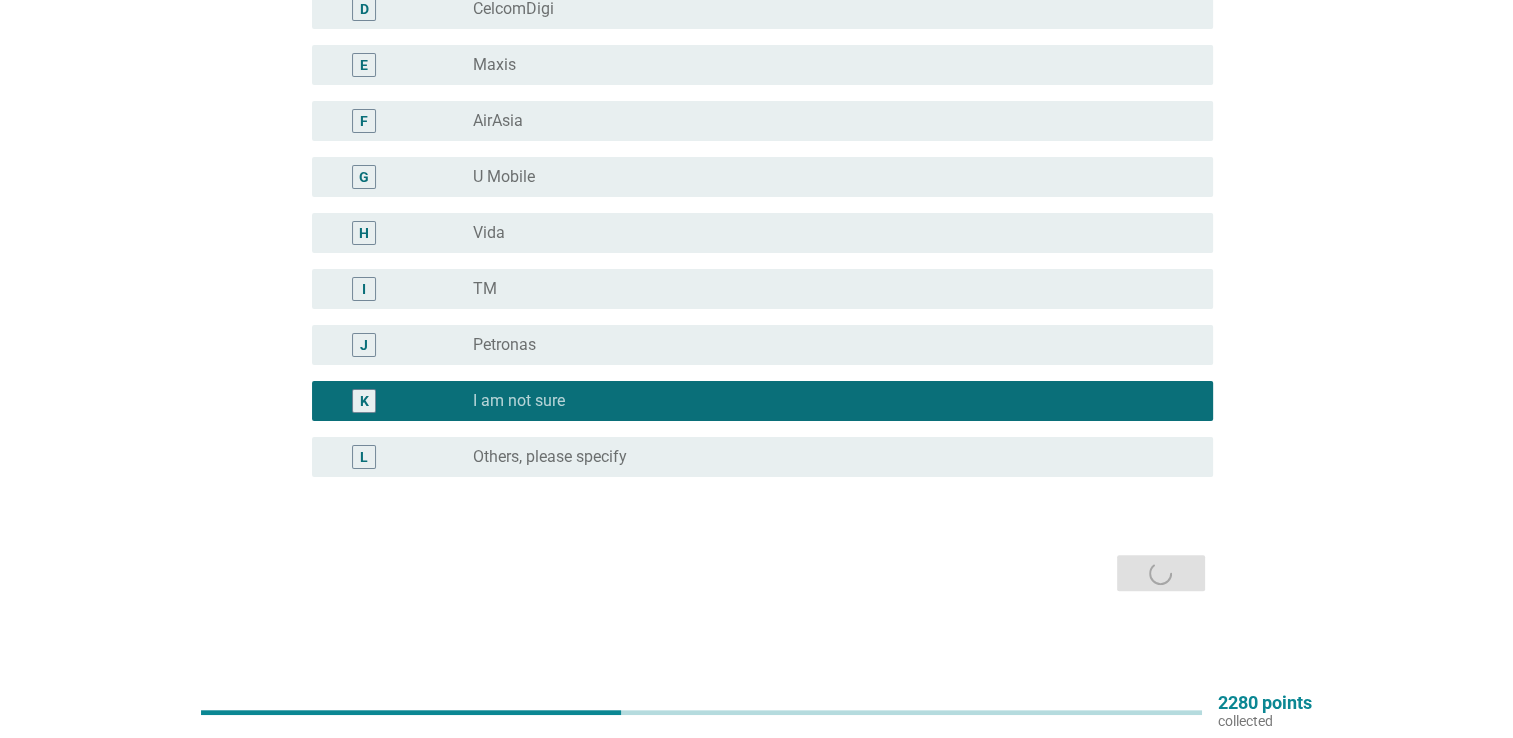 scroll, scrollTop: 0, scrollLeft: 0, axis: both 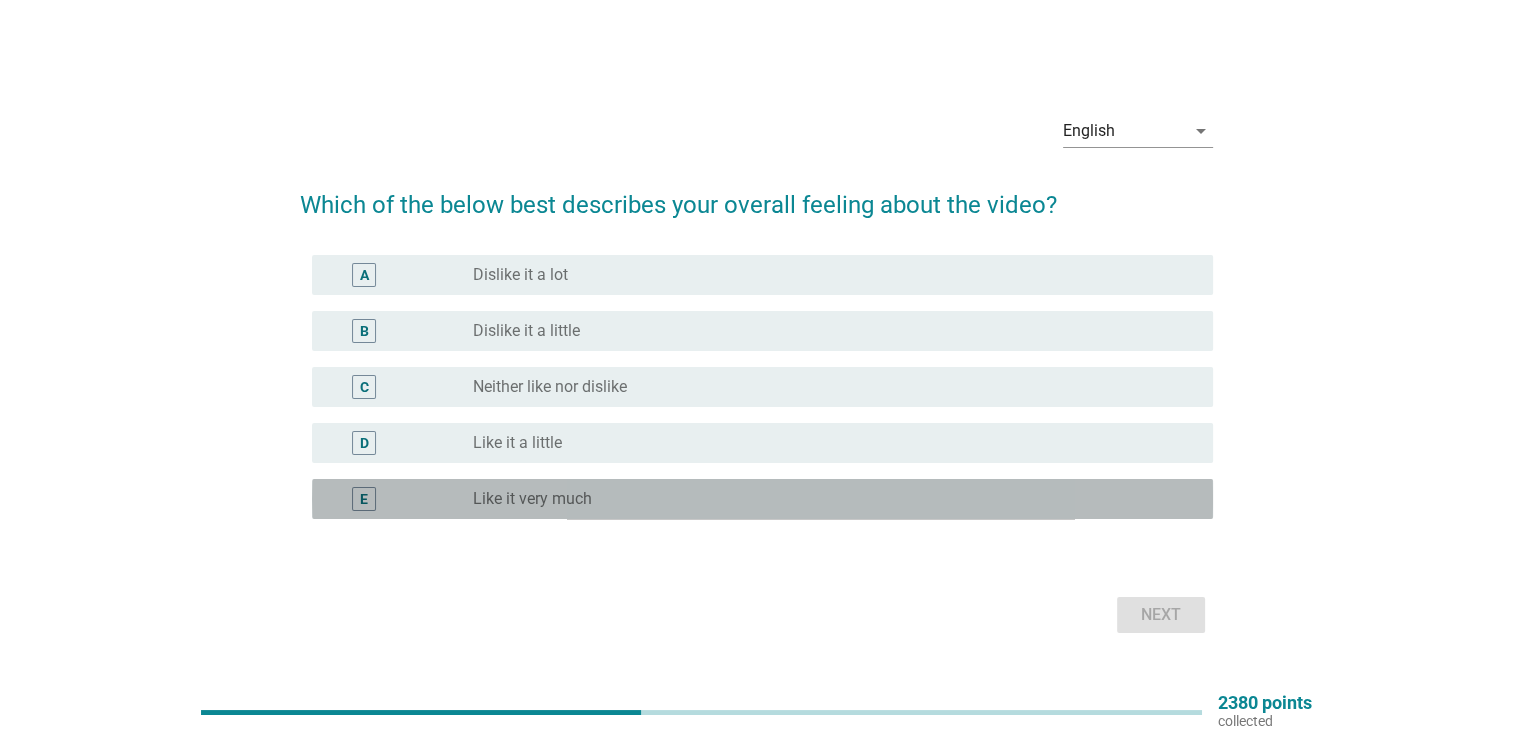 click on "radio_button_unchecked Like it very much" at bounding box center (827, 499) 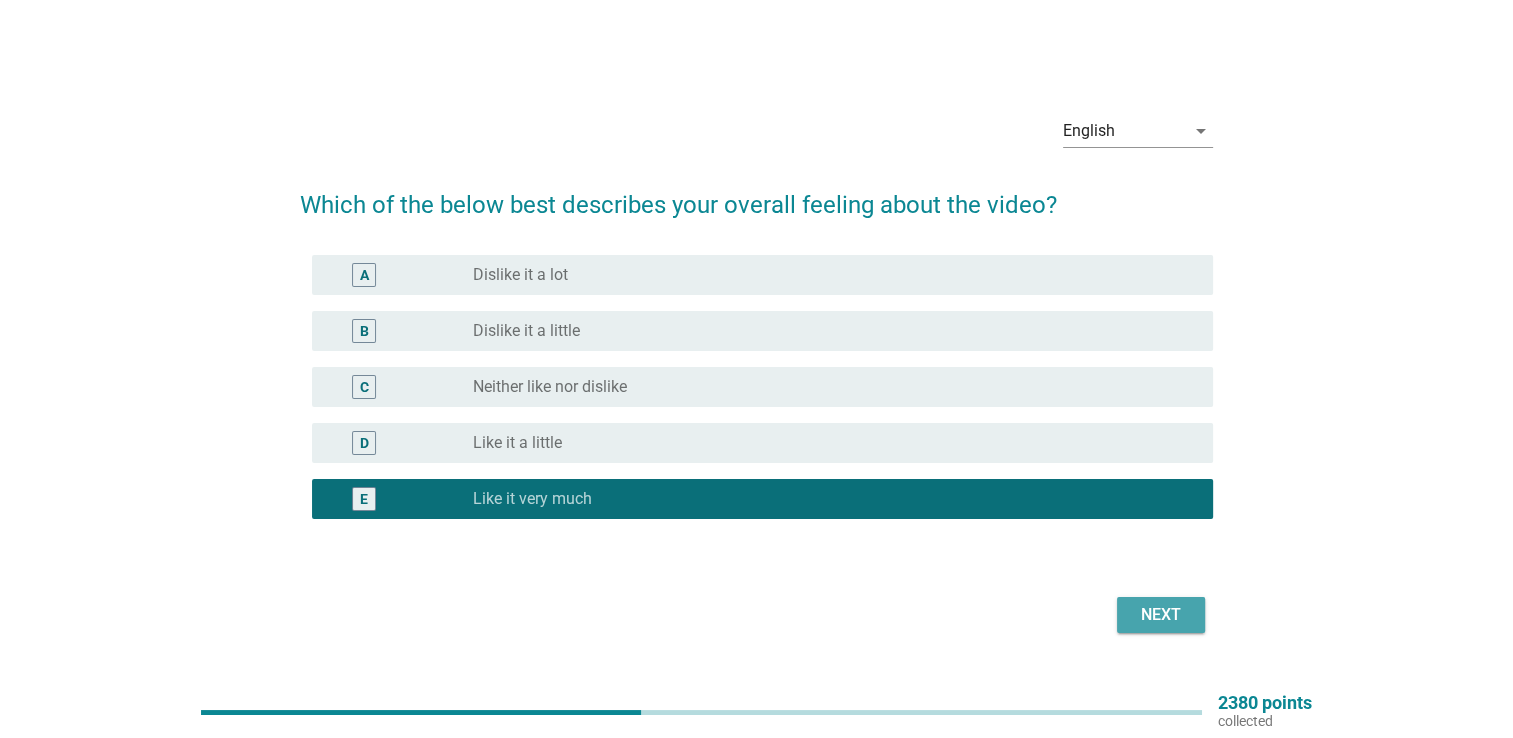 click on "Next" at bounding box center (1161, 615) 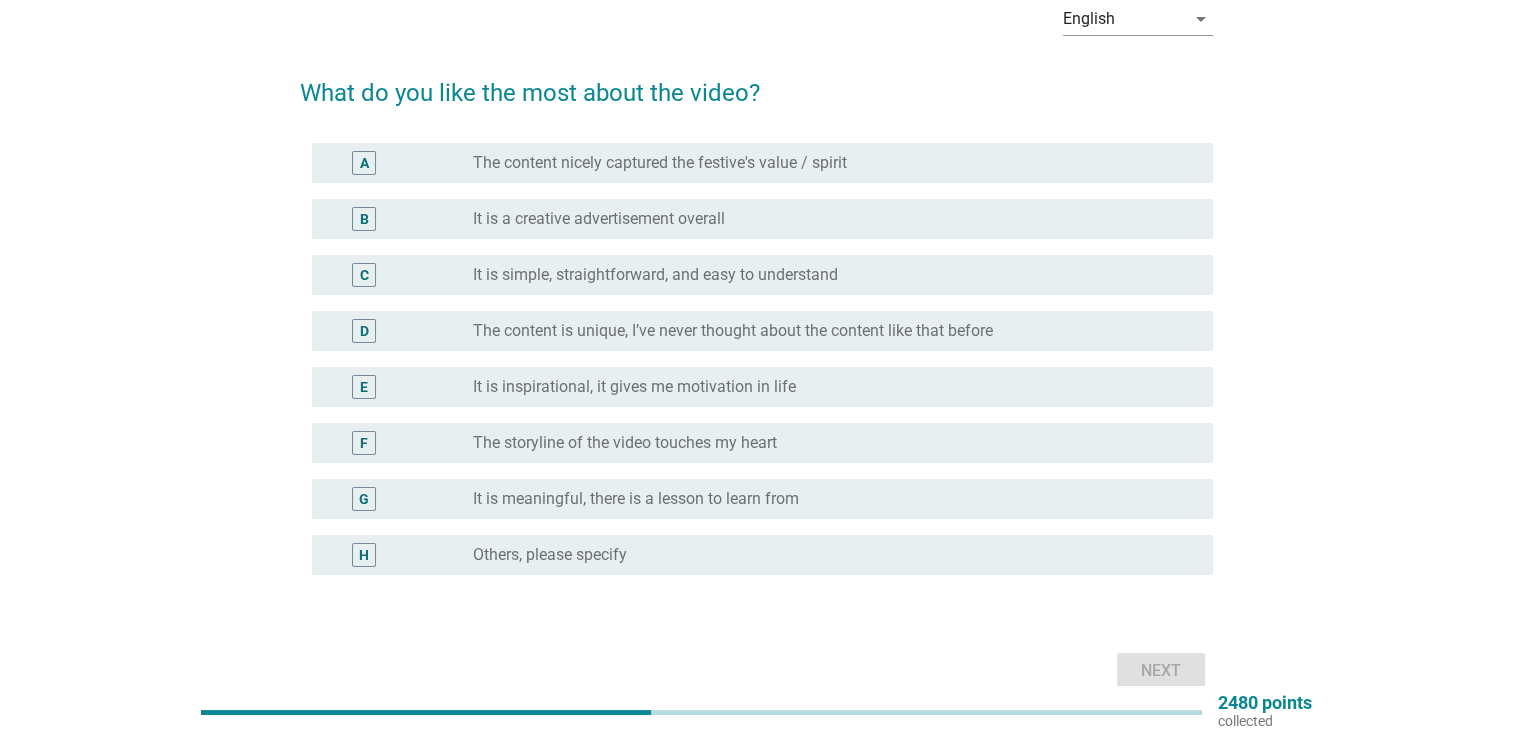 scroll, scrollTop: 104, scrollLeft: 0, axis: vertical 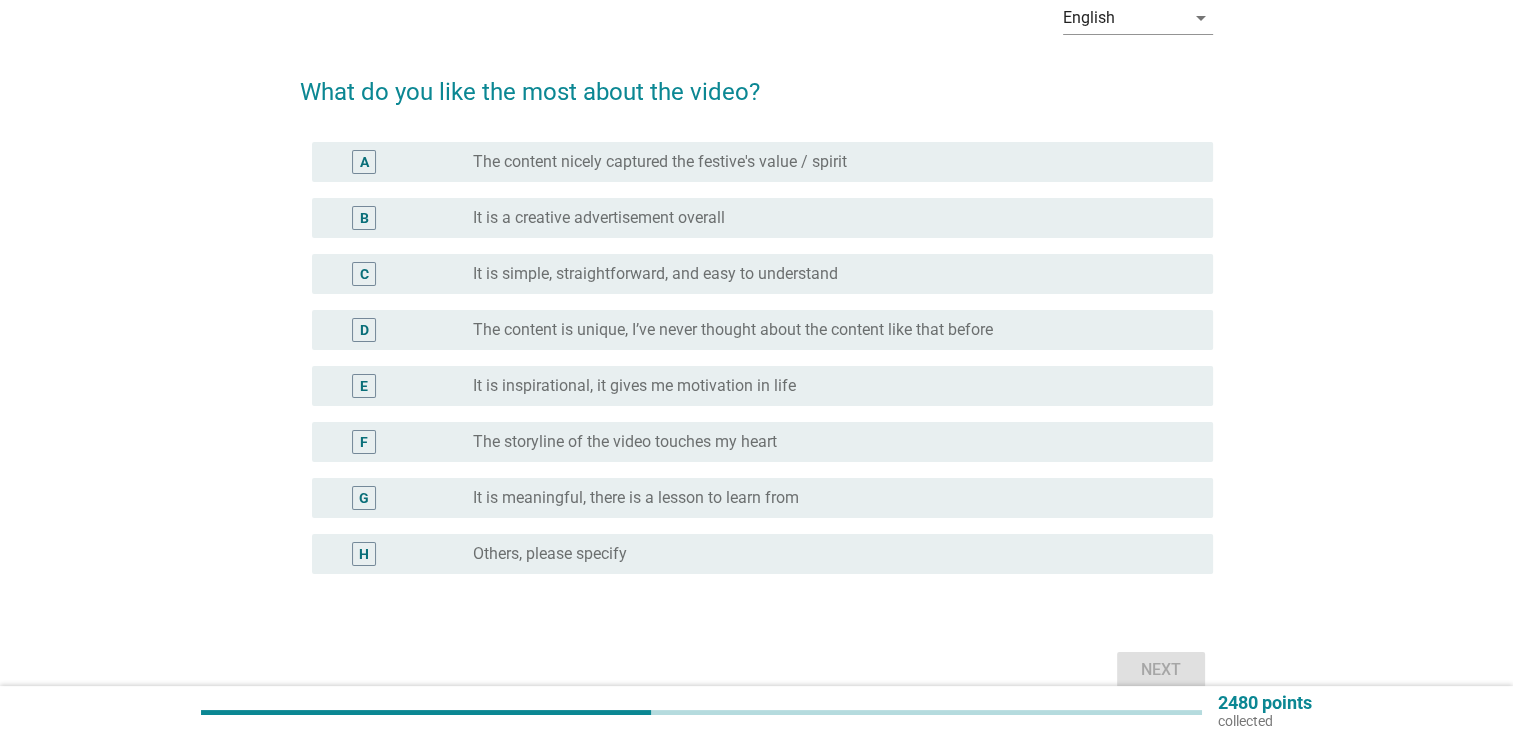 click on "radio_button_unchecked It is simple, straightforward, and easy to understand" at bounding box center (827, 274) 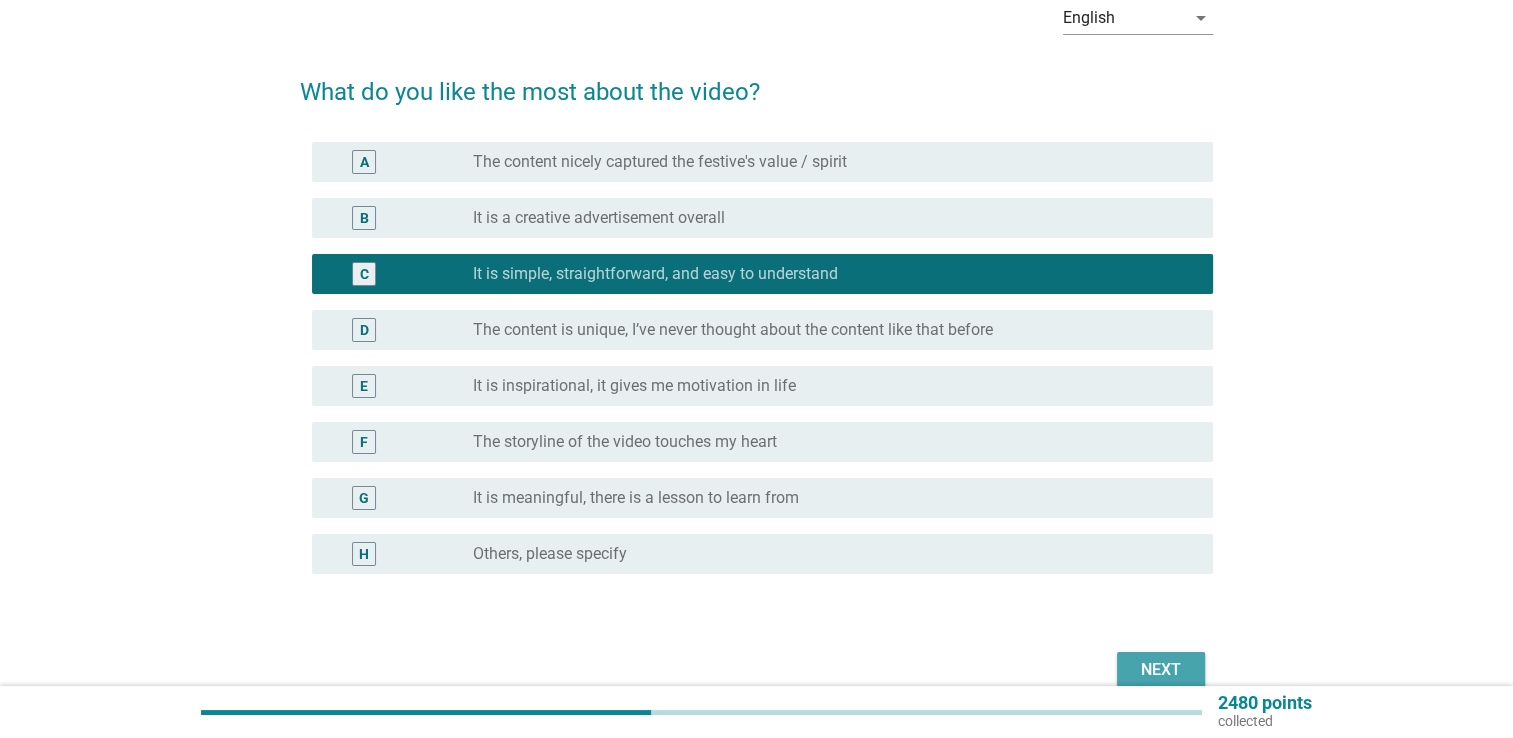 click on "Next" at bounding box center [1161, 670] 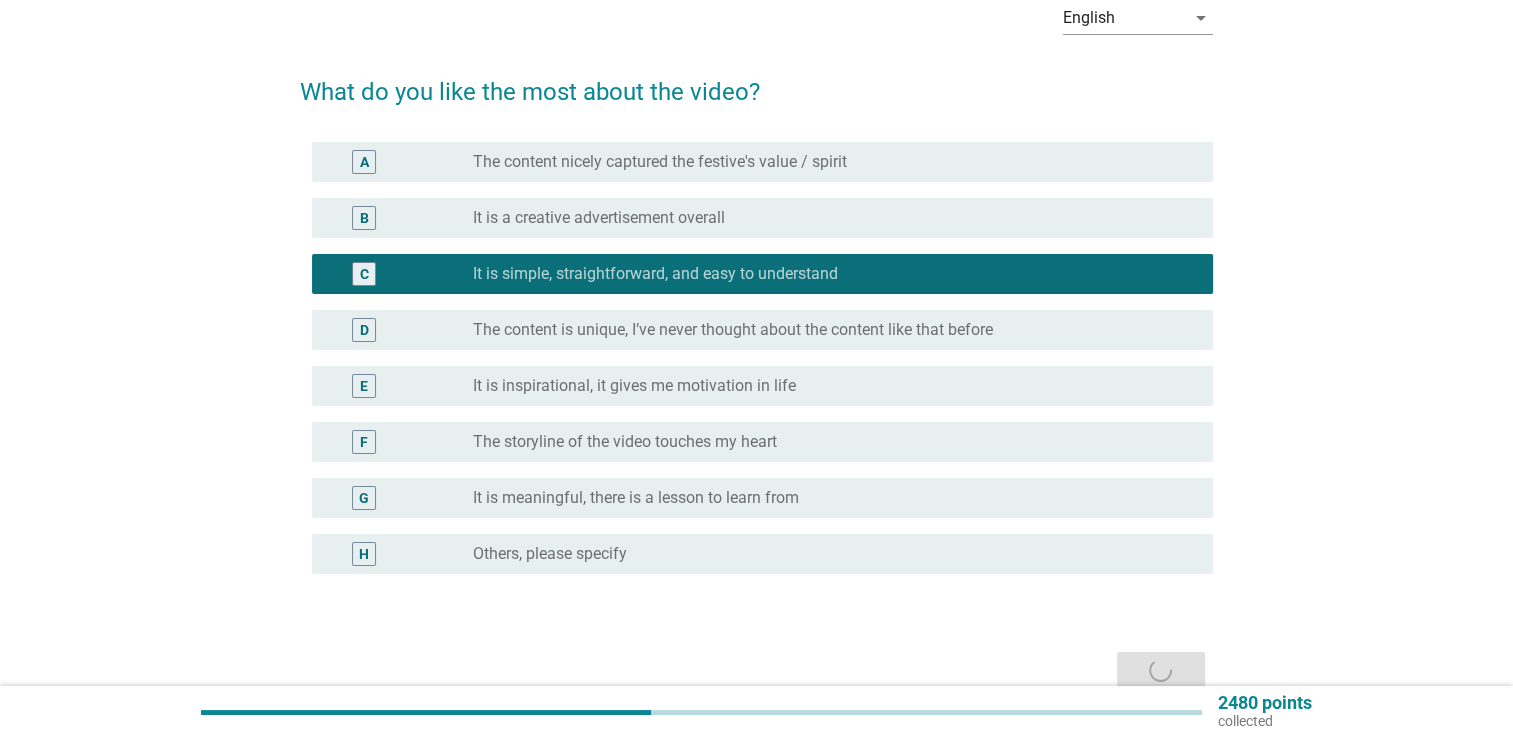 scroll, scrollTop: 0, scrollLeft: 0, axis: both 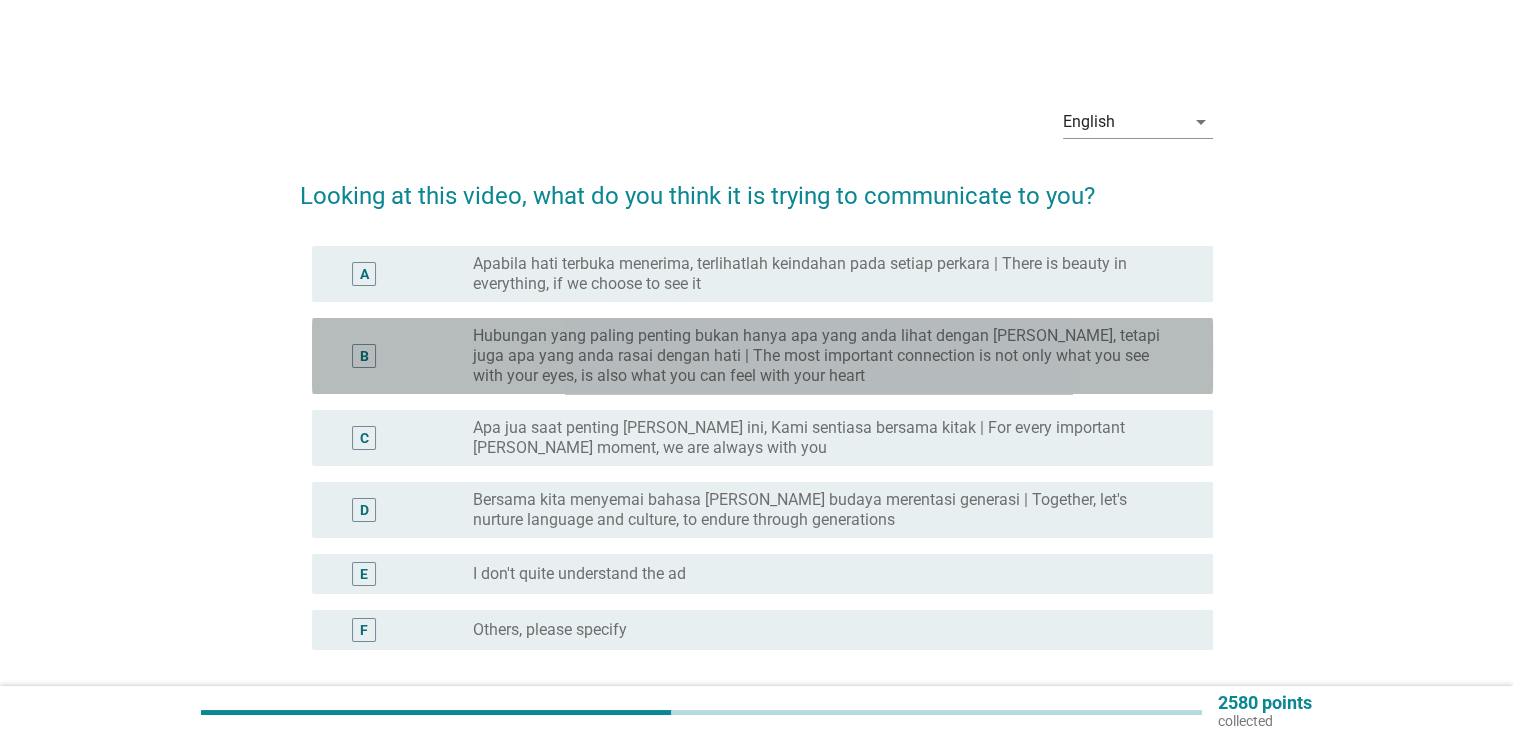 click on "Hubungan yang paling penting bukan hanya apa yang anda lihat dengan [PERSON_NAME], tetapi juga apa yang anda rasai dengan hati | The most important connection is not only what you see with your eyes, is also what you can feel with your heart" at bounding box center [827, 356] 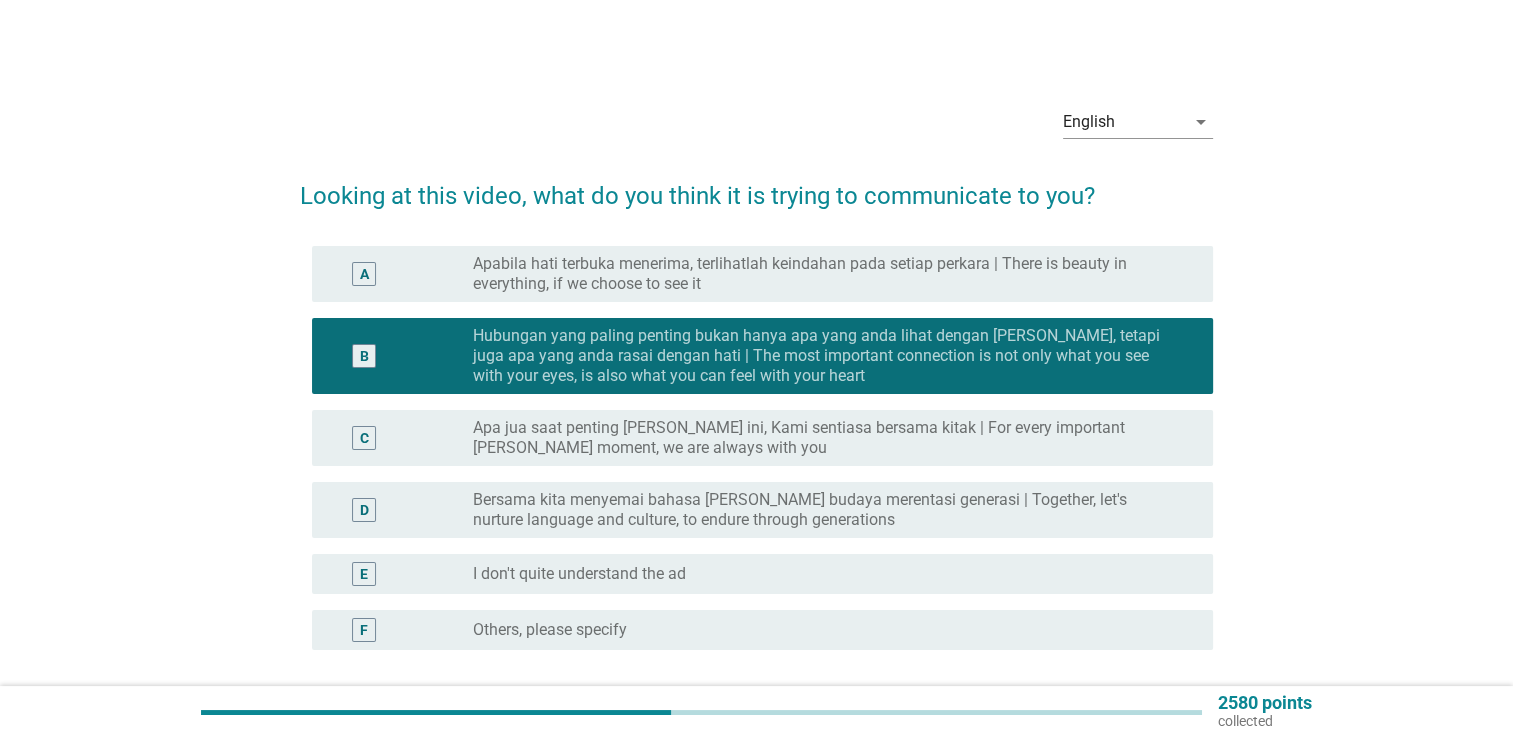 scroll, scrollTop: 173, scrollLeft: 0, axis: vertical 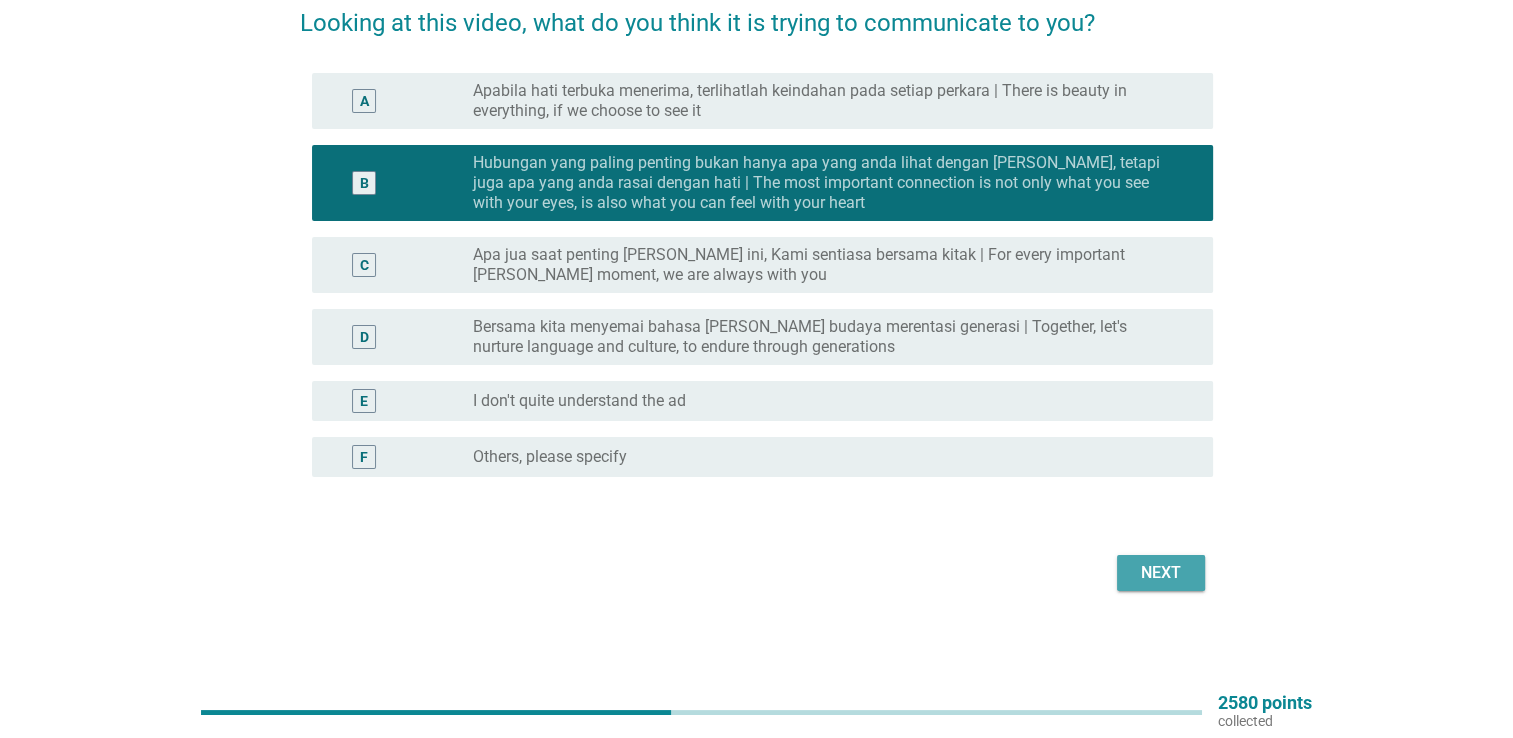 click on "Next" at bounding box center [1161, 573] 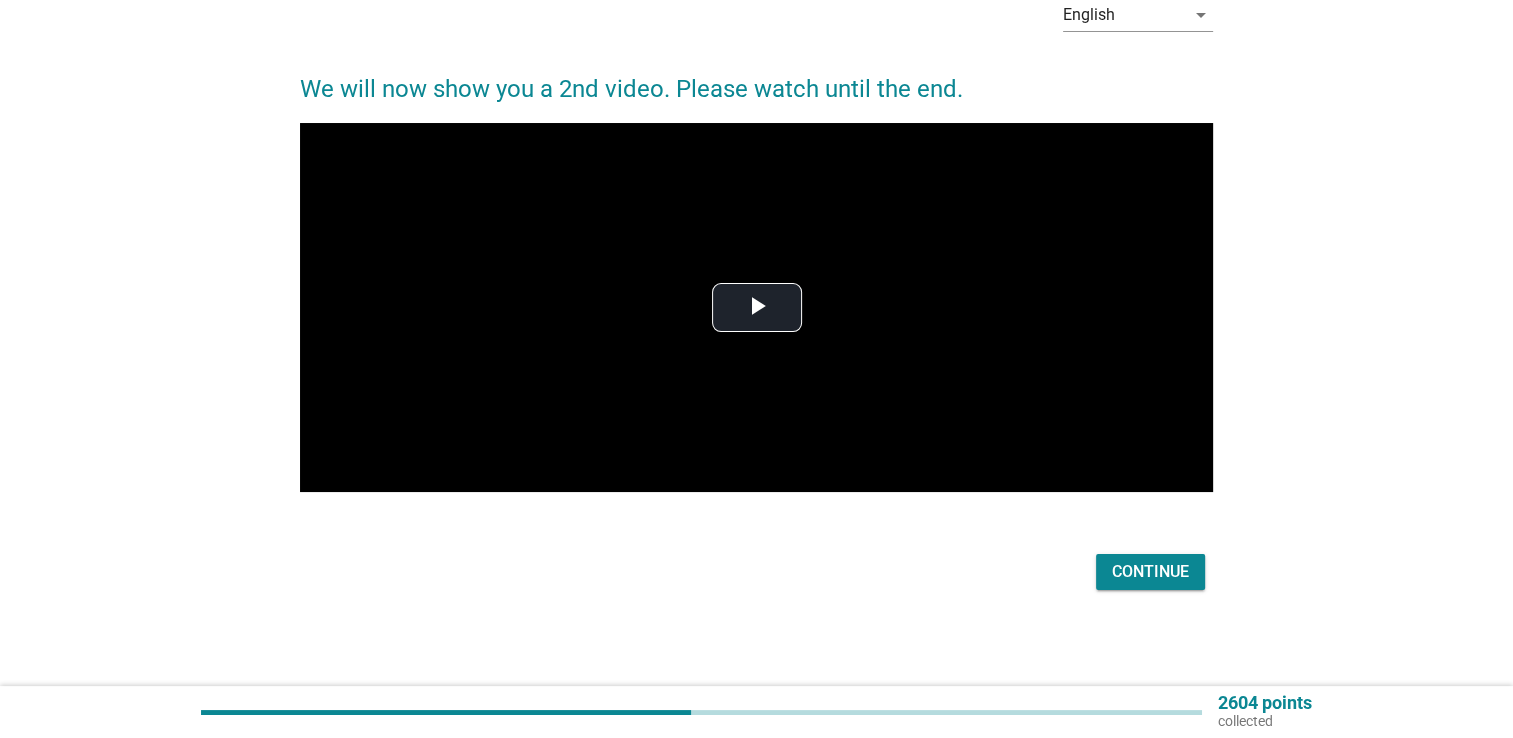 scroll, scrollTop: 0, scrollLeft: 0, axis: both 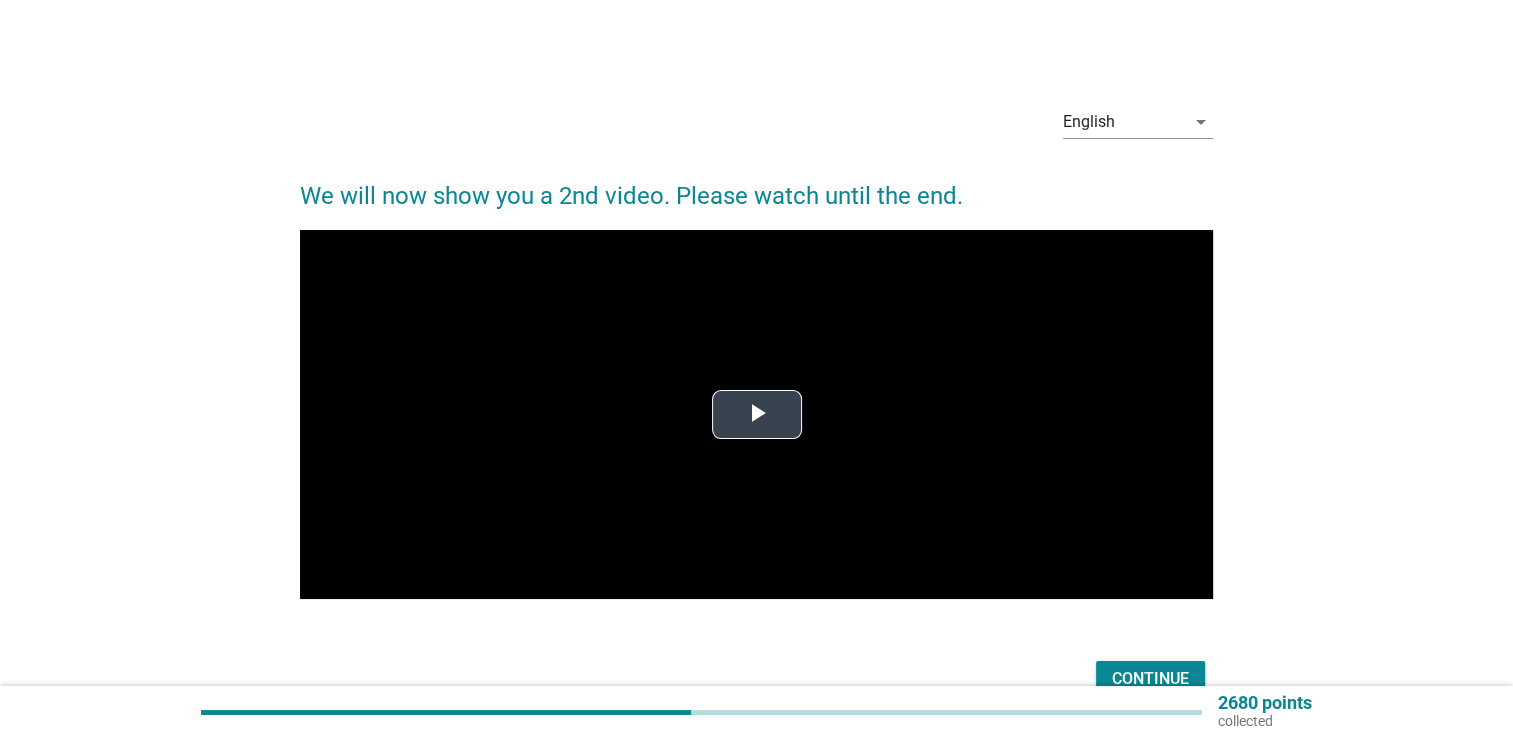 click at bounding box center [757, 415] 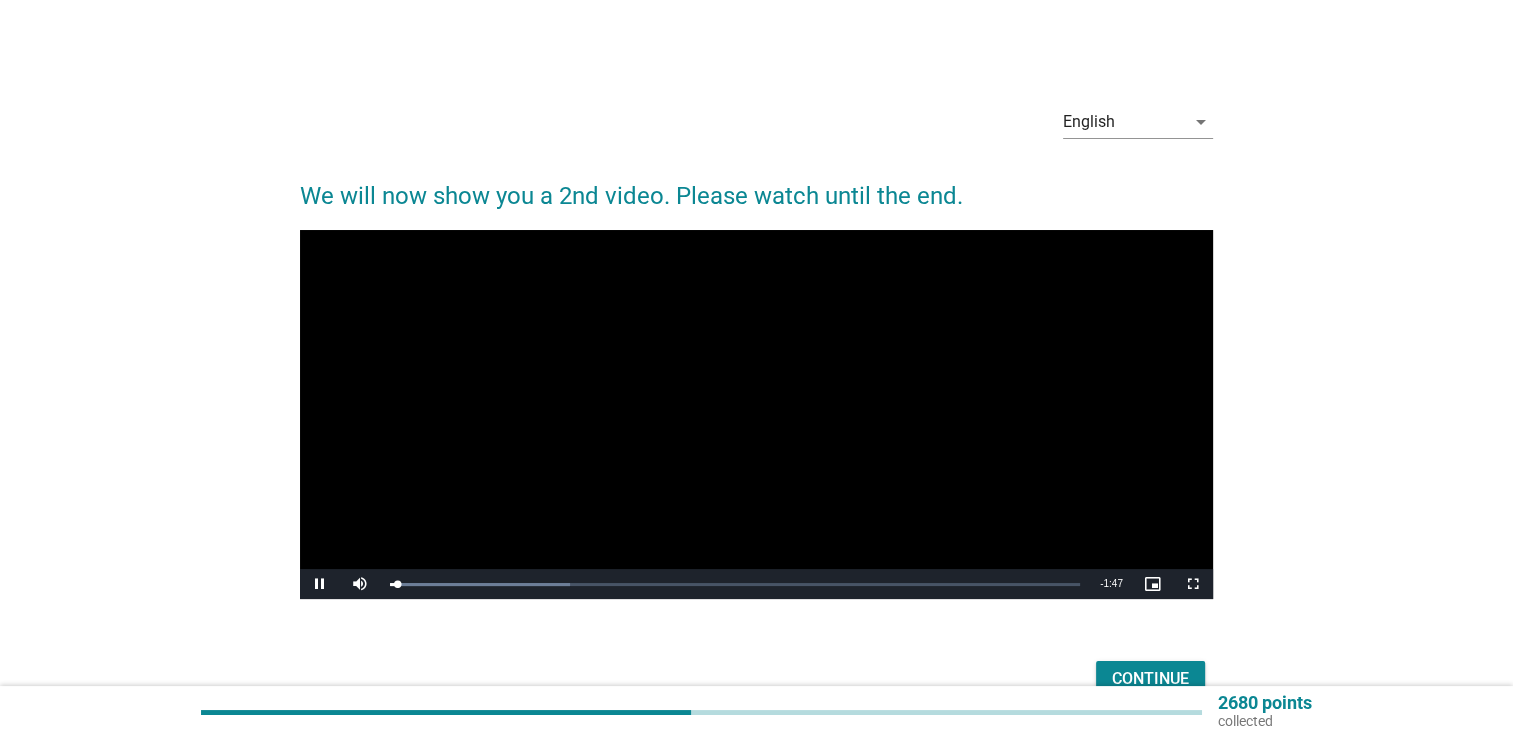 scroll, scrollTop: 48, scrollLeft: 0, axis: vertical 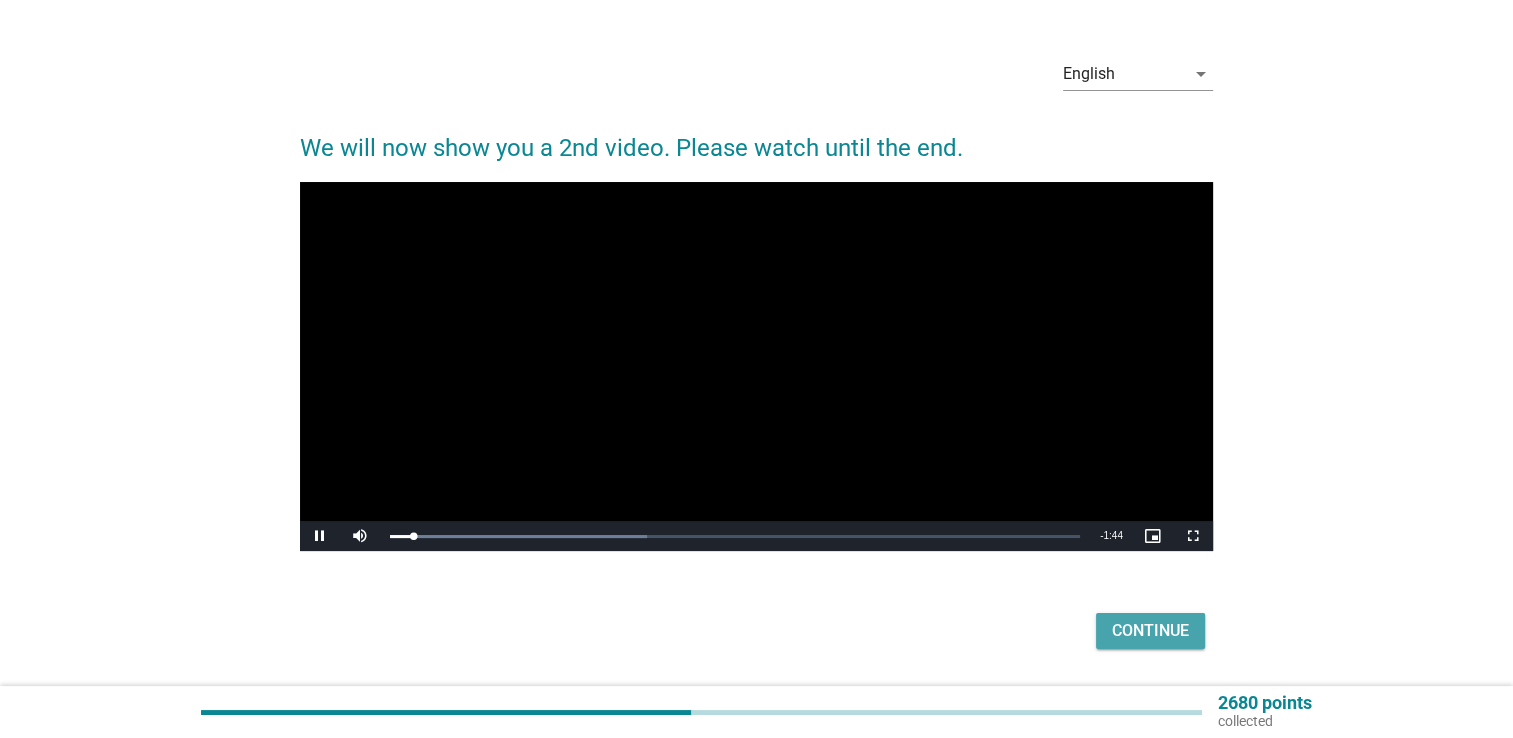 click on "Continue" at bounding box center [1150, 631] 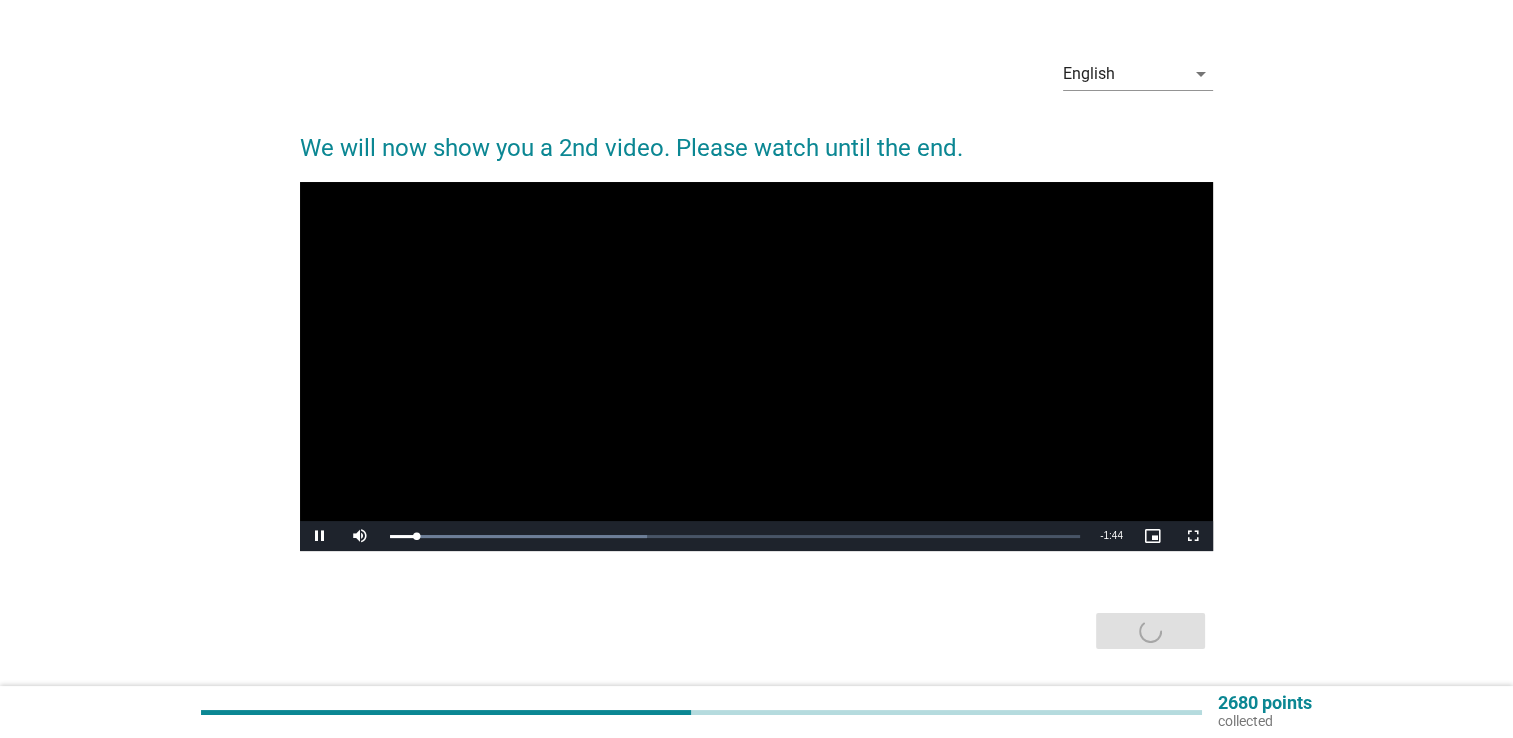 scroll, scrollTop: 0, scrollLeft: 0, axis: both 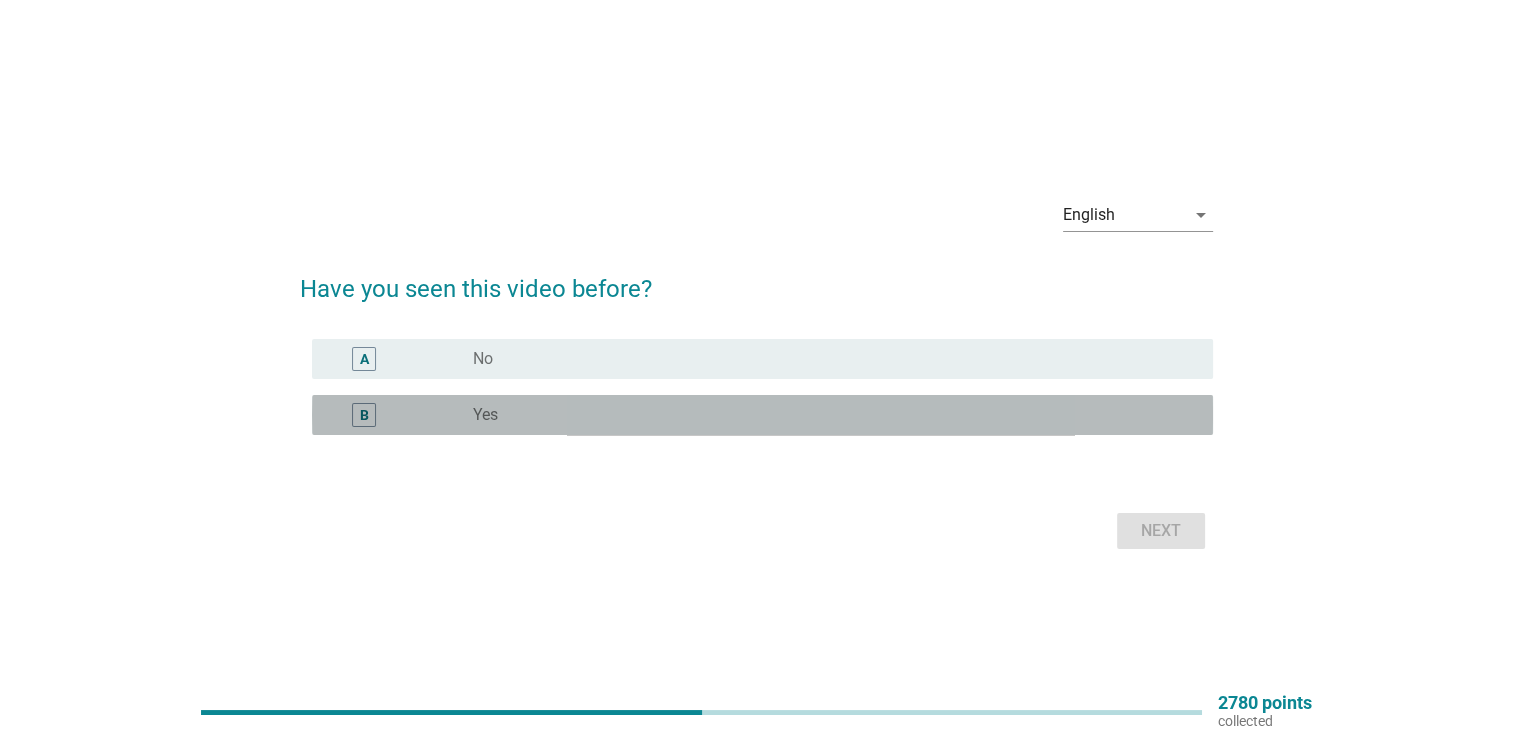 click on "radio_button_unchecked Yes" at bounding box center [827, 415] 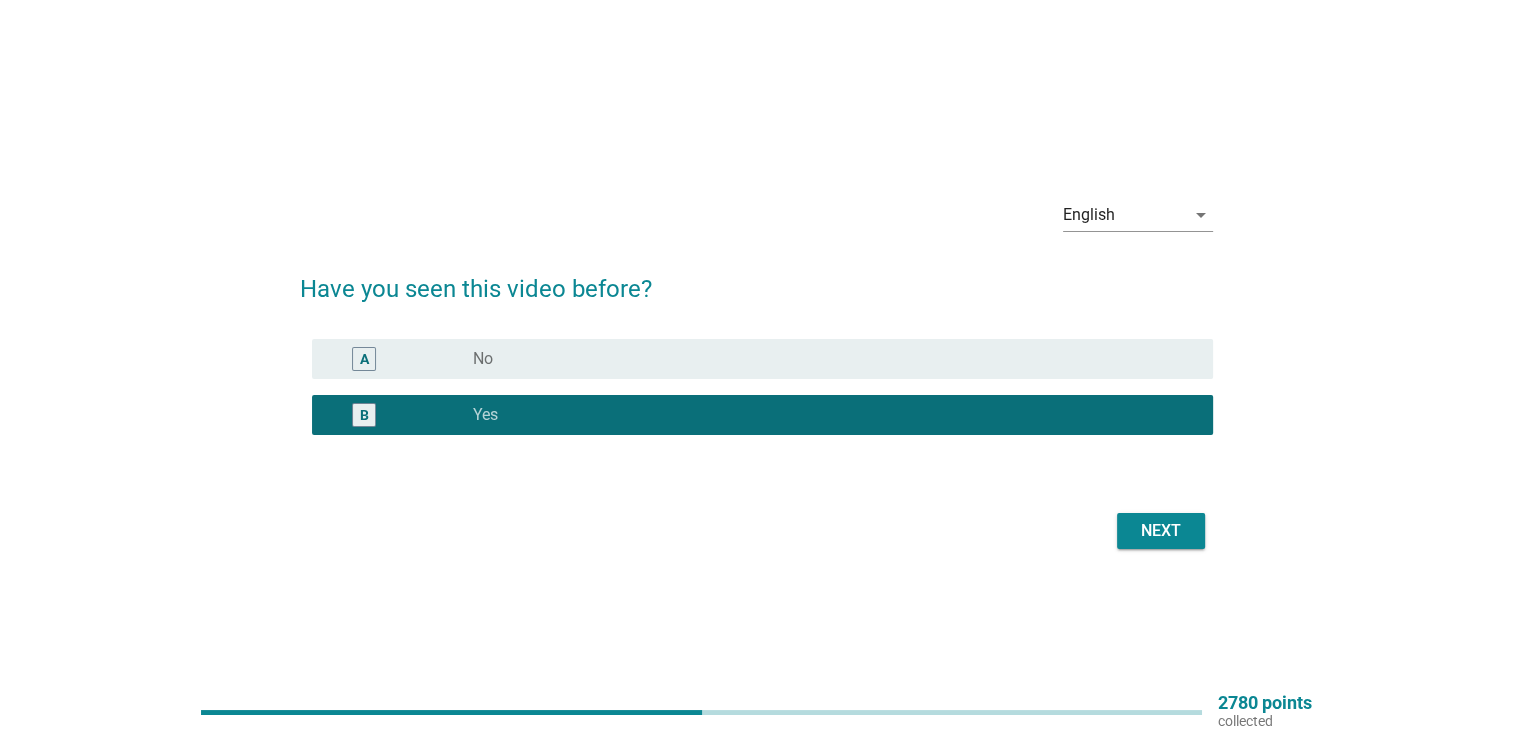 click on "Next" at bounding box center (1161, 531) 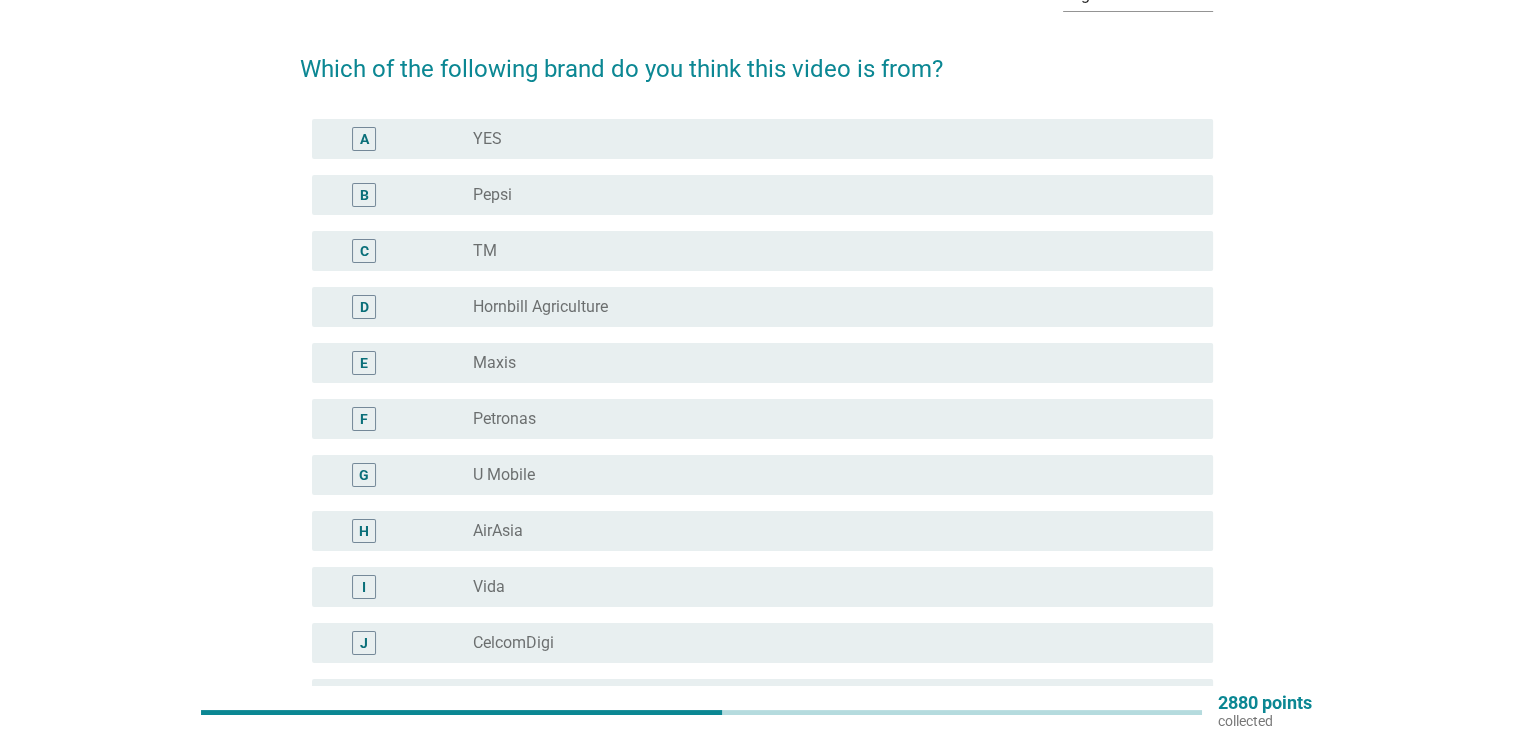 scroll, scrollTop: 128, scrollLeft: 0, axis: vertical 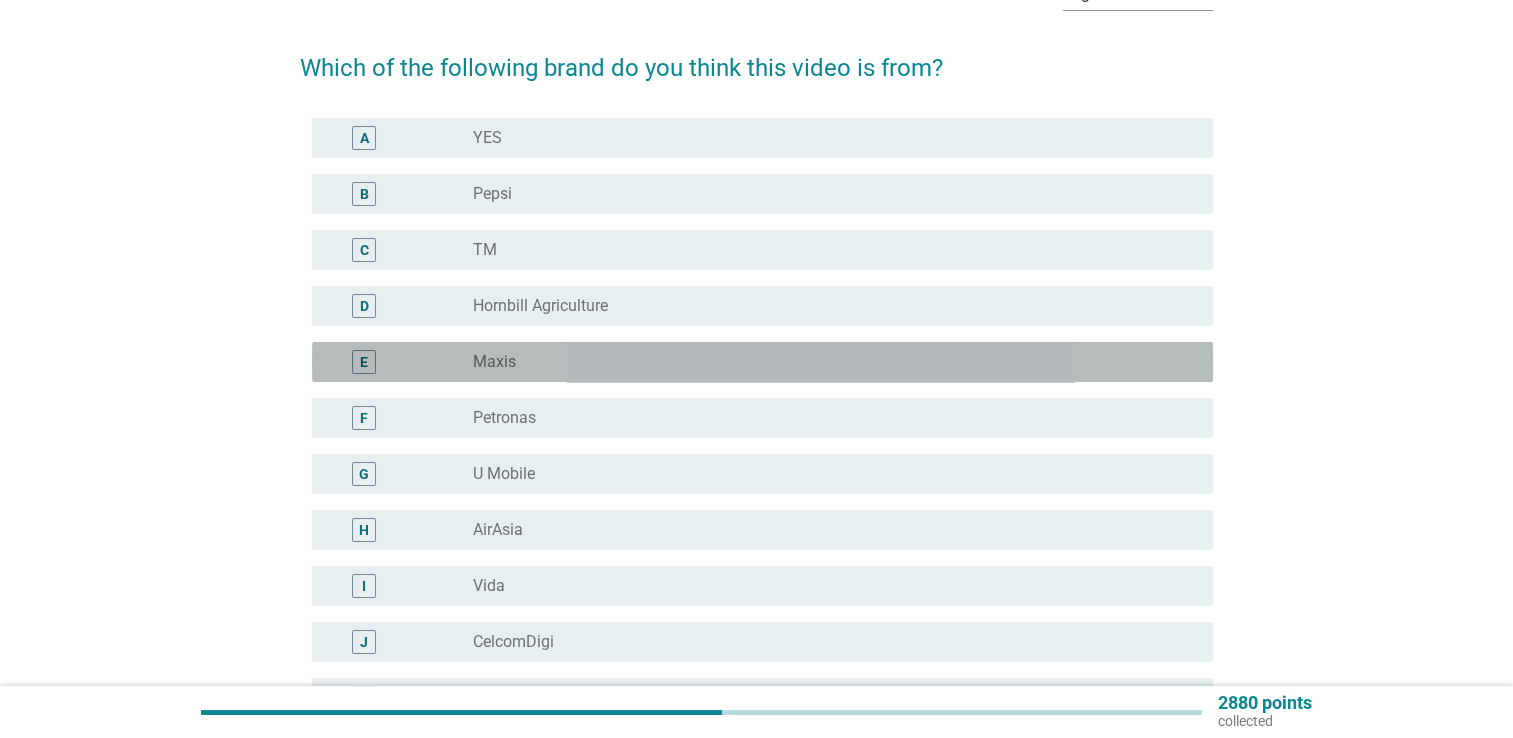 click on "E     radio_button_unchecked Maxis" at bounding box center [762, 362] 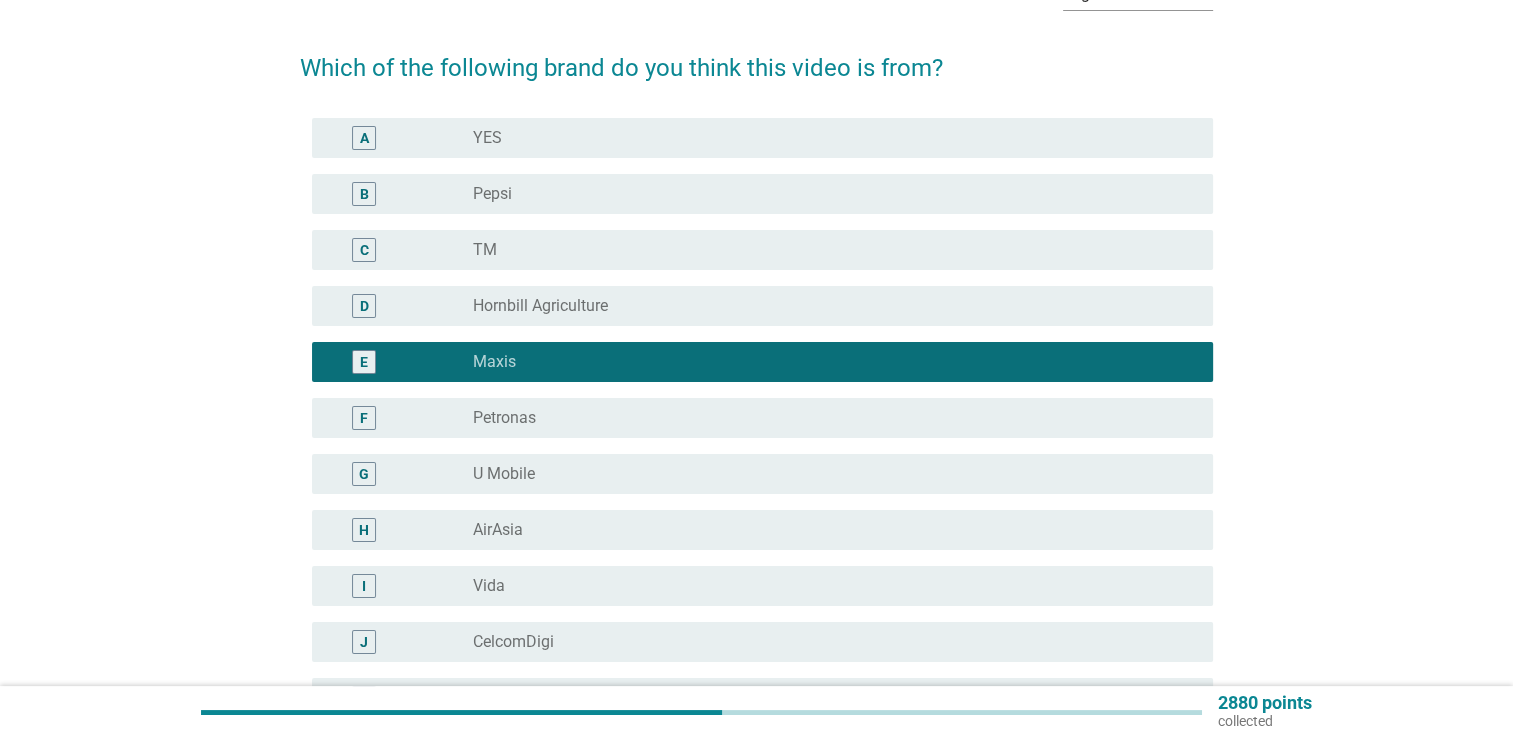 scroll, scrollTop: 425, scrollLeft: 0, axis: vertical 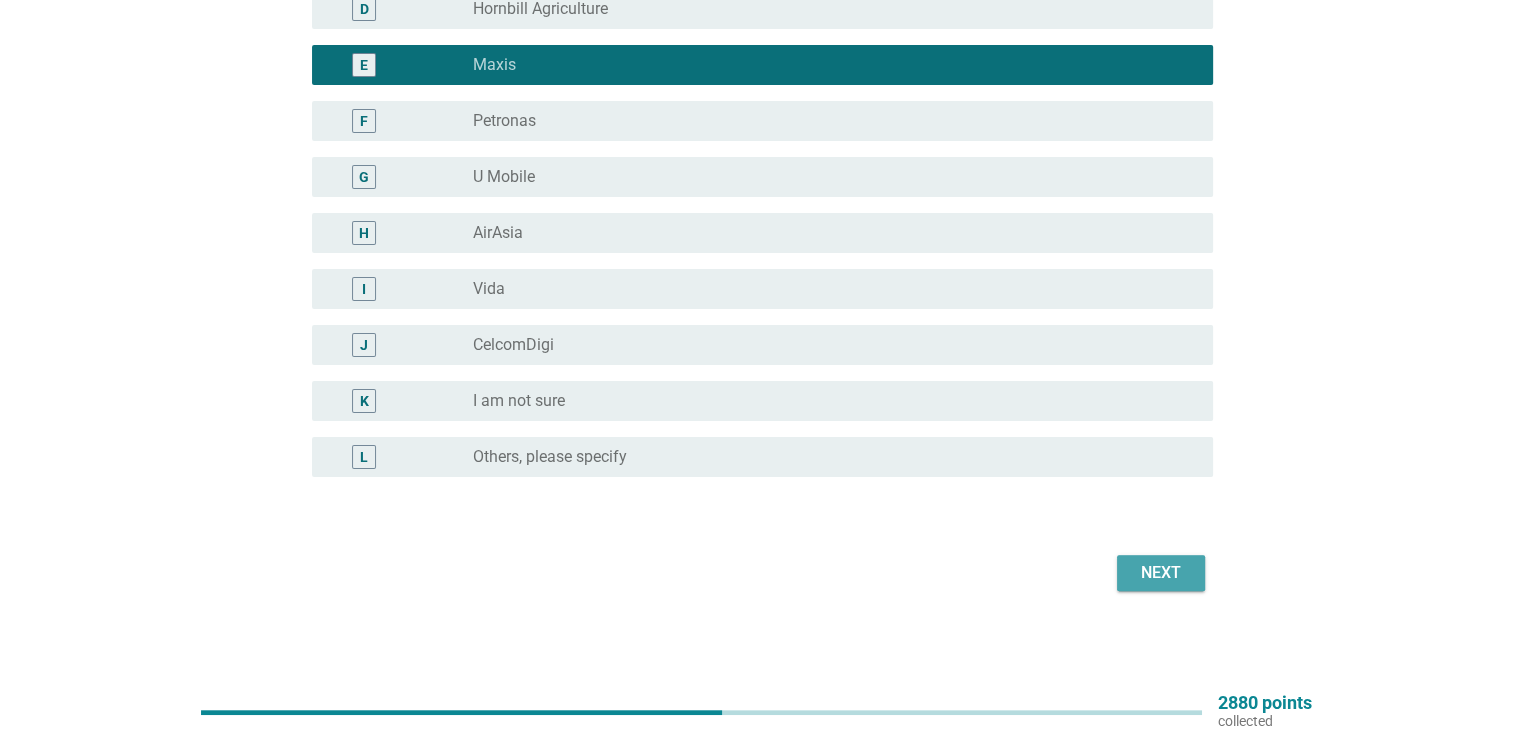click on "Next" at bounding box center (1161, 573) 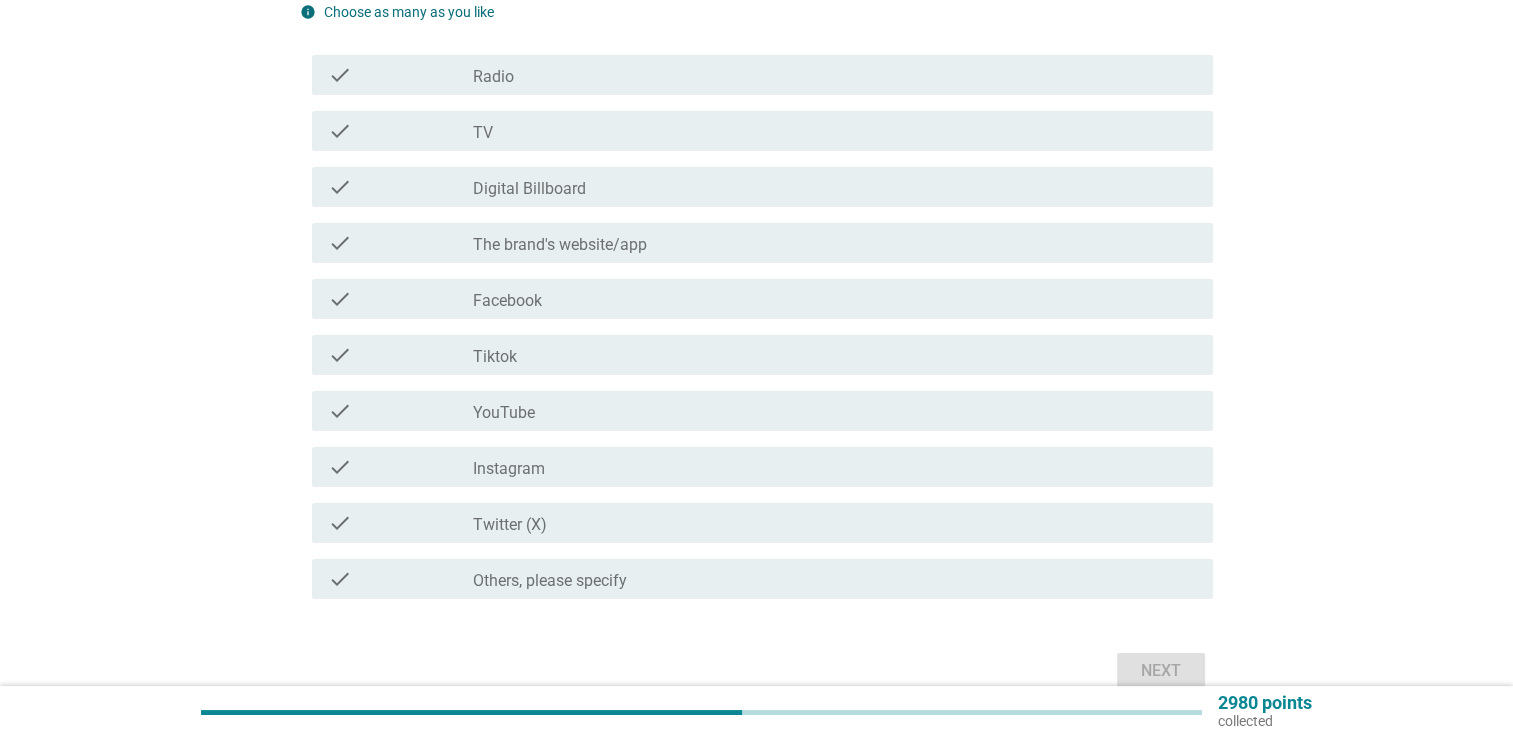 scroll, scrollTop: 222, scrollLeft: 0, axis: vertical 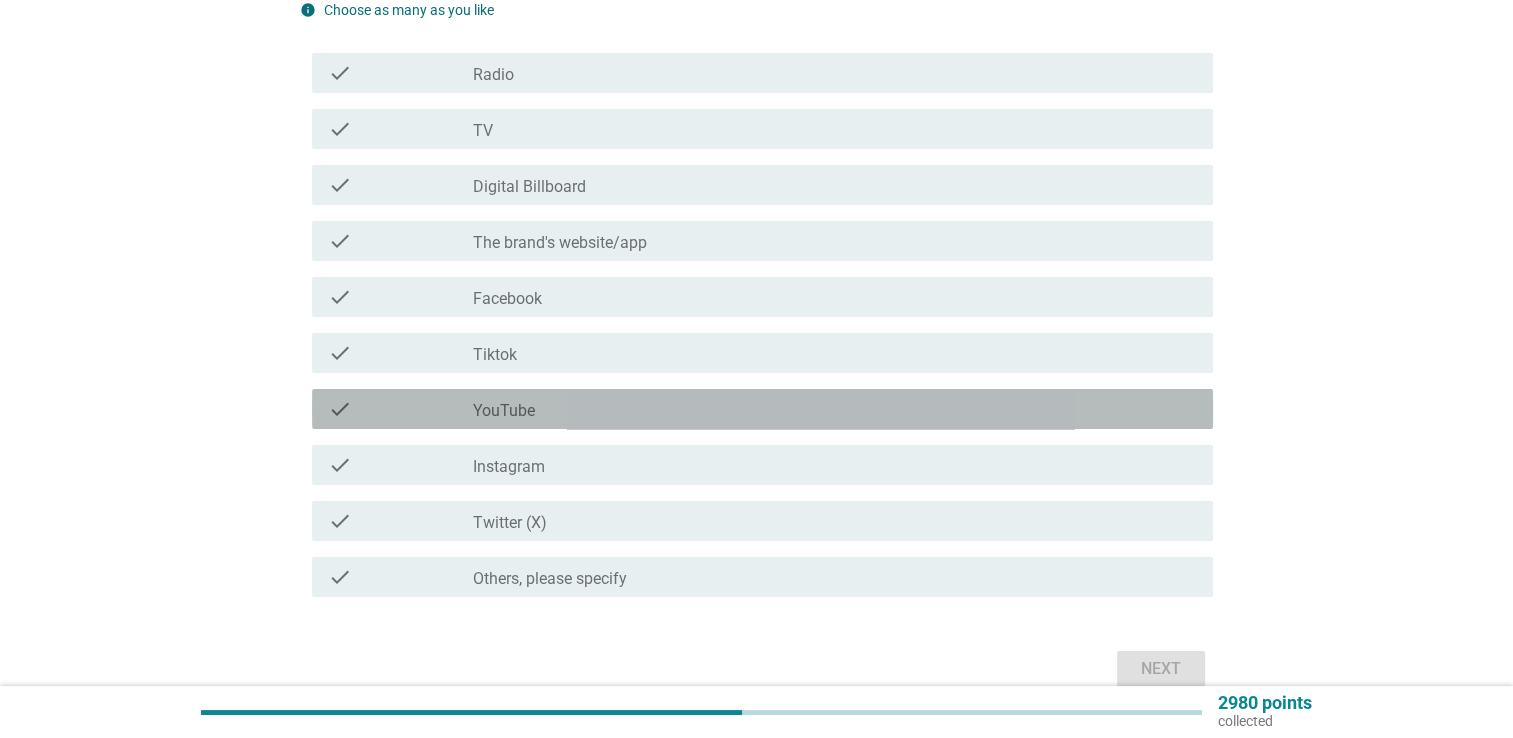 click on "check_box_outline_blank YouTube" at bounding box center [835, 409] 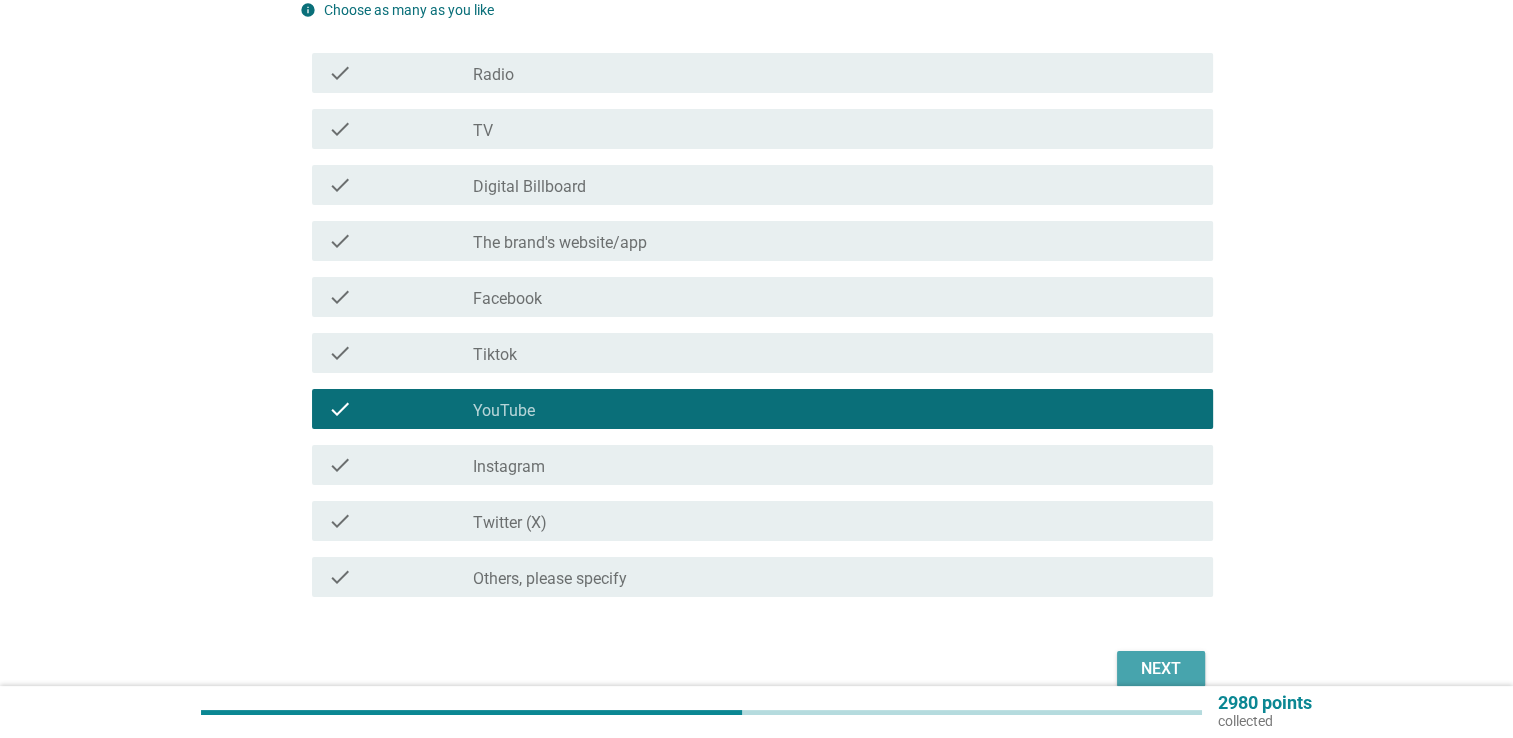 click on "Next" at bounding box center (1161, 669) 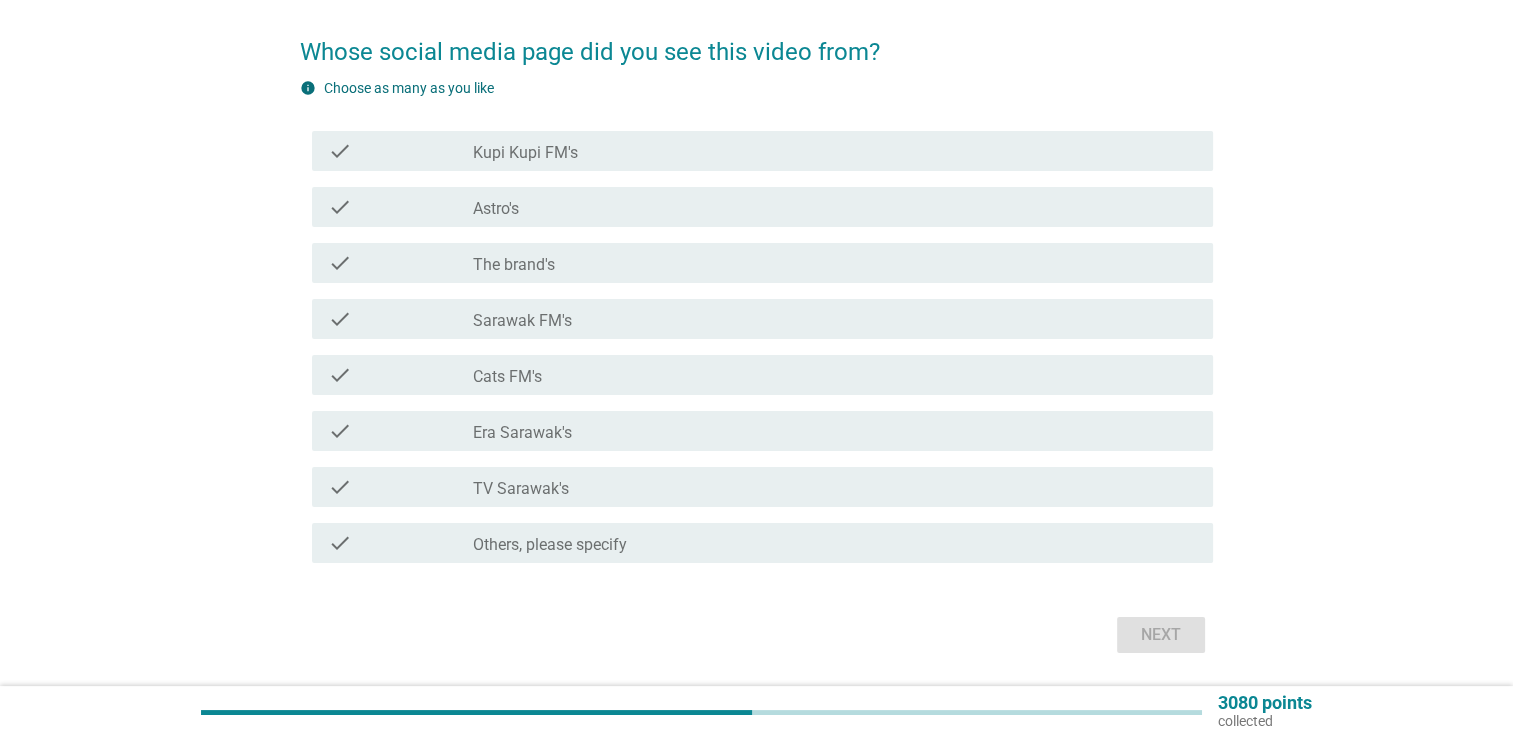 scroll, scrollTop: 144, scrollLeft: 0, axis: vertical 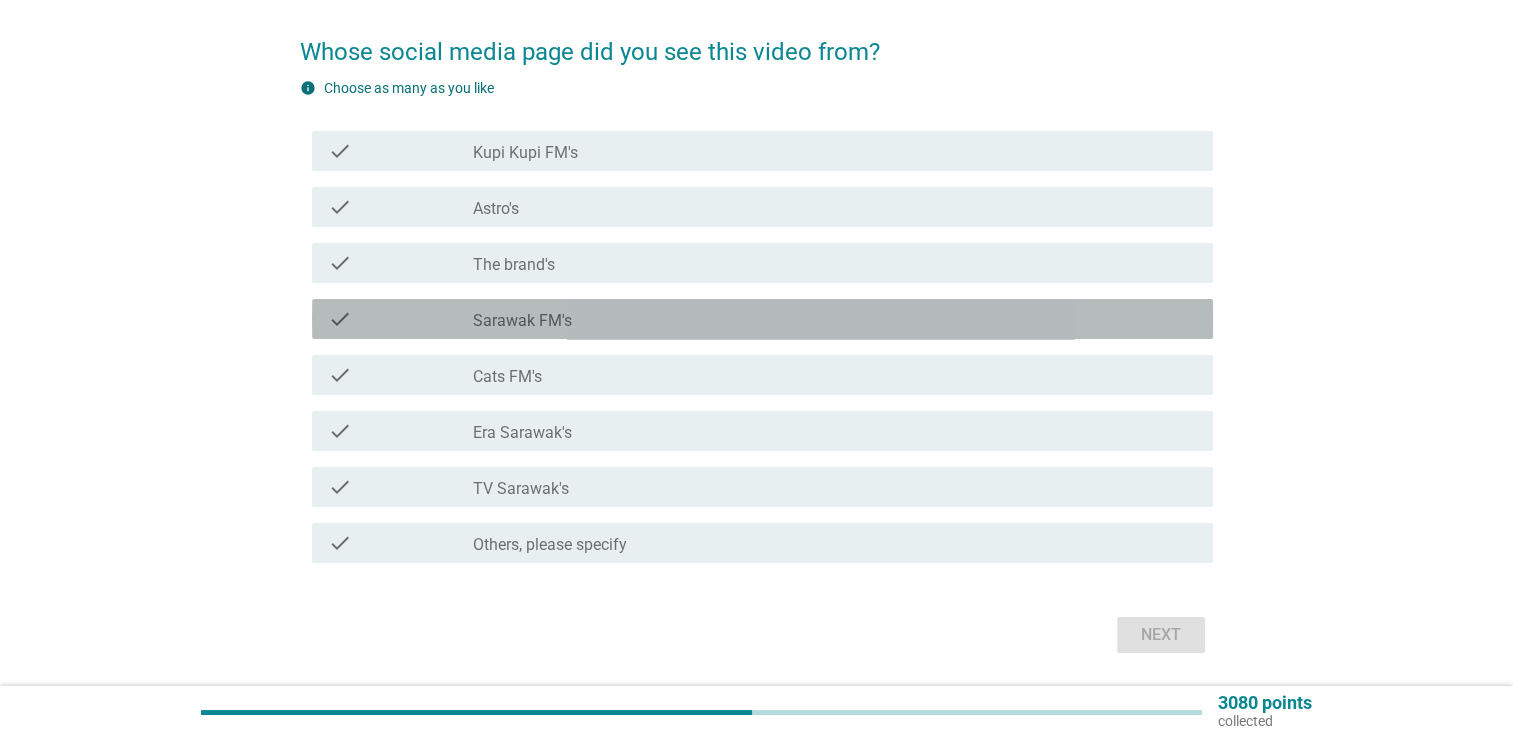 click on "check_box_outline_blank Sarawak FM's" at bounding box center [835, 319] 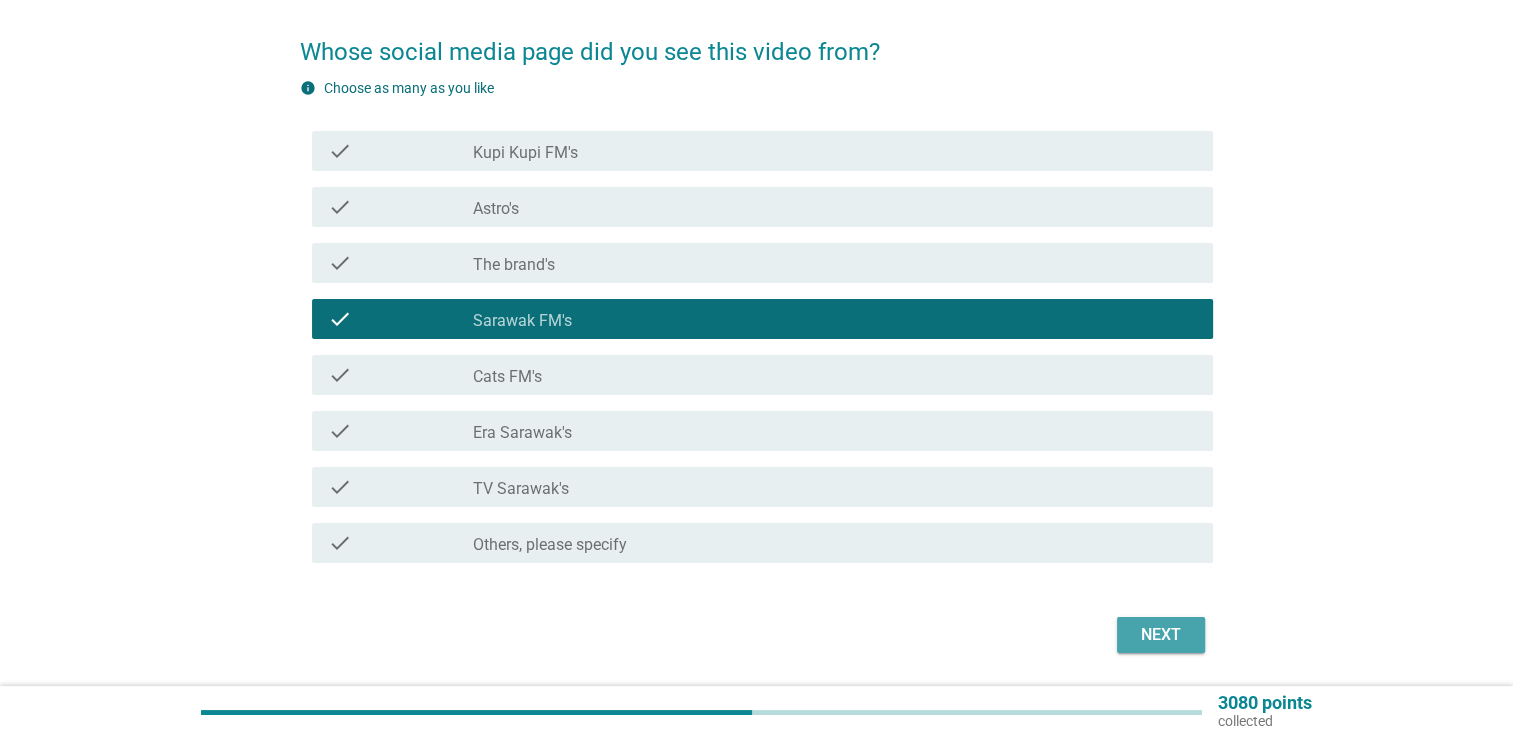 click on "Next" at bounding box center (1161, 635) 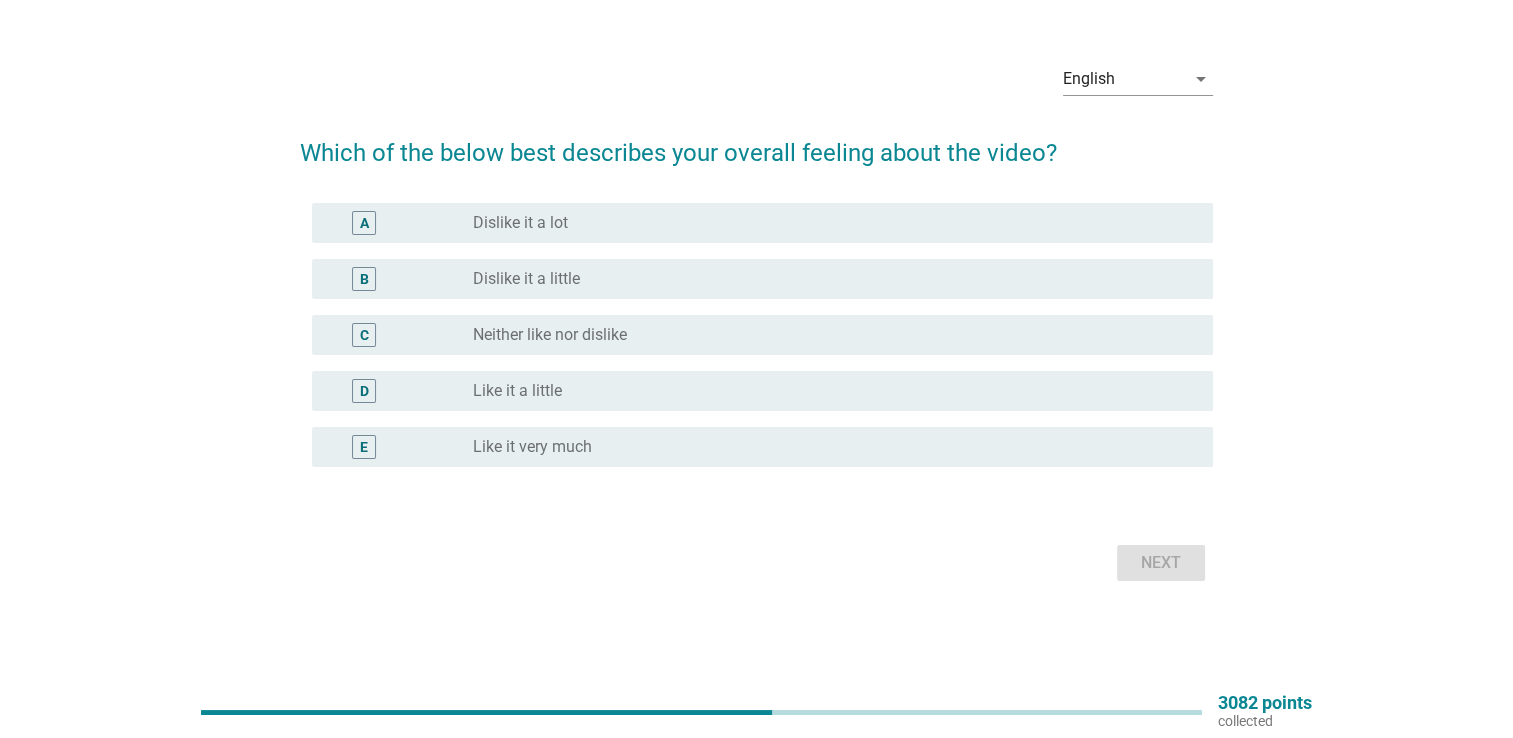scroll, scrollTop: 0, scrollLeft: 0, axis: both 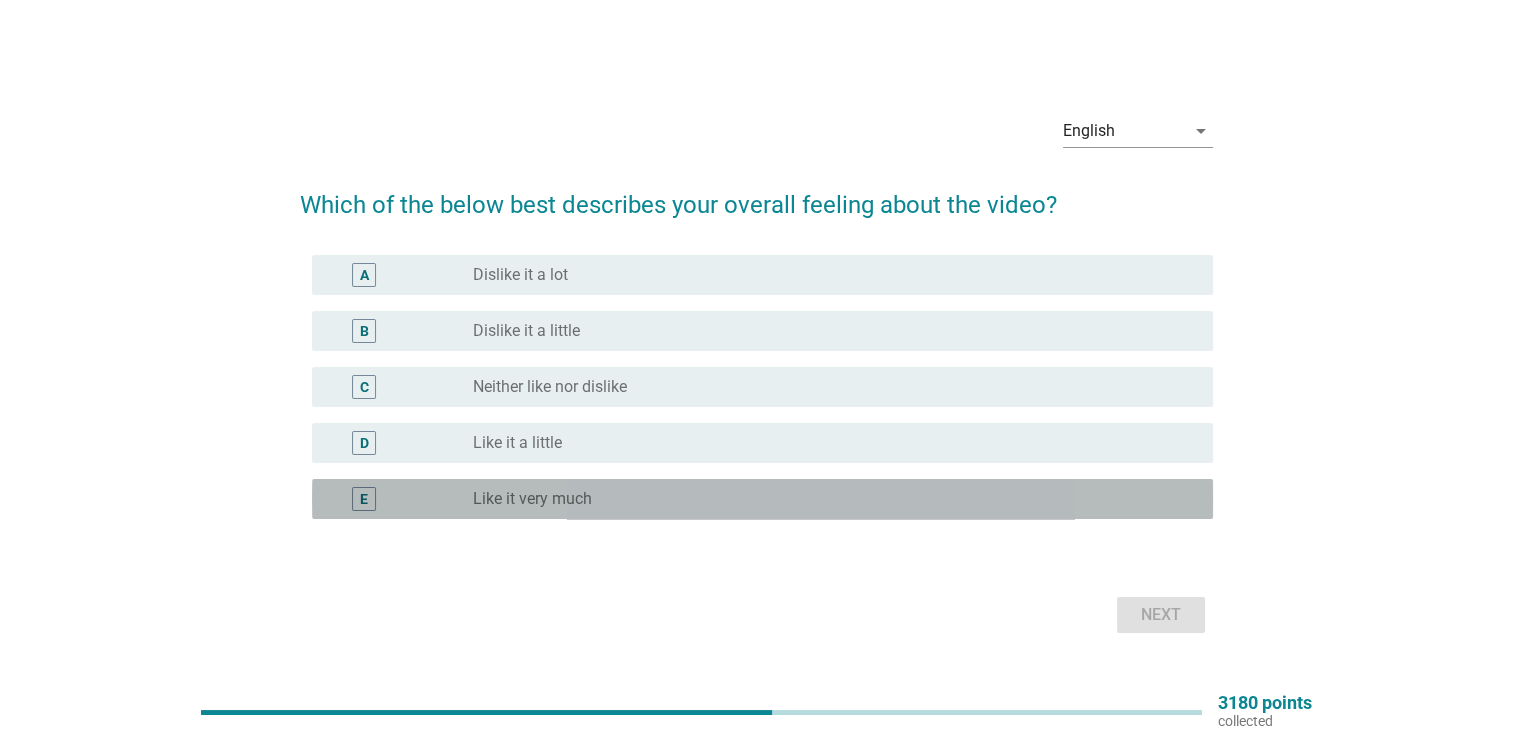 click on "radio_button_unchecked Like it very much" at bounding box center [835, 499] 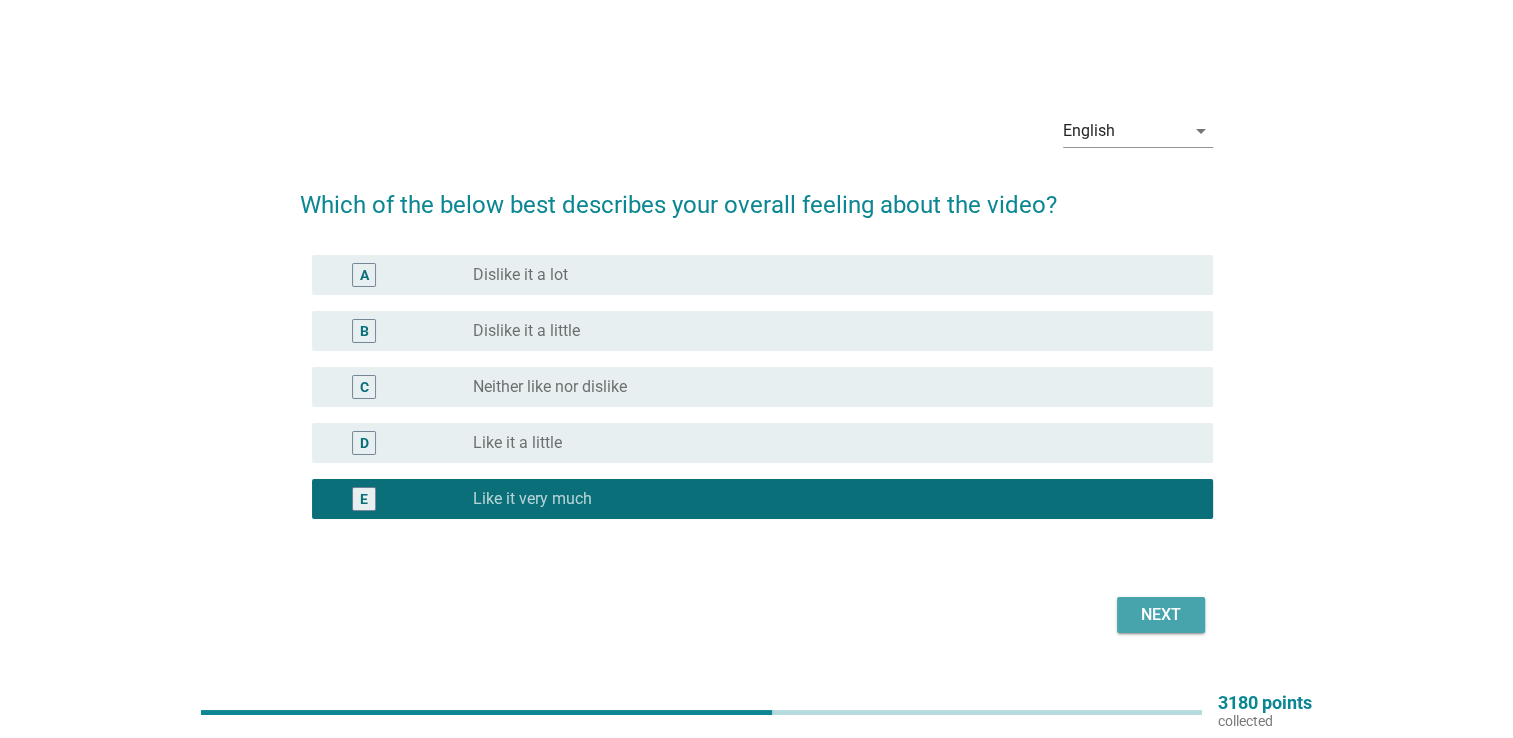 click on "Next" at bounding box center (1161, 615) 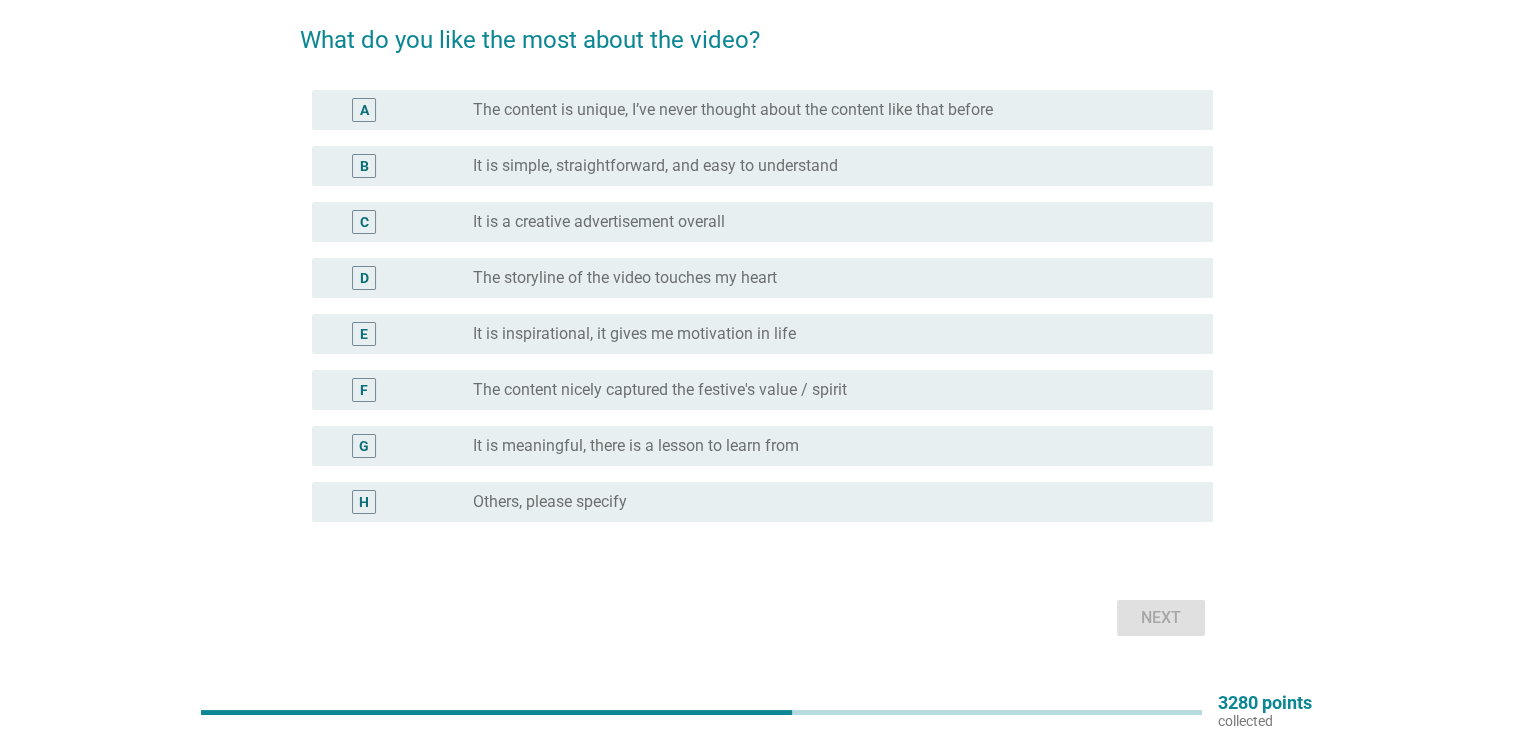 scroll, scrollTop: 158, scrollLeft: 0, axis: vertical 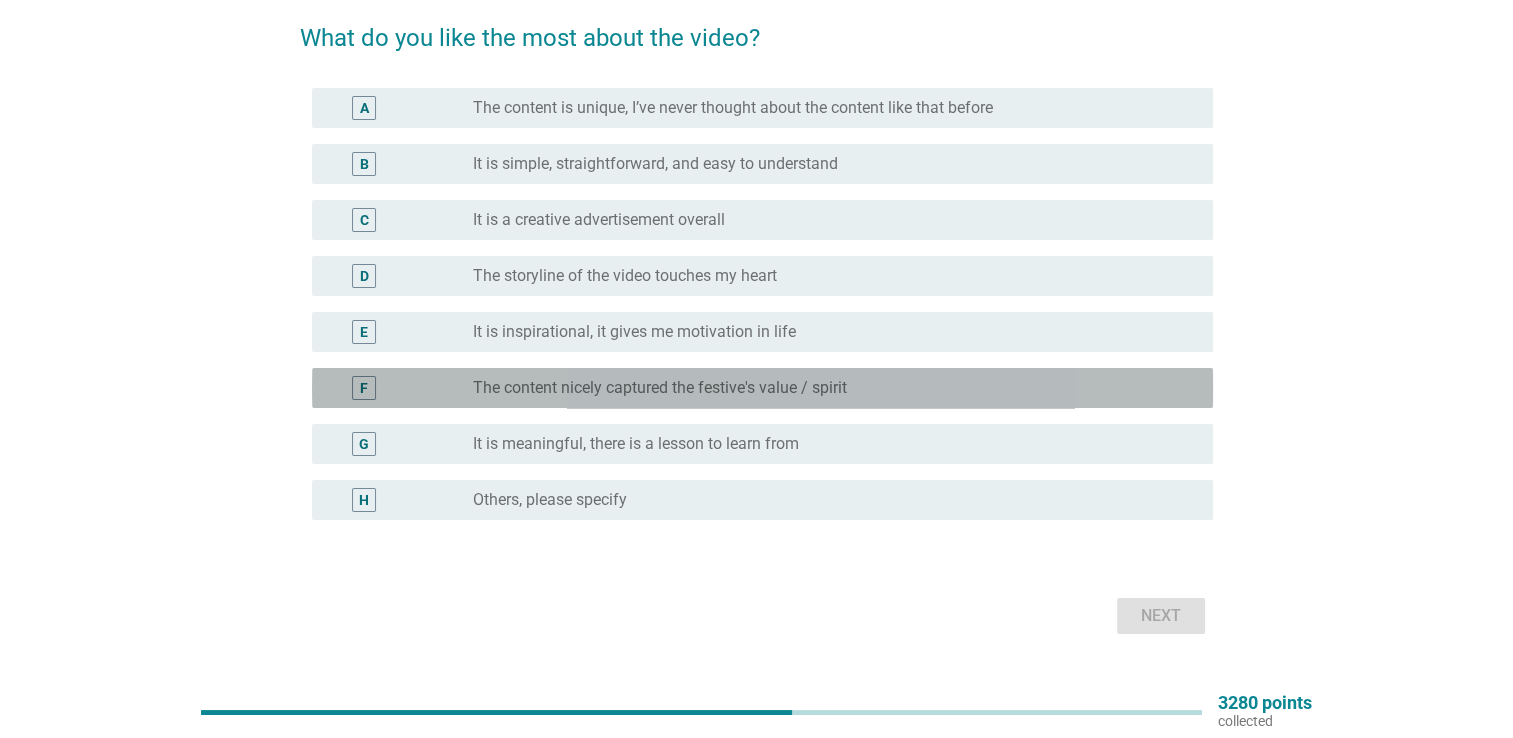 click on "radio_button_unchecked The content nicely captured the festive's value / spirit" at bounding box center [827, 388] 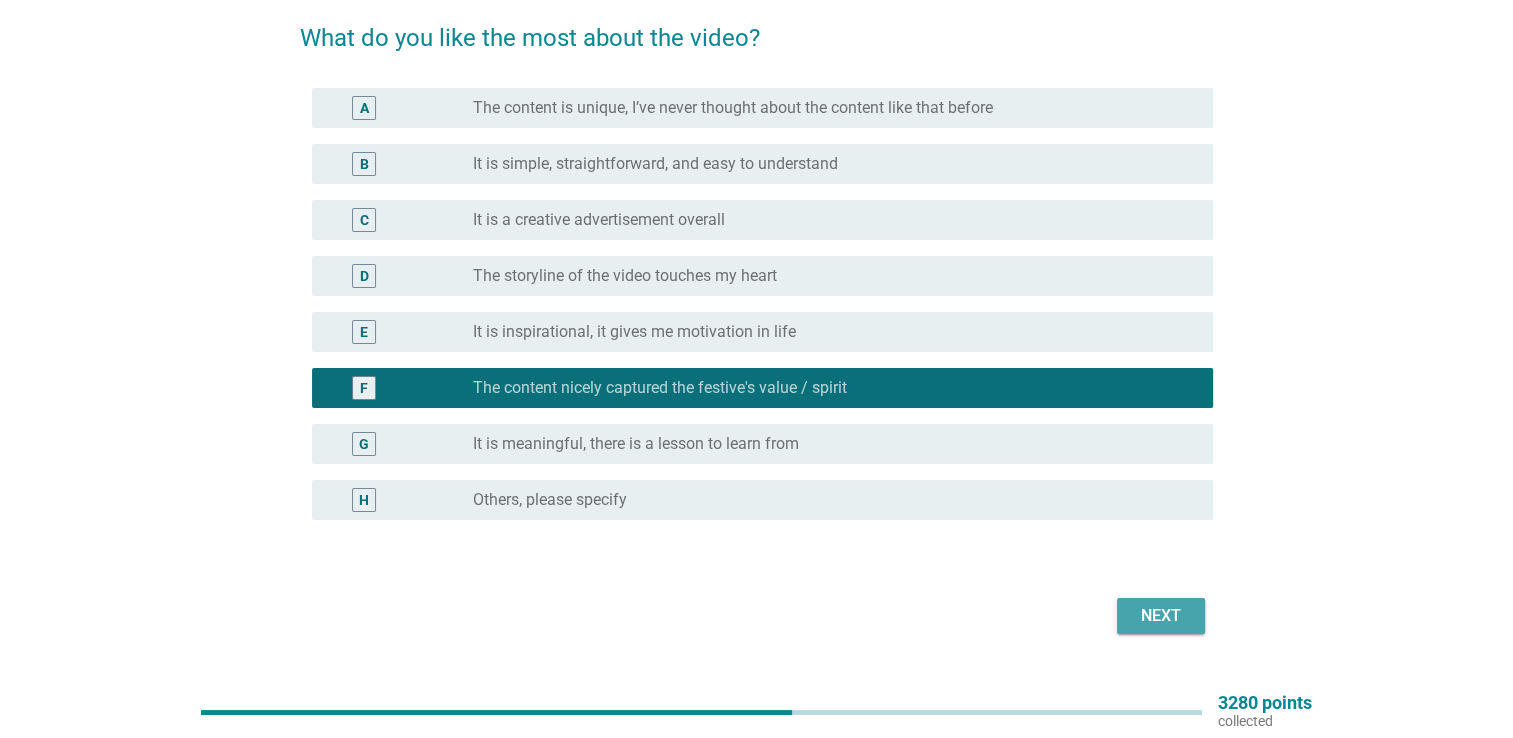 click on "Next" at bounding box center (1161, 616) 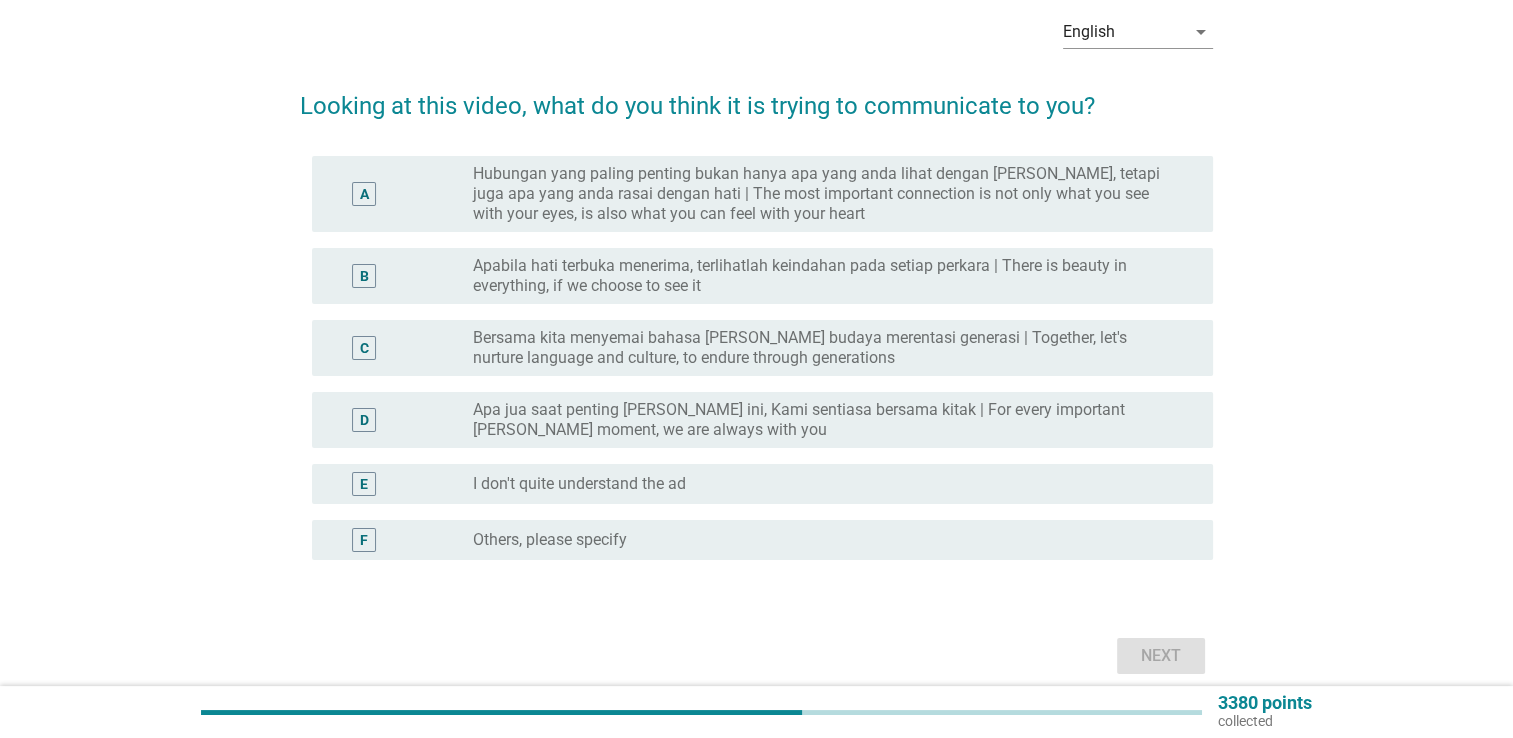 scroll, scrollTop: 92, scrollLeft: 0, axis: vertical 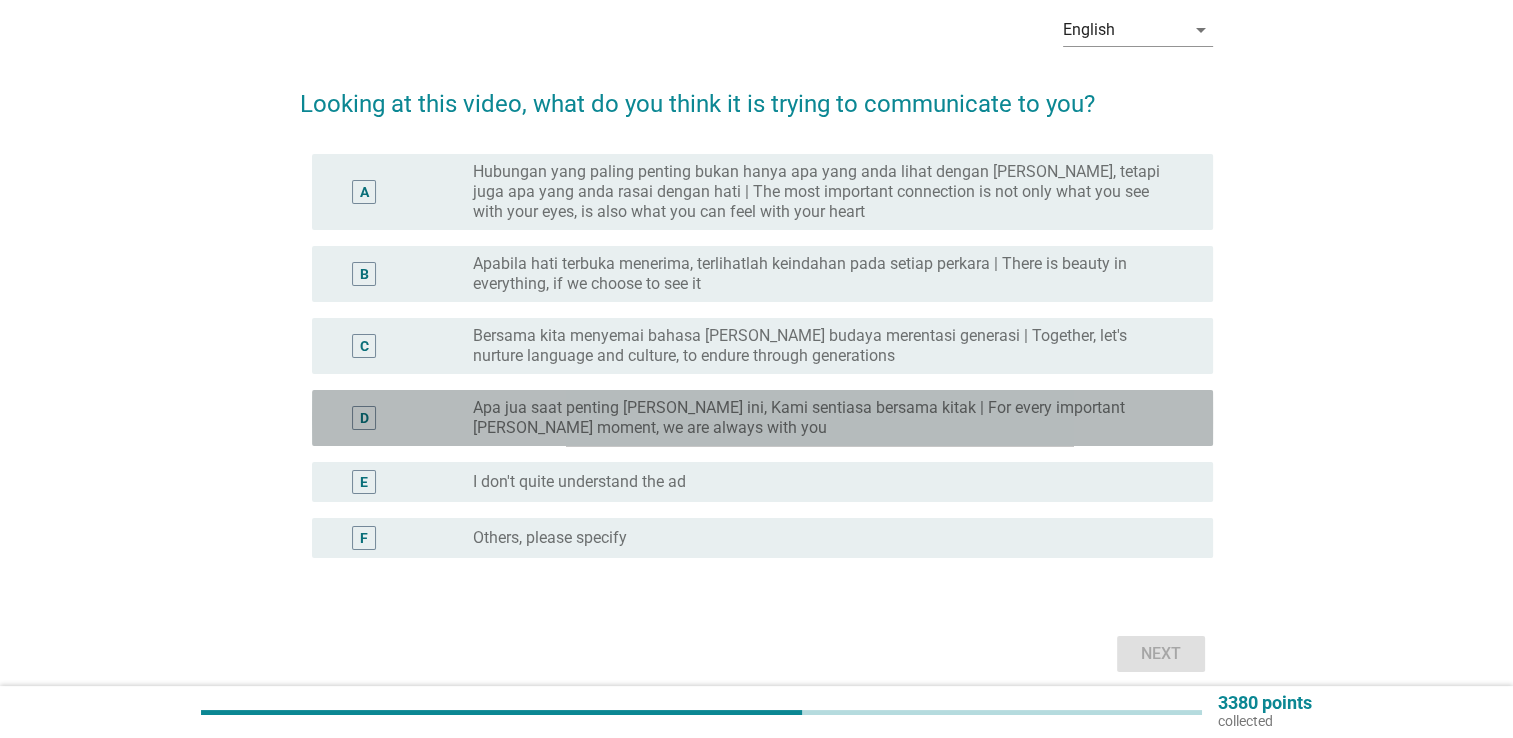 click on "Apa jua saat penting [PERSON_NAME] ini, Kami sentiasa bersama kitak | For every important [PERSON_NAME] moment, we are always with you" at bounding box center [827, 418] 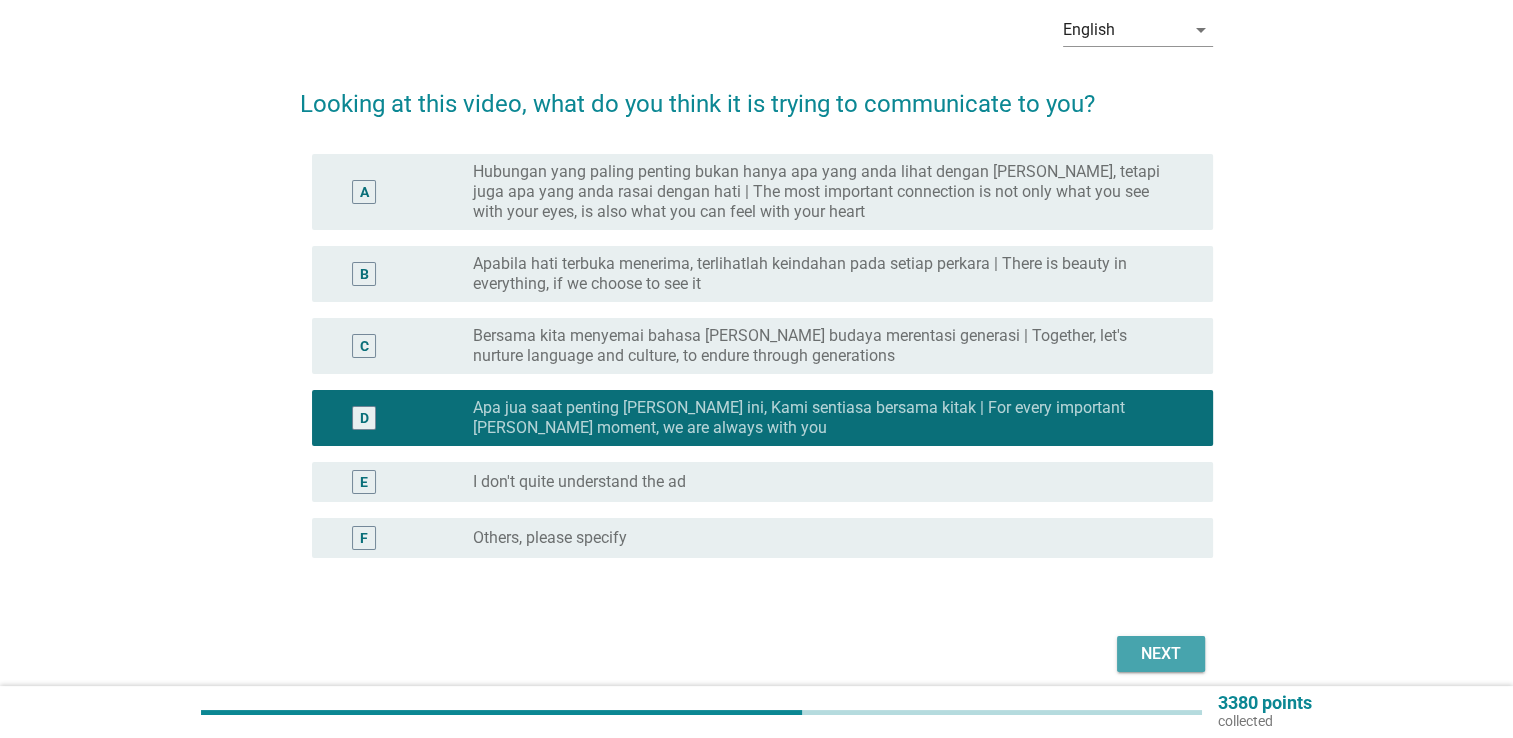 click on "Next" at bounding box center [1161, 654] 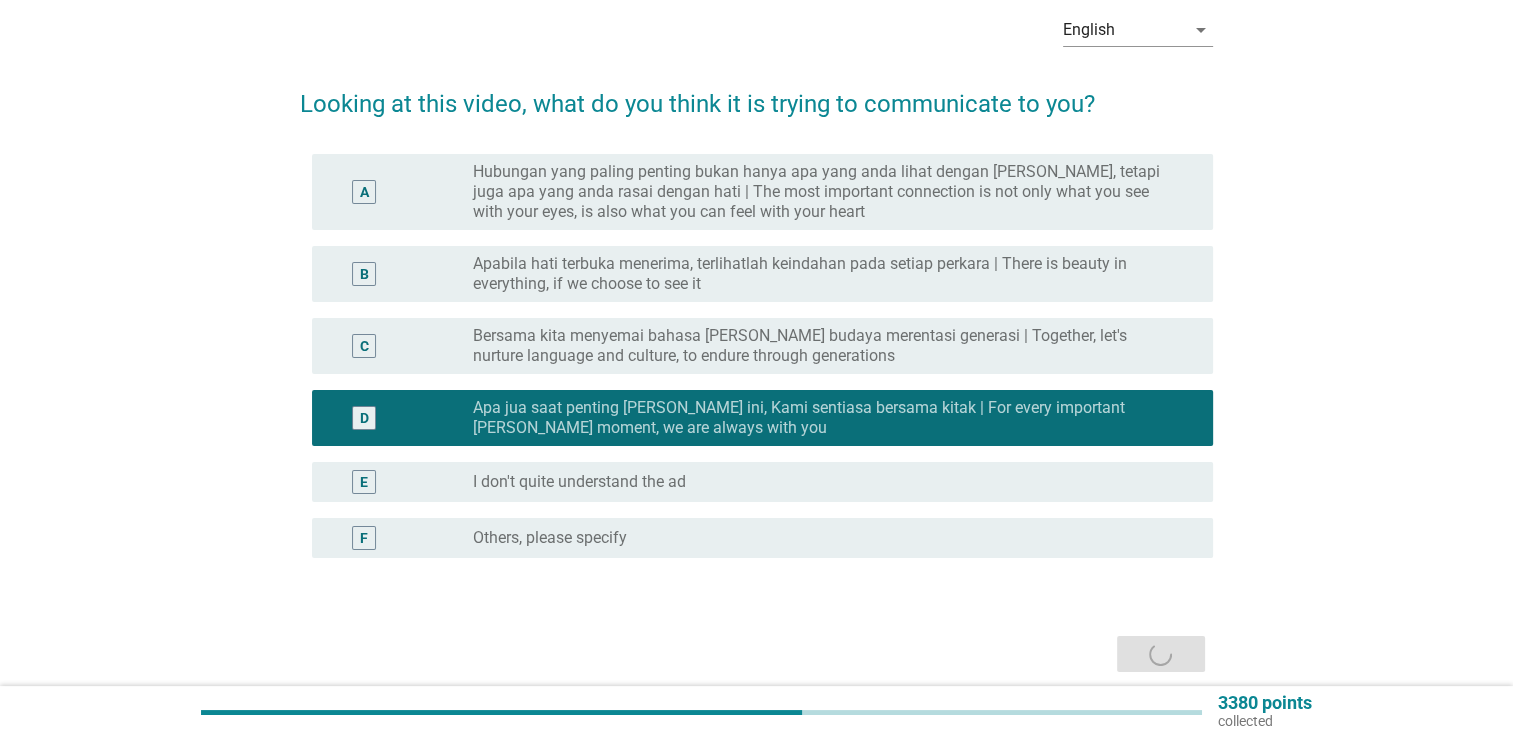 scroll, scrollTop: 0, scrollLeft: 0, axis: both 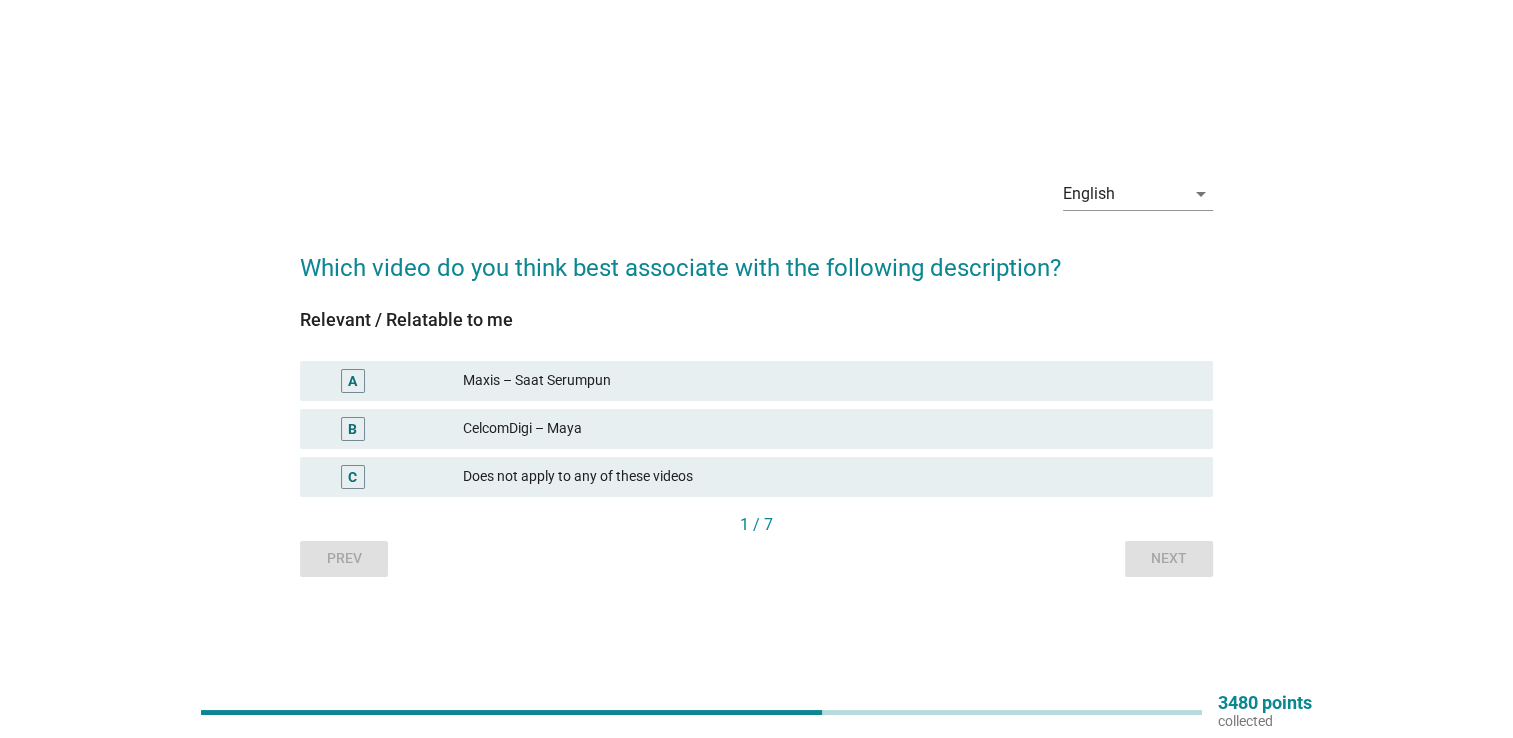 click on "Maxis – Saat Serumpun" at bounding box center [830, 381] 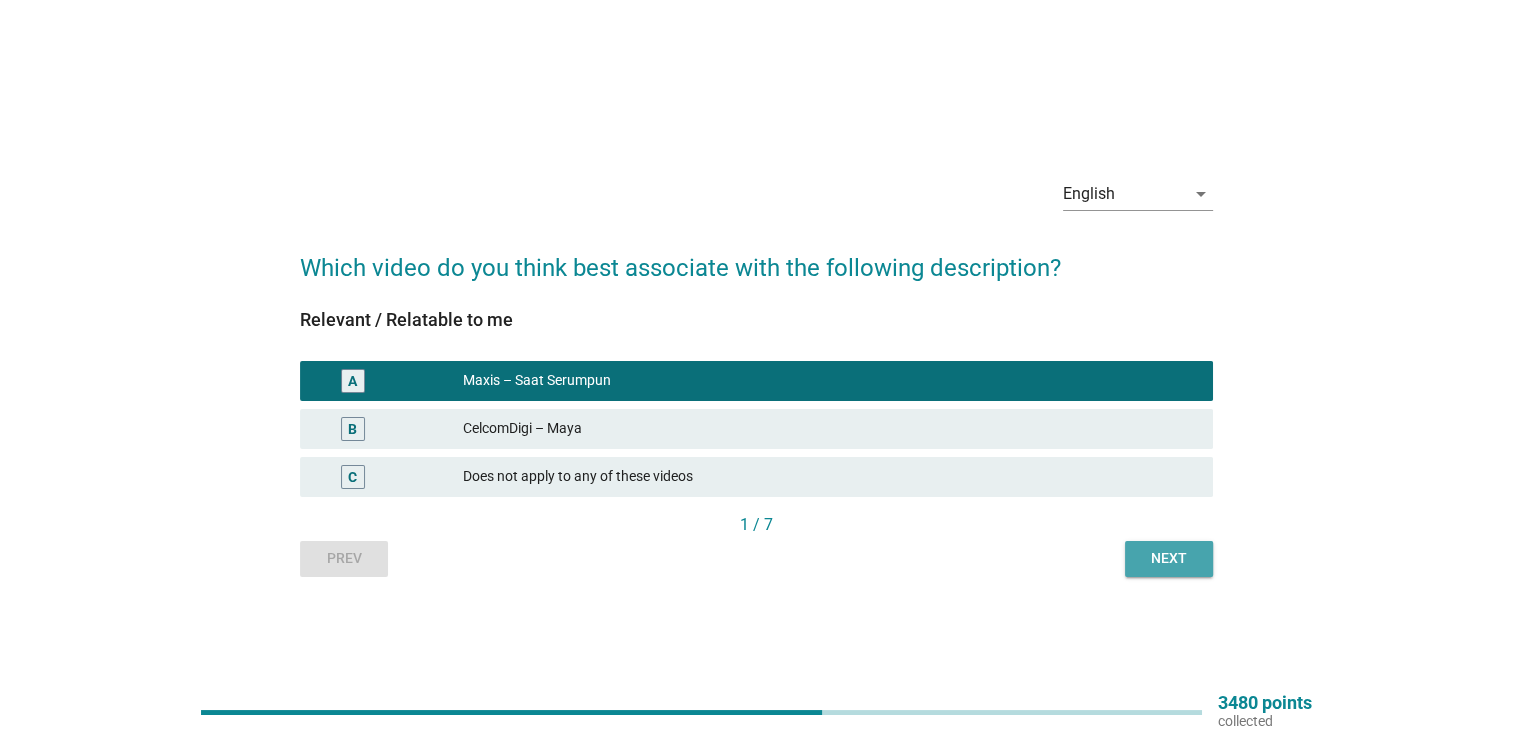 click on "Next" at bounding box center [1169, 558] 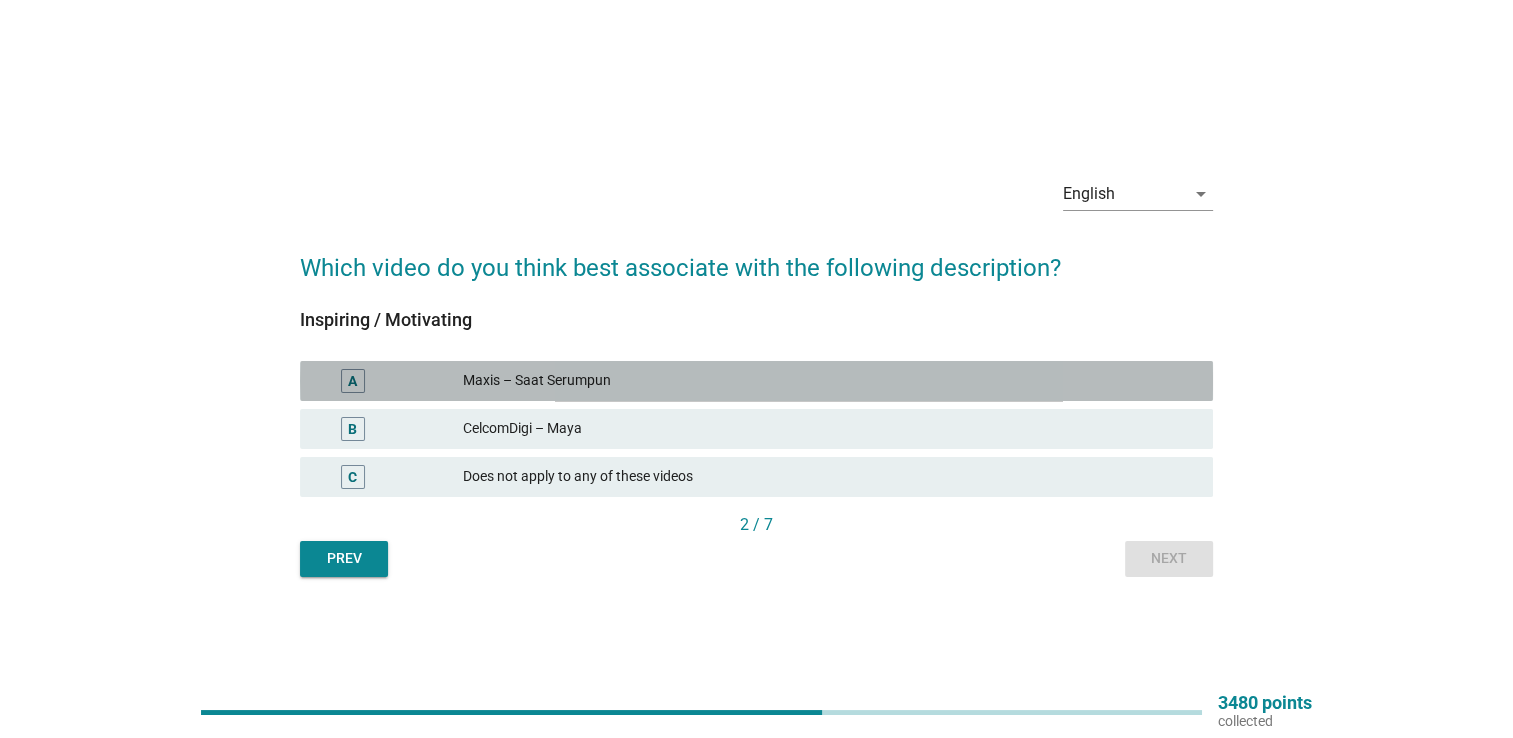 click on "Maxis – Saat Serumpun" at bounding box center (830, 381) 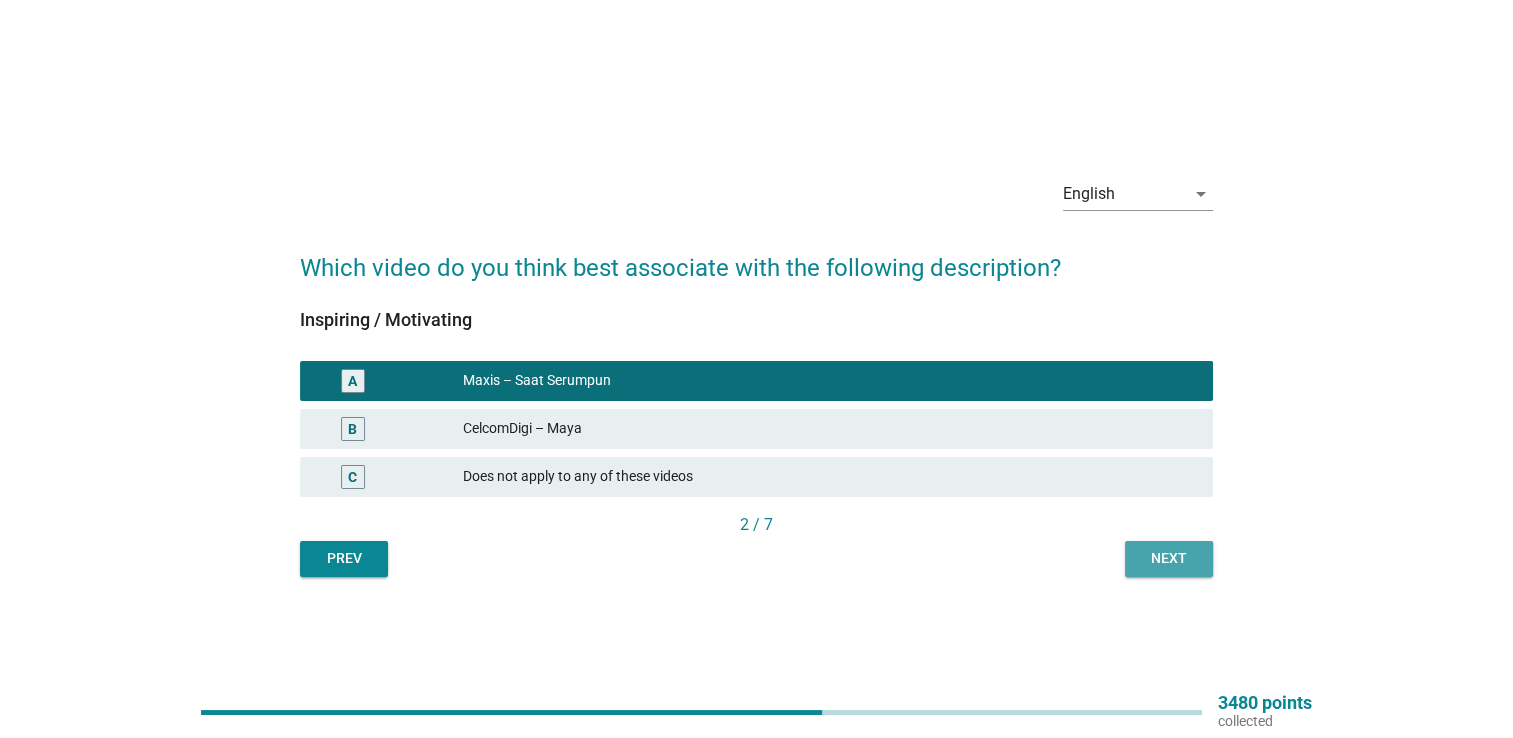 click on "Next" at bounding box center [1169, 558] 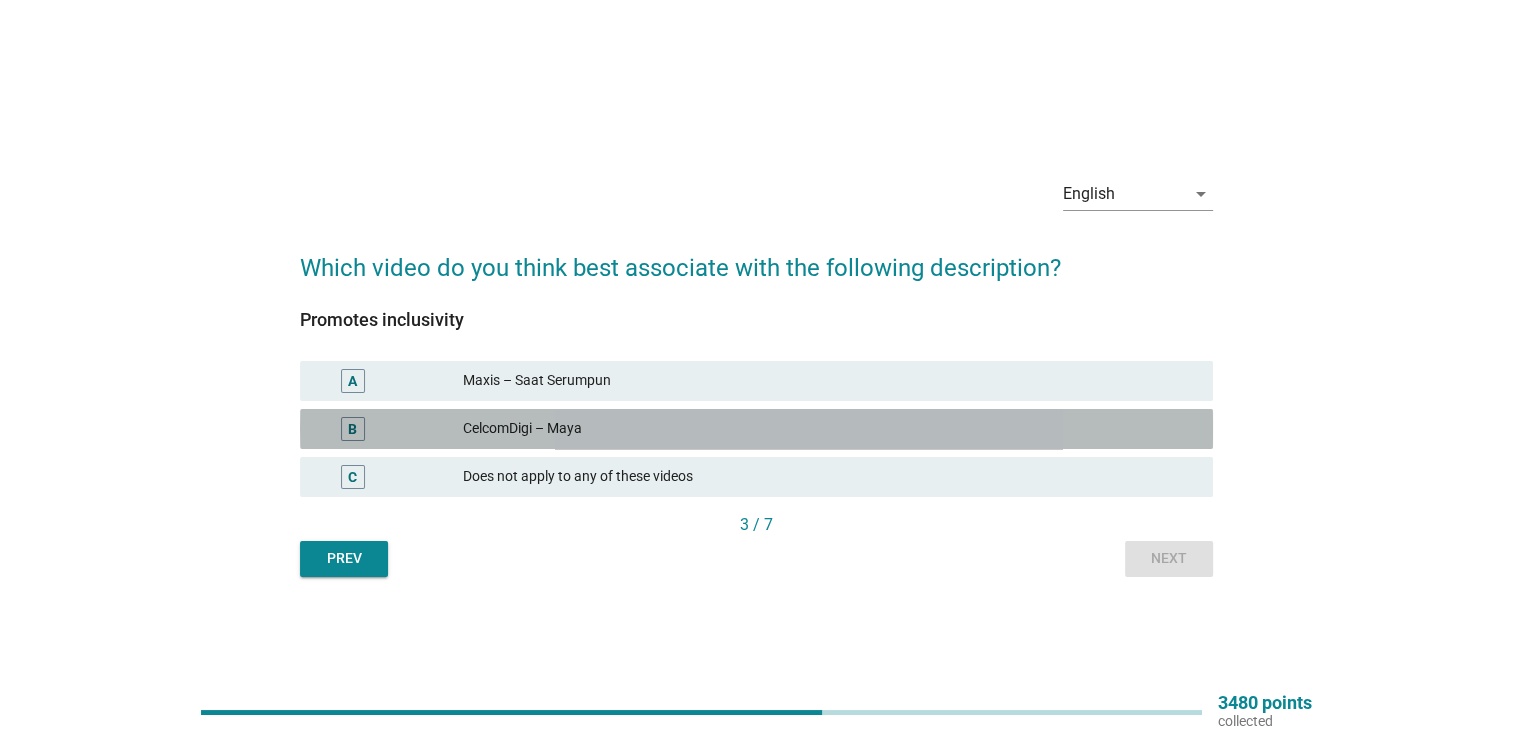 click on "CelcomDigi – Maya" at bounding box center (830, 429) 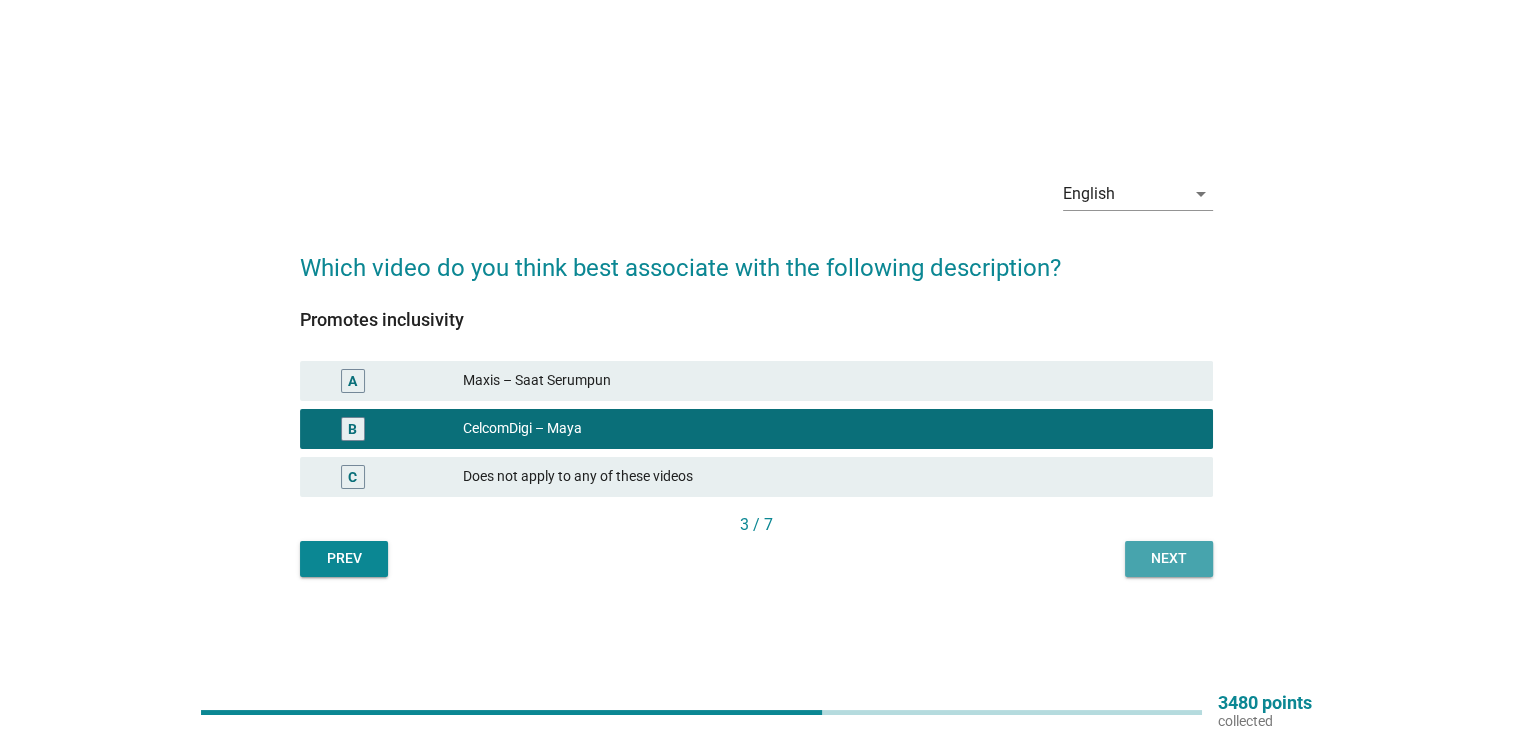 click on "Next" at bounding box center [1169, 558] 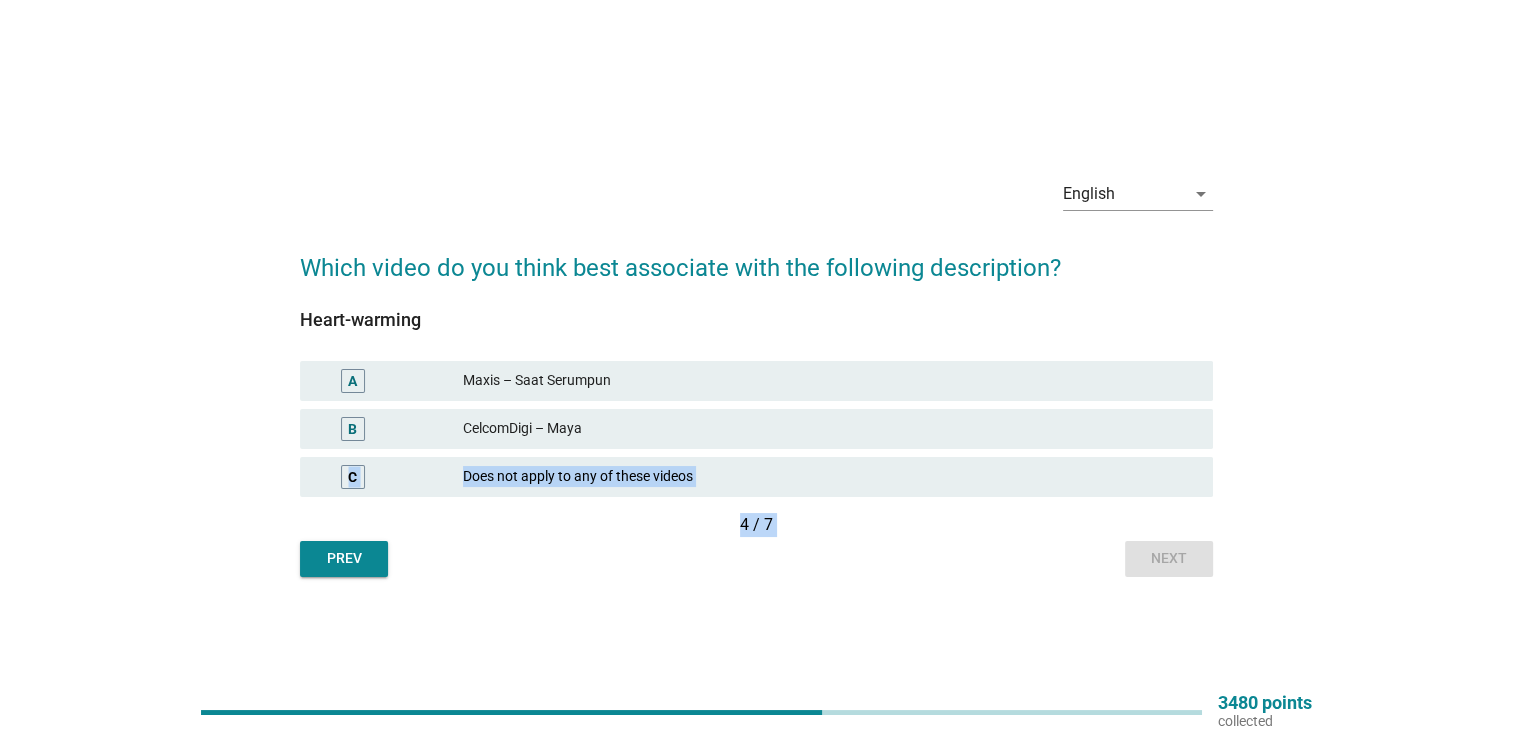 drag, startPoint x: 996, startPoint y: 430, endPoint x: 1136, endPoint y: 543, distance: 179.91386 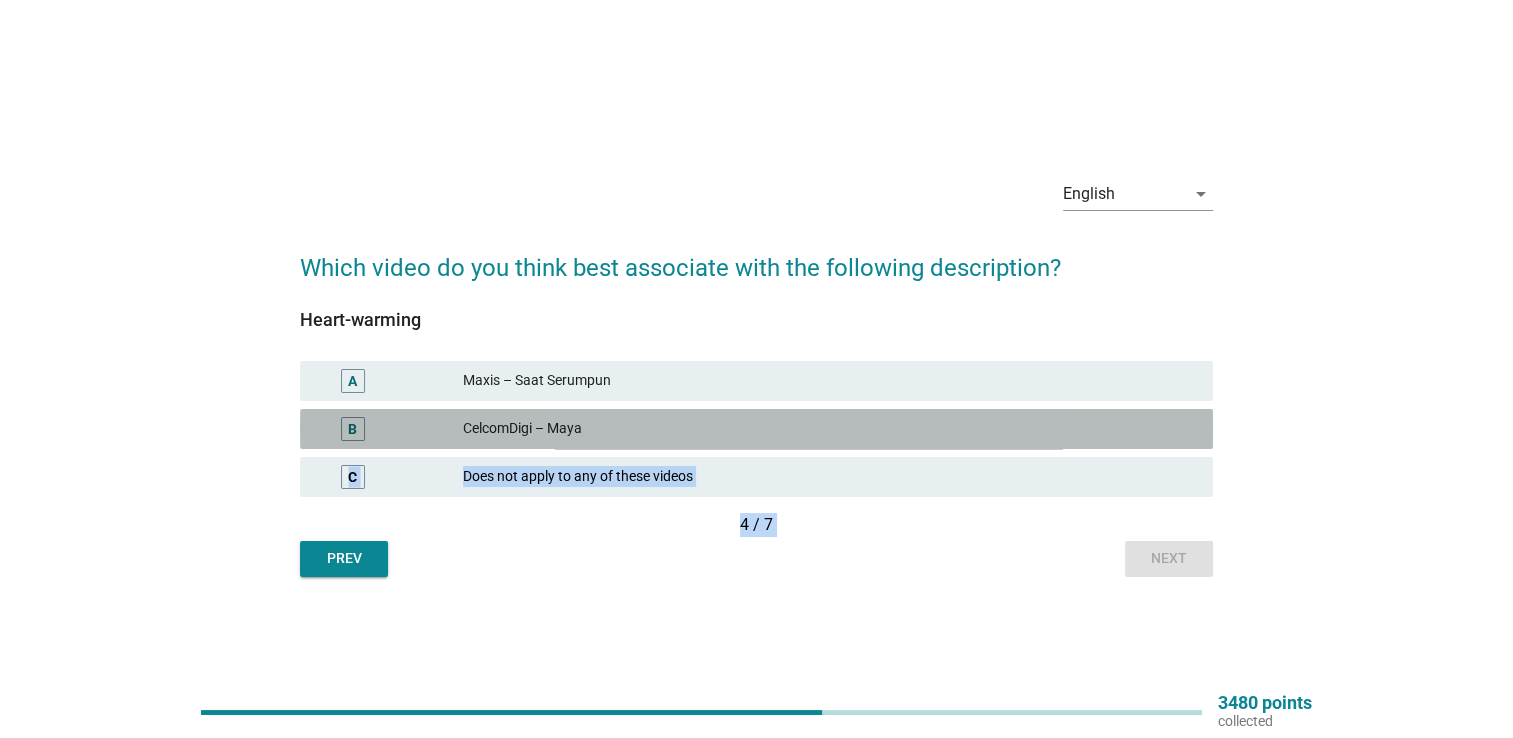 click on "CelcomDigi – Maya" at bounding box center (830, 429) 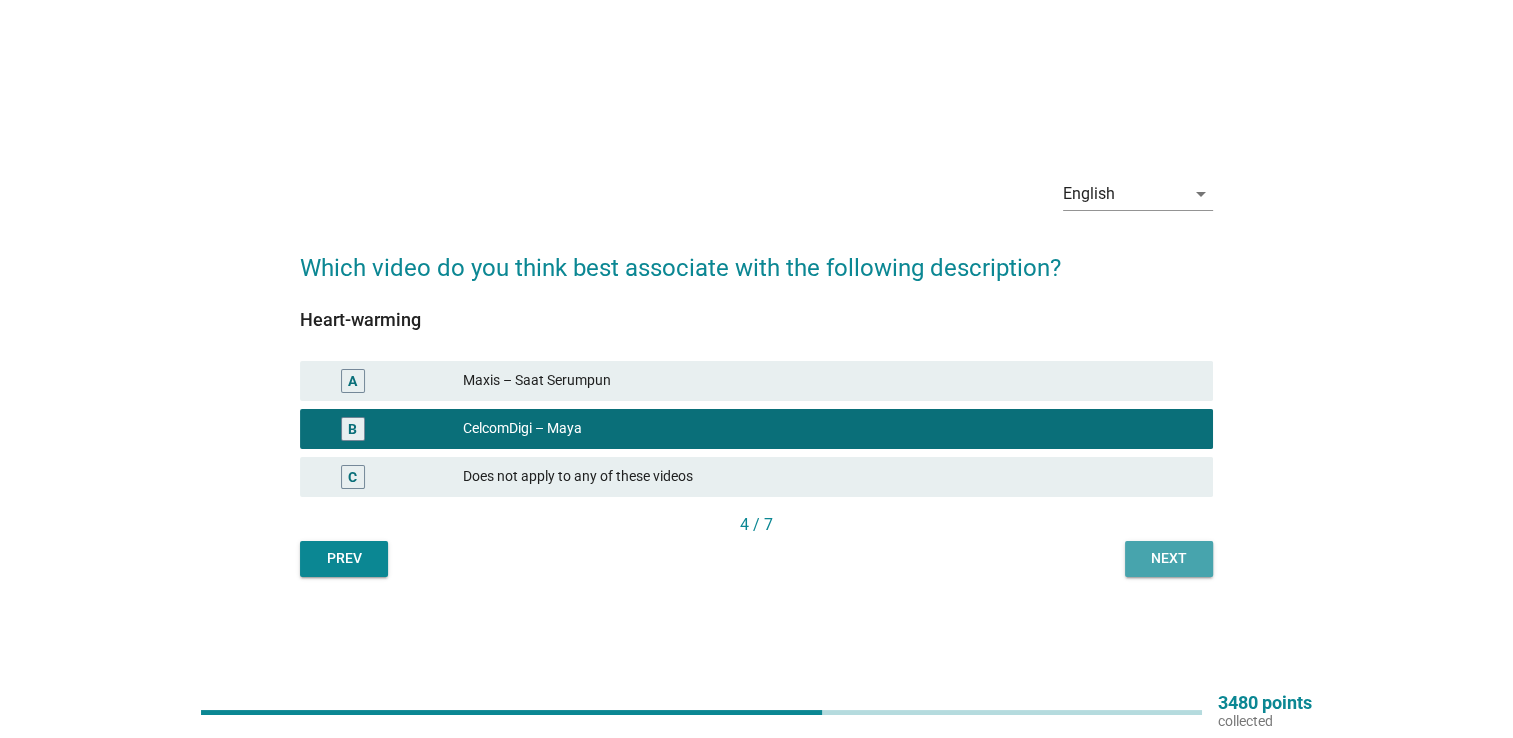 click on "Next" at bounding box center (1169, 558) 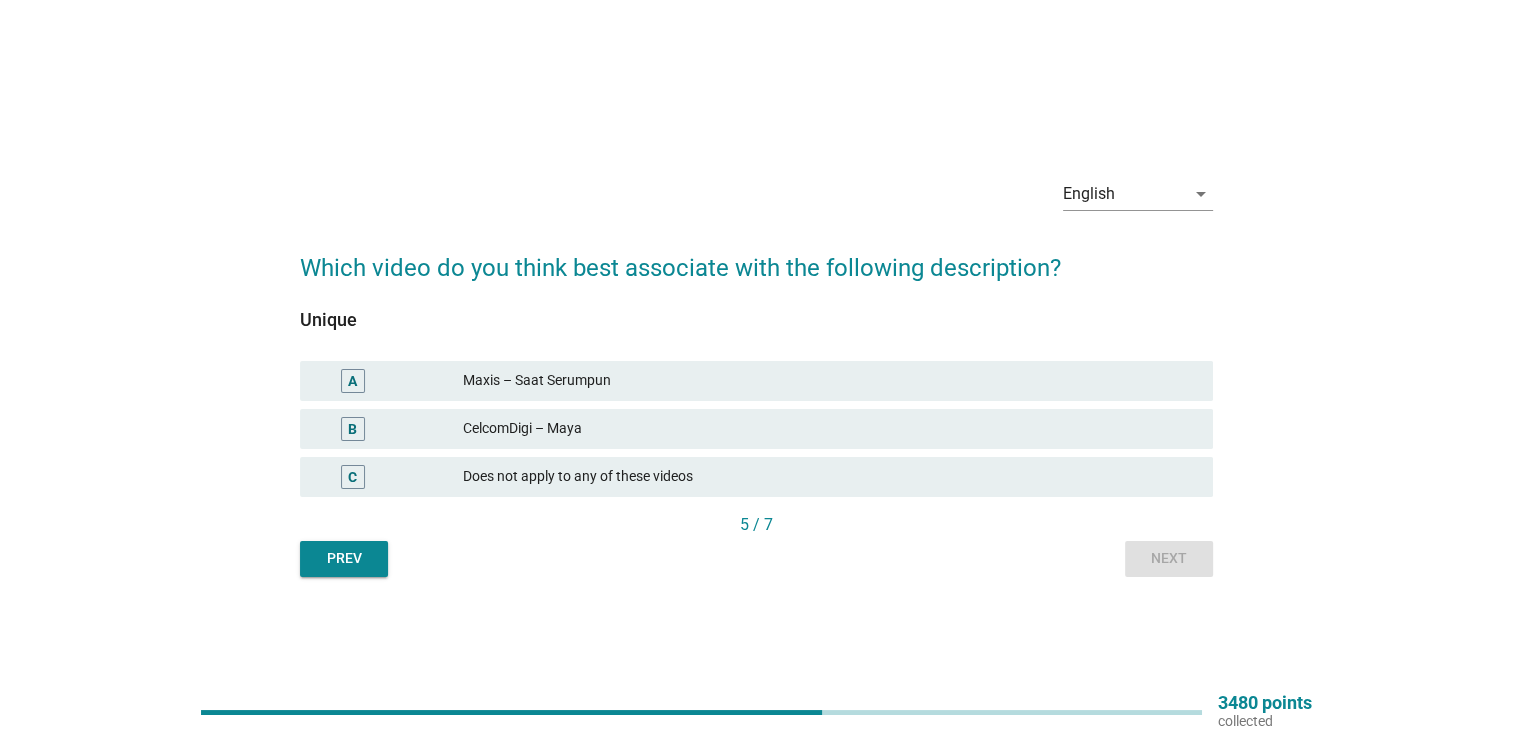 click on "B   CelcomDigi – Maya" at bounding box center [756, 429] 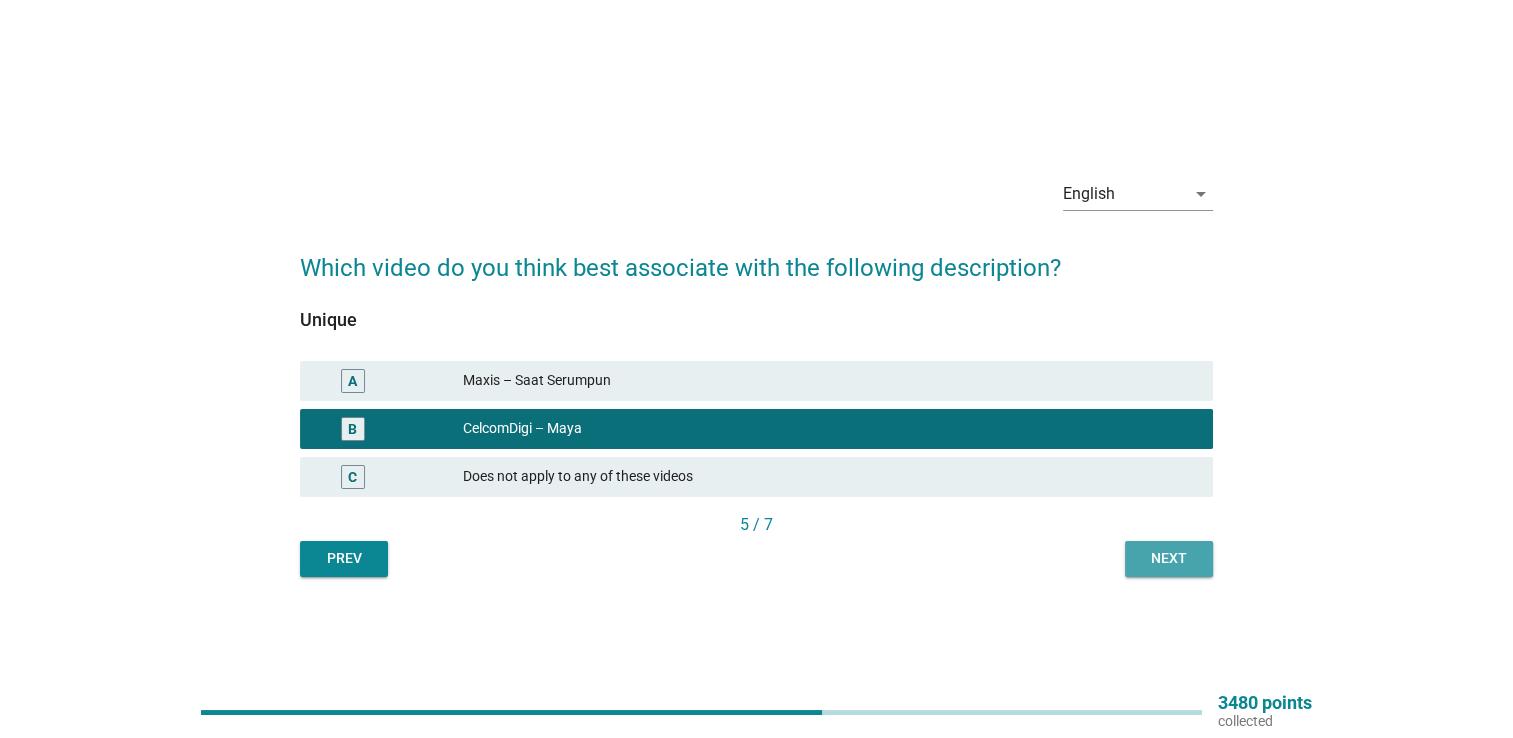 click on "Next" at bounding box center [1169, 559] 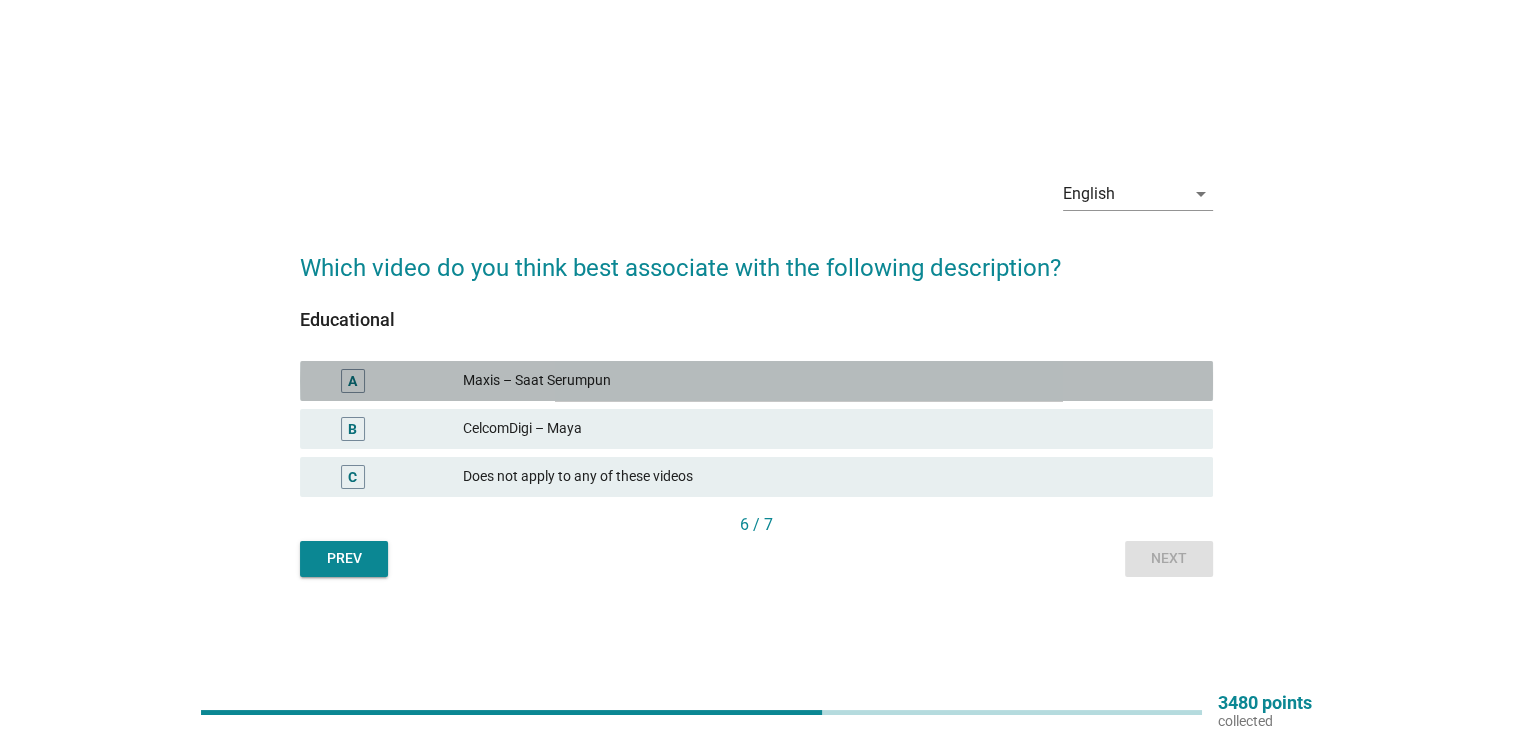 click on "A   Maxis – Saat Serumpun" at bounding box center (756, 381) 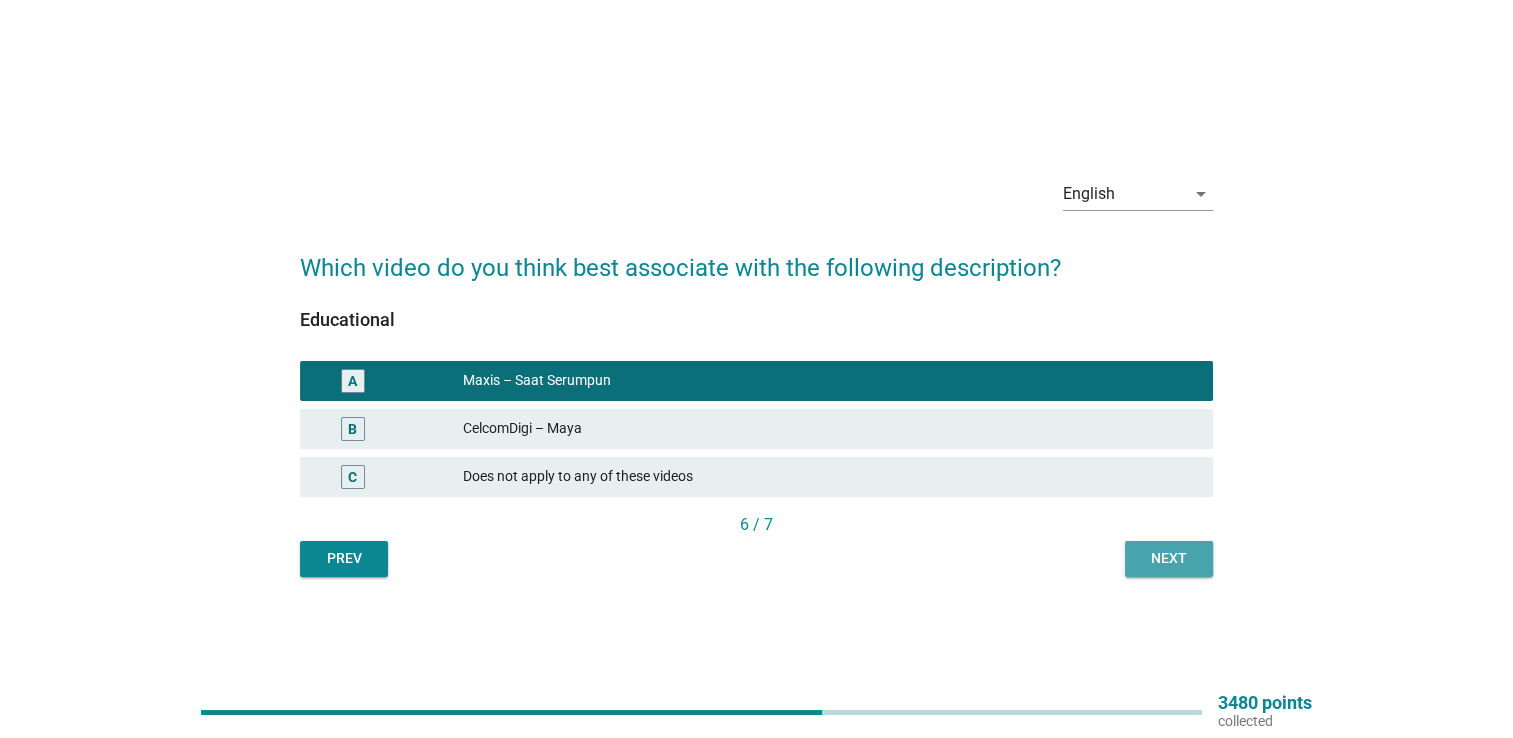 click on "Next" at bounding box center [1169, 558] 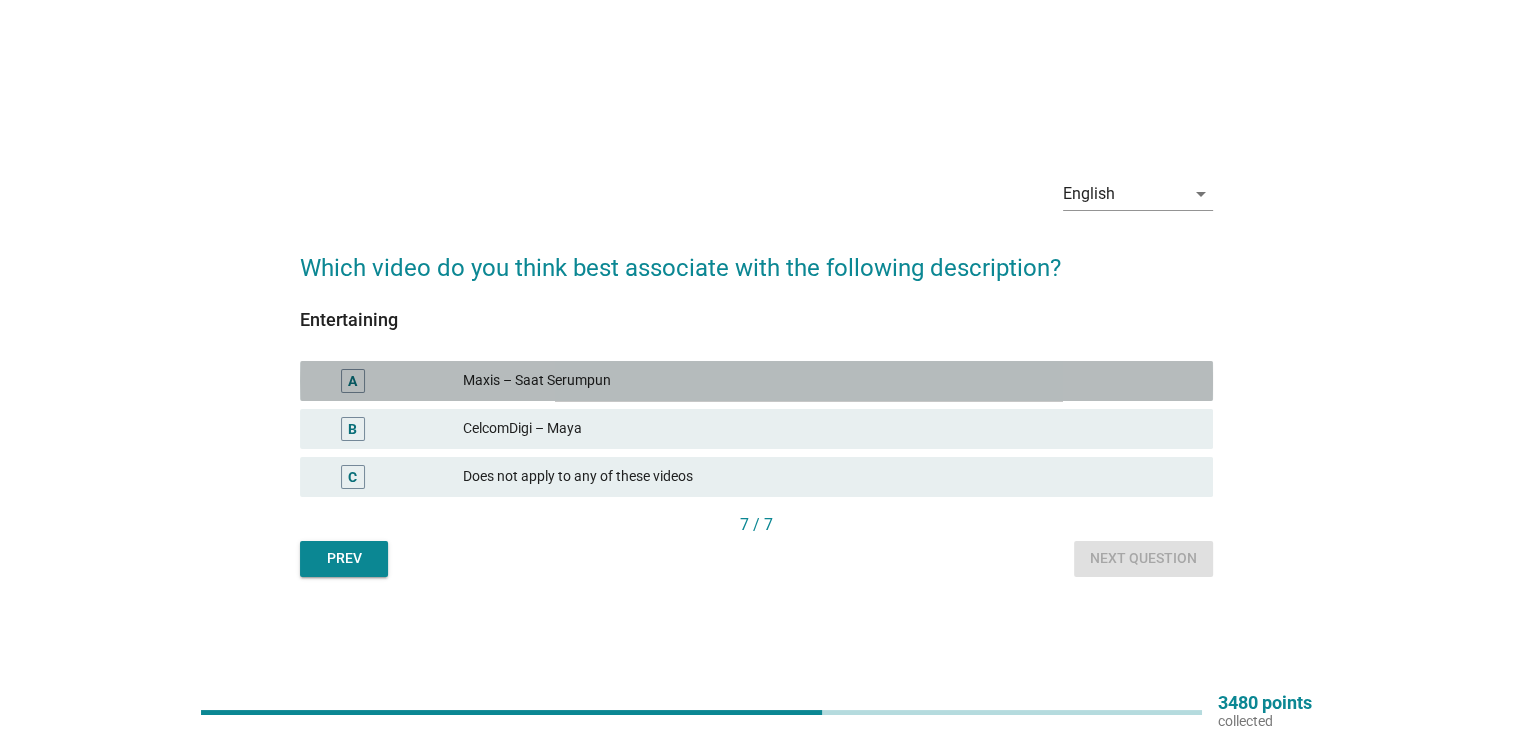 click on "Maxis – Saat Serumpun" at bounding box center [830, 381] 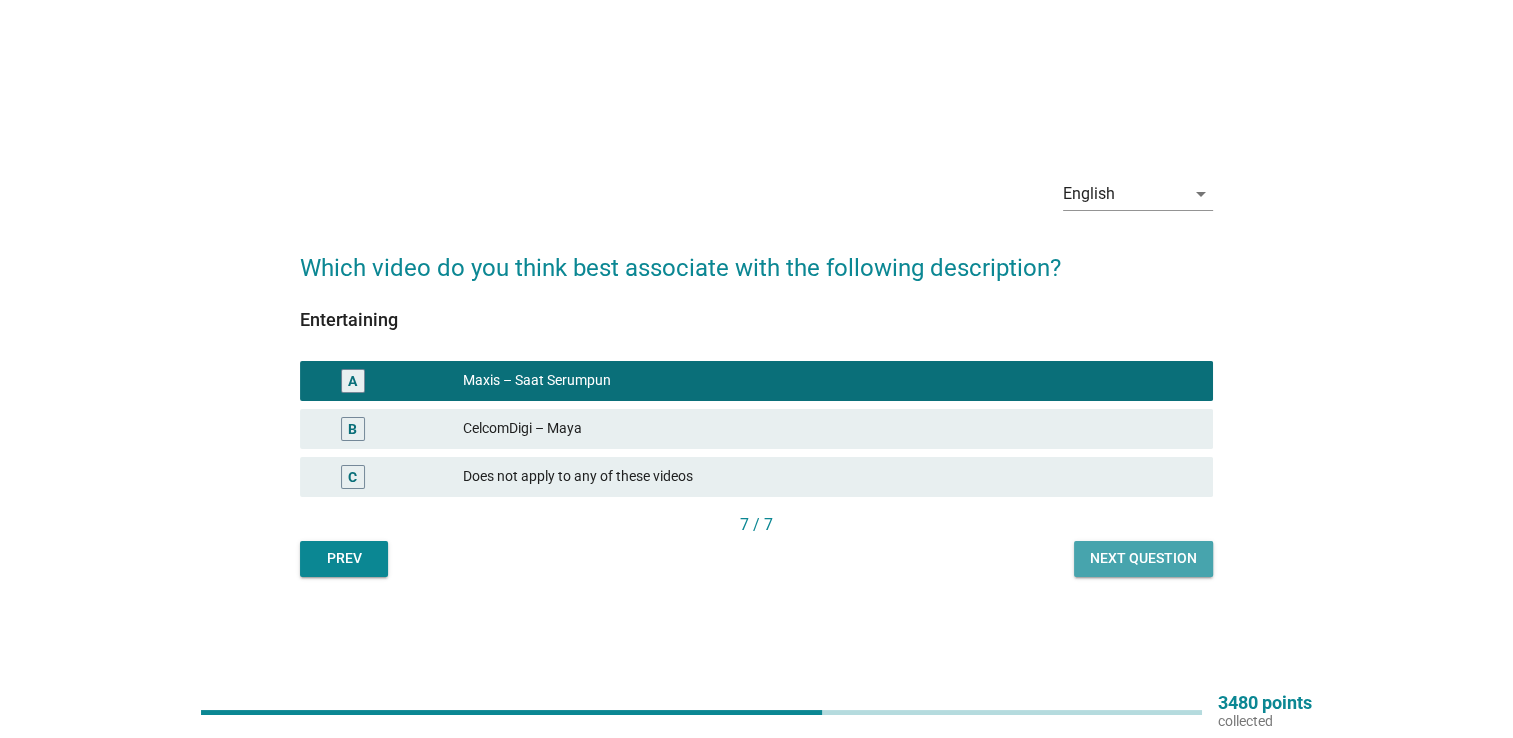 click on "Next question" at bounding box center (1143, 558) 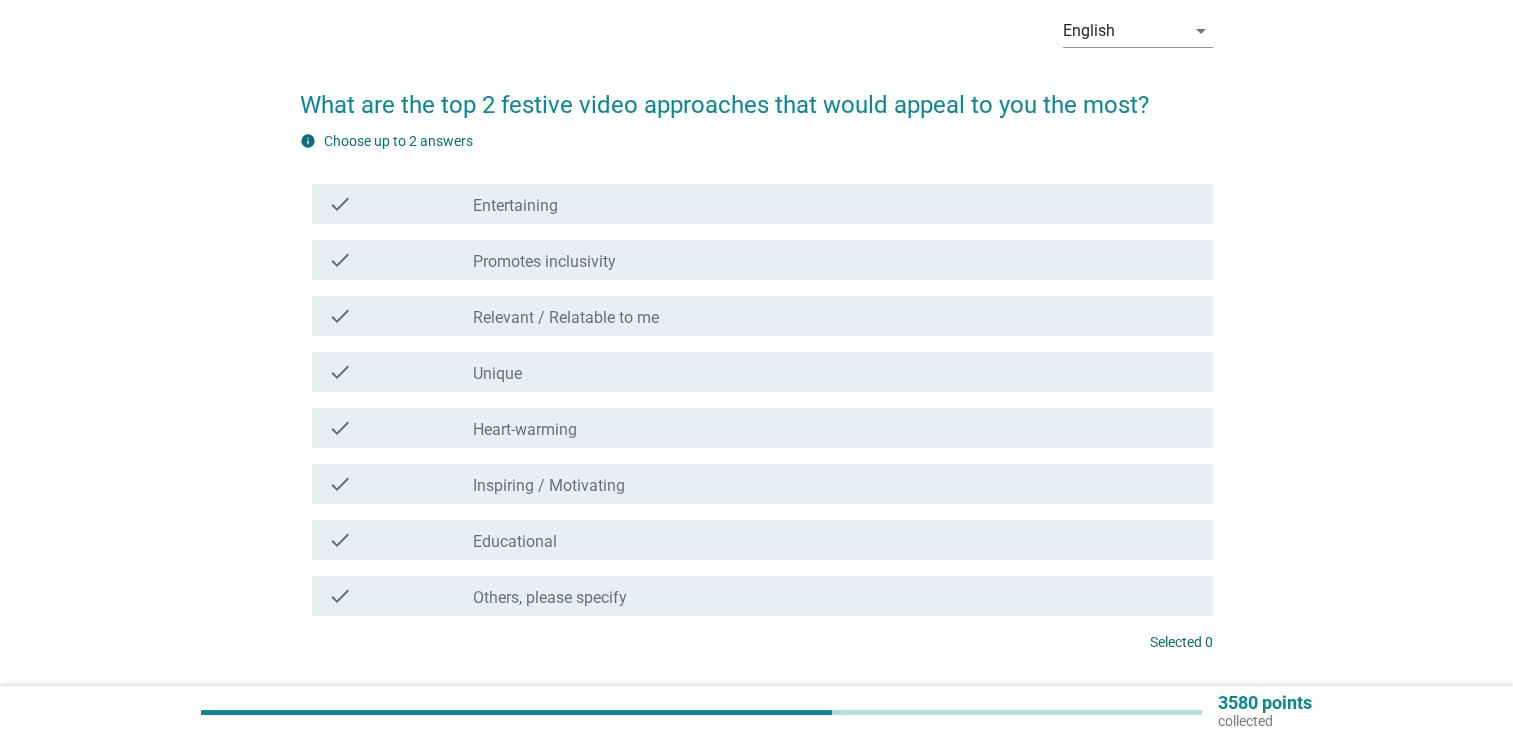 scroll, scrollTop: 104, scrollLeft: 0, axis: vertical 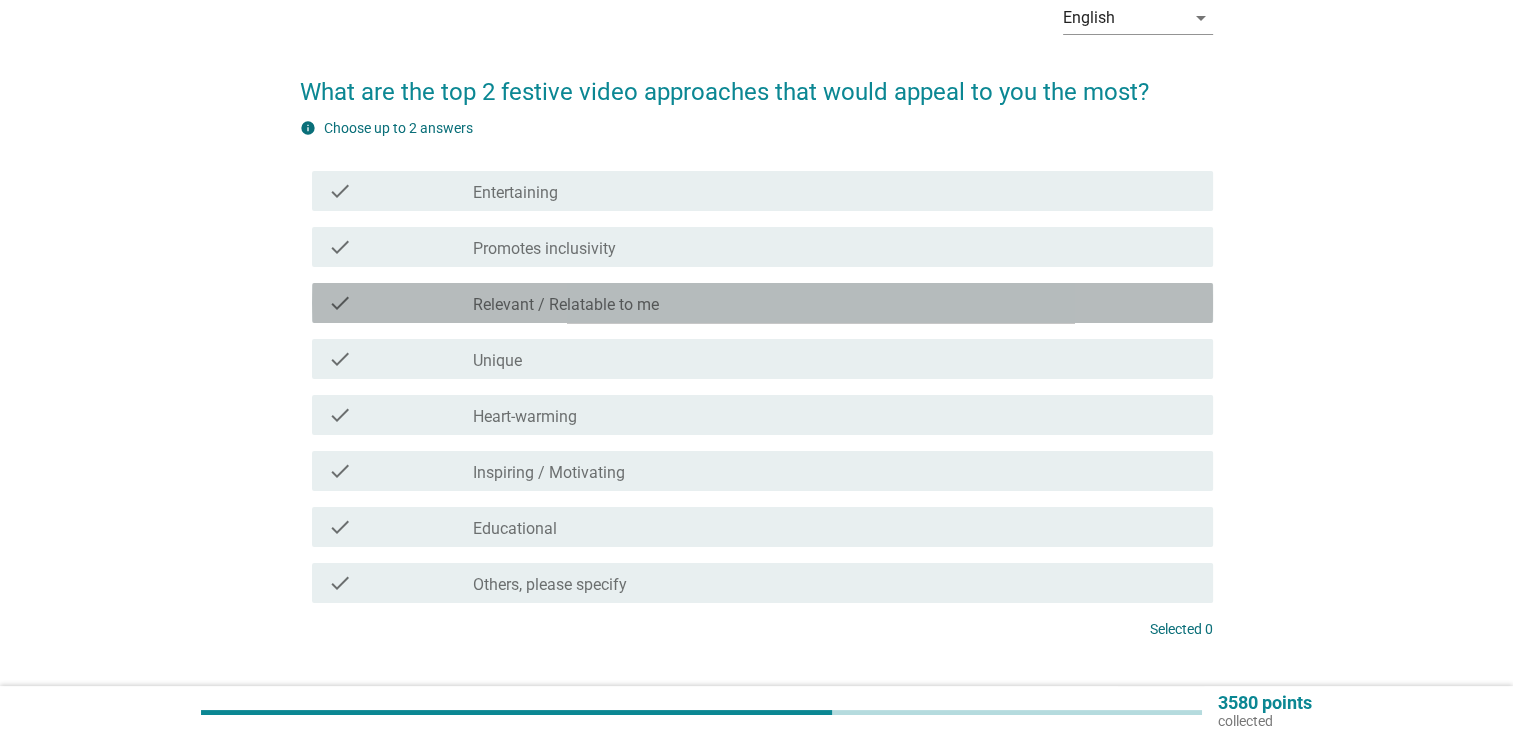 click on "check     check_box_outline_blank Relevant / Relatable to me" at bounding box center [762, 303] 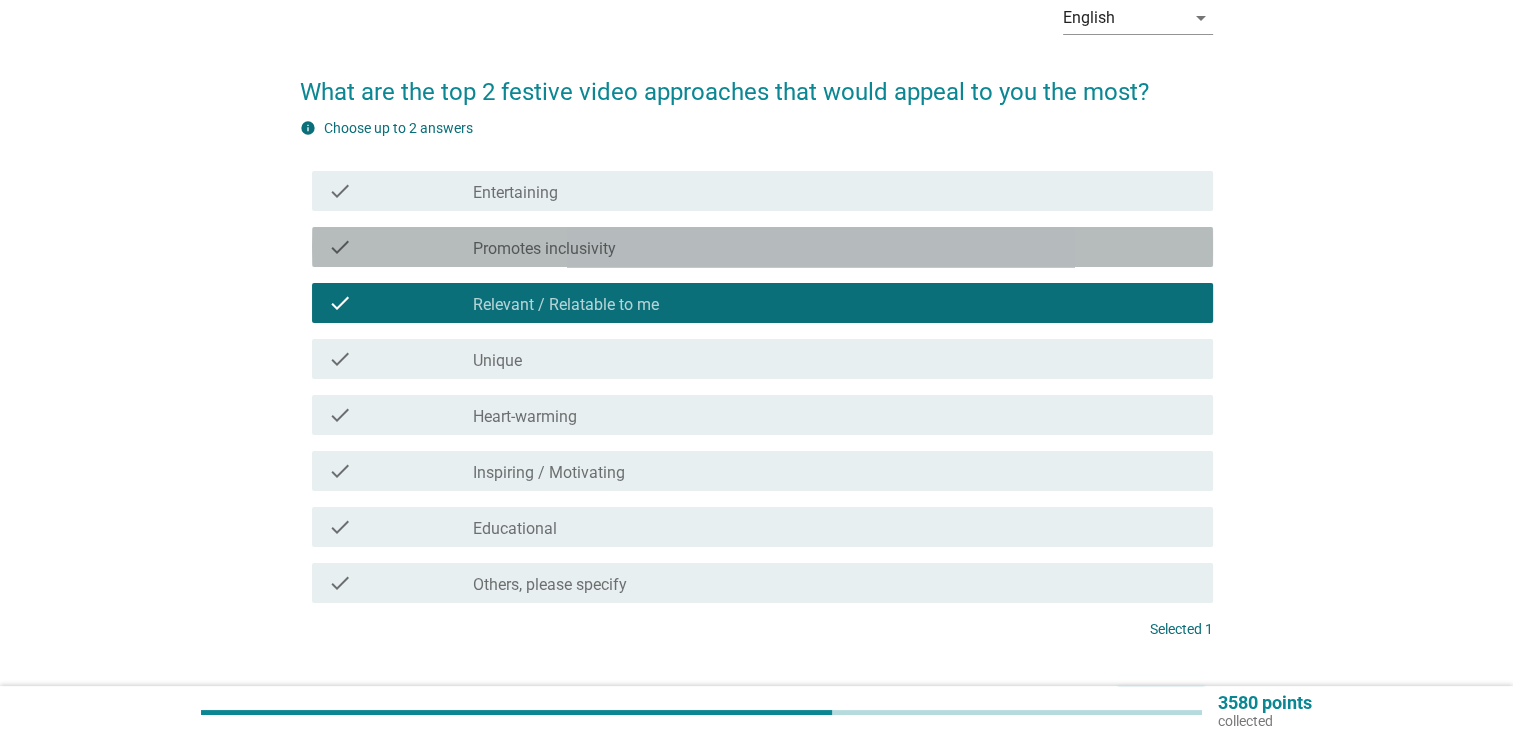 click on "check_box_outline_blank Promotes inclusivity" at bounding box center [835, 247] 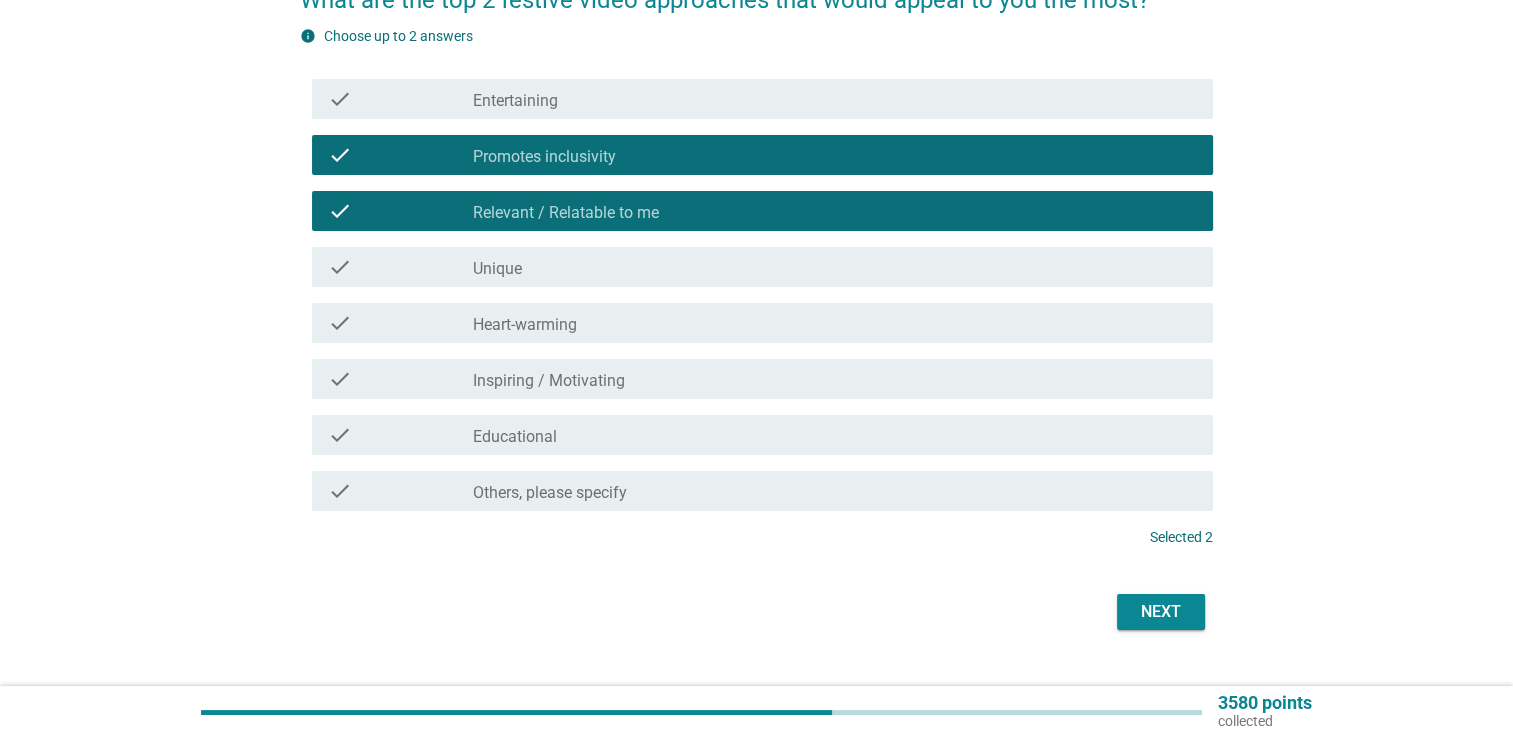 scroll, scrollTop: 200, scrollLeft: 0, axis: vertical 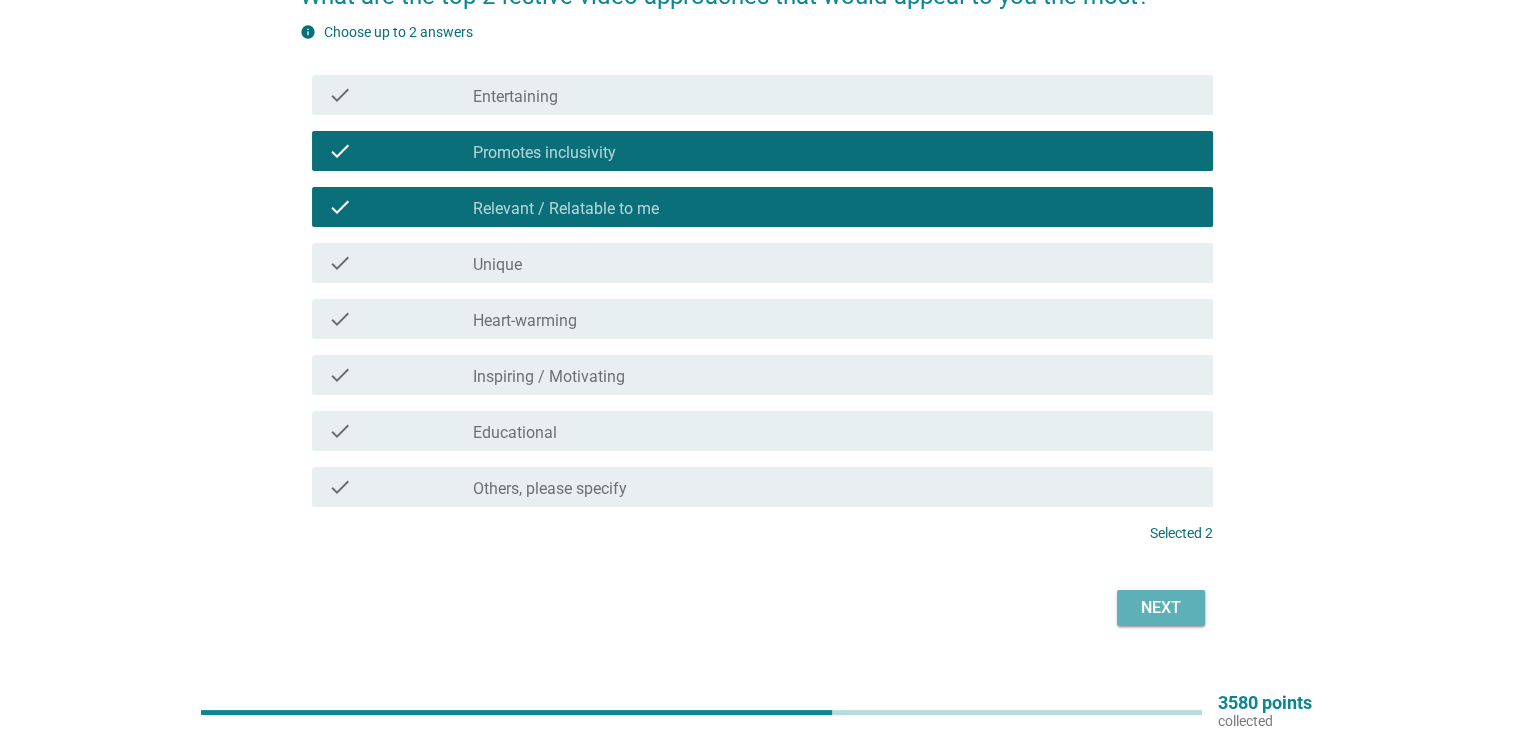 click on "Next" at bounding box center [1161, 608] 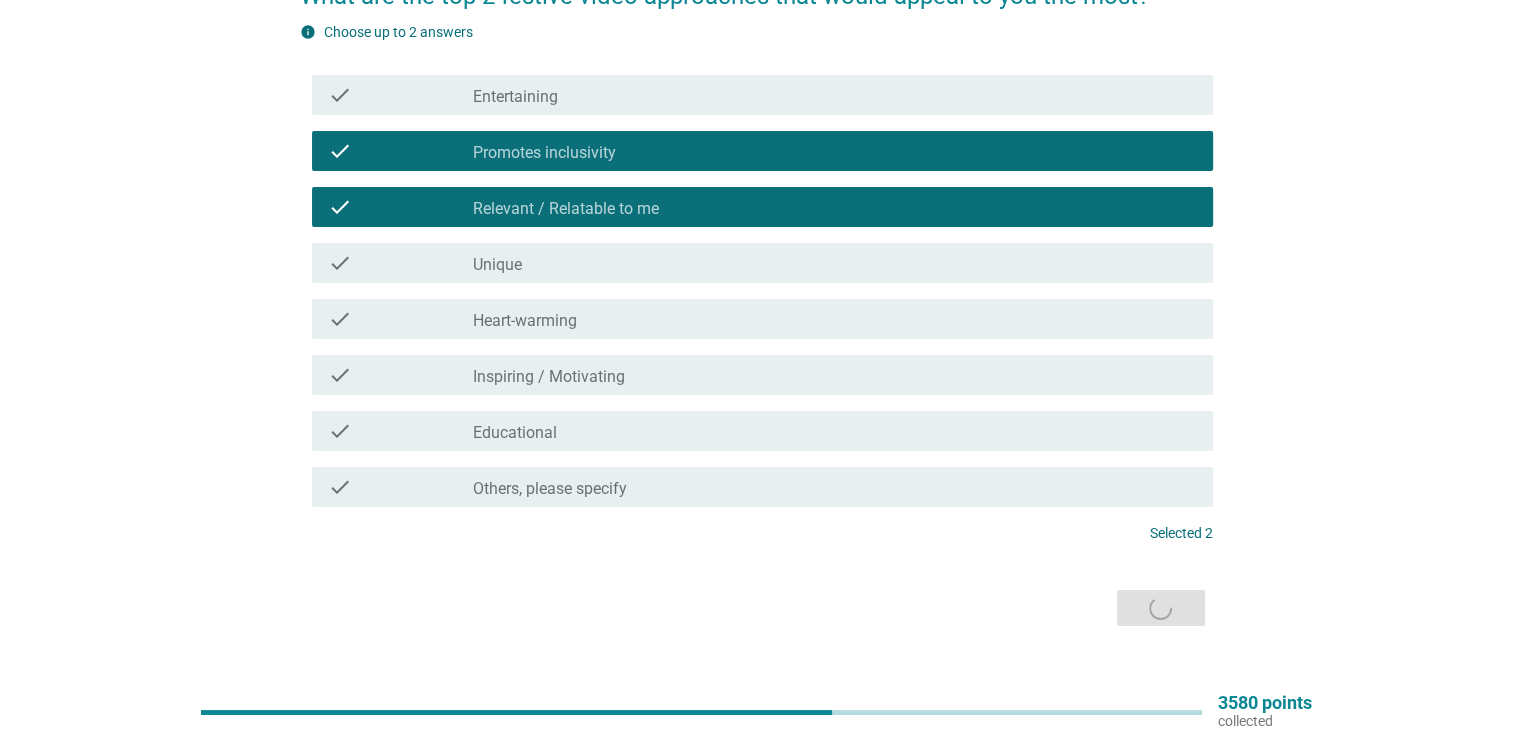 scroll, scrollTop: 0, scrollLeft: 0, axis: both 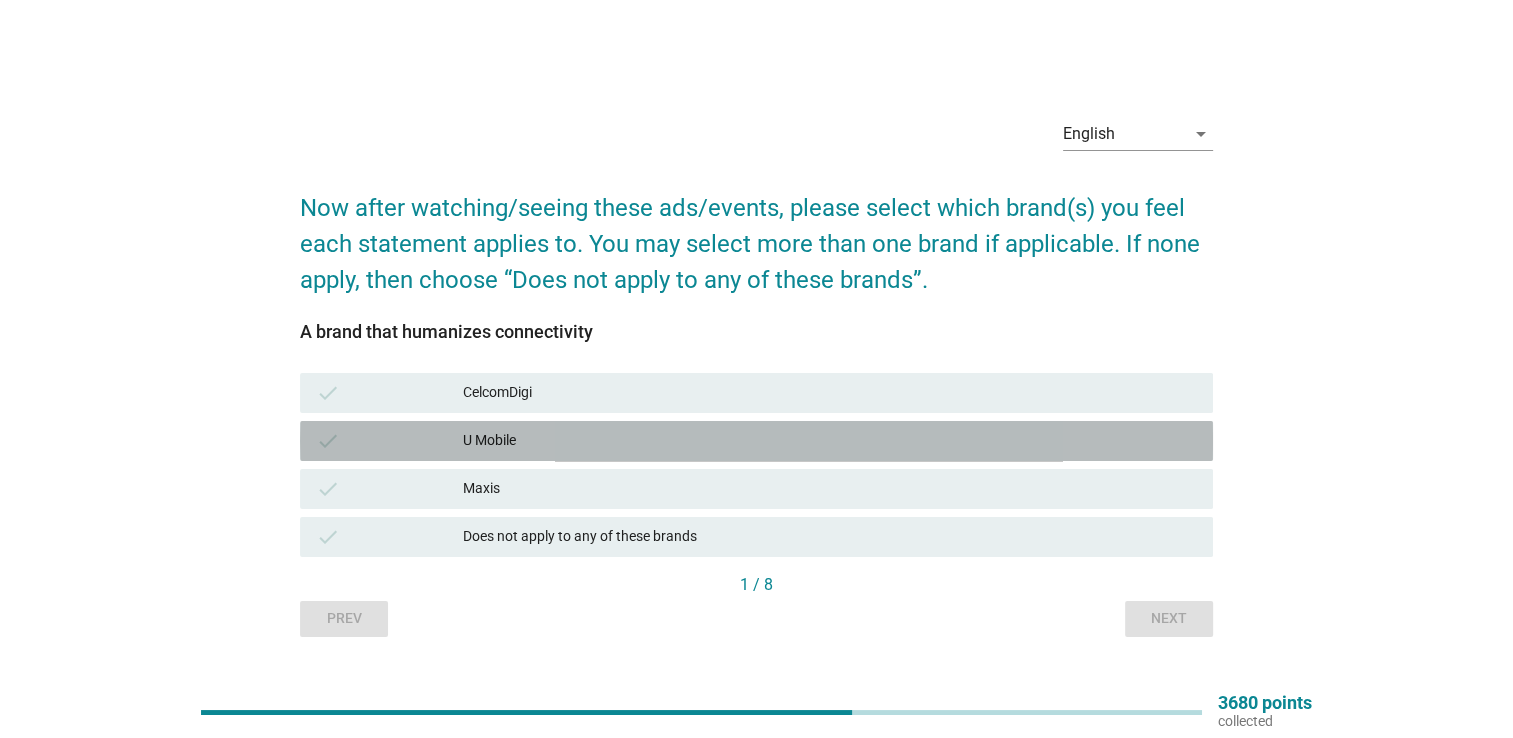 click on "U Mobile" at bounding box center (830, 441) 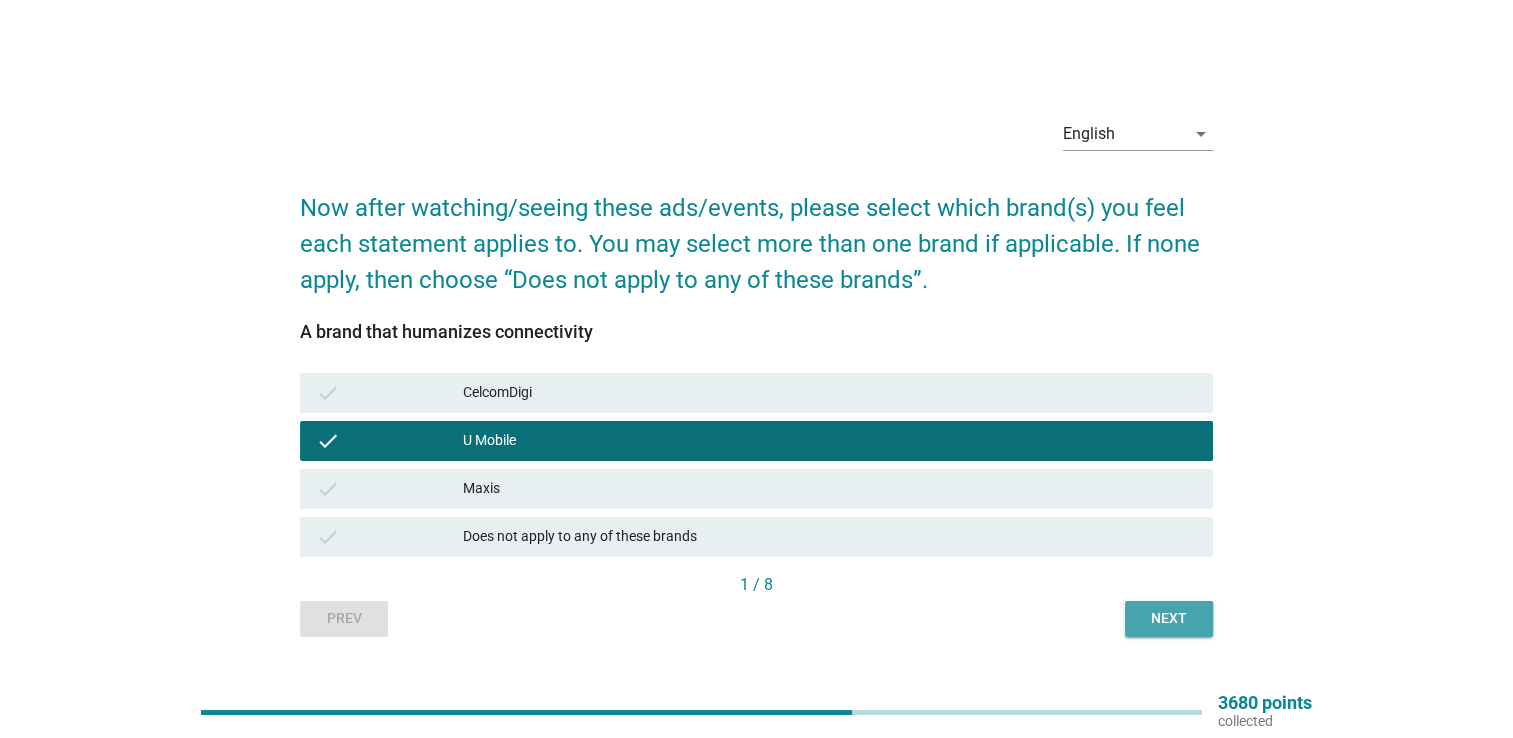 click on "Next" at bounding box center [1169, 618] 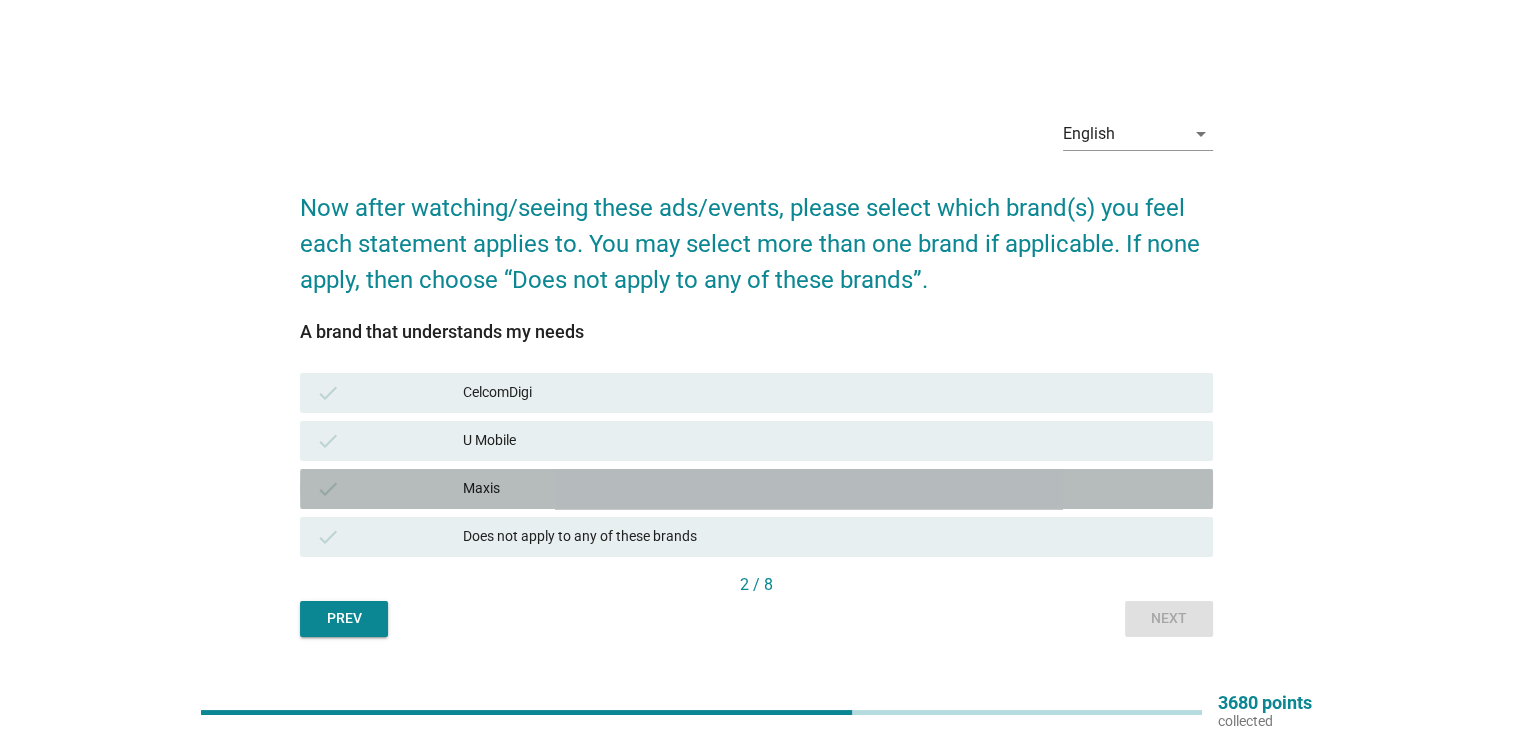 click on "Maxis" at bounding box center (830, 489) 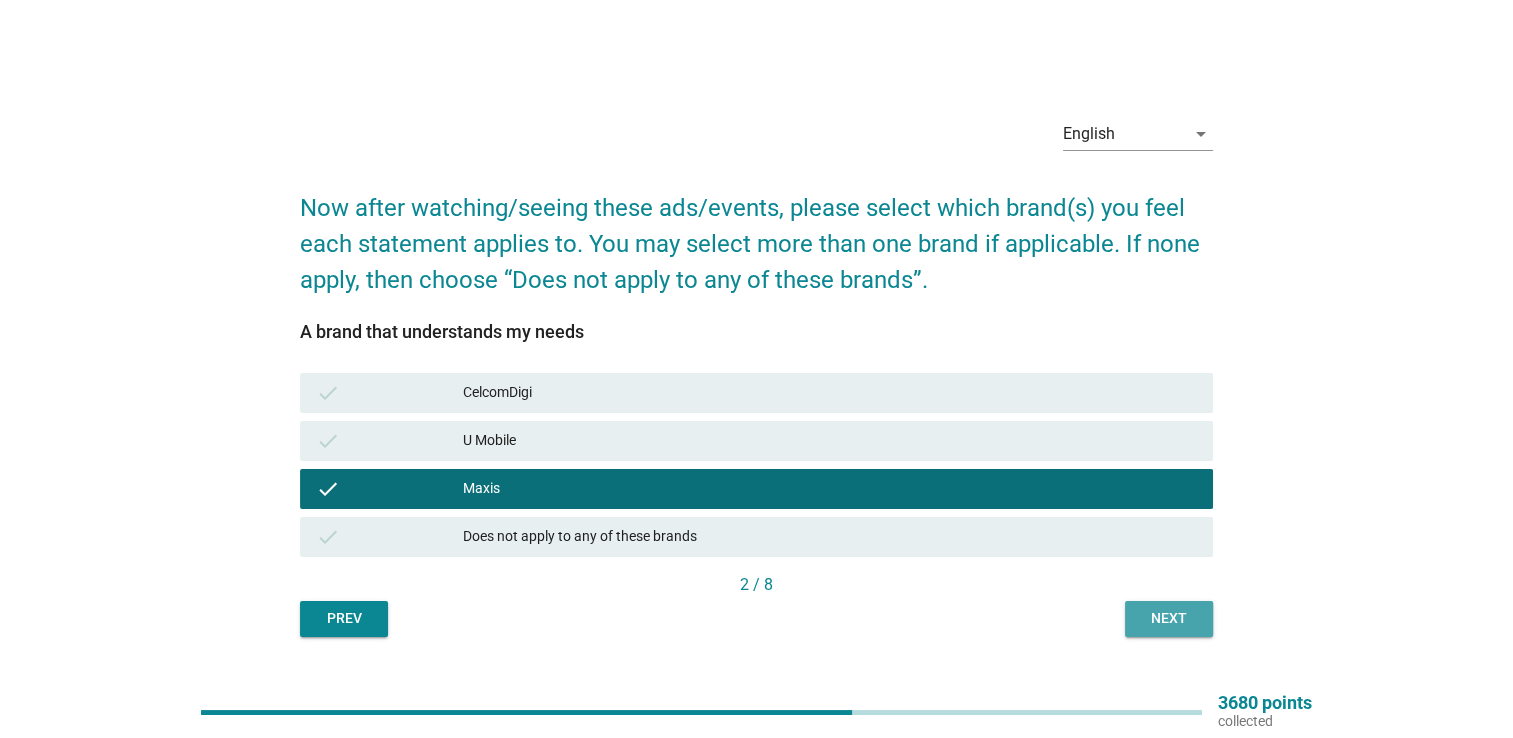 click on "Next" at bounding box center [1169, 618] 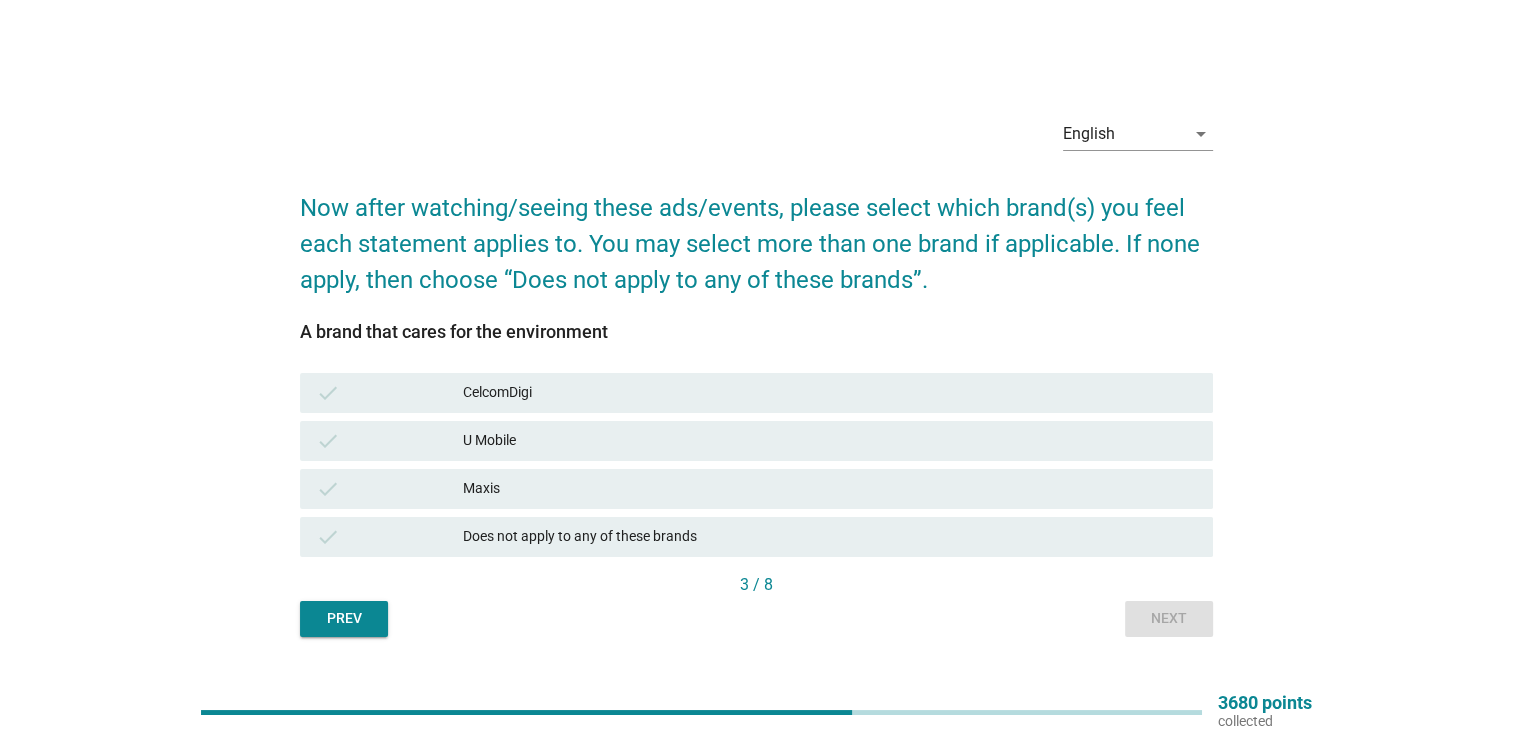drag, startPoint x: 1008, startPoint y: 408, endPoint x: 1058, endPoint y: 408, distance: 50 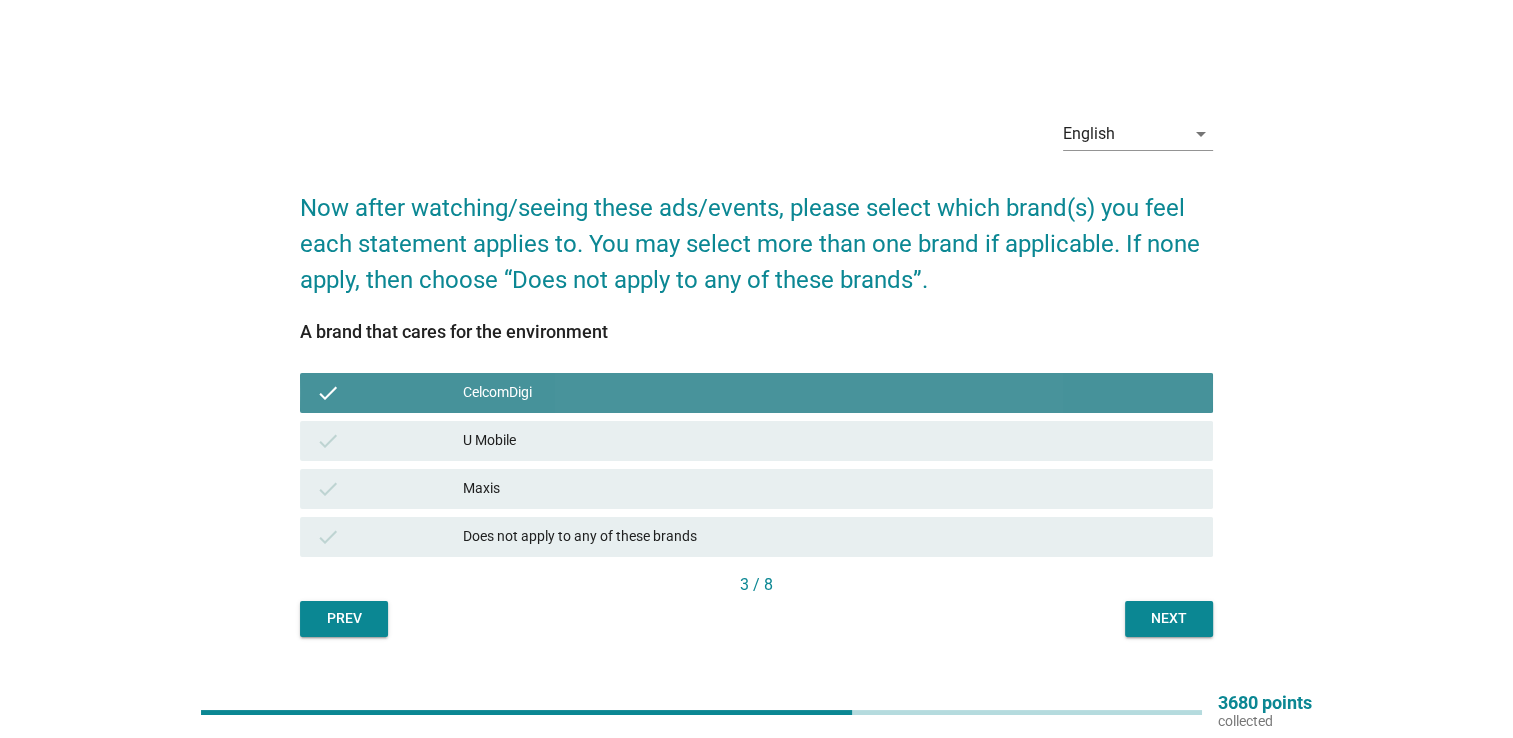 click on "check   CelcomDigi" at bounding box center (756, 393) 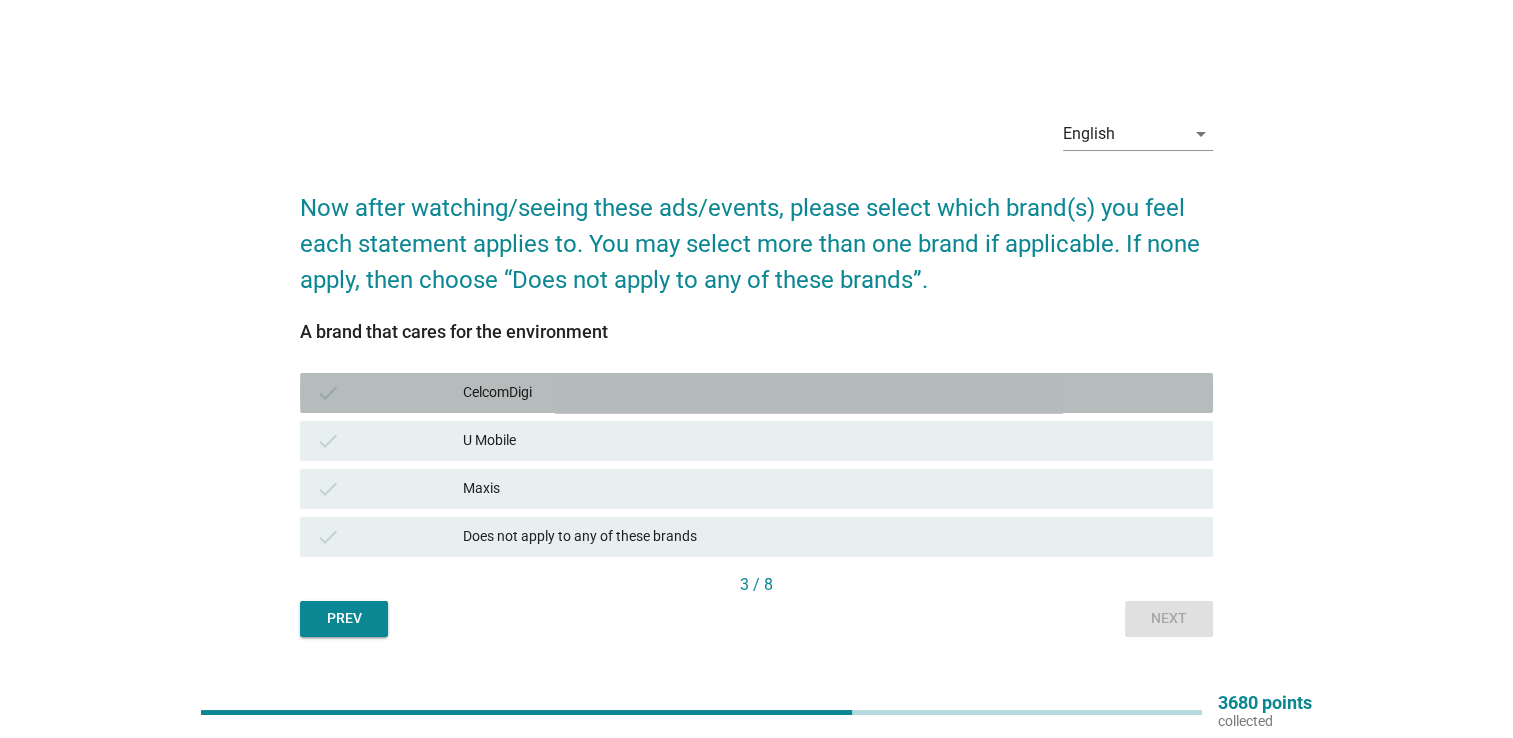 click on "check   CelcomDigi" at bounding box center [756, 393] 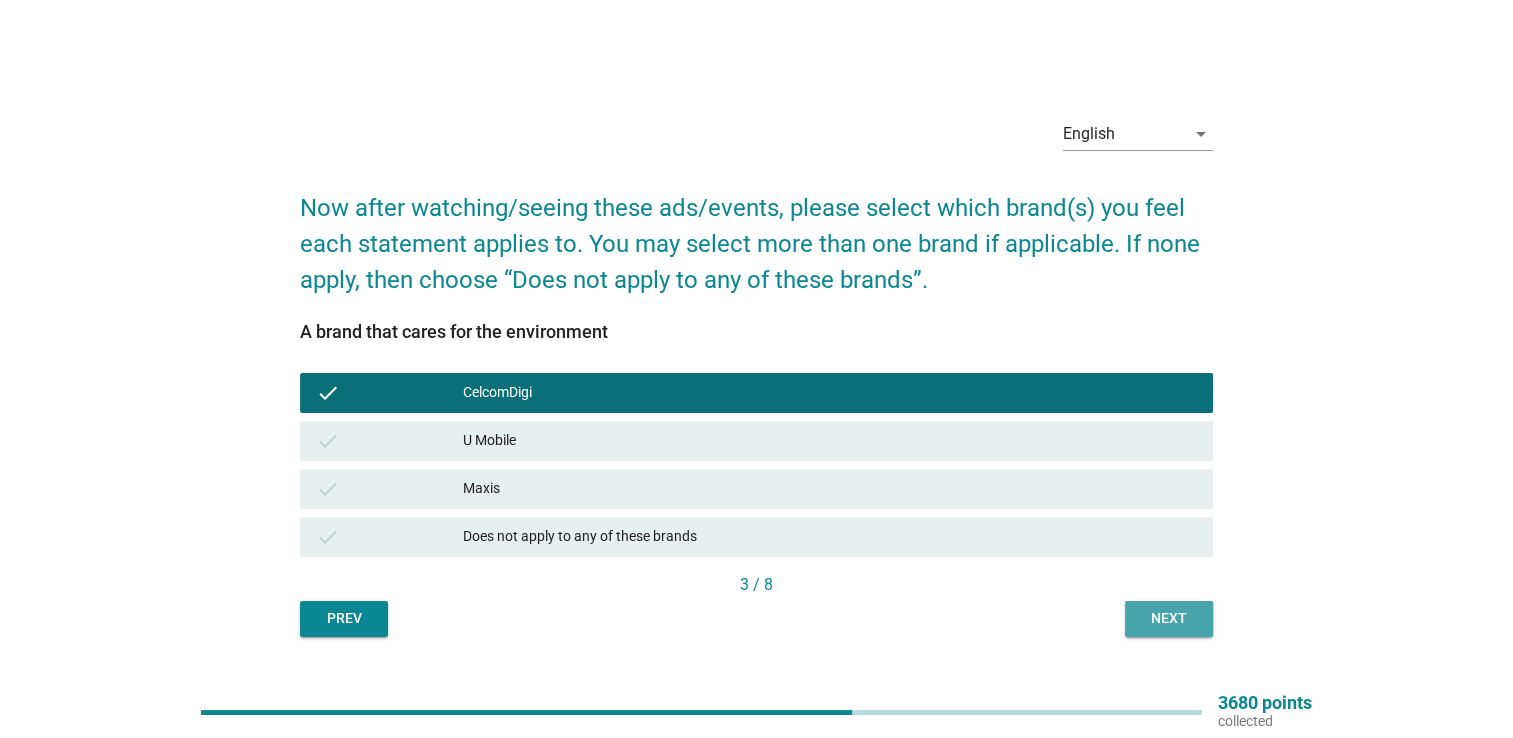 click on "Next" at bounding box center [1169, 619] 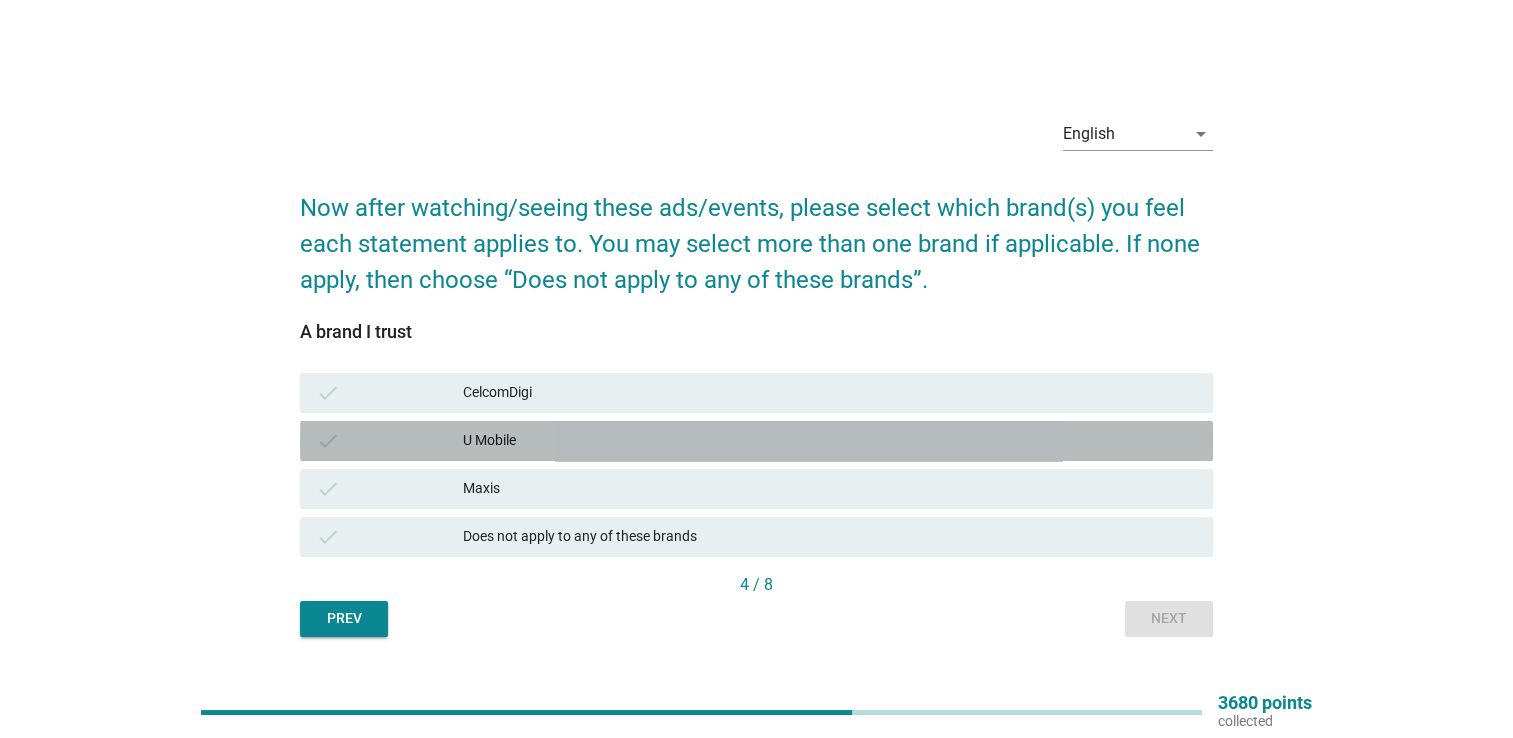 click on "check   U Mobile" at bounding box center [756, 441] 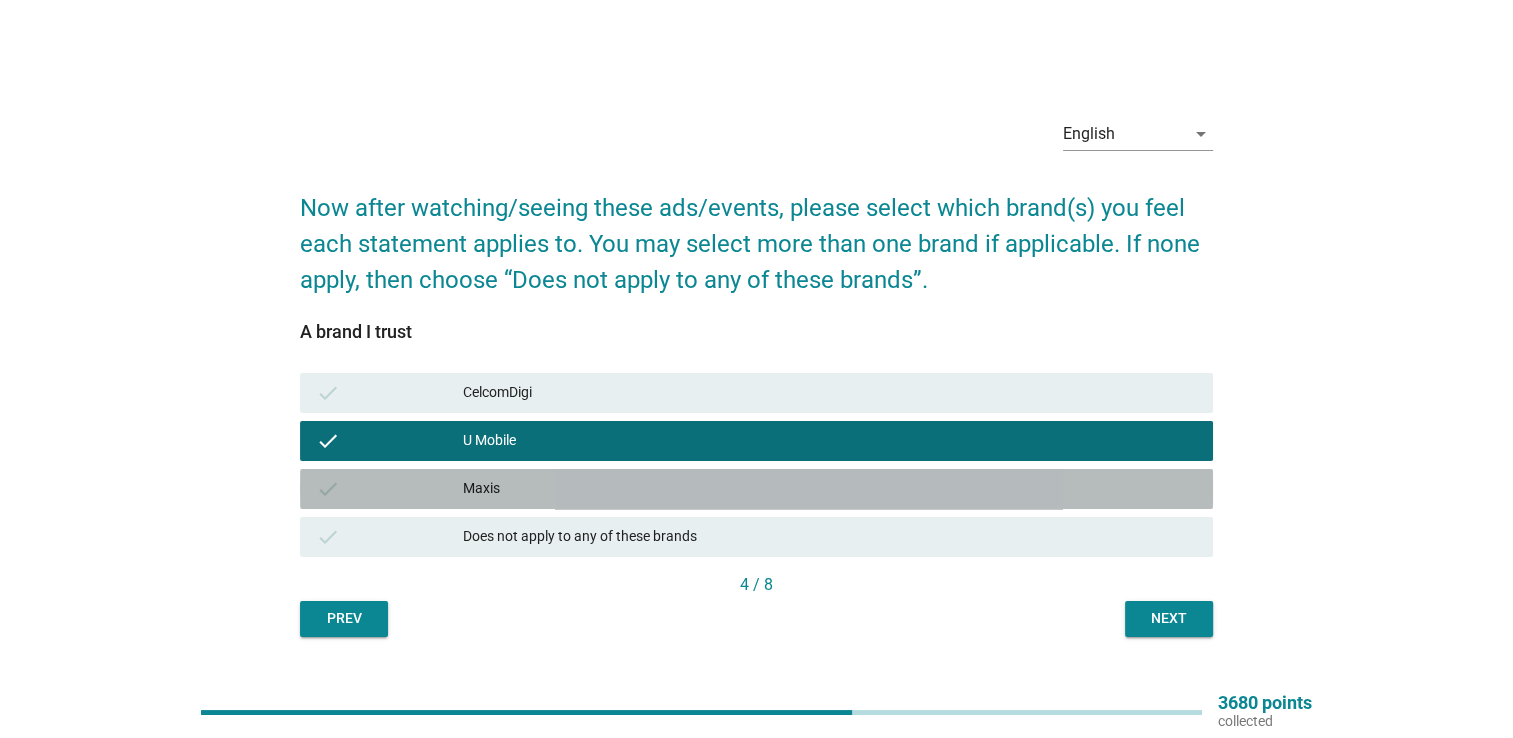 click on "Maxis" at bounding box center [830, 489] 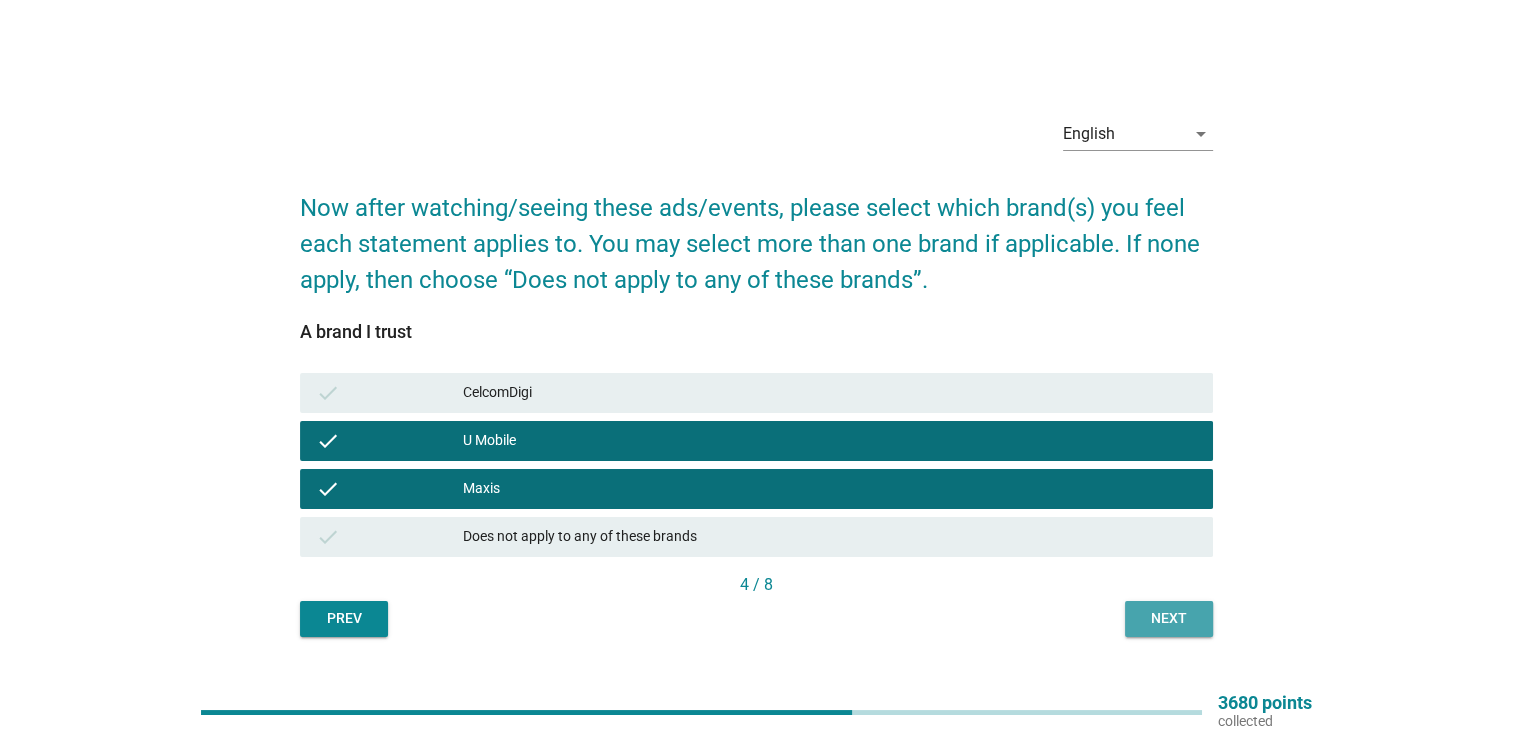 click on "Next" at bounding box center [1169, 618] 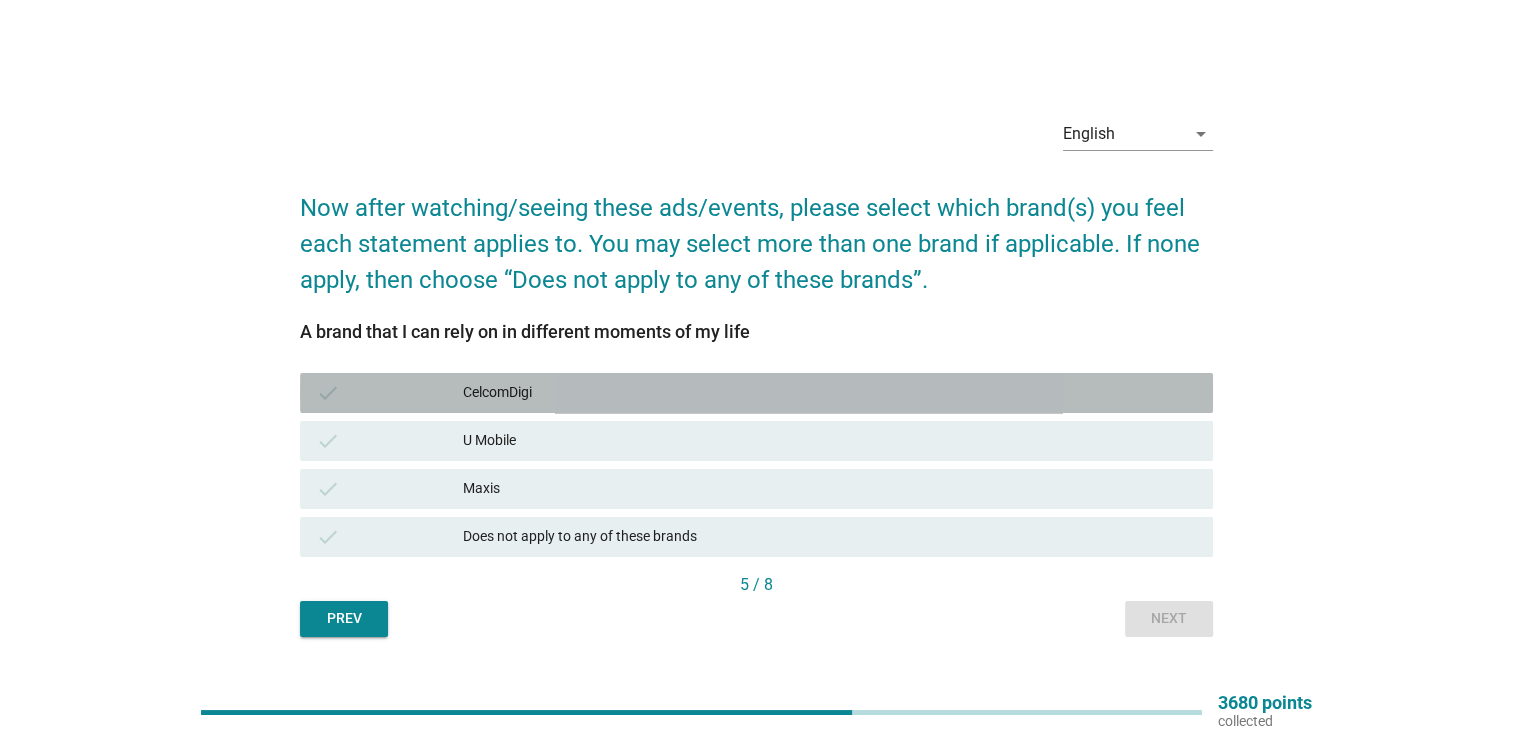 click on "CelcomDigi" at bounding box center (830, 393) 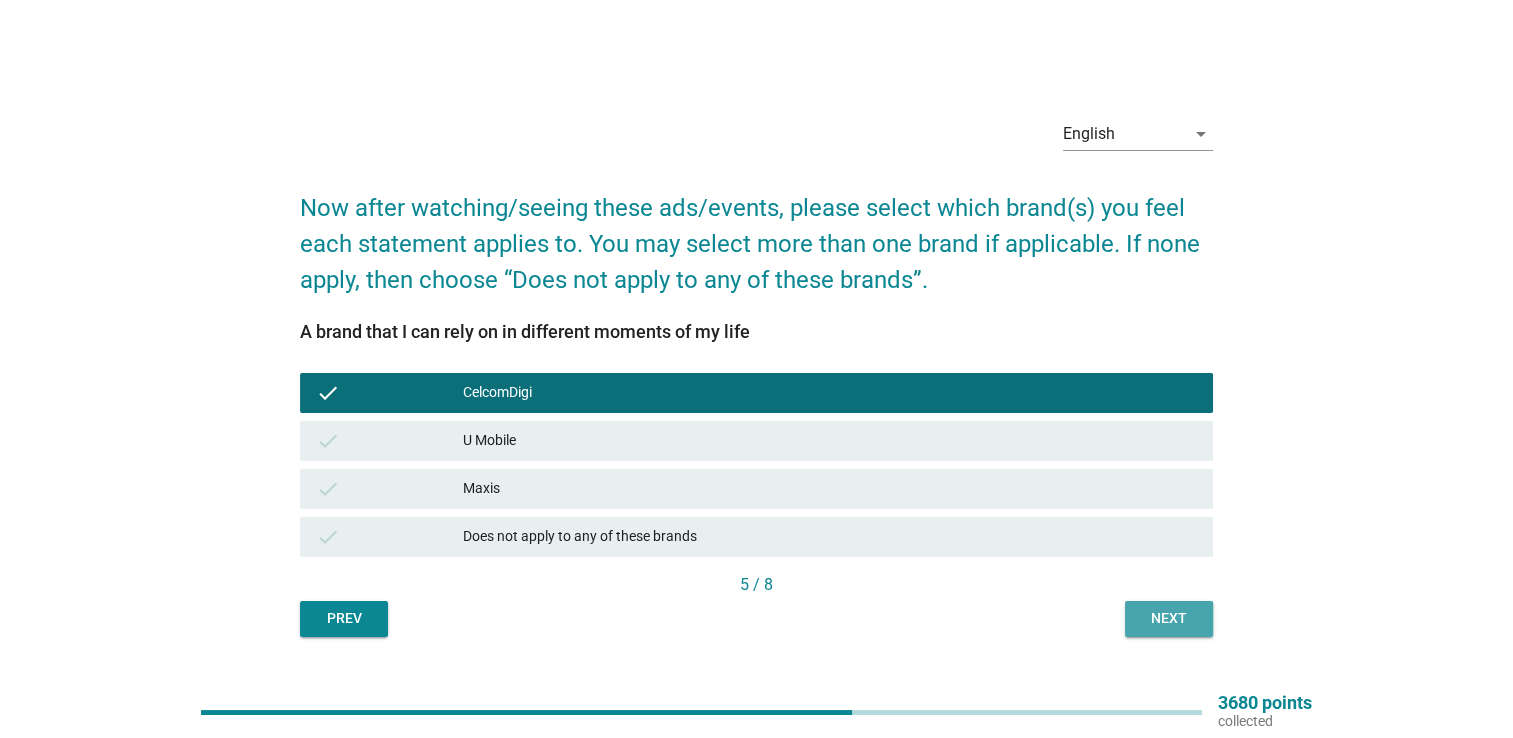 click on "Next" at bounding box center [1169, 618] 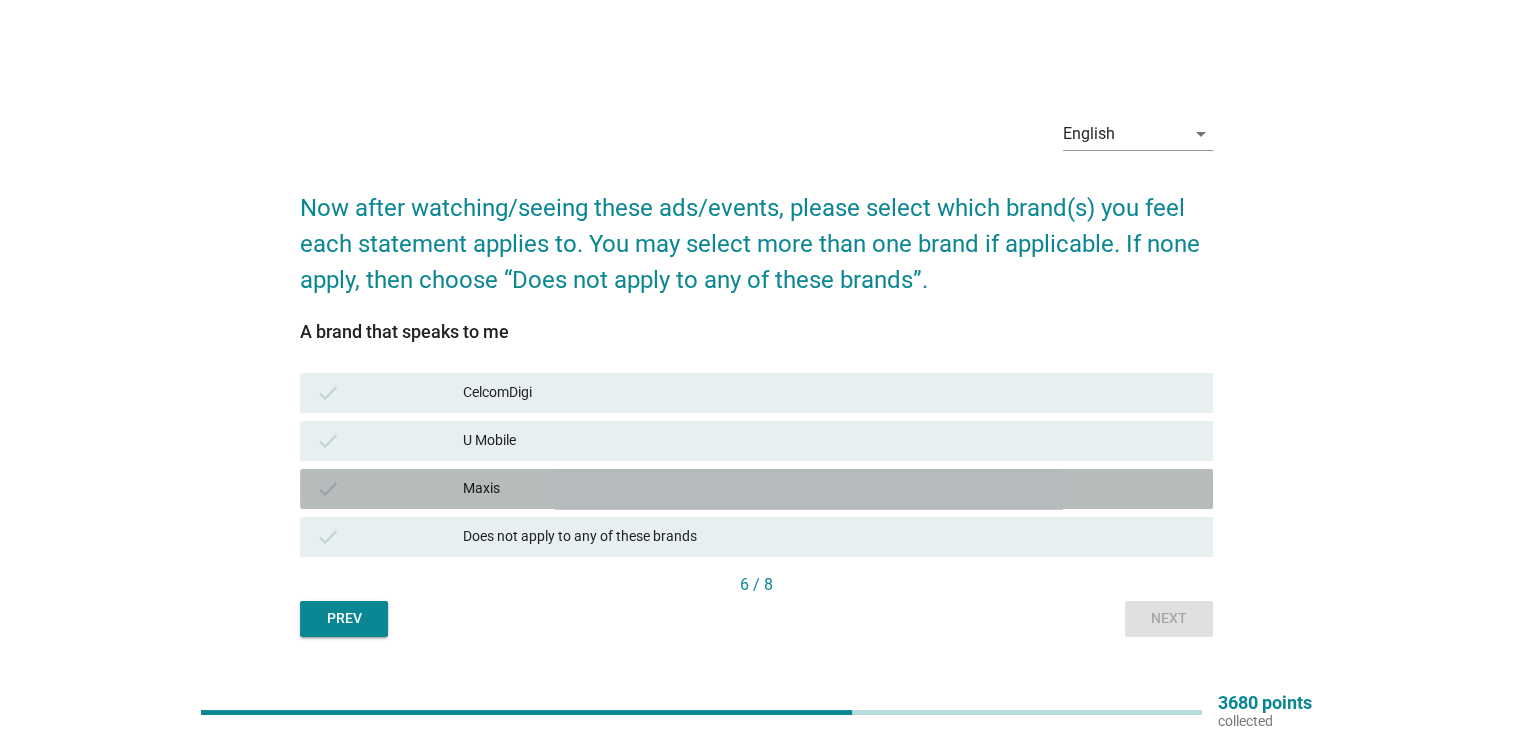 click on "Maxis" at bounding box center [830, 489] 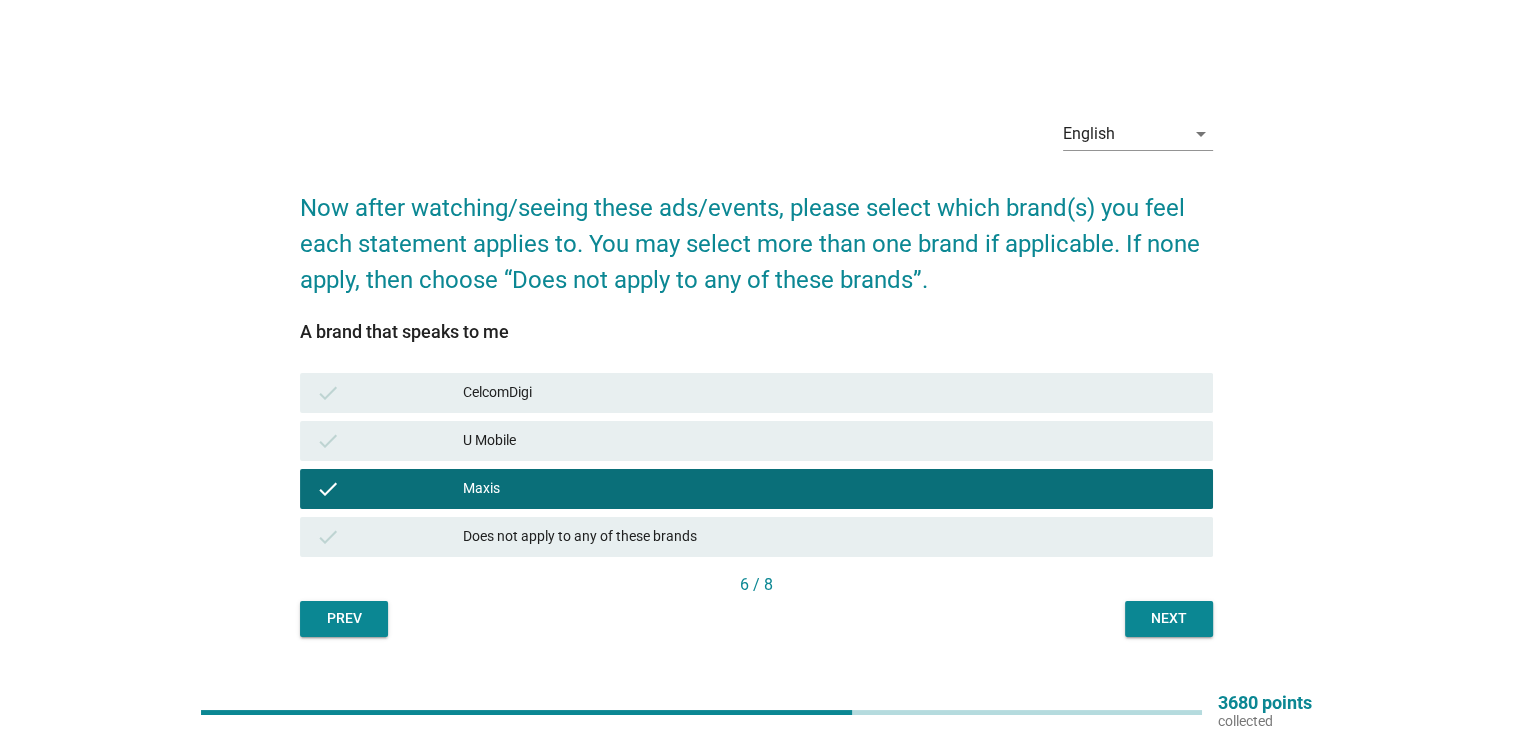 click on "check   U Mobile" at bounding box center [756, 441] 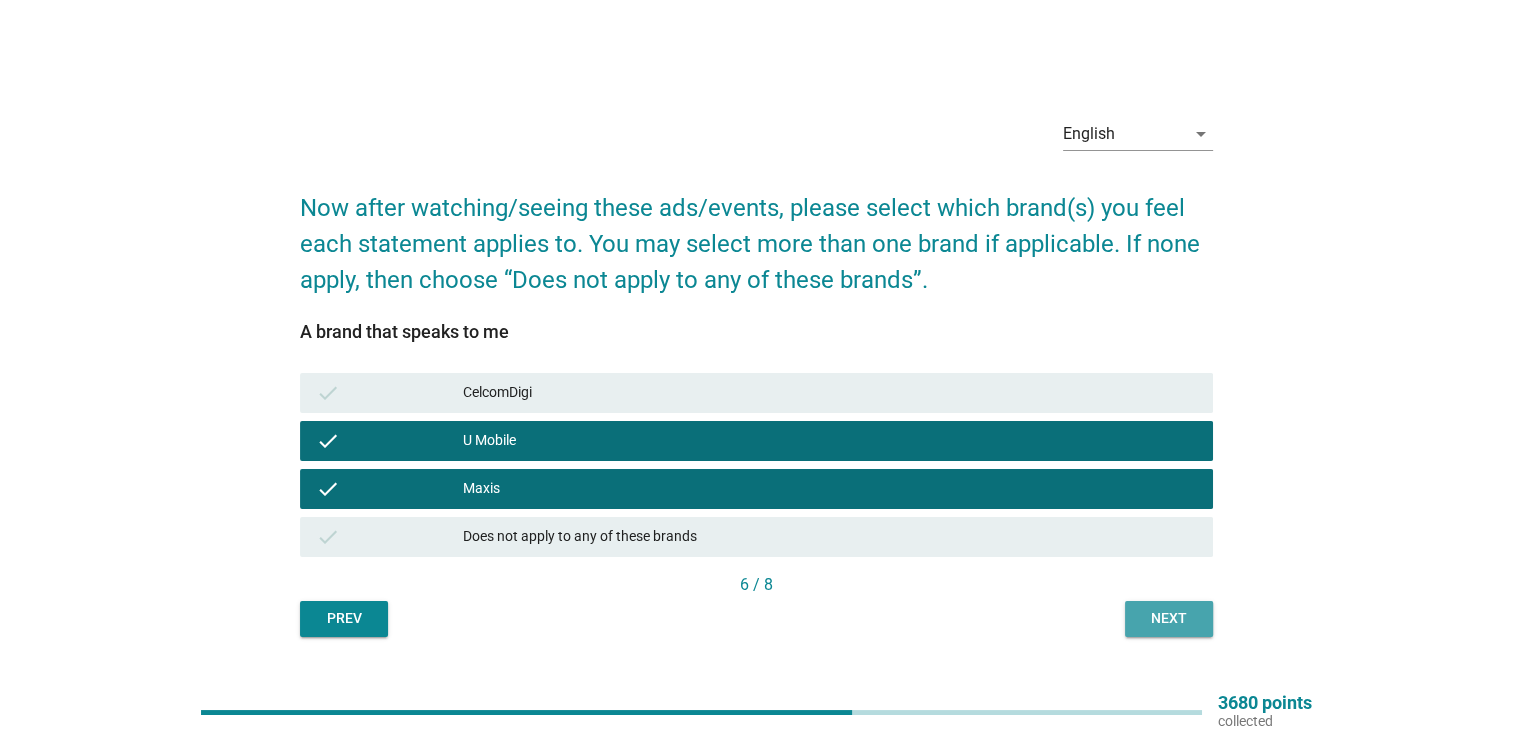 click on "Next" at bounding box center (1169, 618) 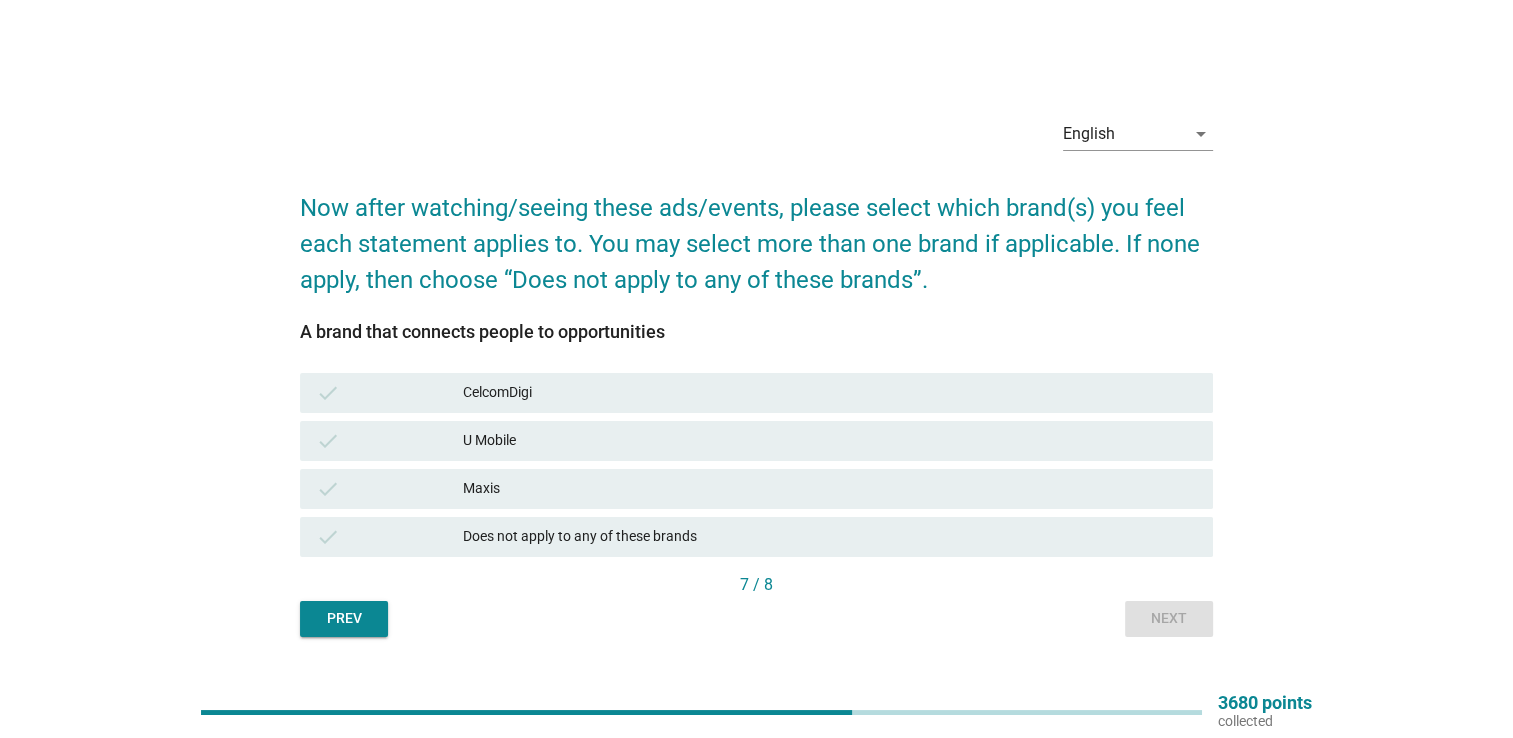 click on "CelcomDigi" at bounding box center [830, 393] 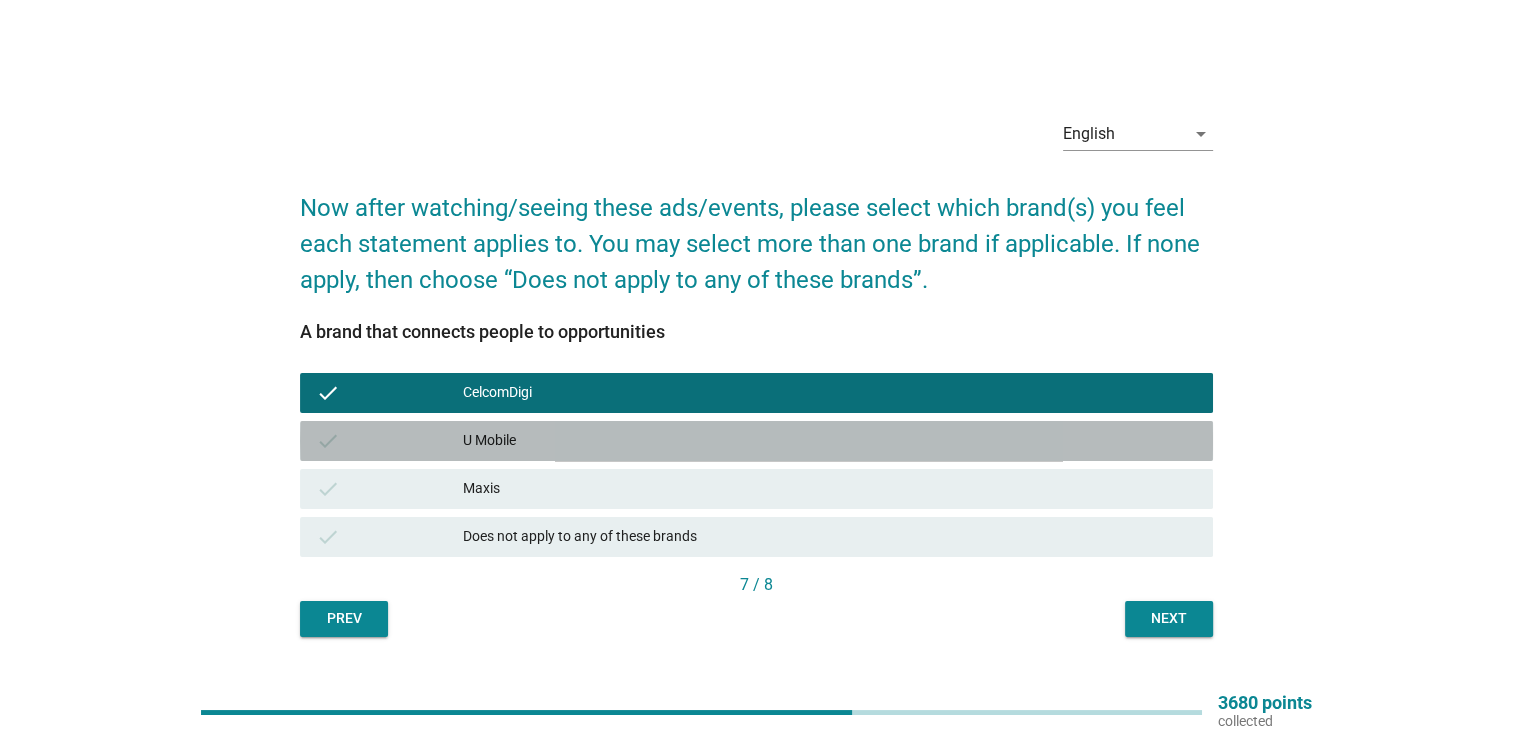click on "U Mobile" at bounding box center (830, 441) 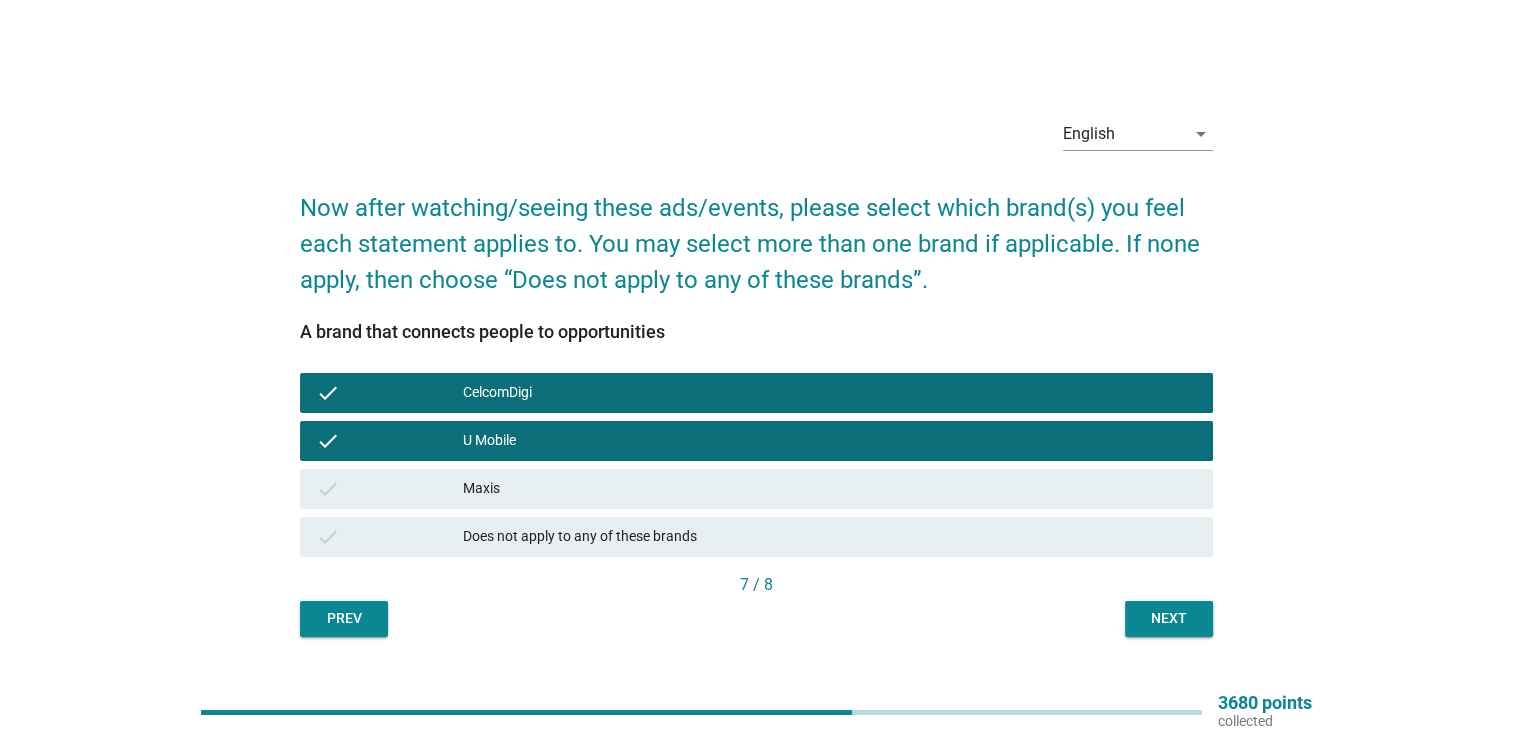 drag, startPoint x: 1056, startPoint y: 502, endPoint x: 1060, endPoint y: 487, distance: 15.524175 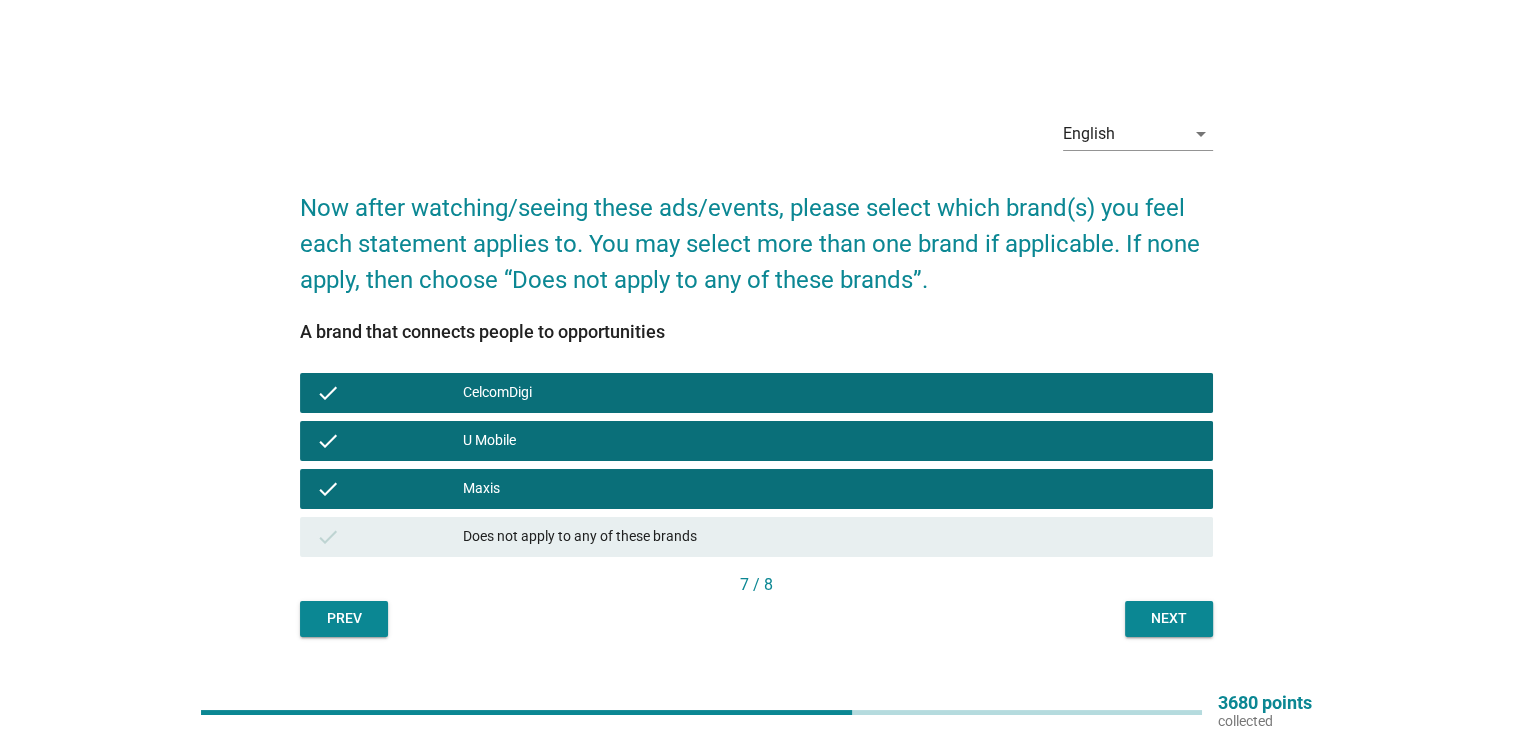 drag, startPoint x: 1160, startPoint y: 637, endPoint x: 1156, endPoint y: 625, distance: 12.649111 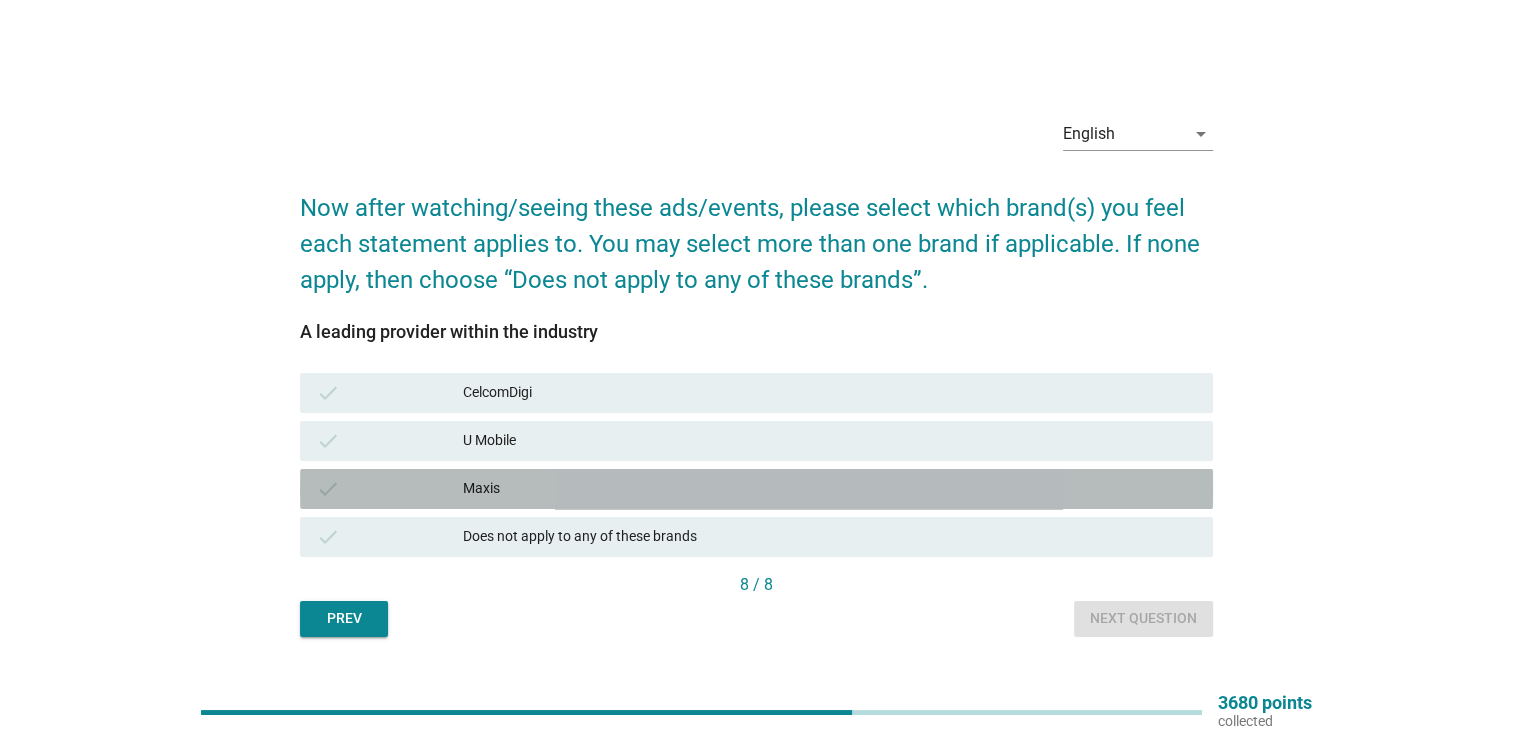 click on "Maxis" at bounding box center (830, 489) 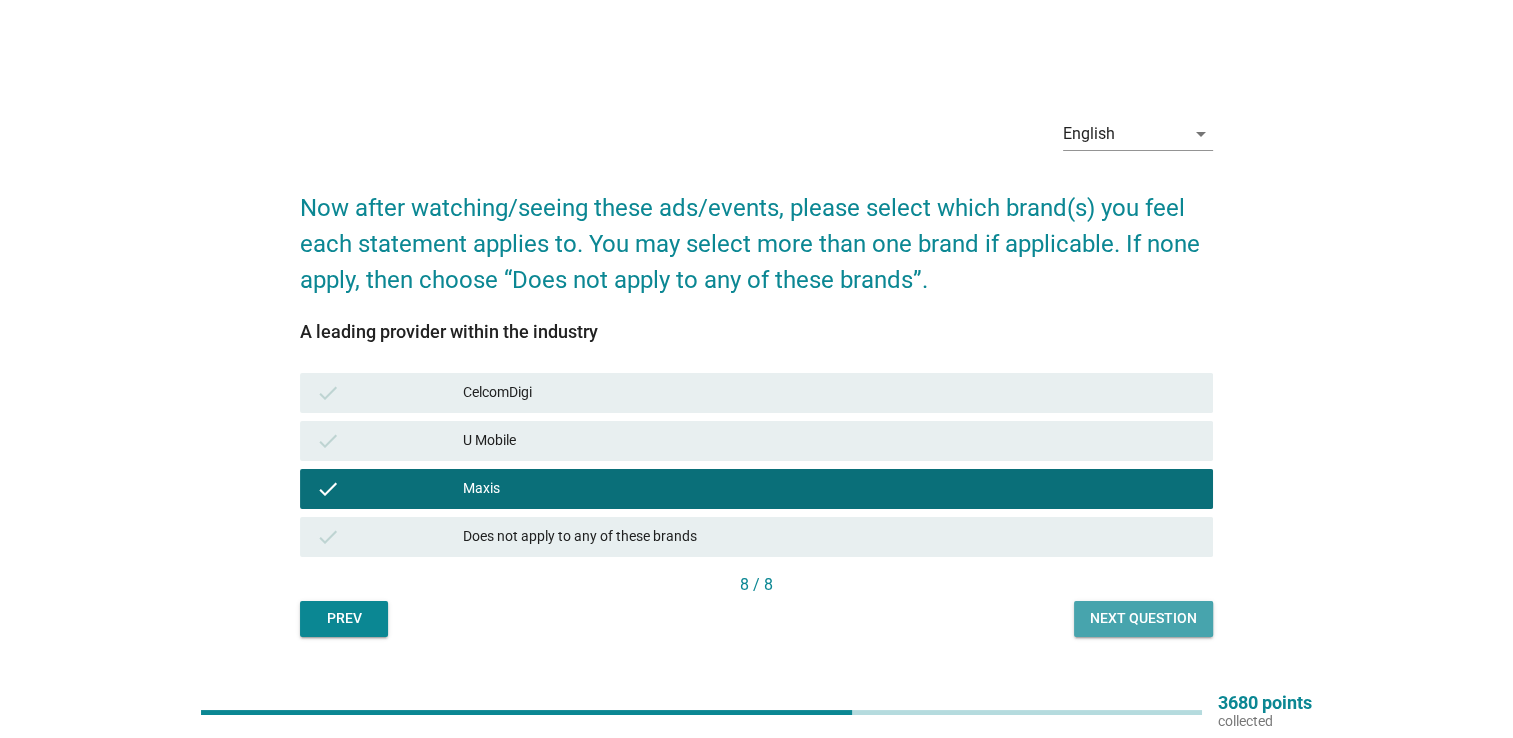 click on "Next question" at bounding box center (1143, 619) 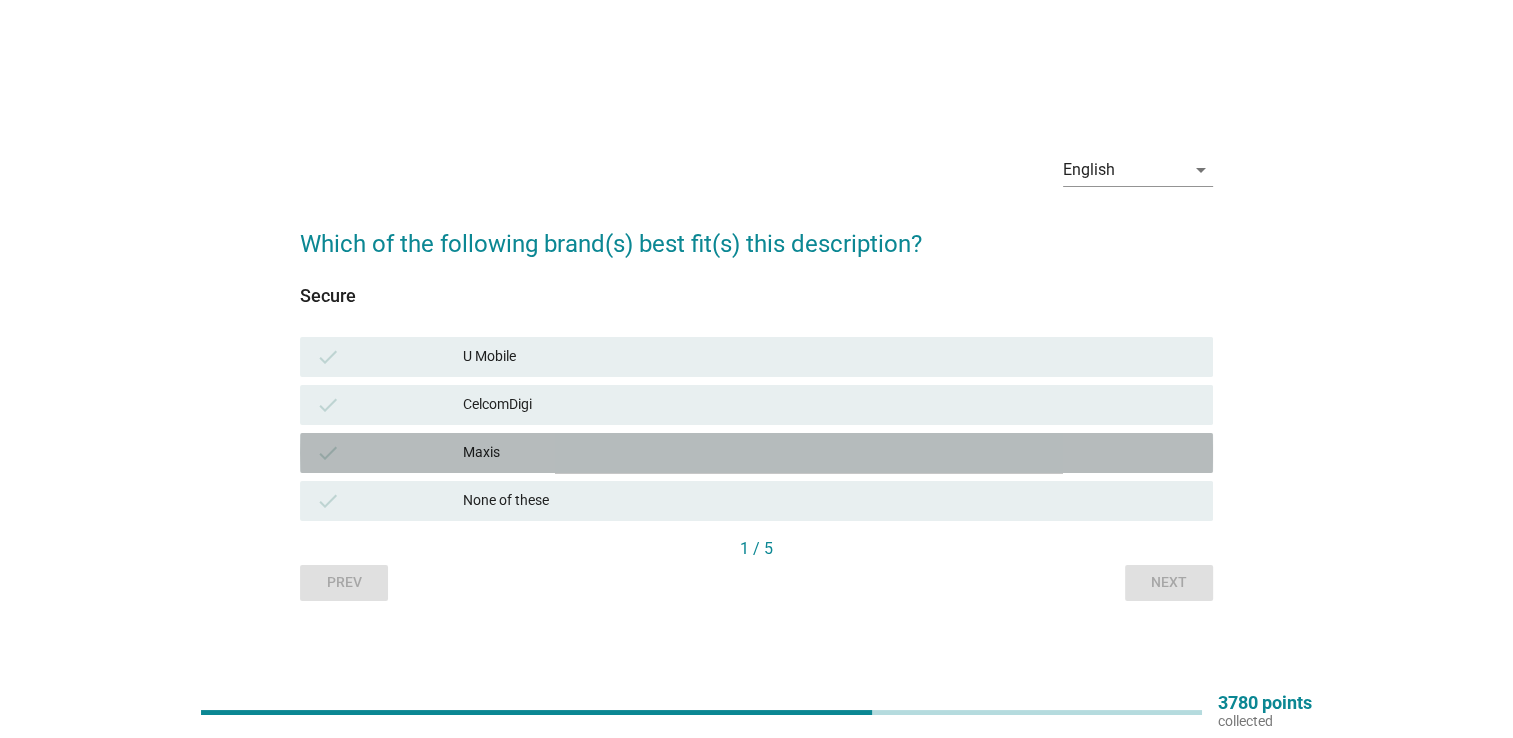 click on "Maxis" at bounding box center (830, 453) 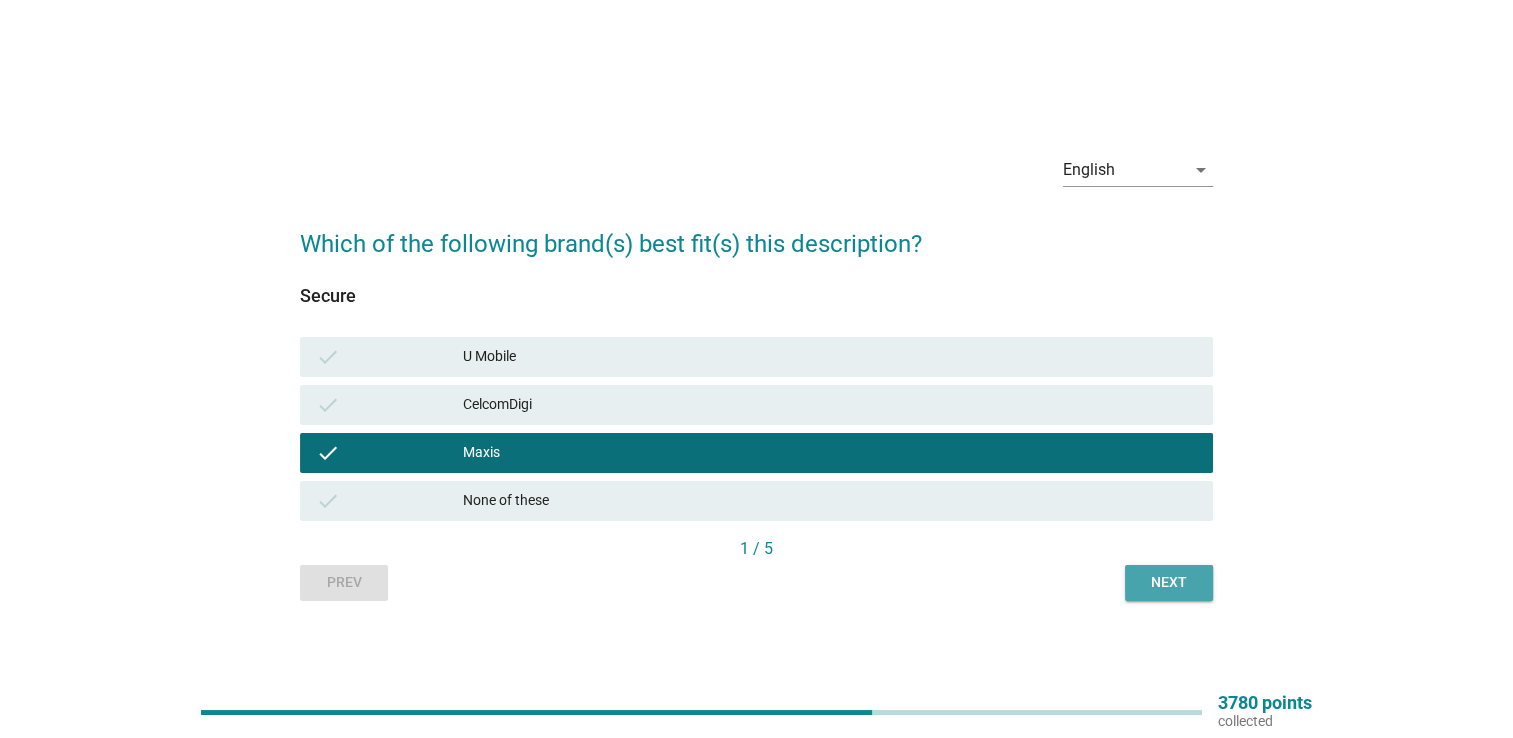 click on "Next" at bounding box center (1169, 582) 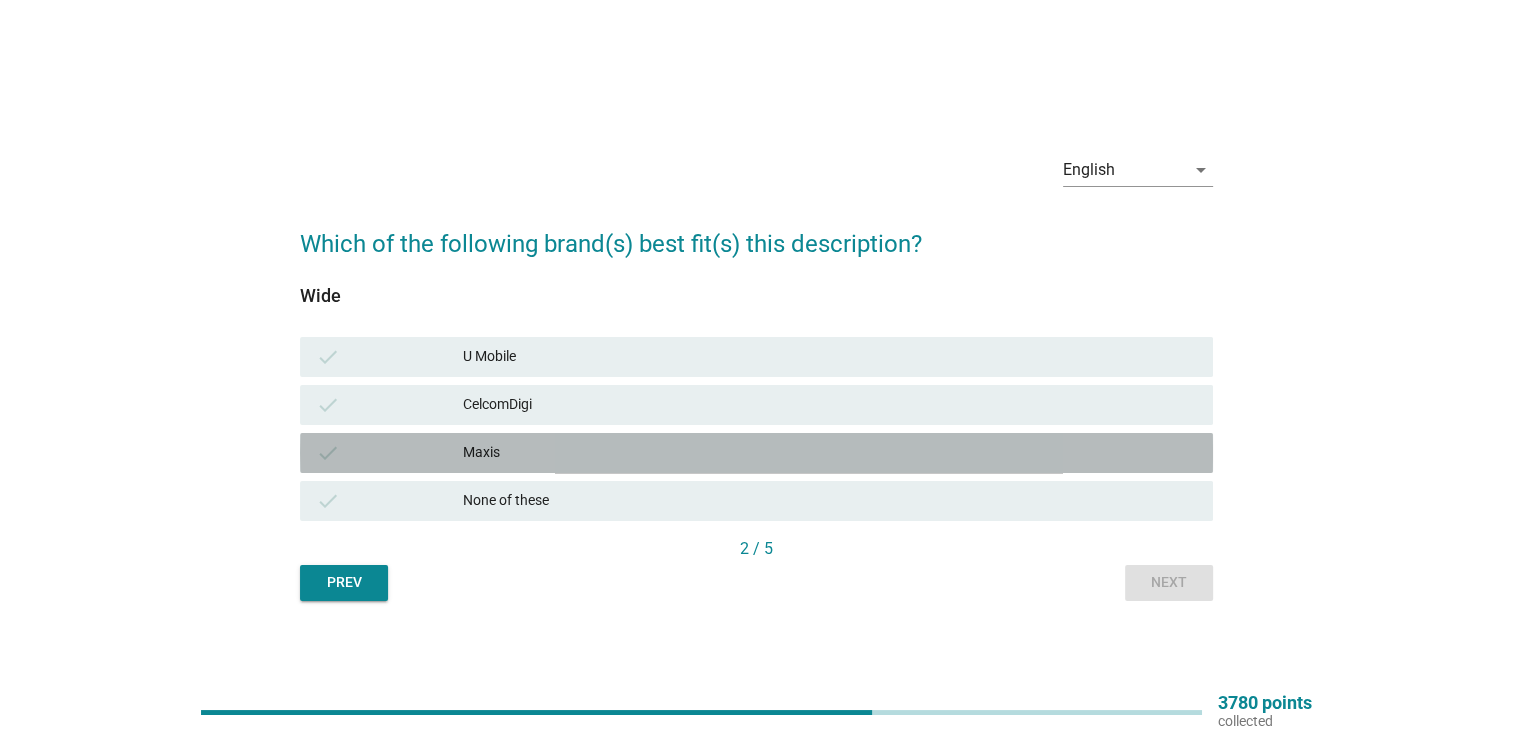 click on "Maxis" at bounding box center (830, 453) 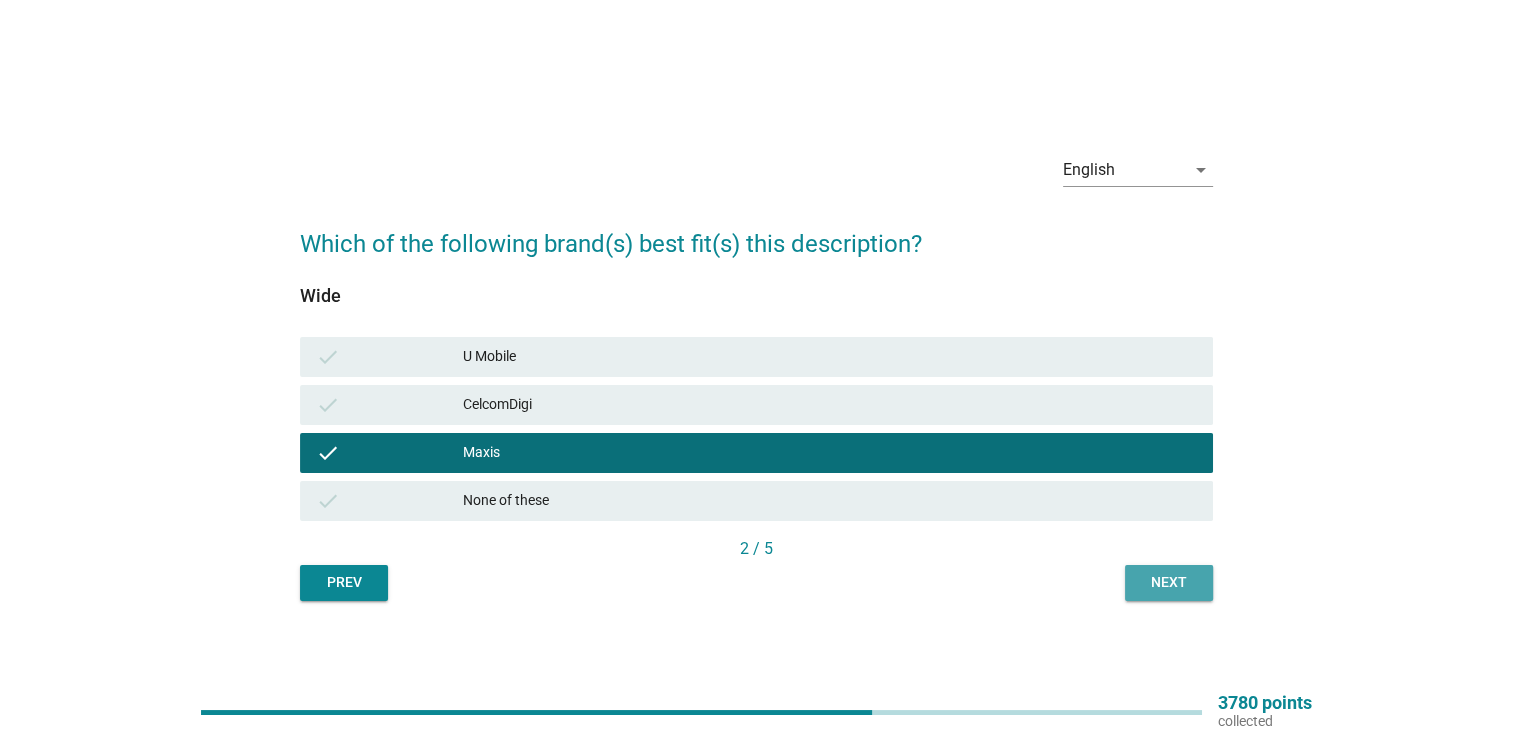 click on "Next" at bounding box center (1169, 582) 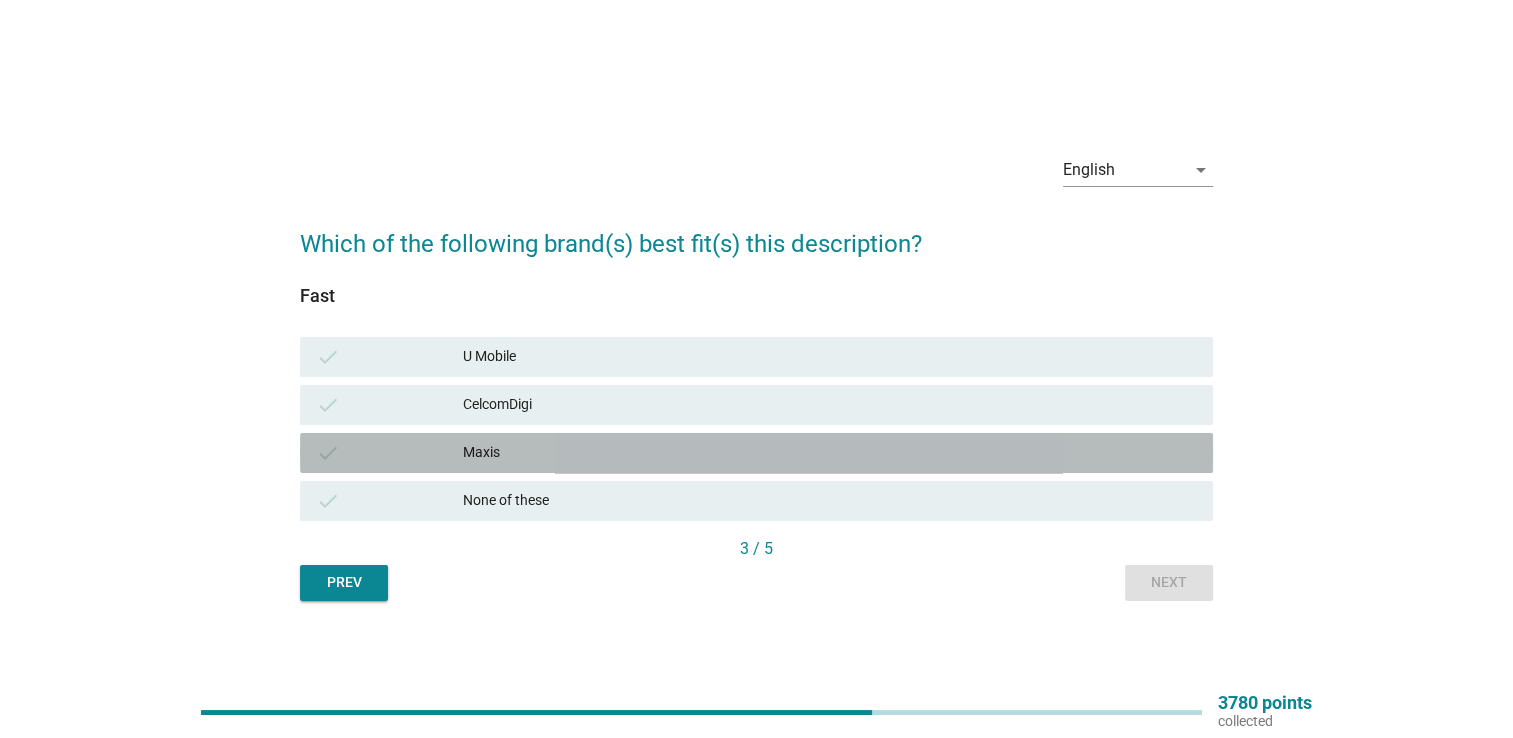 click on "Maxis" at bounding box center [830, 453] 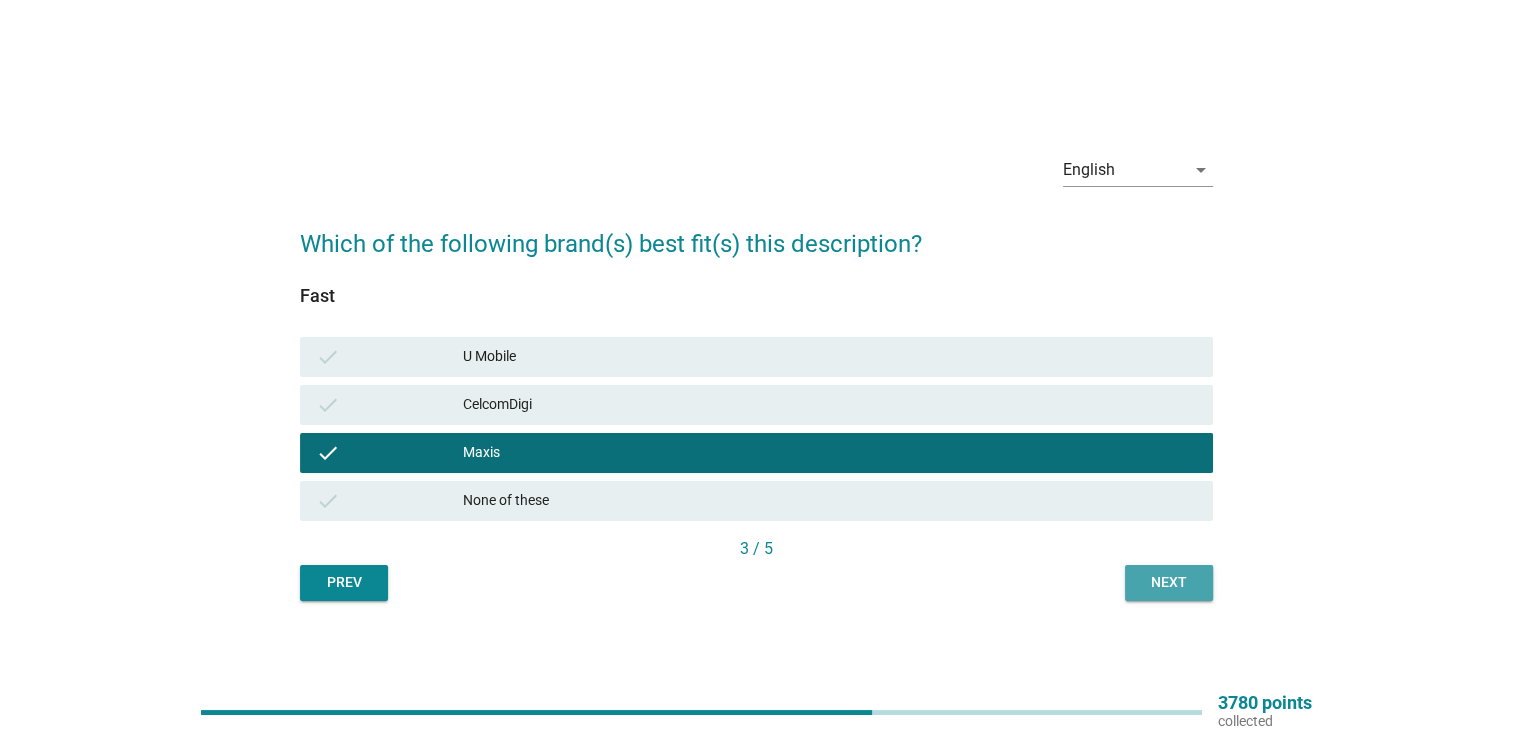 click on "Next" at bounding box center [1169, 582] 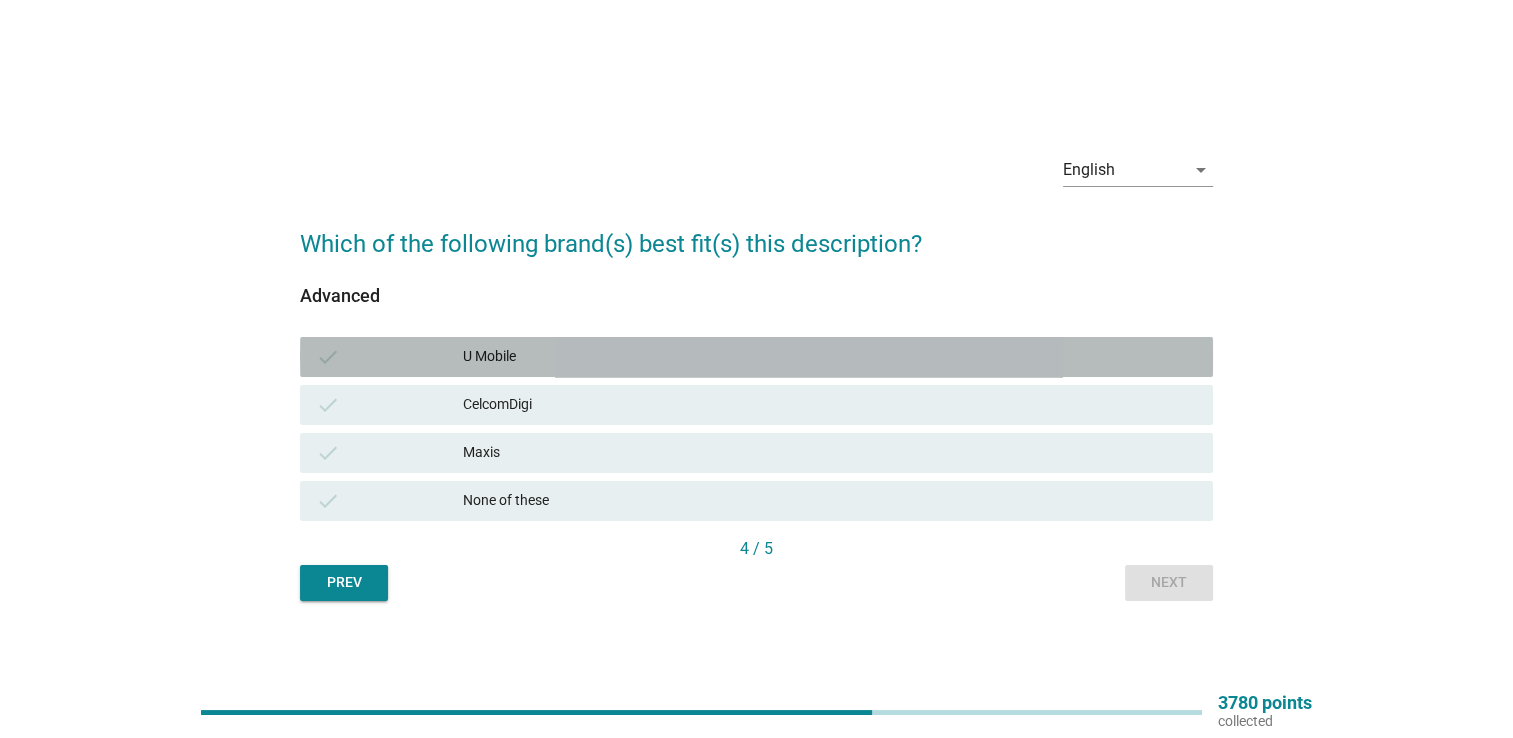 click on "check   U Mobile" at bounding box center (756, 357) 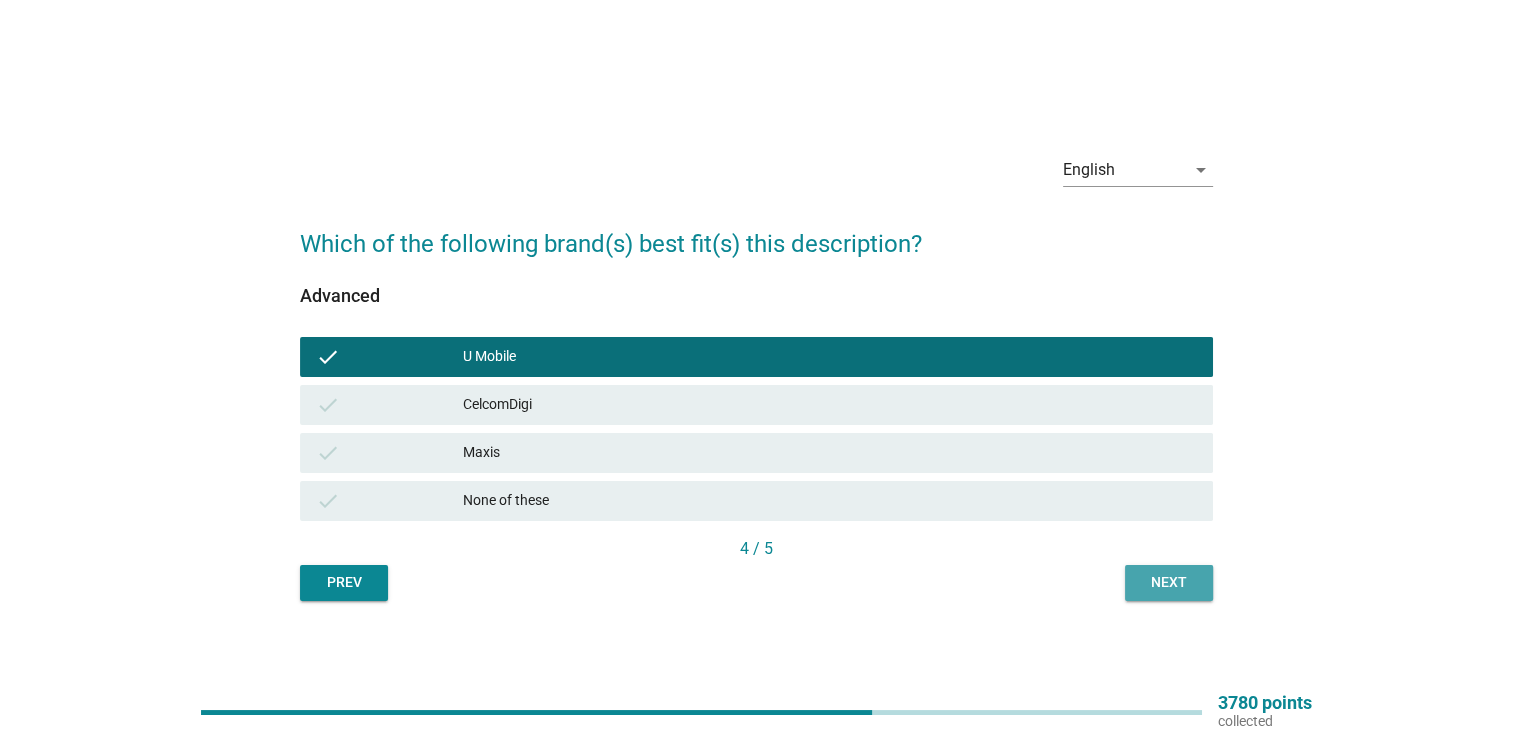 click on "Next" at bounding box center [1169, 582] 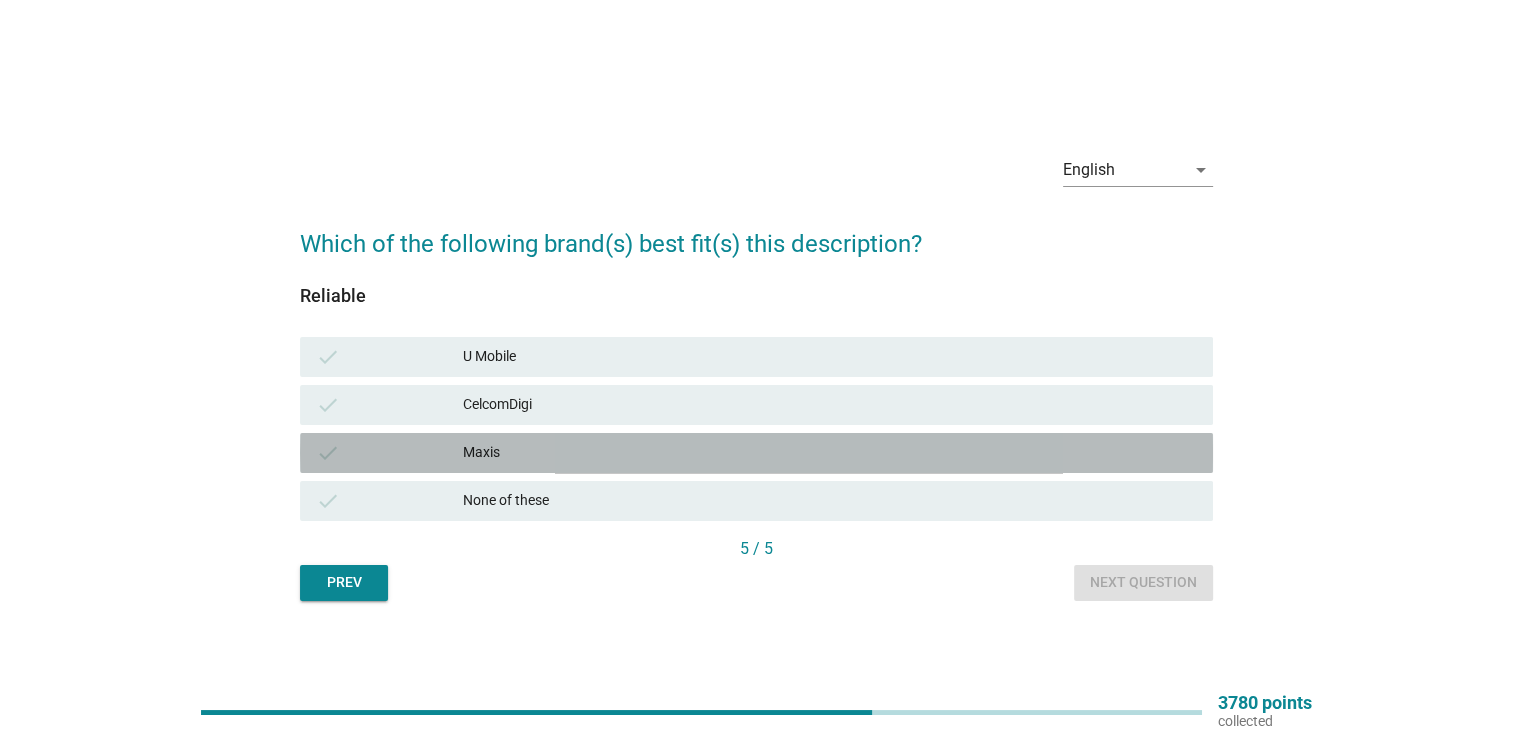 click on "Maxis" at bounding box center [830, 453] 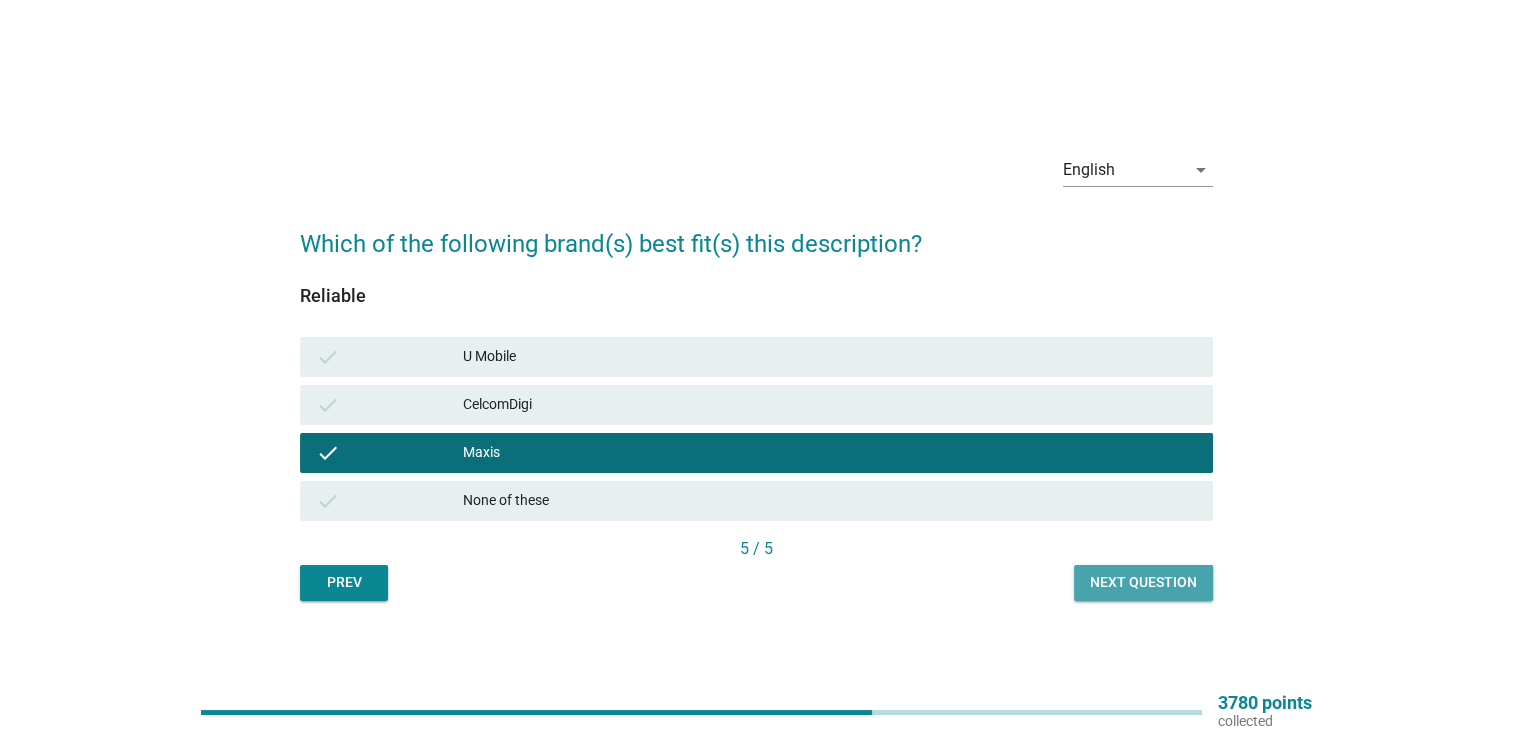 click on "Next question" at bounding box center (1143, 582) 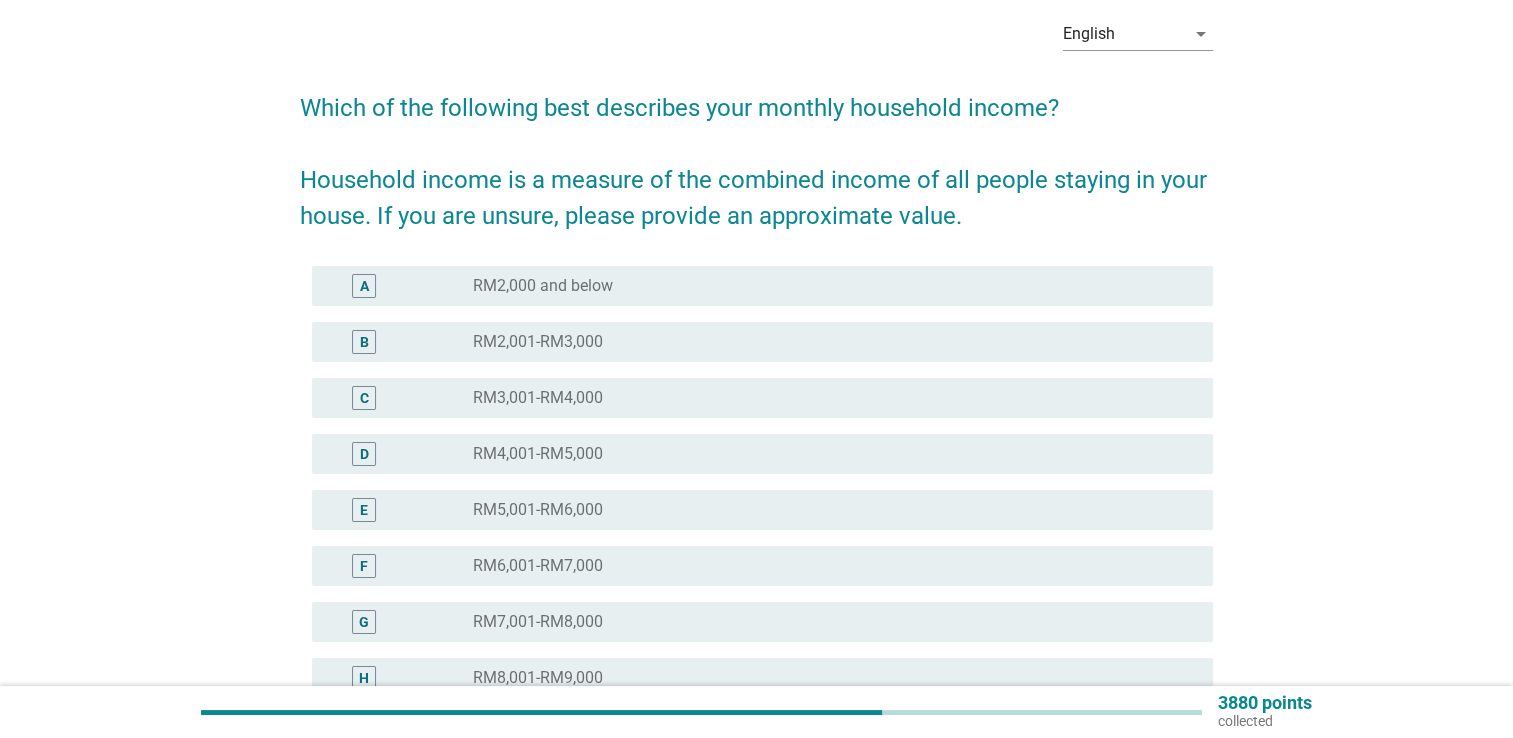 scroll, scrollTop: 132, scrollLeft: 0, axis: vertical 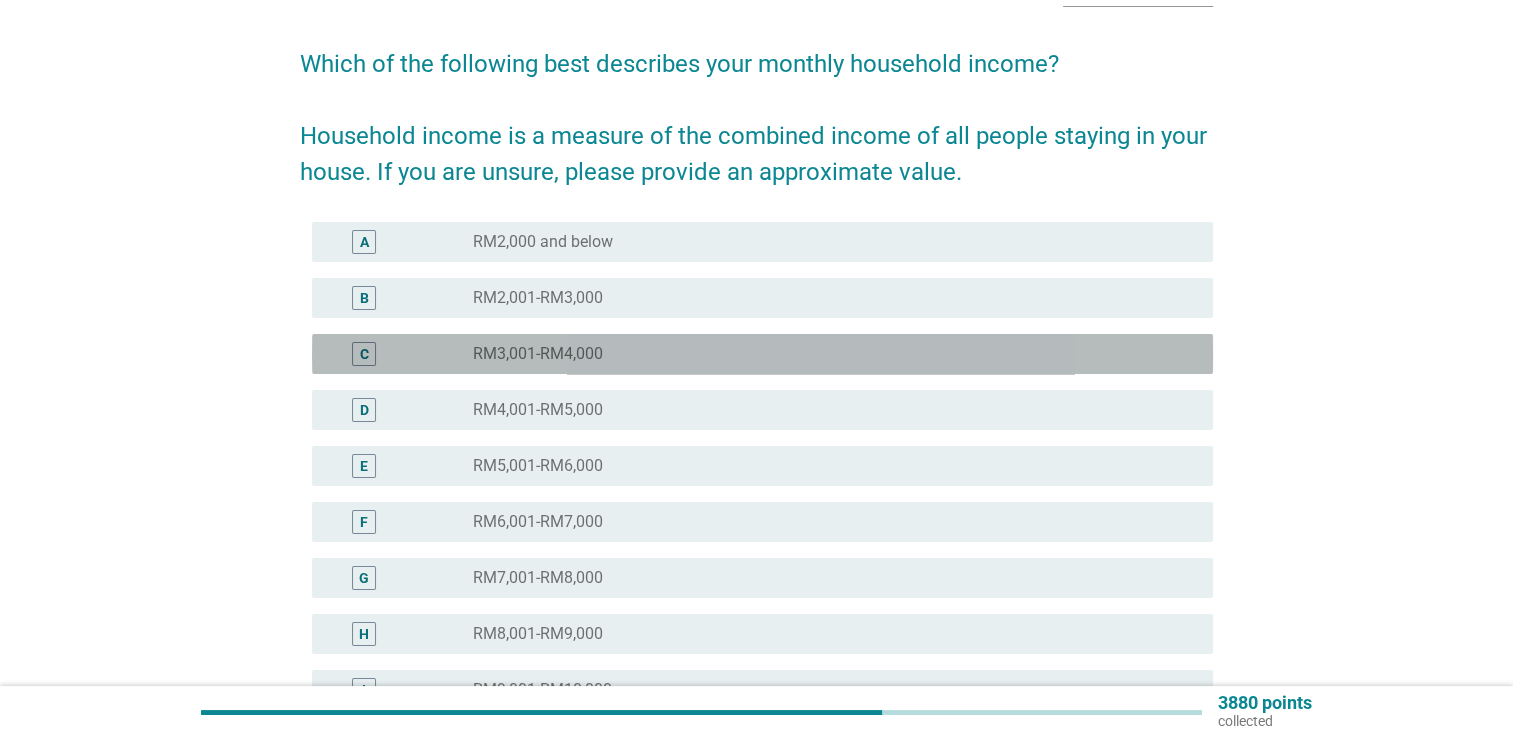 click on "radio_button_unchecked RM3,001-RM4,000" at bounding box center (827, 354) 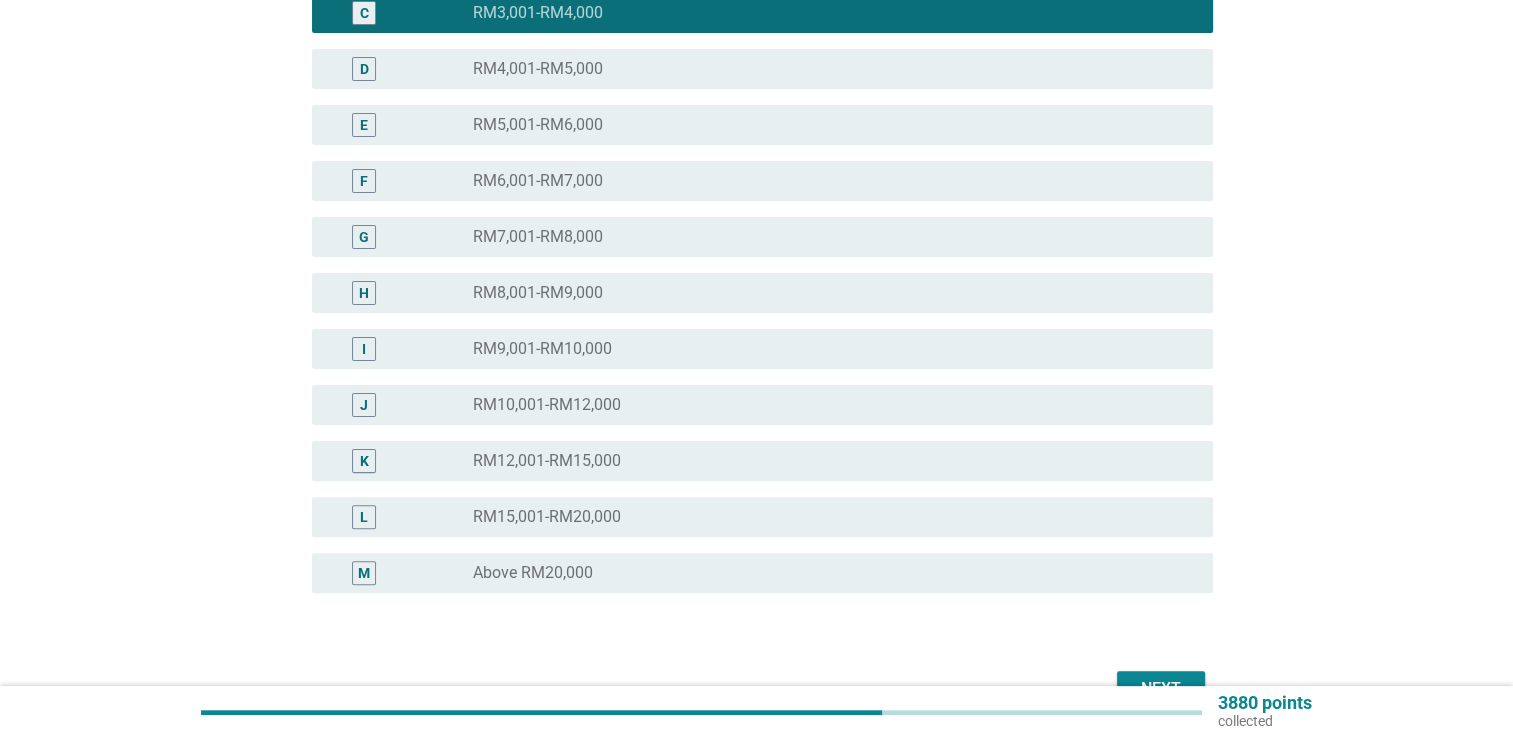 scroll, scrollTop: 477, scrollLeft: 0, axis: vertical 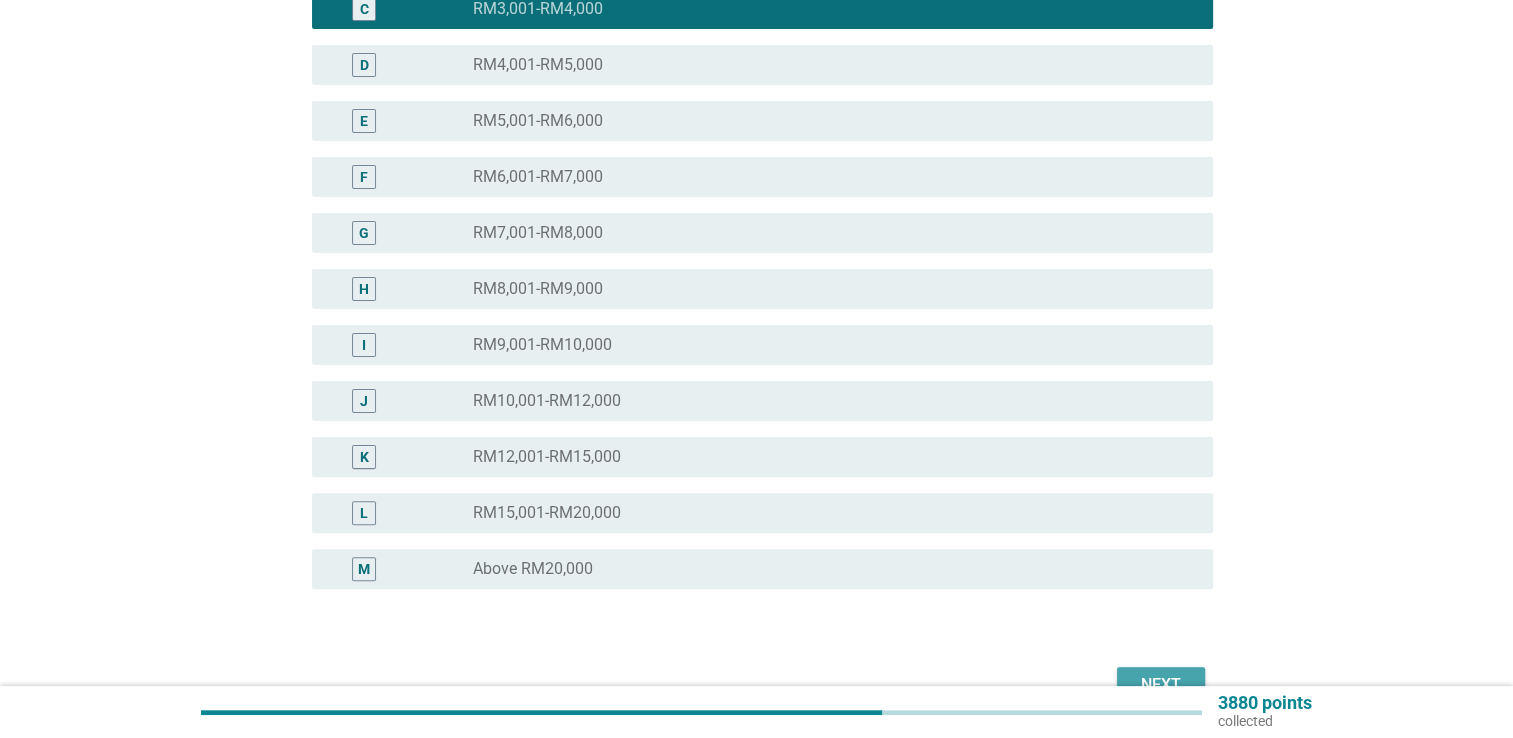 click on "Next" at bounding box center (1161, 685) 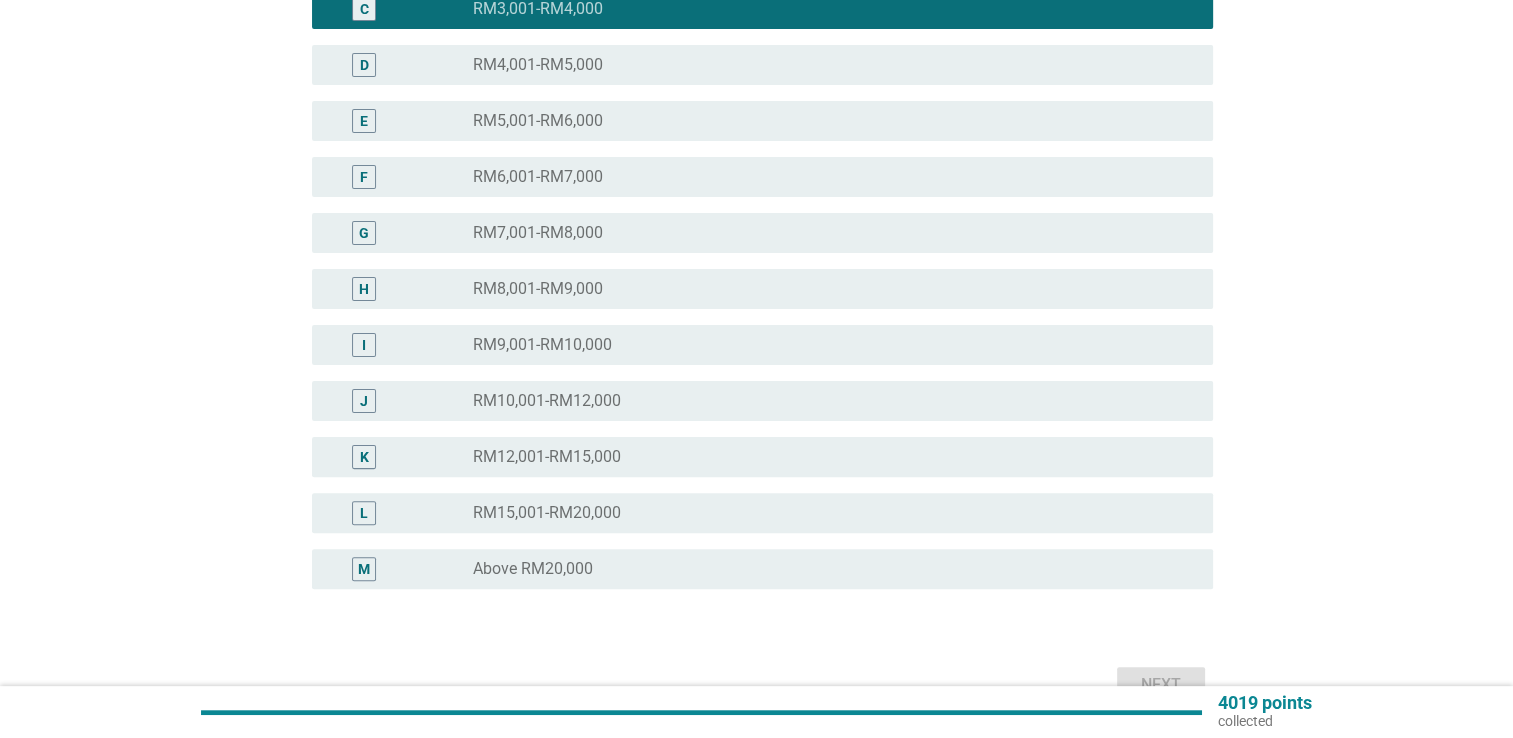 scroll, scrollTop: 0, scrollLeft: 0, axis: both 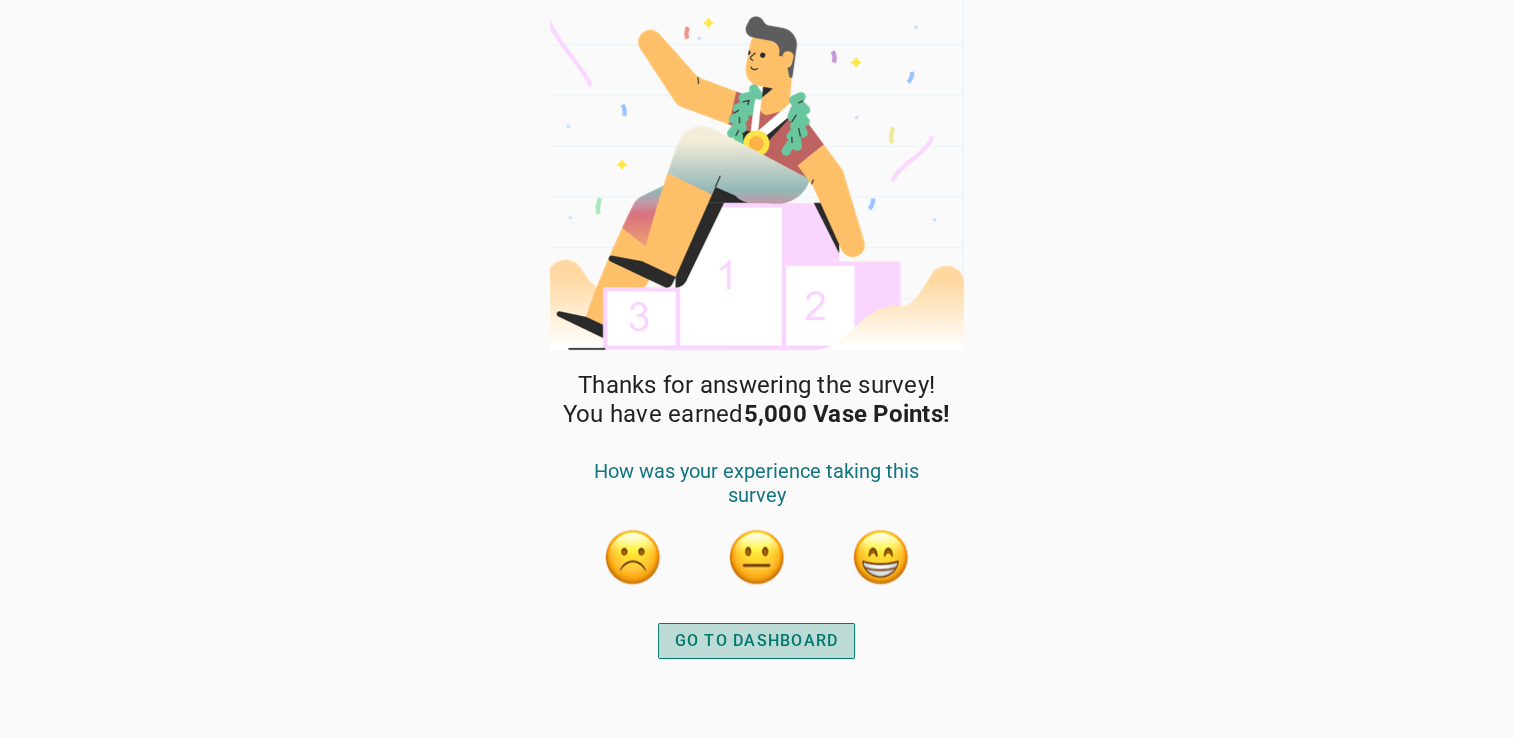 click on "GO TO DASHBOARD" at bounding box center [757, 641] 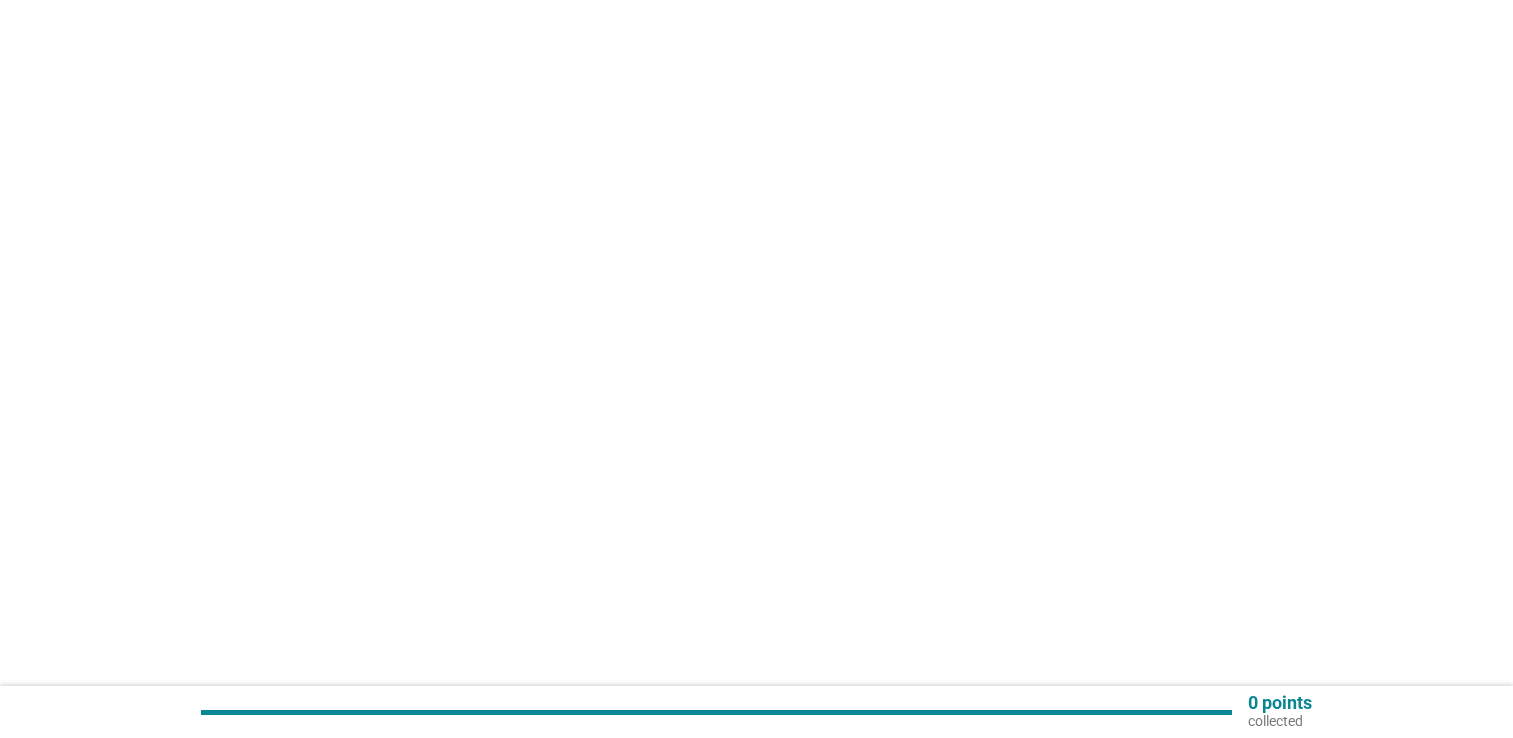scroll, scrollTop: 0, scrollLeft: 0, axis: both 